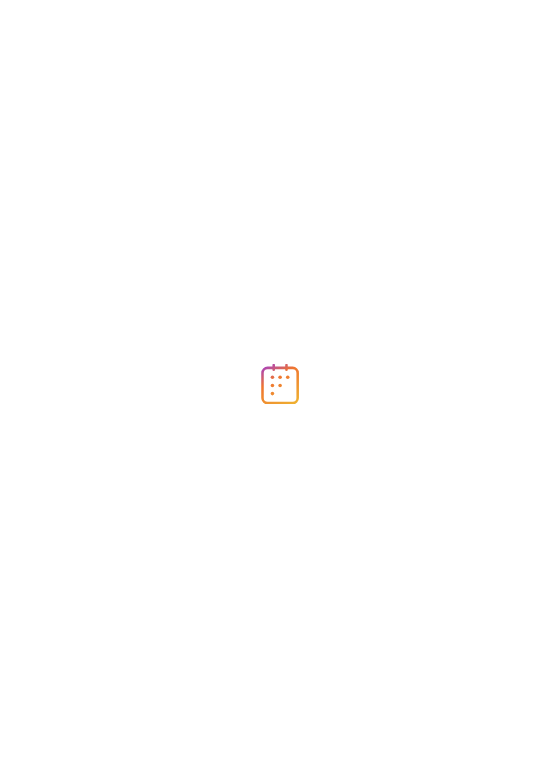 scroll, scrollTop: 0, scrollLeft: 0, axis: both 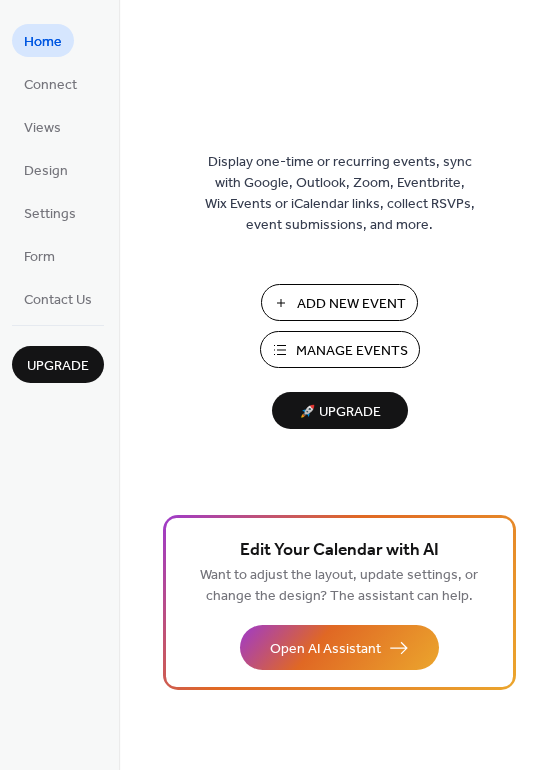 click on "Manage Events" at bounding box center [352, 351] 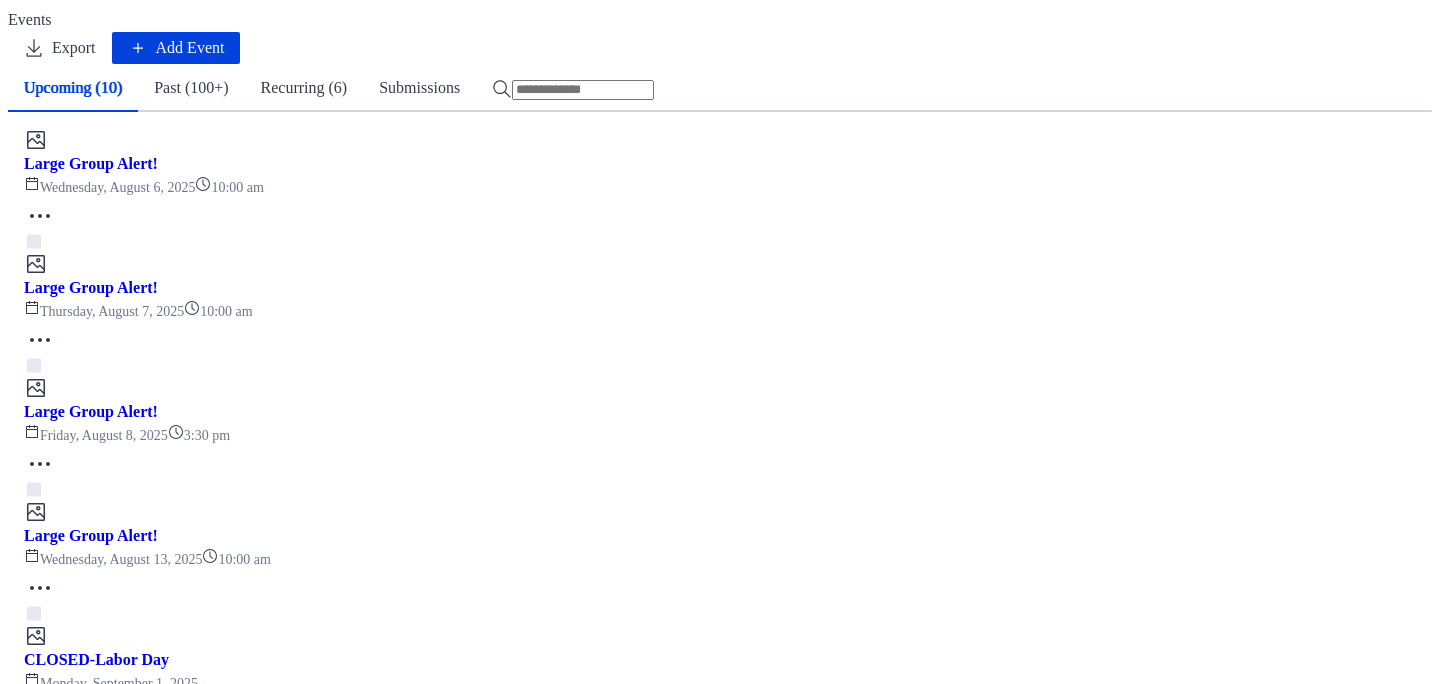 scroll, scrollTop: 0, scrollLeft: 0, axis: both 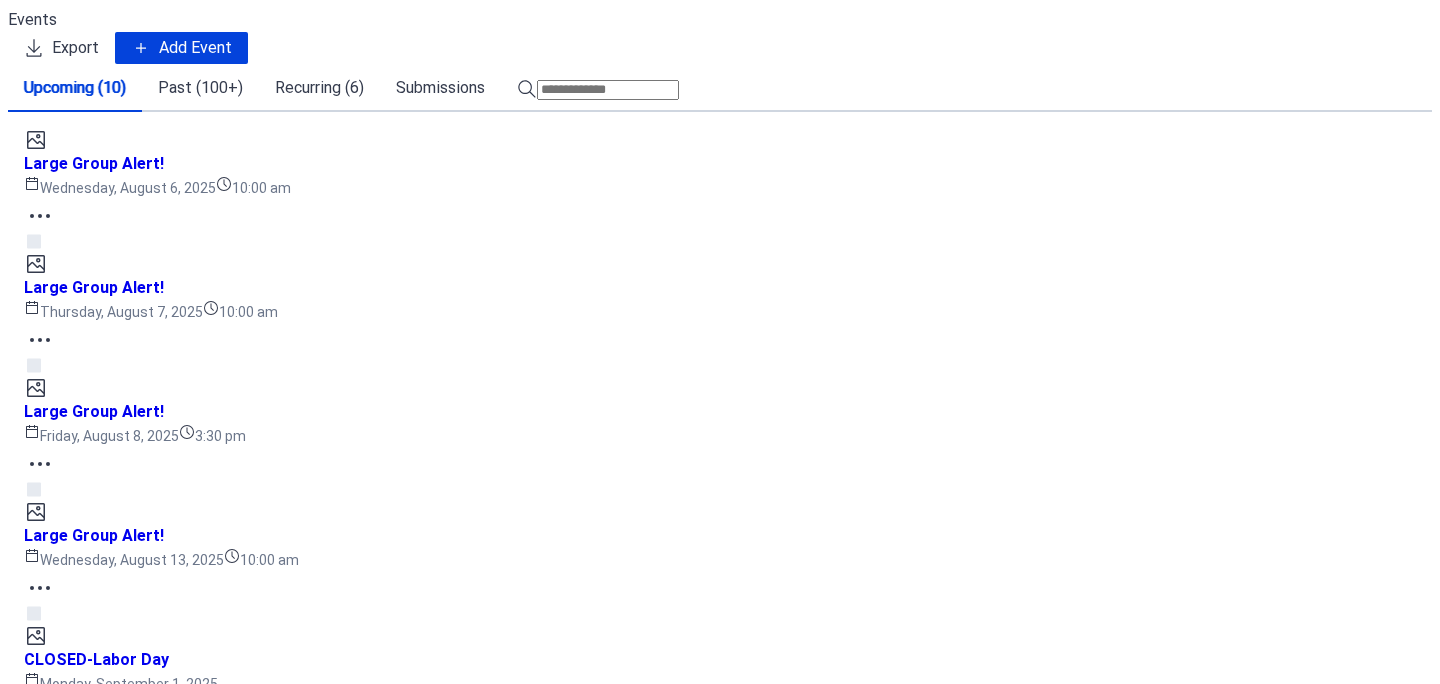click 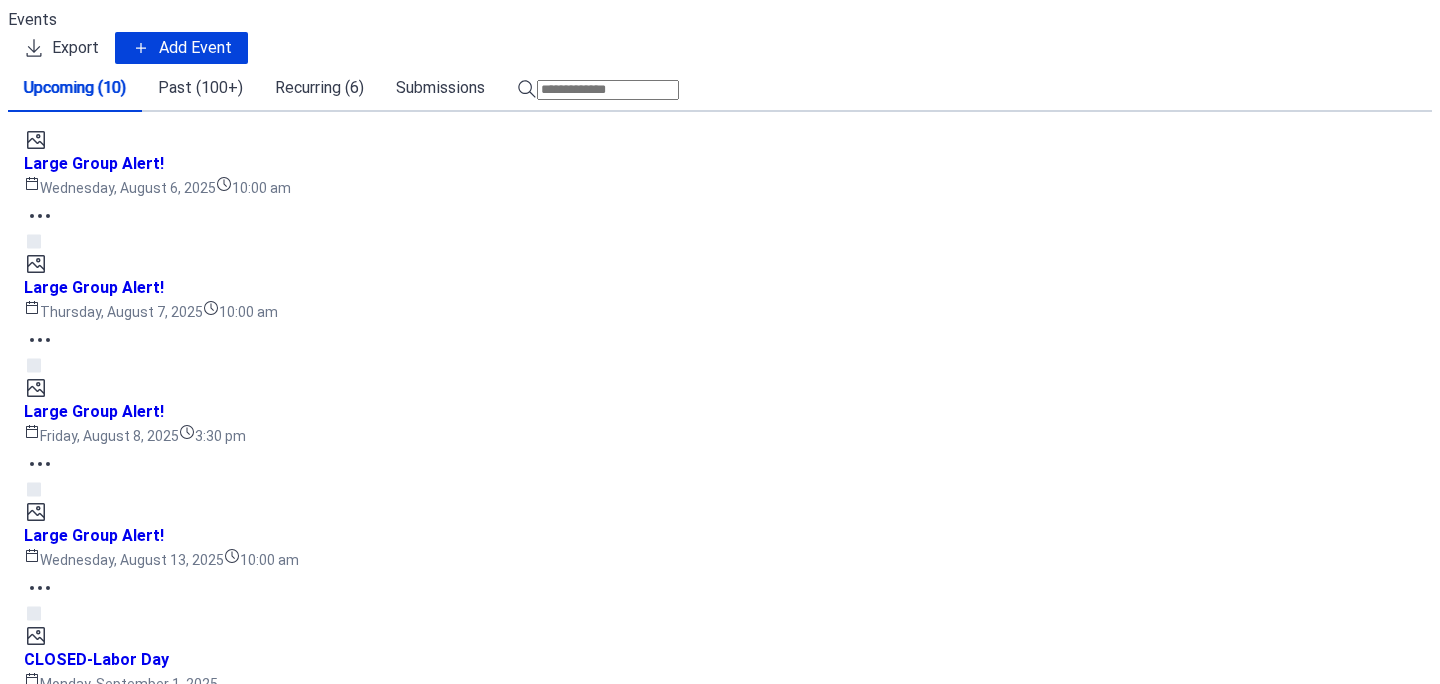 scroll, scrollTop: 200, scrollLeft: 0, axis: vertical 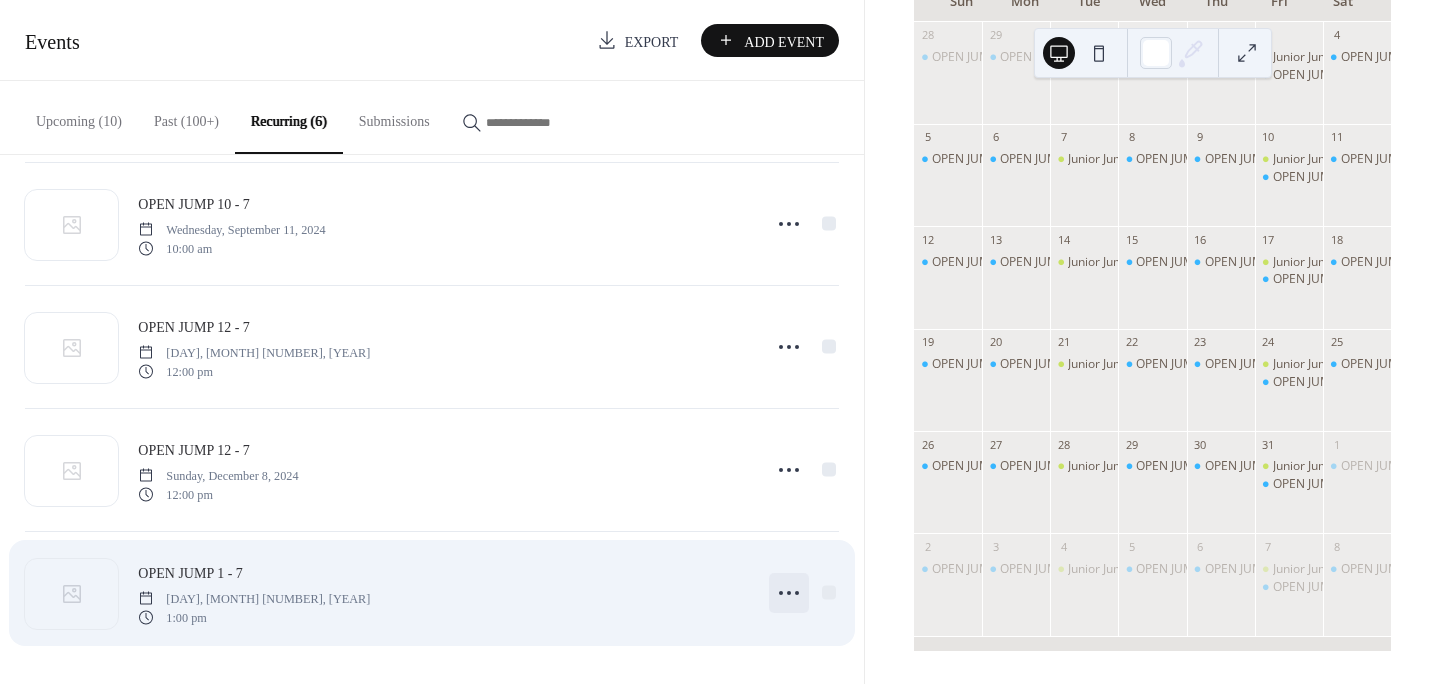 click 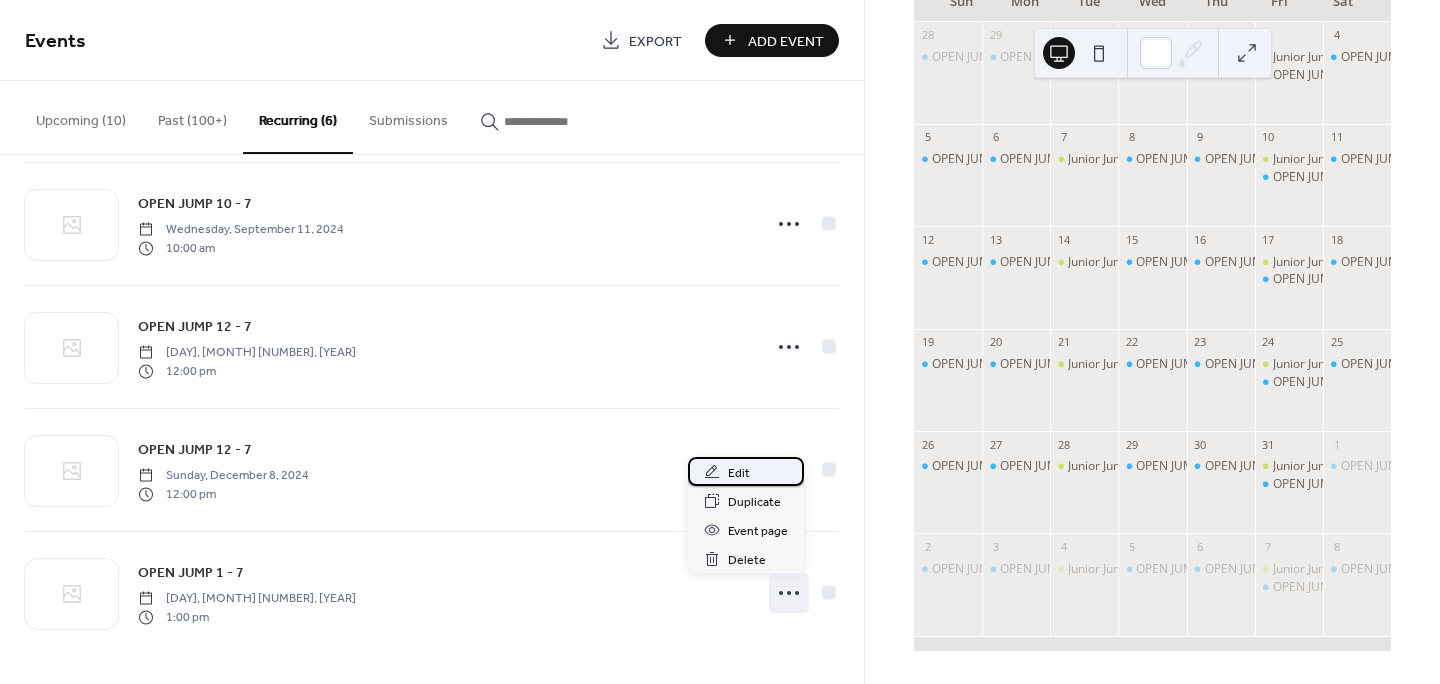 click on "Edit" at bounding box center [739, 473] 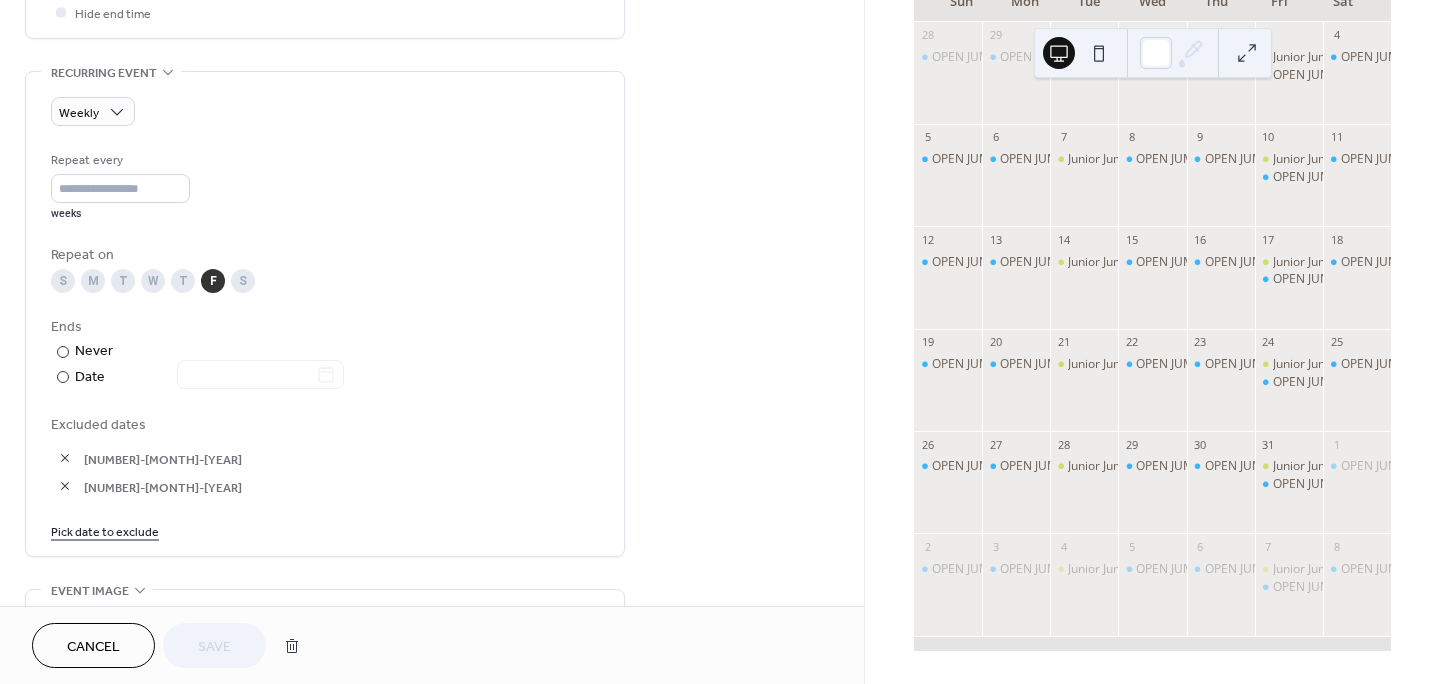 scroll, scrollTop: 1000, scrollLeft: 0, axis: vertical 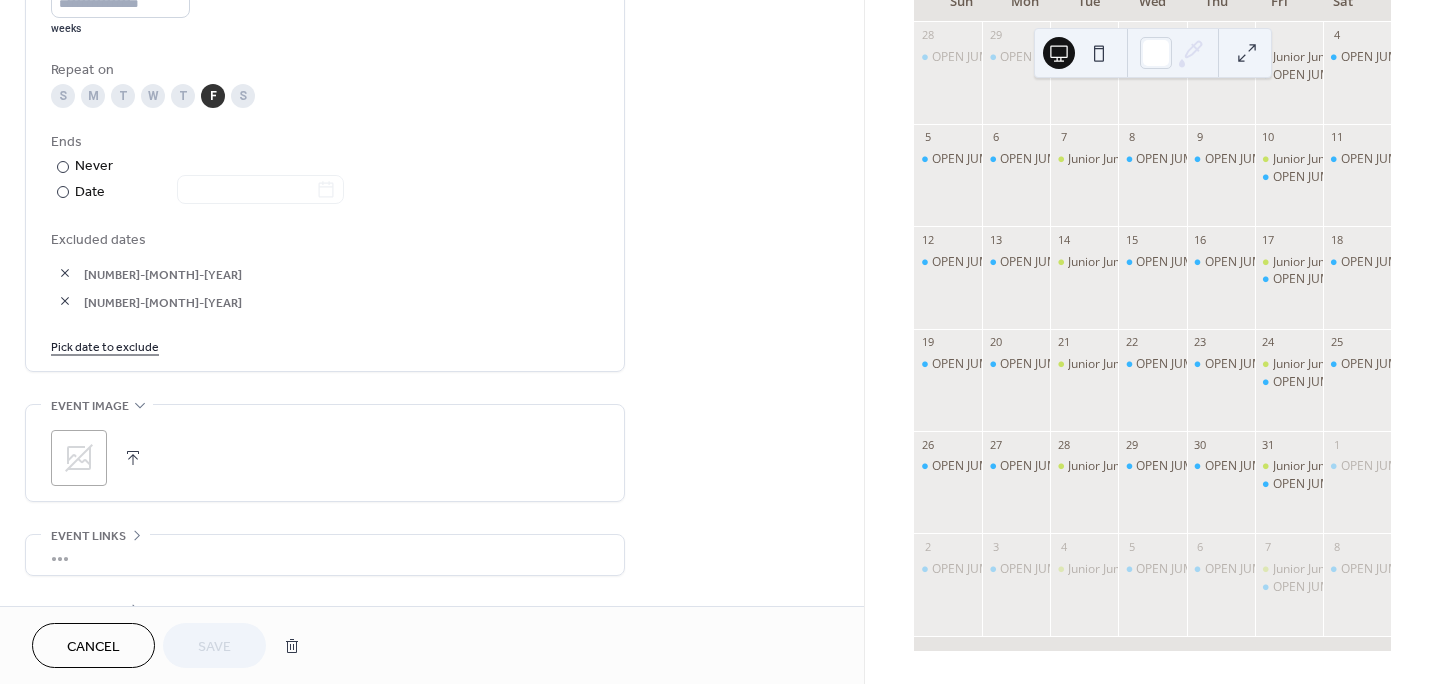 click on "Pick date to exclude" at bounding box center [105, 345] 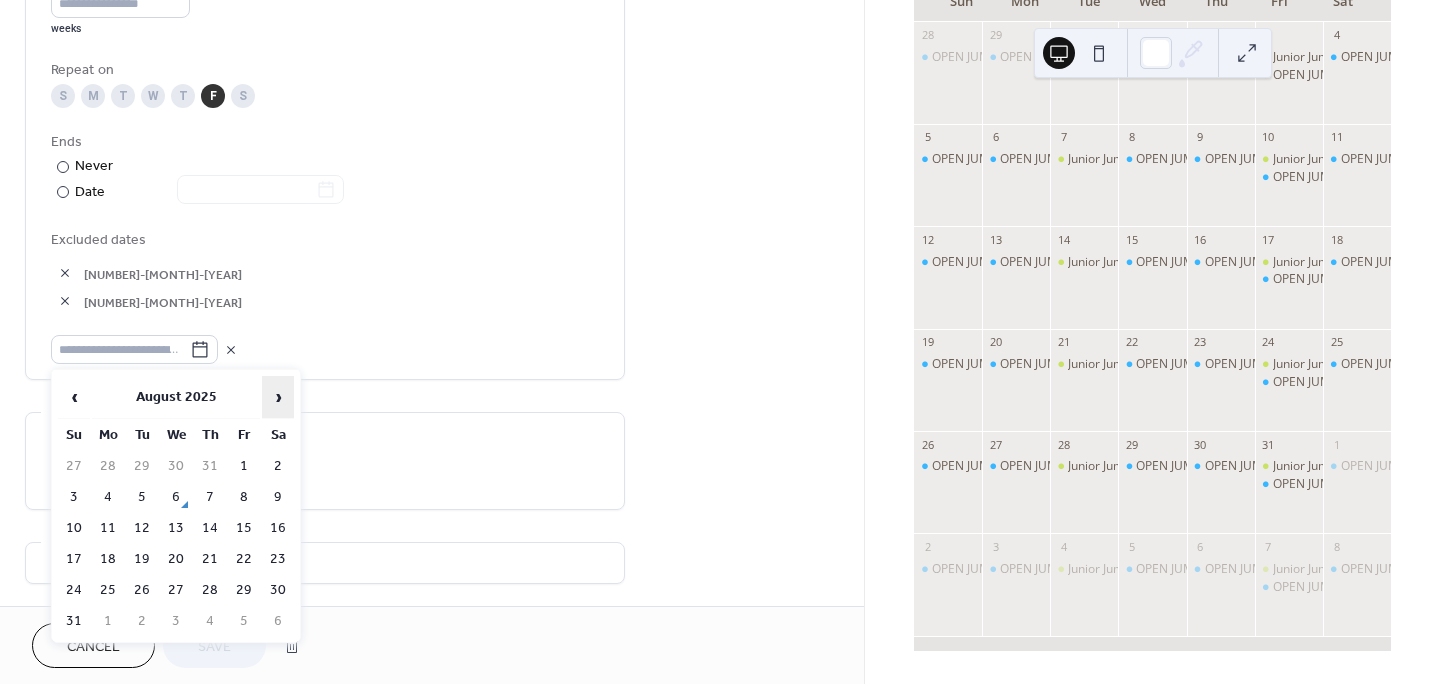 click on "›" at bounding box center [278, 397] 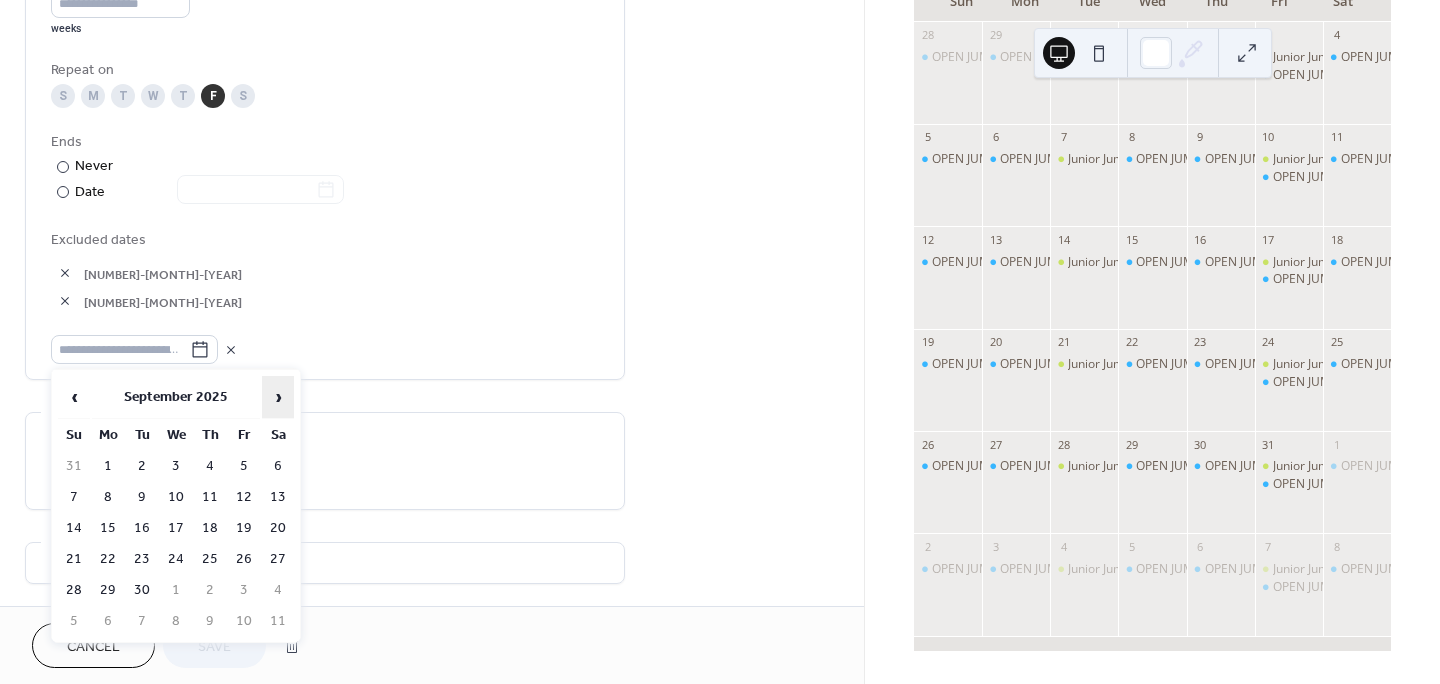 click on "›" at bounding box center (278, 397) 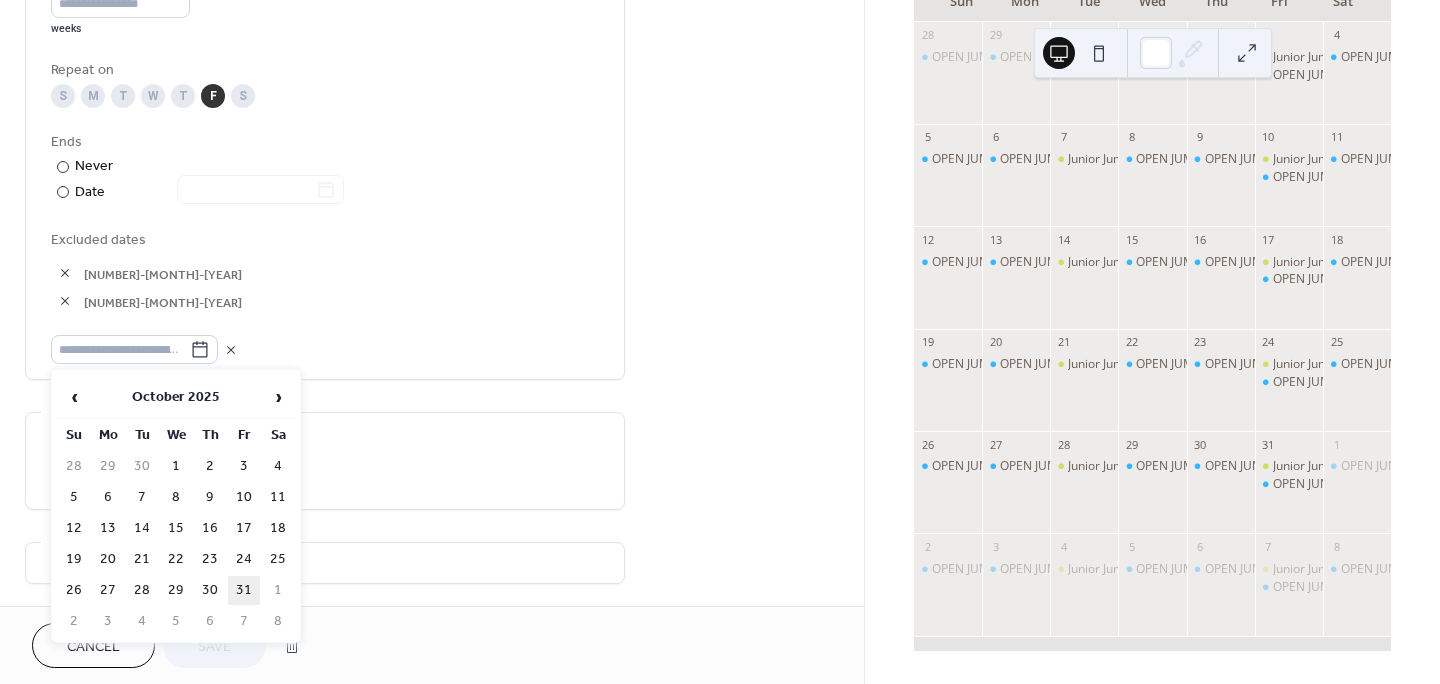 click on "31" at bounding box center [244, 590] 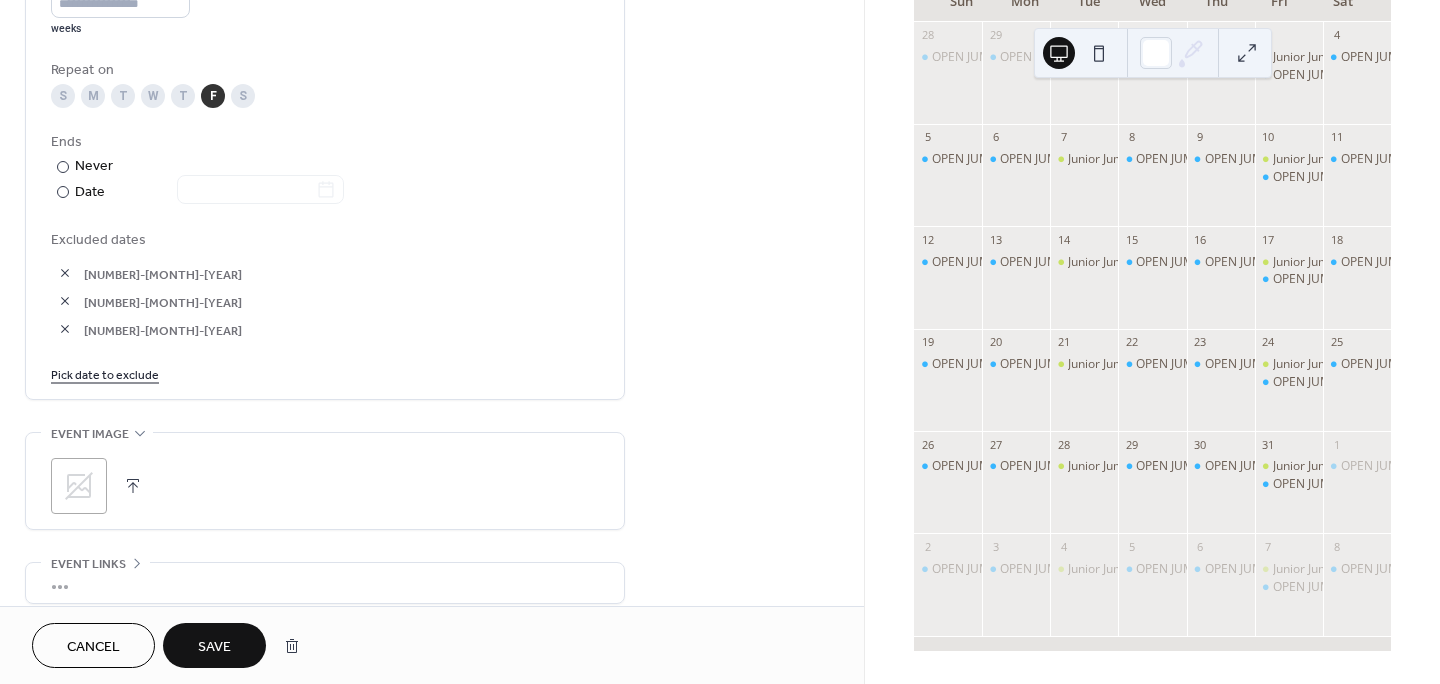 click on "Save" at bounding box center (214, 645) 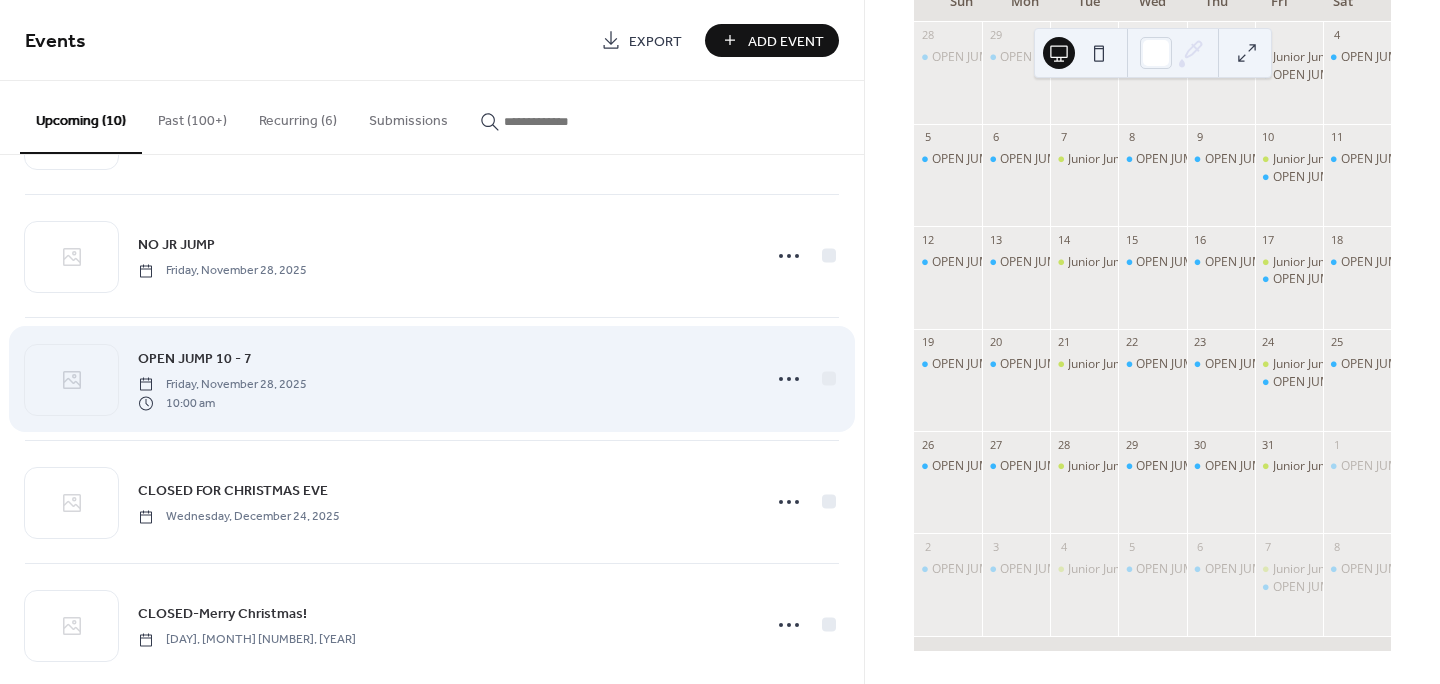 scroll, scrollTop: 760, scrollLeft: 0, axis: vertical 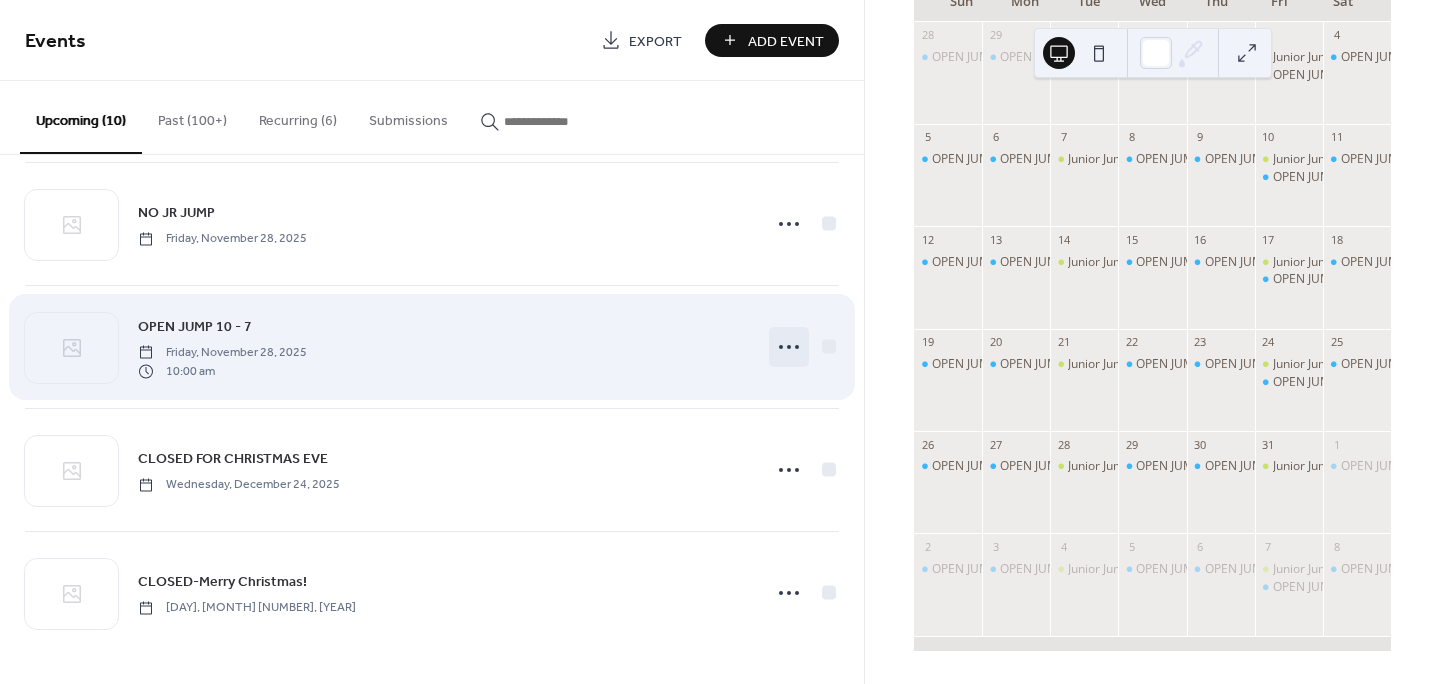click 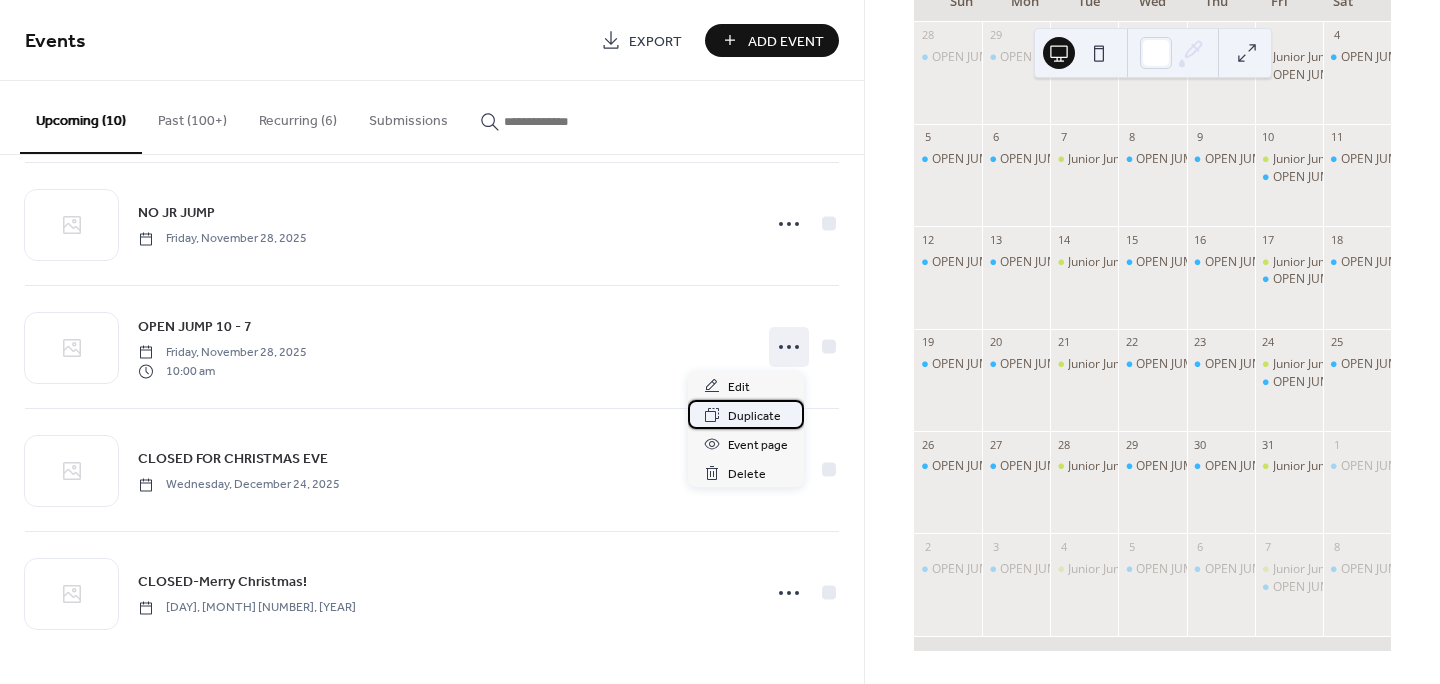 click on "Duplicate" at bounding box center (754, 416) 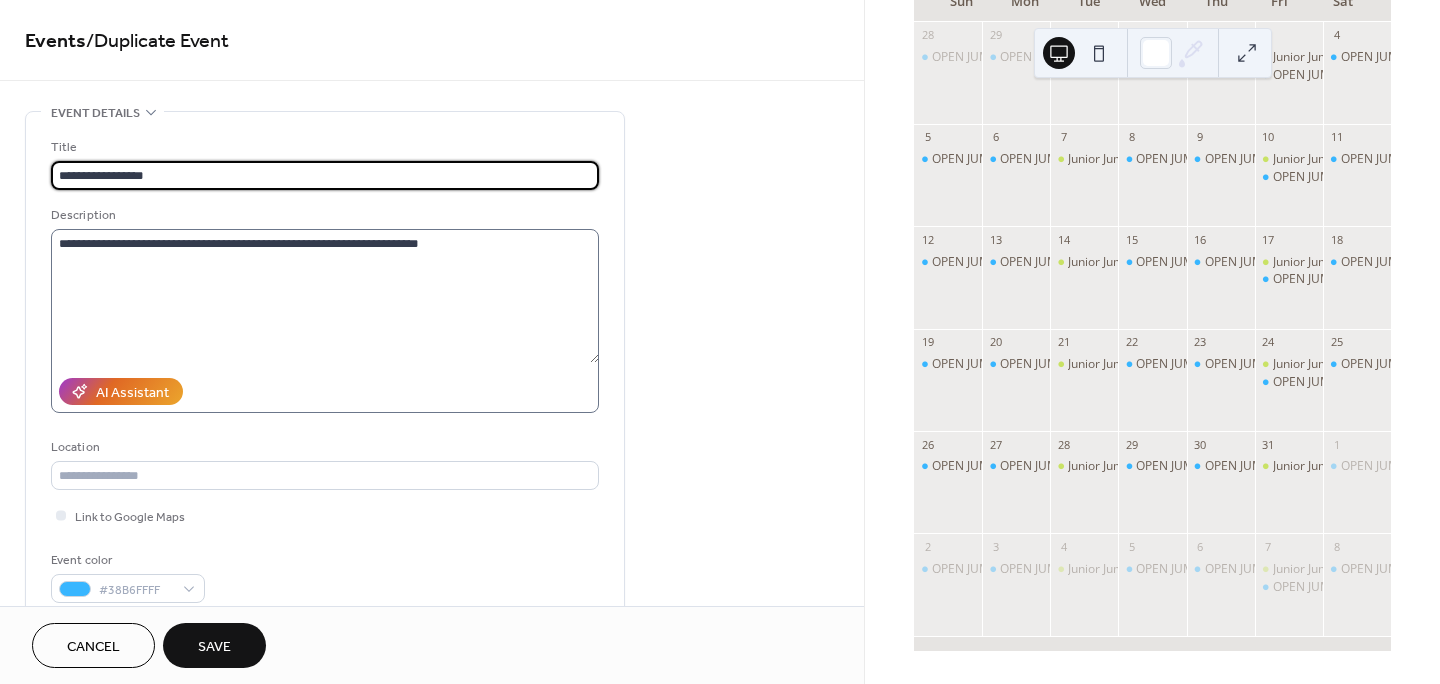 type on "**********" 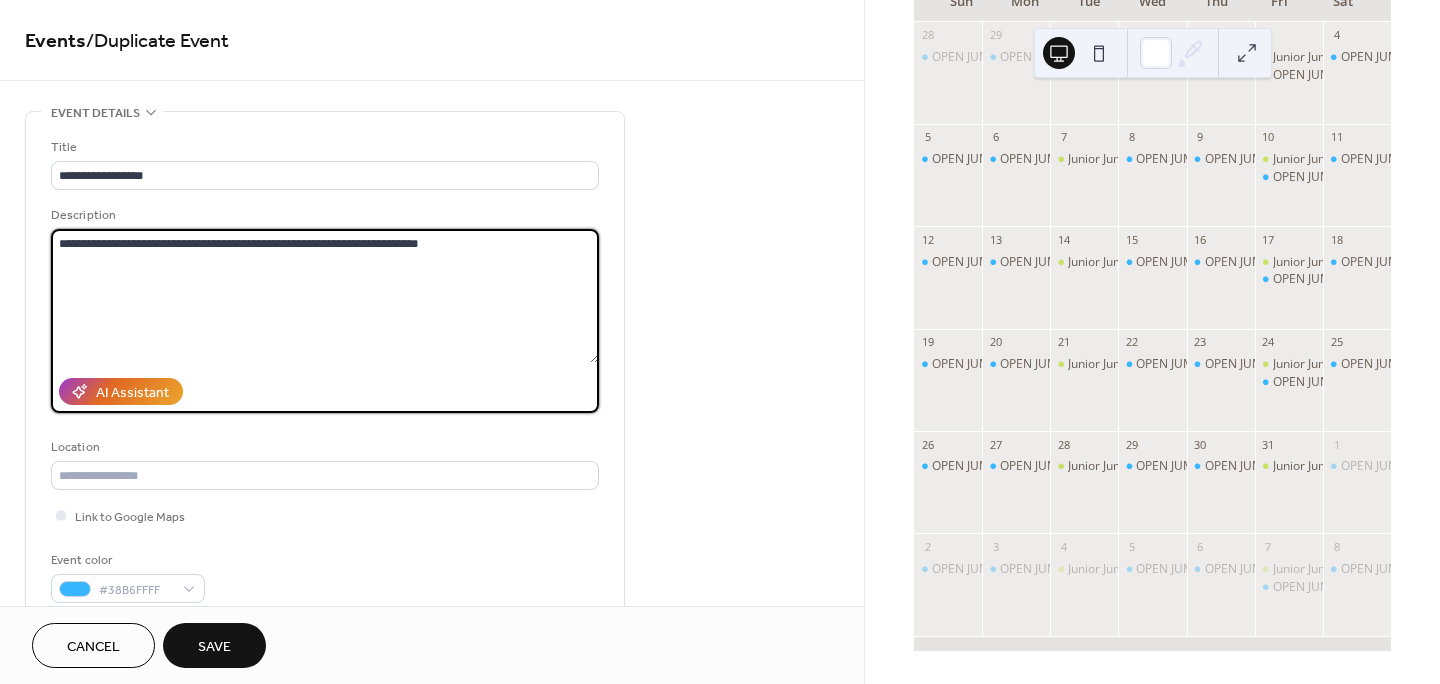 drag, startPoint x: 316, startPoint y: 239, endPoint x: 522, endPoint y: 241, distance: 206.0097 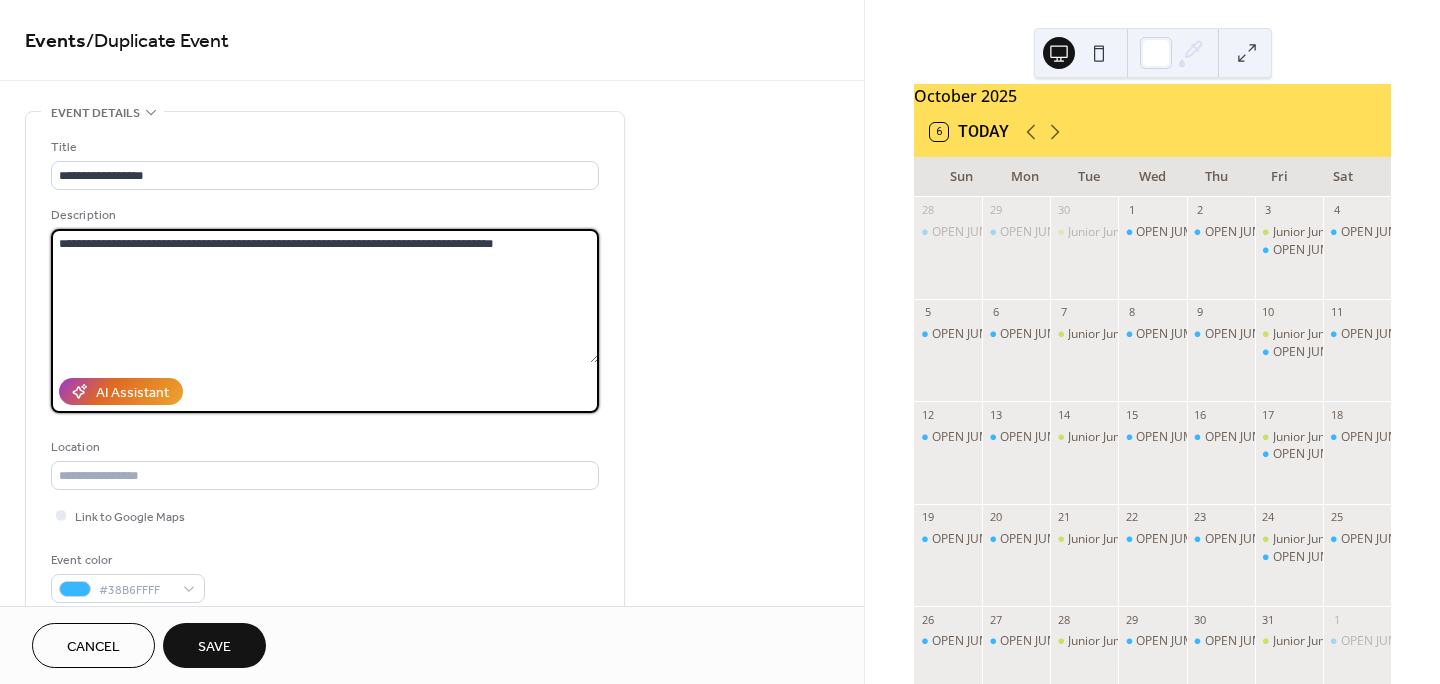 scroll, scrollTop: 0, scrollLeft: 0, axis: both 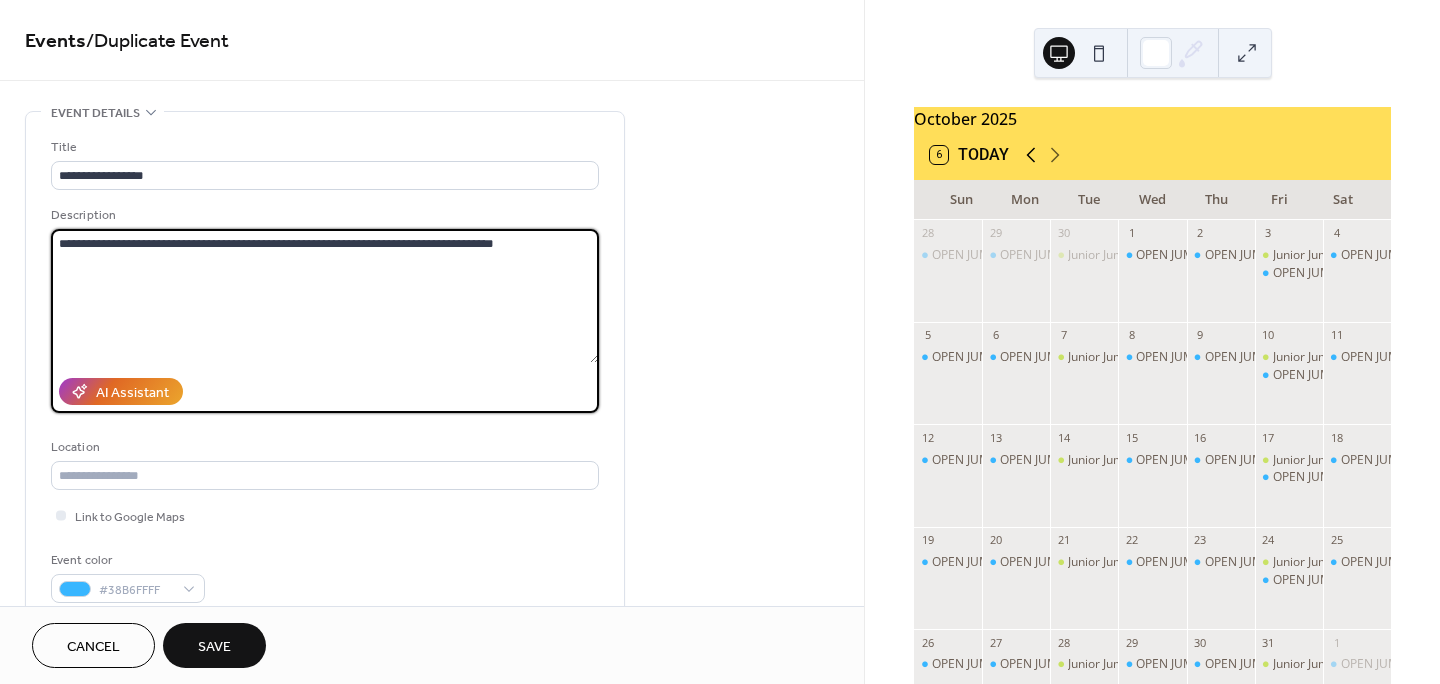 click 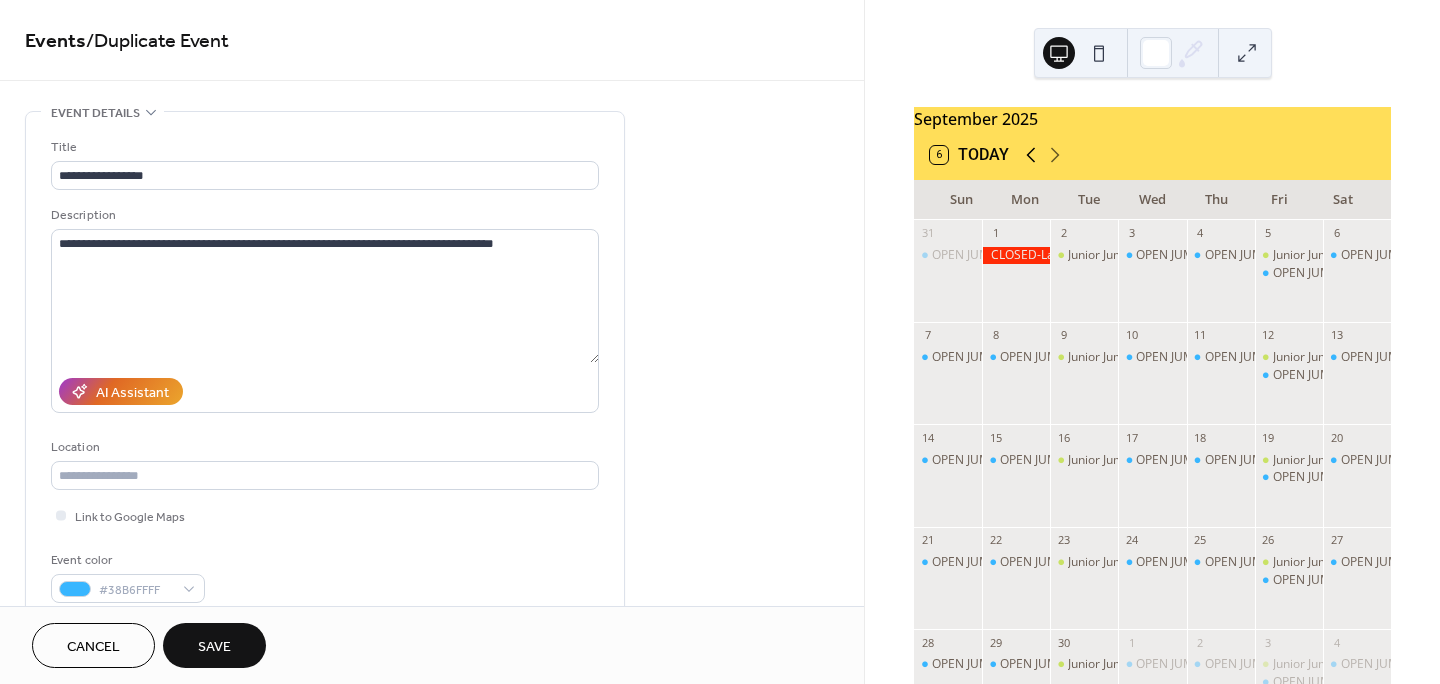 click 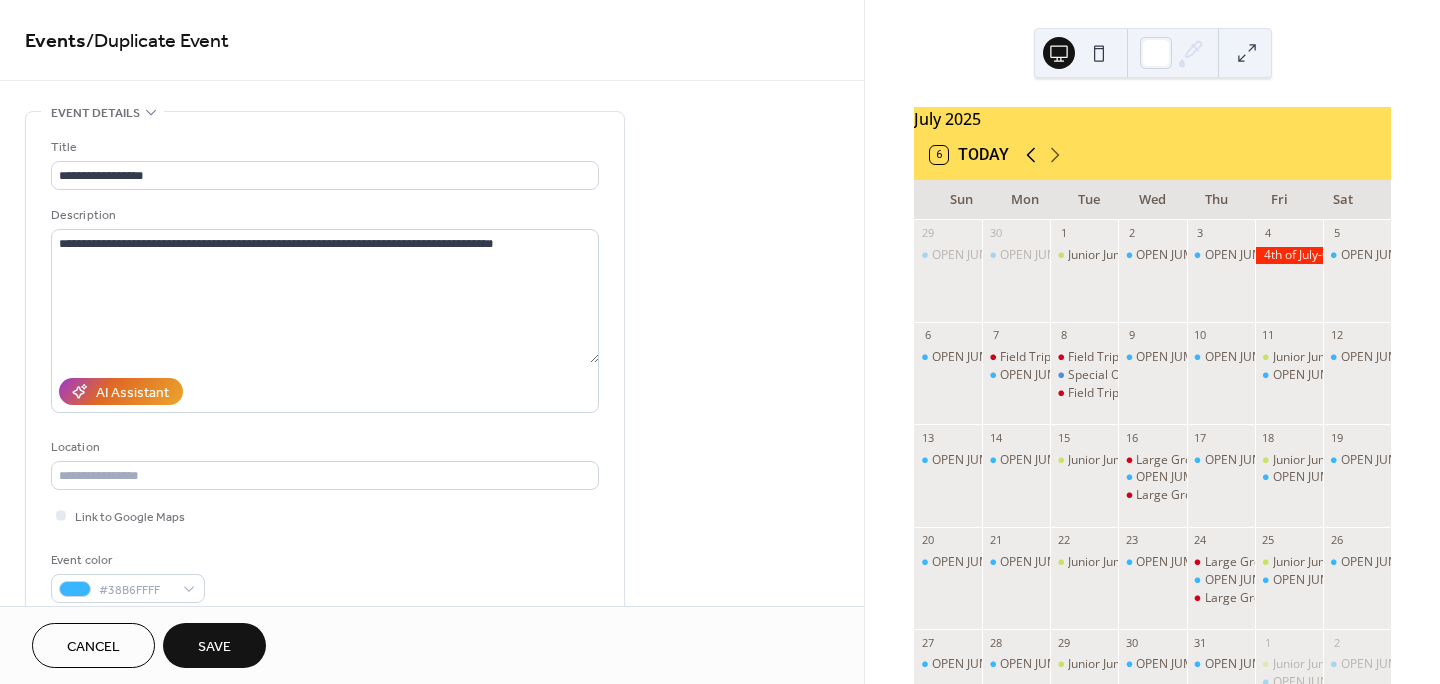 click 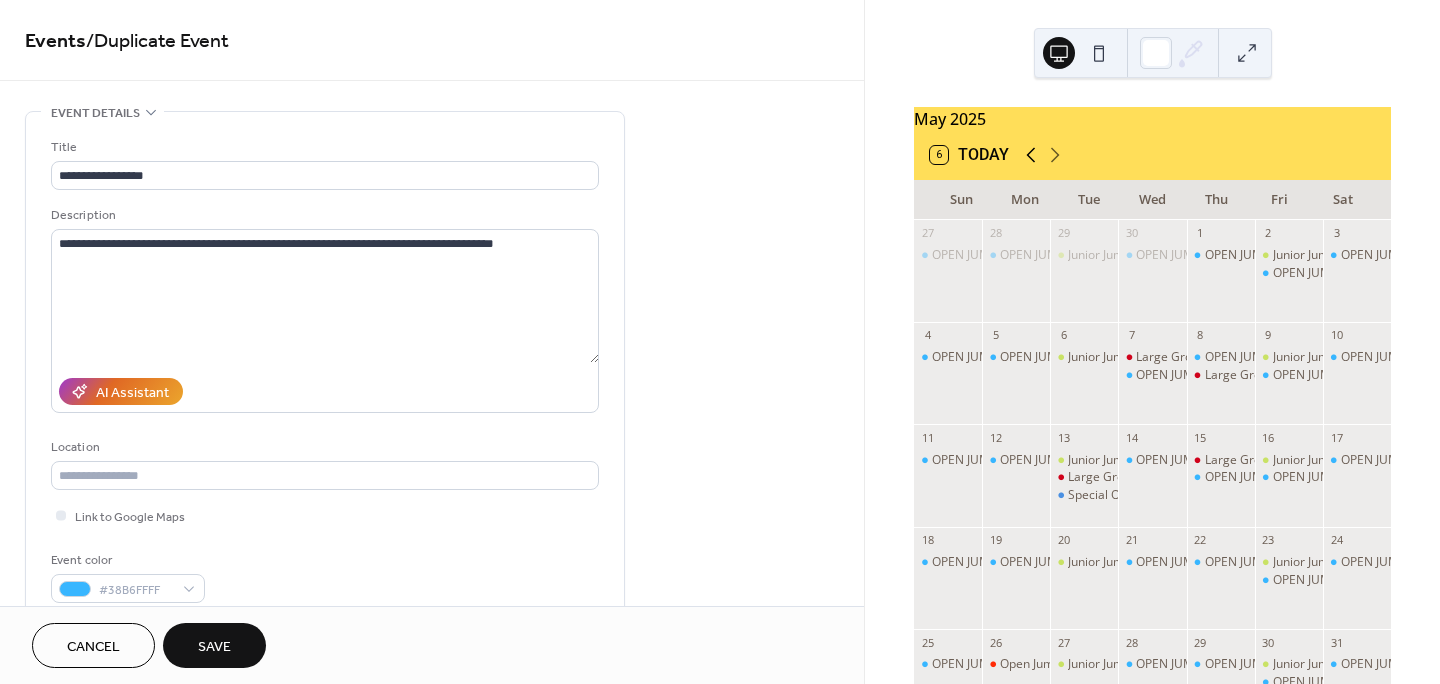 click 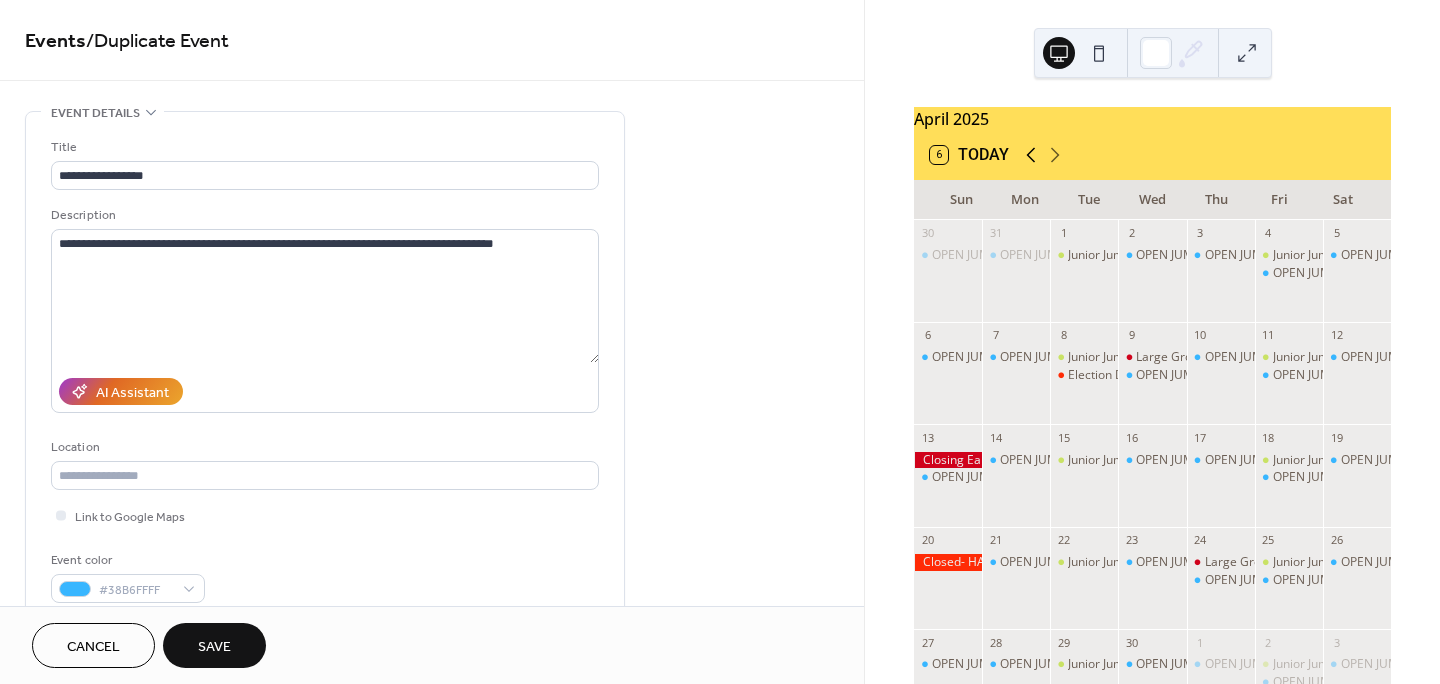 click 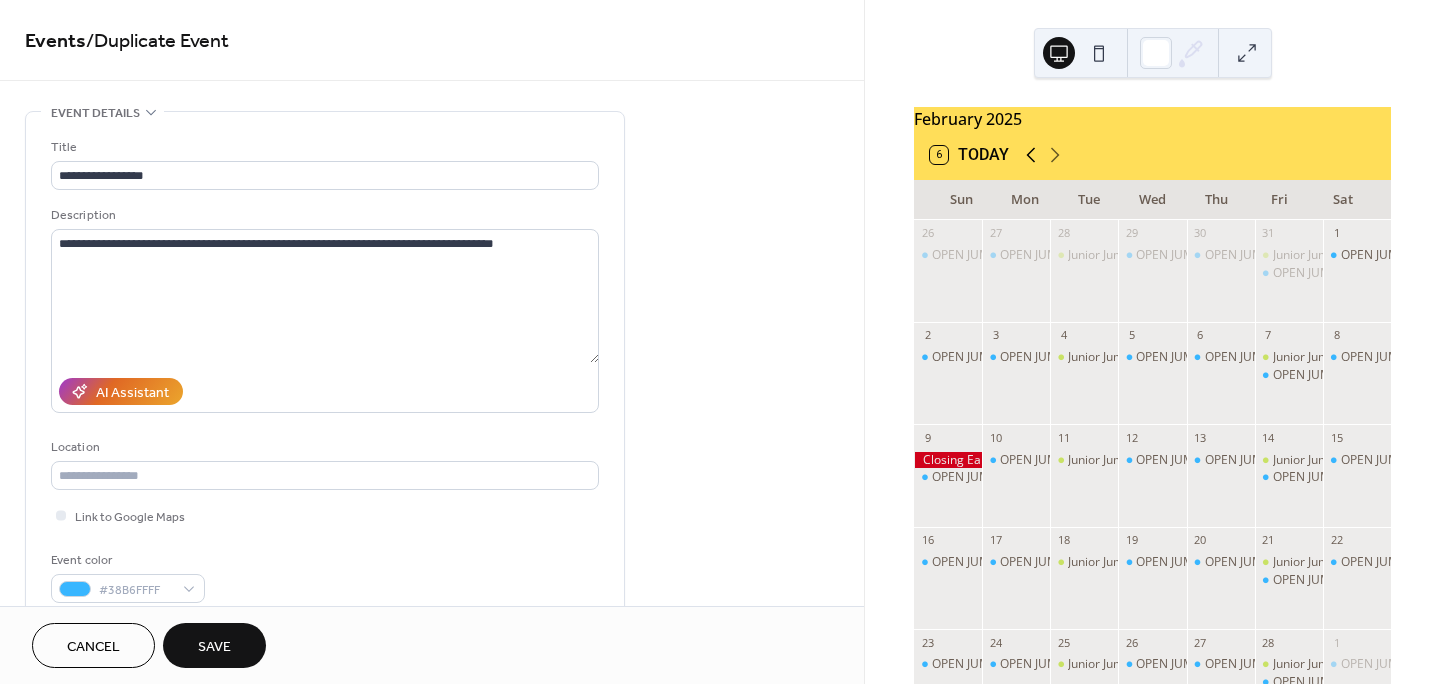 click 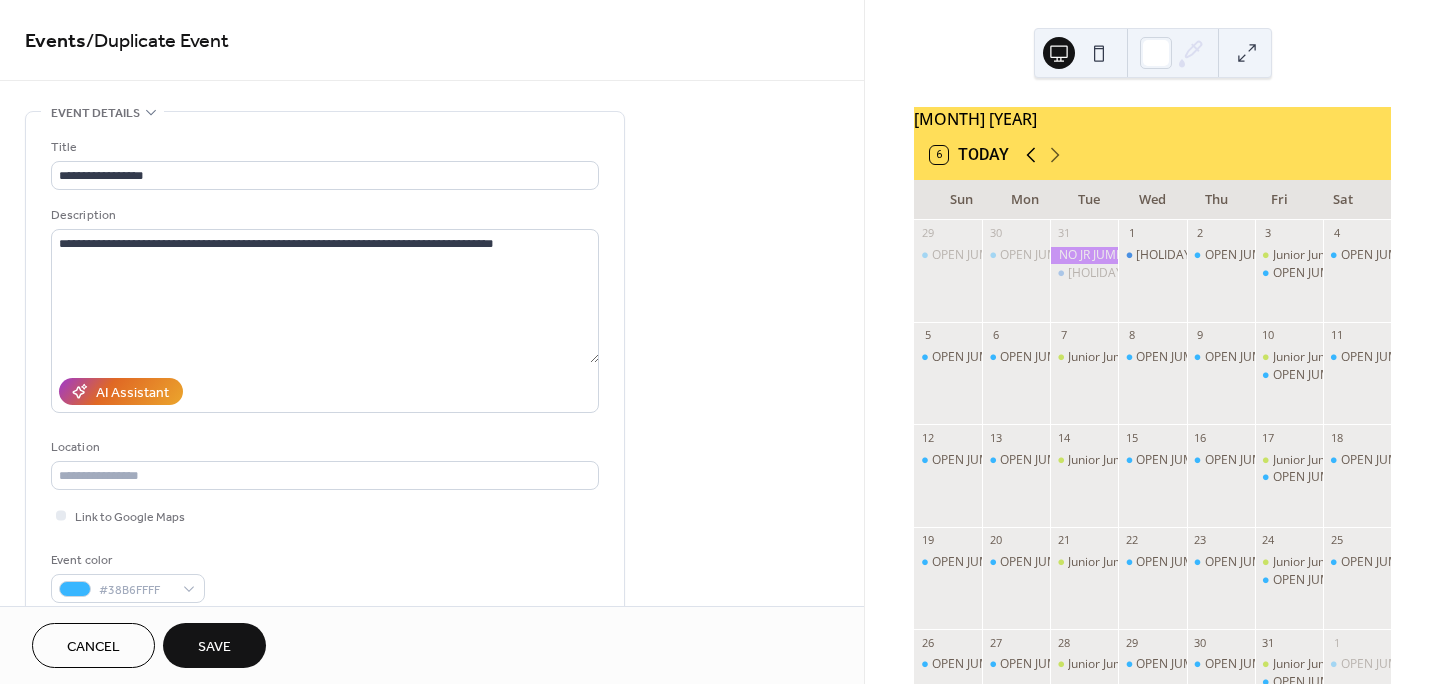 click 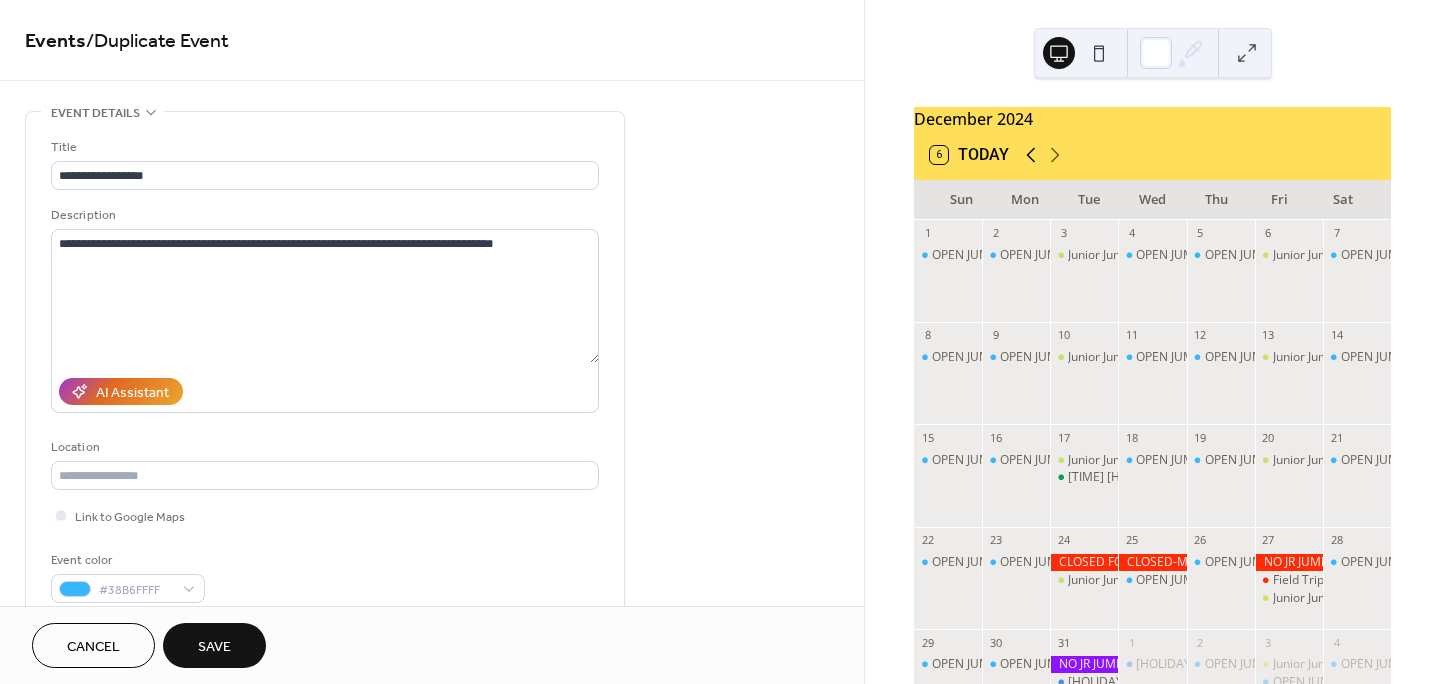 click 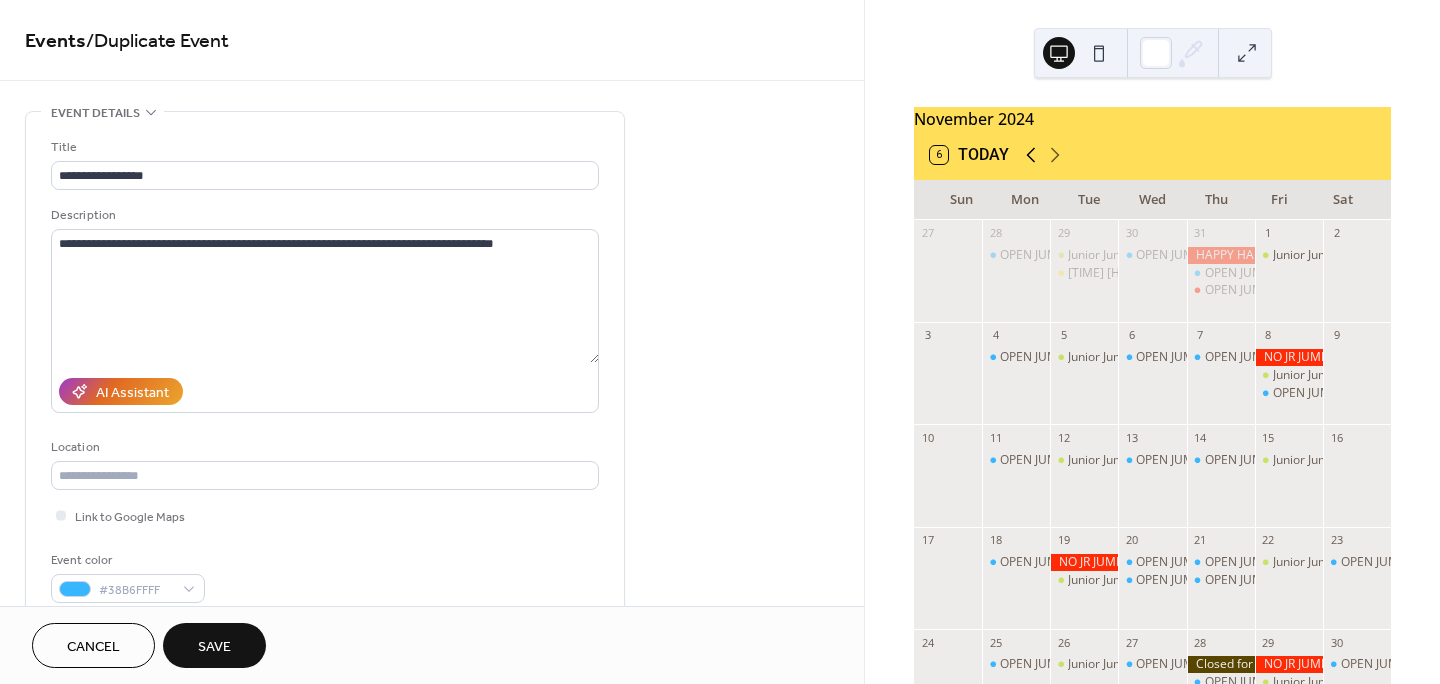 click 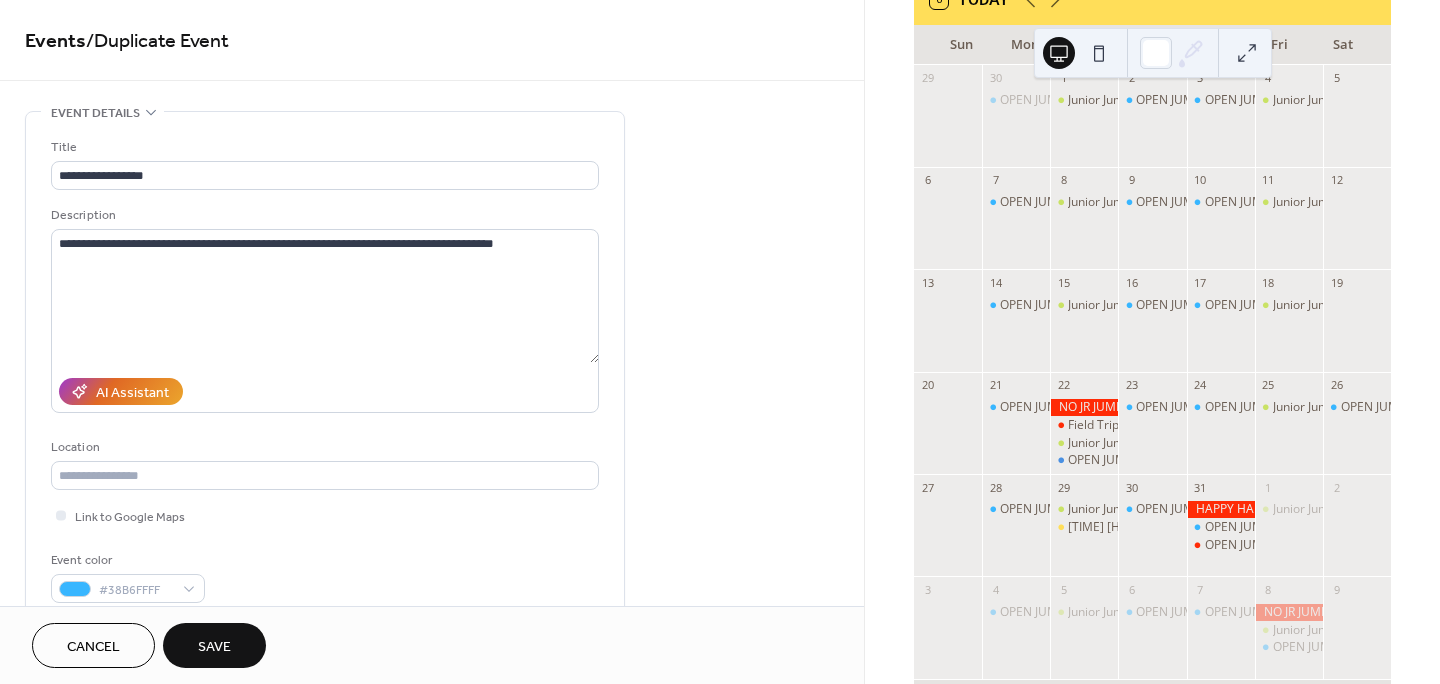 scroll, scrollTop: 200, scrollLeft: 0, axis: vertical 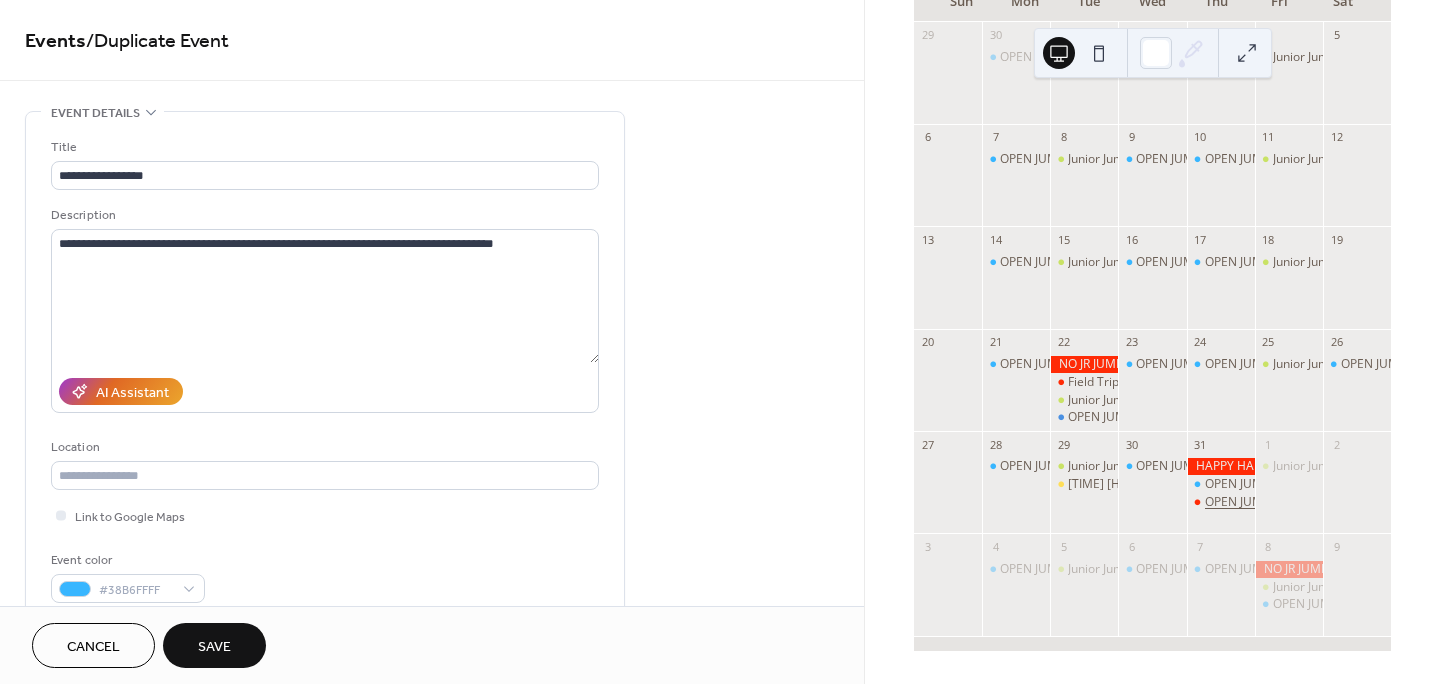 click on "OPEN JUMP [TIME]" at bounding box center (1257, 502) 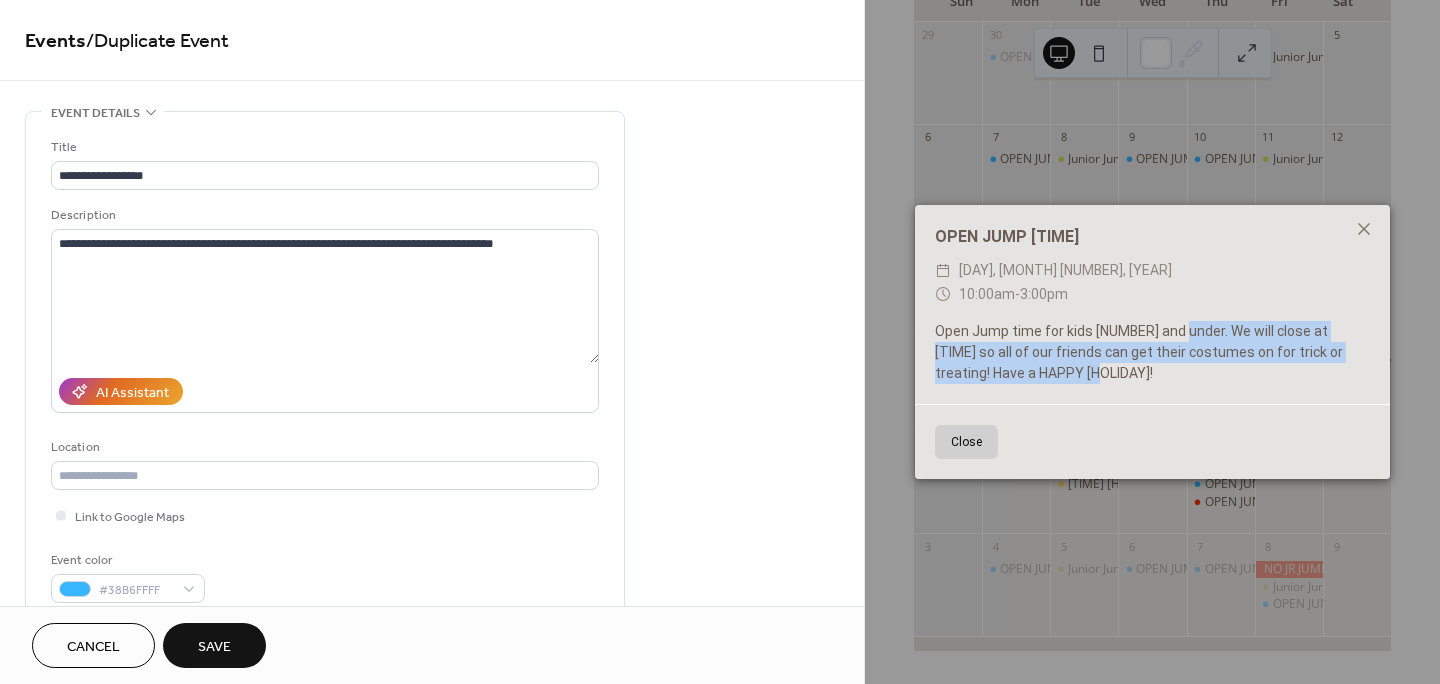 drag, startPoint x: 1176, startPoint y: 325, endPoint x: 1193, endPoint y: 392, distance: 69.12308 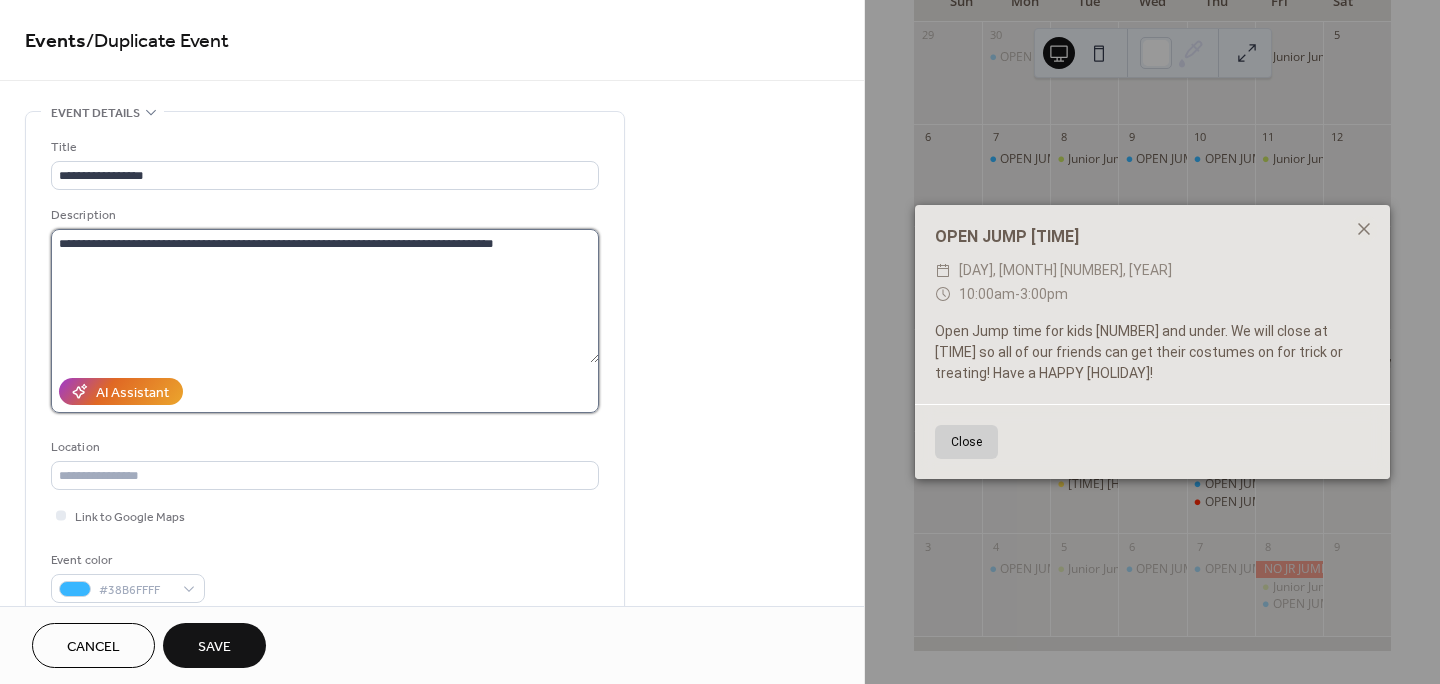 click on "**********" at bounding box center [325, 296] 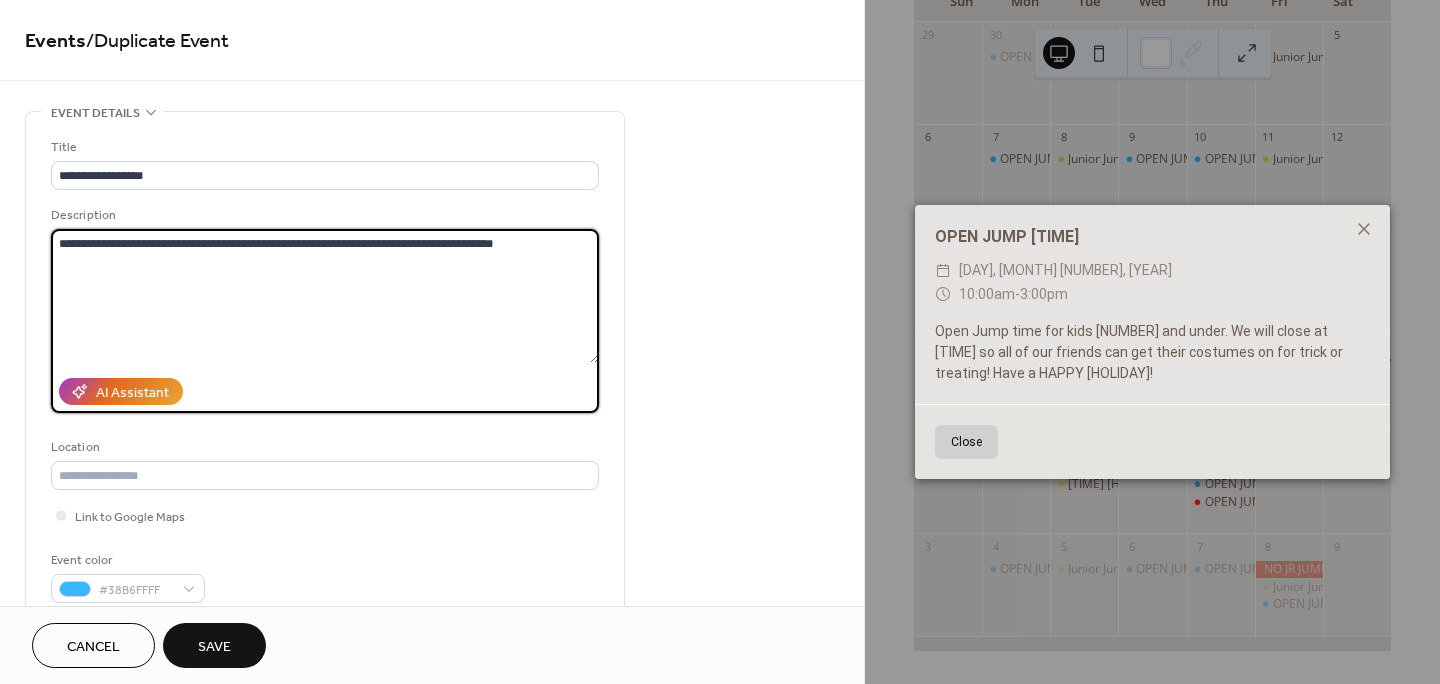 drag, startPoint x: 281, startPoint y: 237, endPoint x: 564, endPoint y: 292, distance: 288.29498 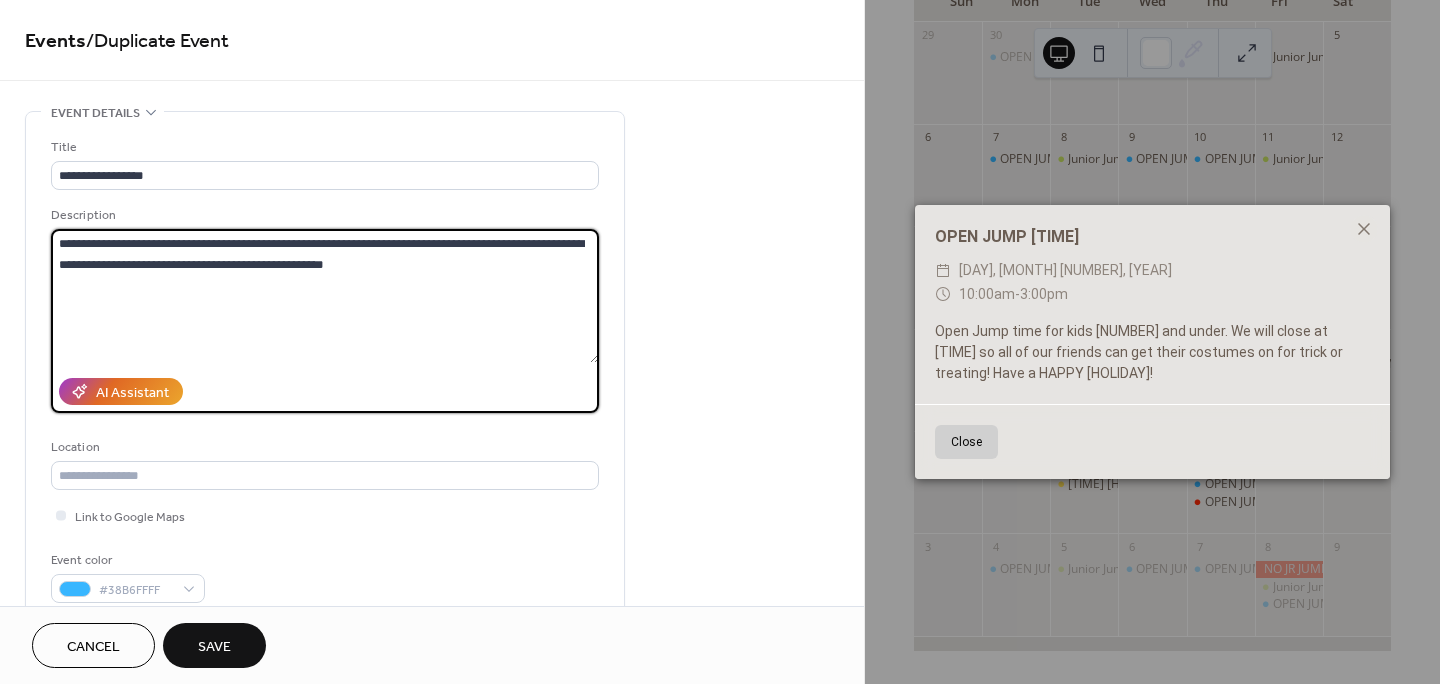 click on "**********" at bounding box center [325, 296] 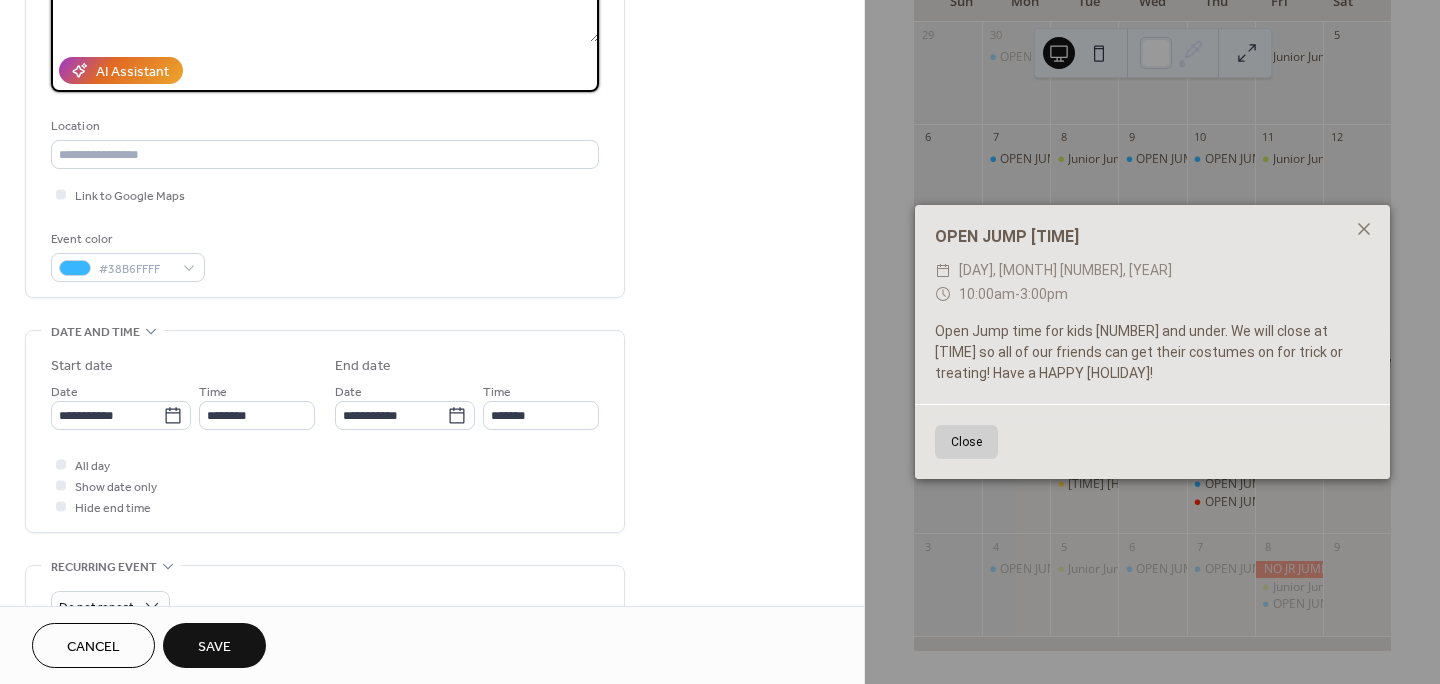 scroll, scrollTop: 400, scrollLeft: 0, axis: vertical 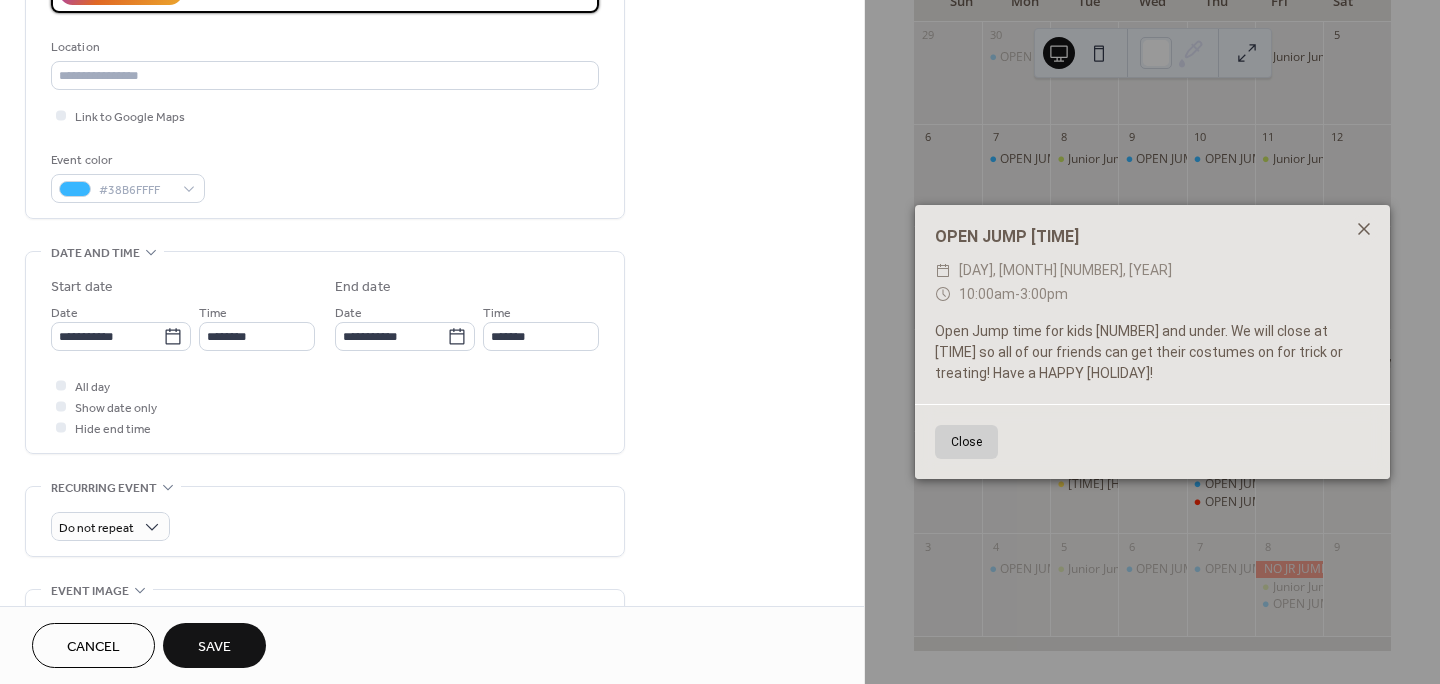 type on "**********" 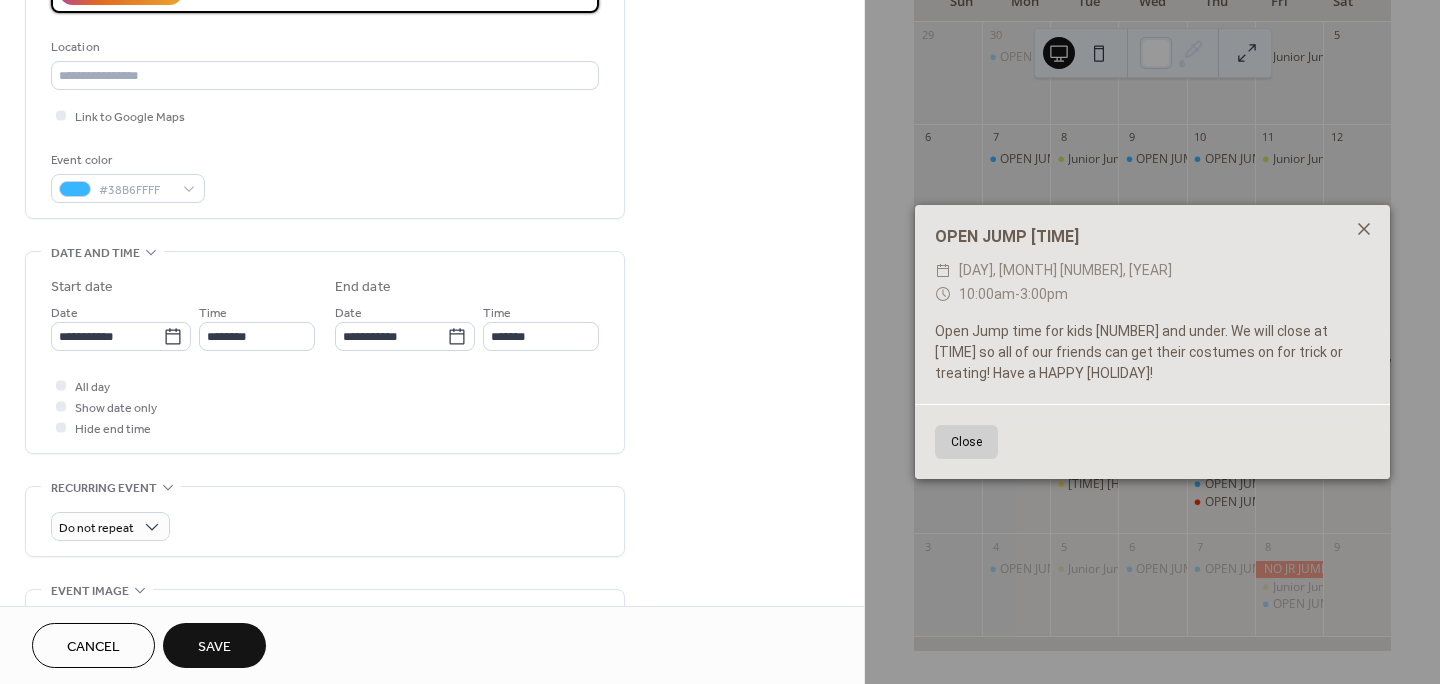 click 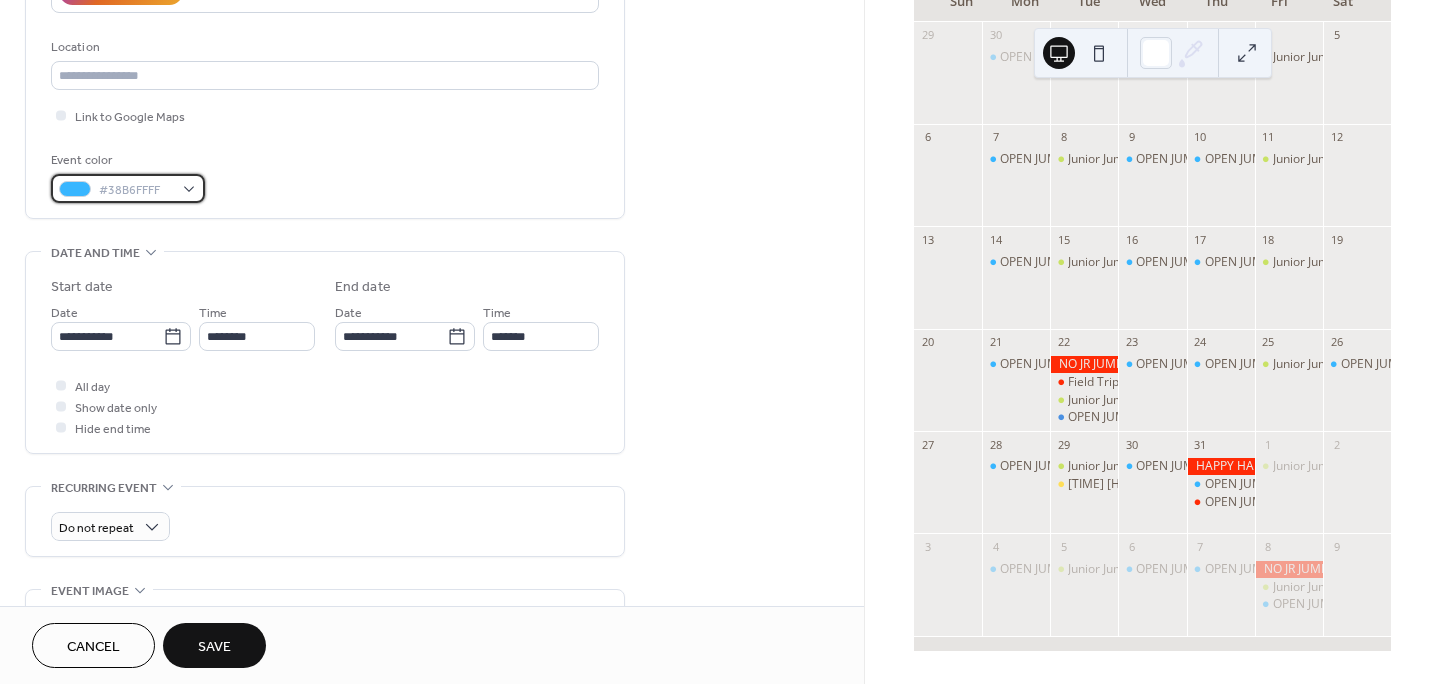 click on "#38B6FFFF" at bounding box center (128, 188) 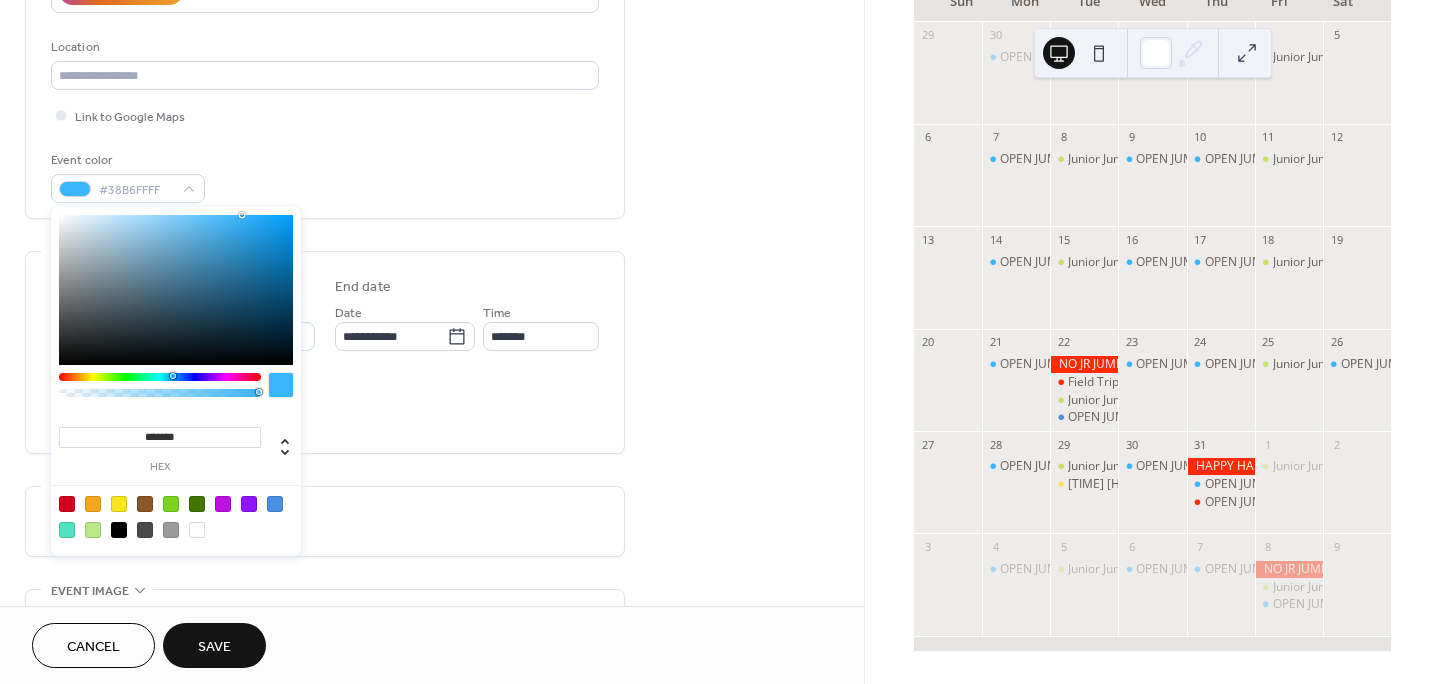 click at bounding box center (93, 504) 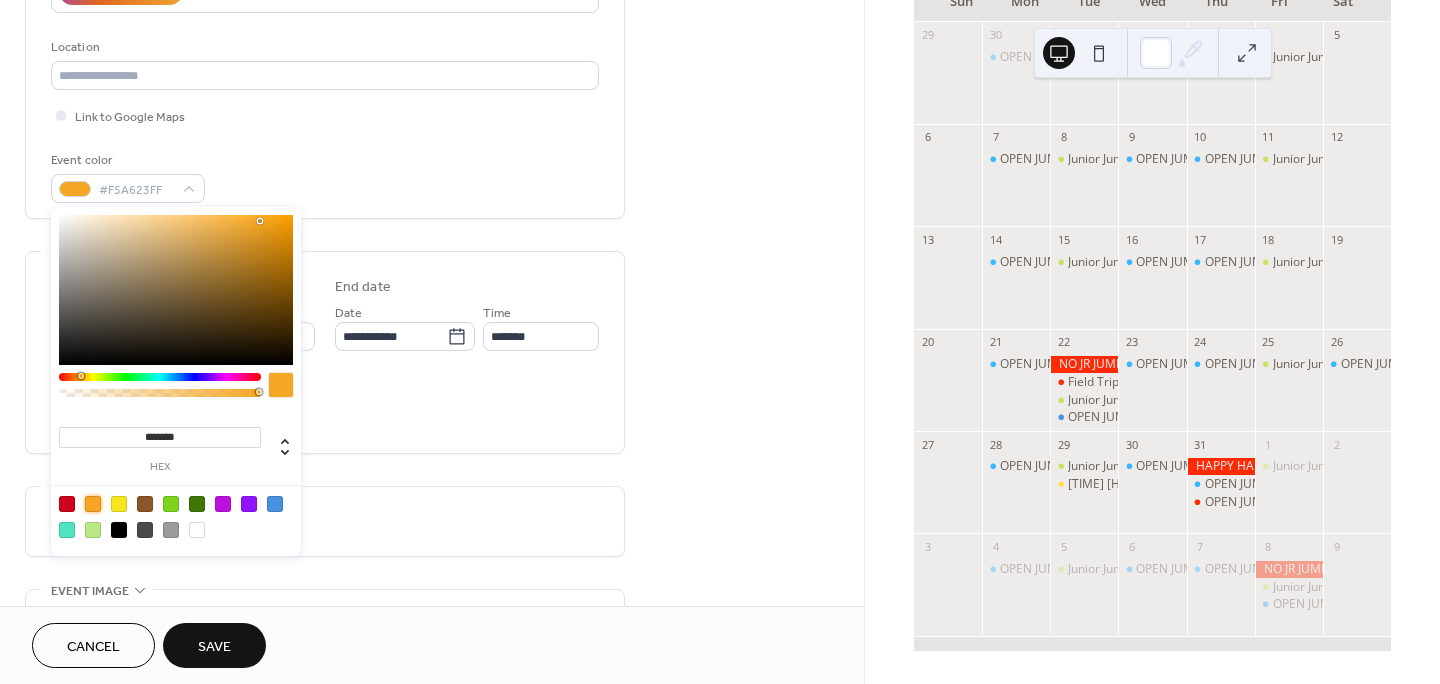 click on "All day Show date only Hide end time" at bounding box center (325, 406) 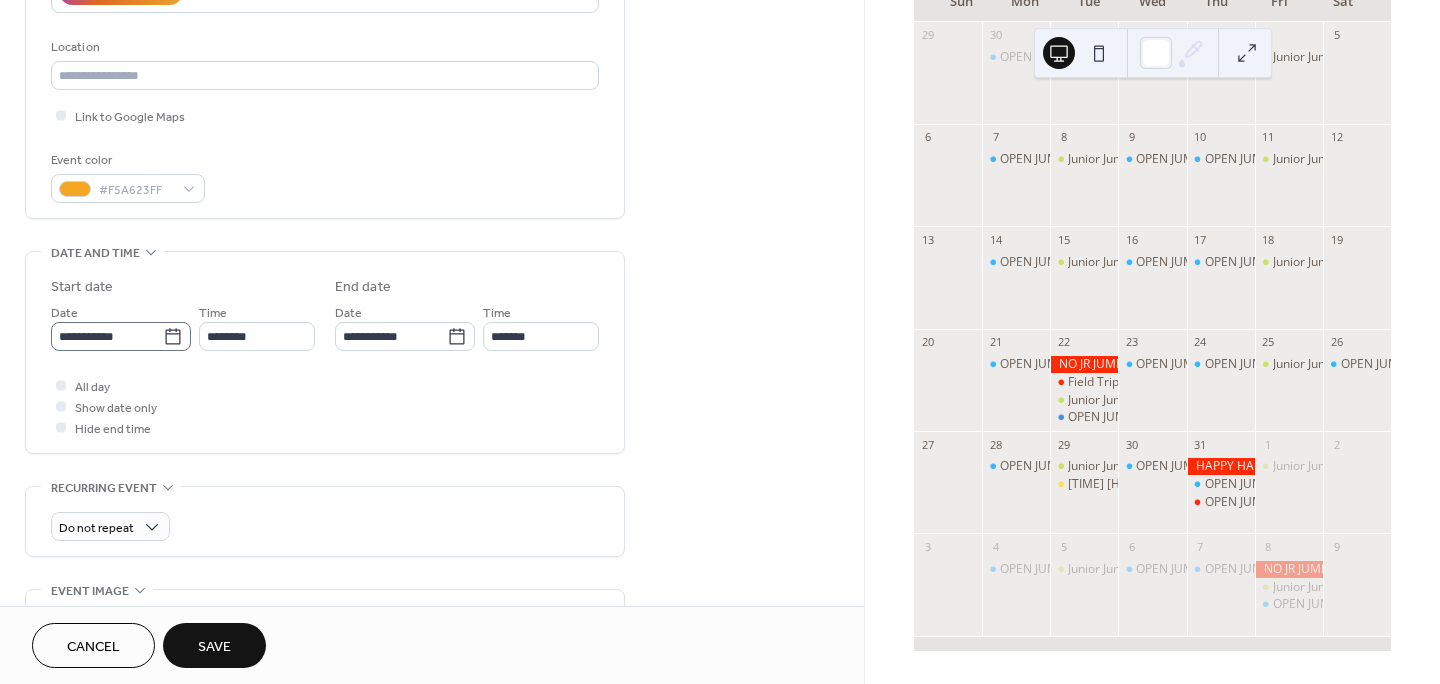 click 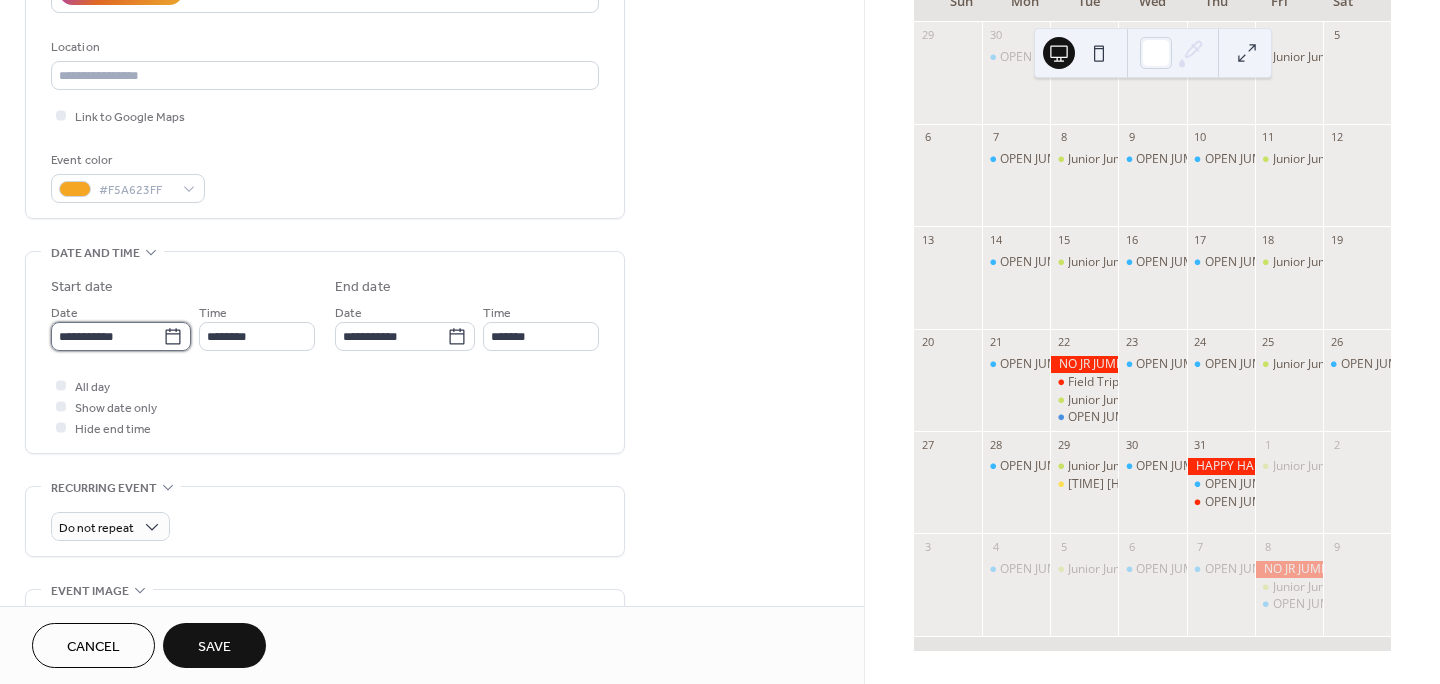 click on "**********" at bounding box center (107, 336) 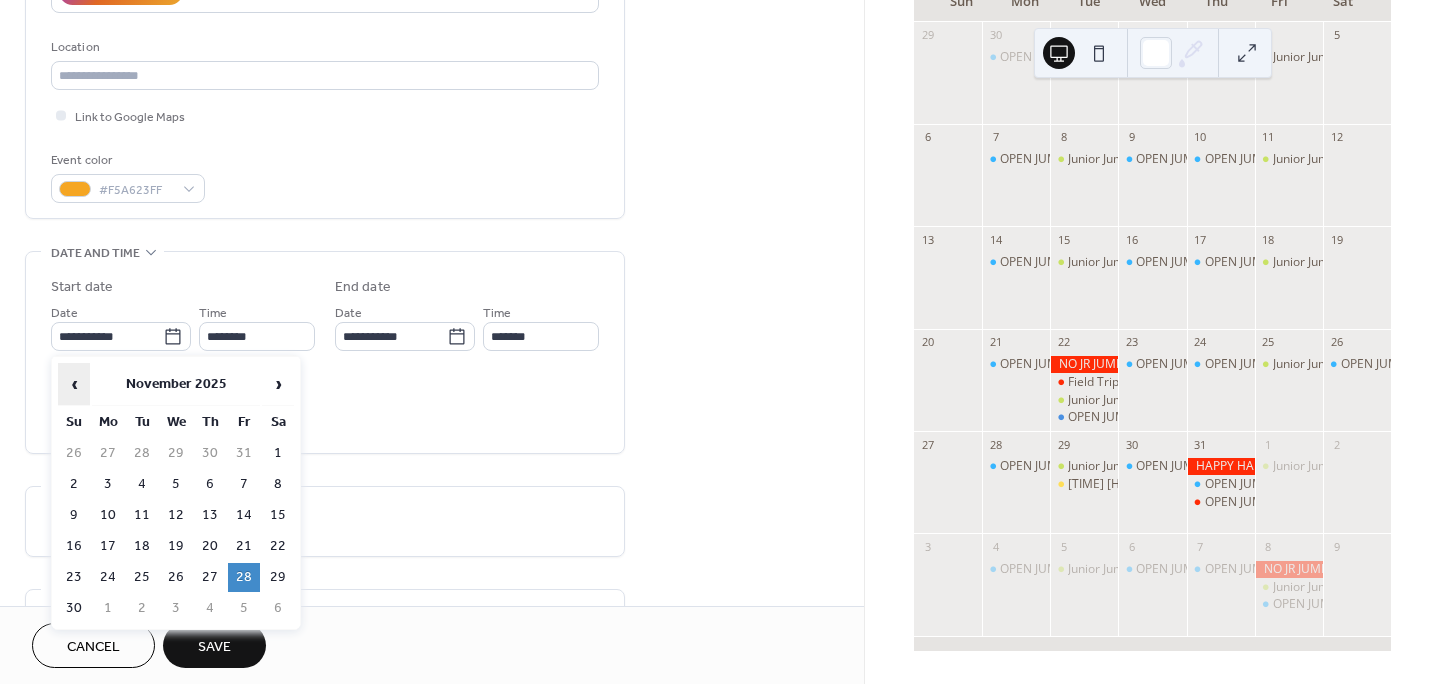 click on "‹" at bounding box center (74, 384) 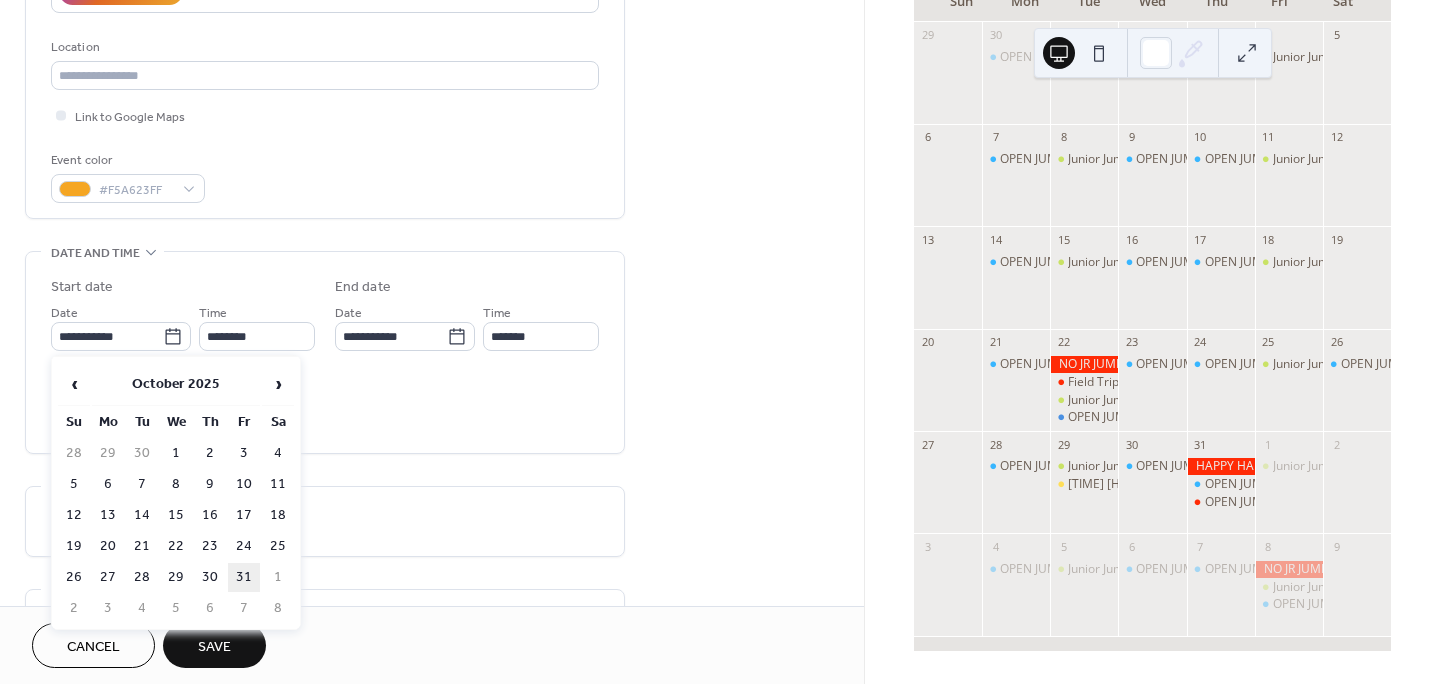 click on "31" at bounding box center [244, 577] 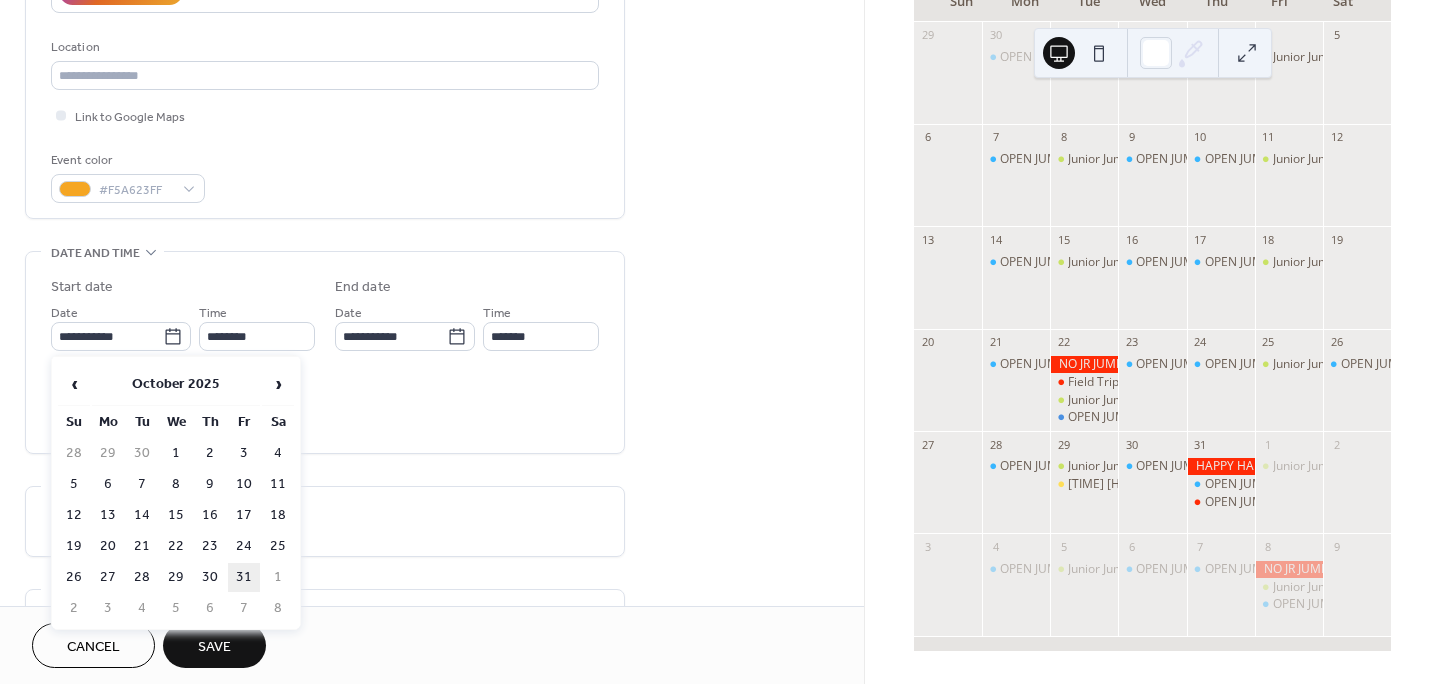 type on "**********" 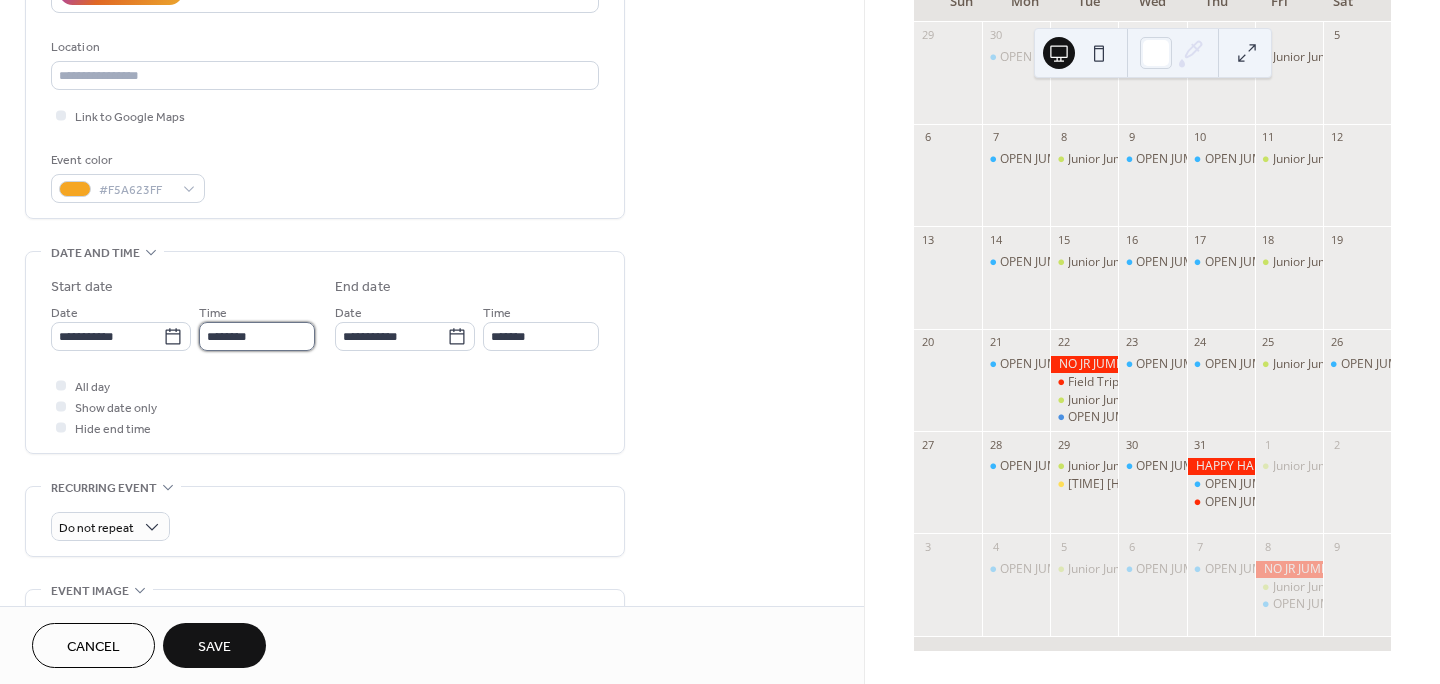 click on "********" at bounding box center (257, 336) 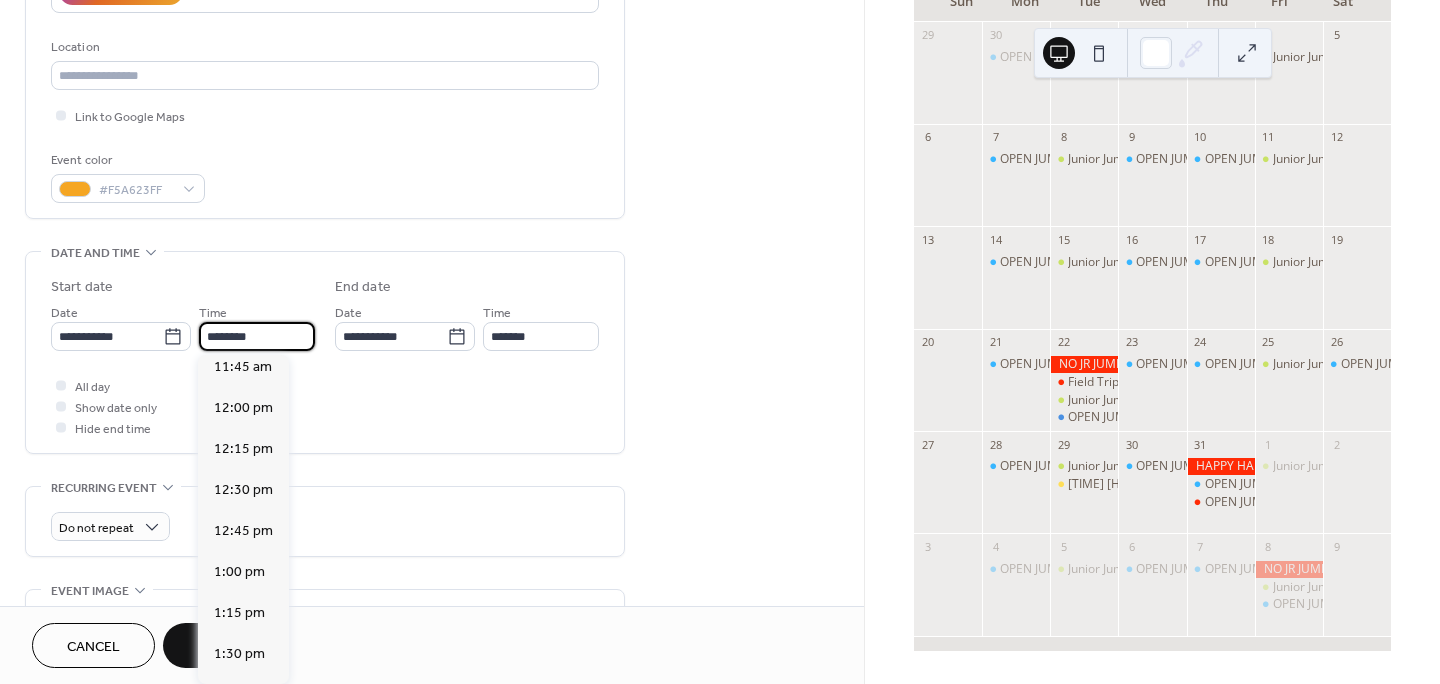 scroll, scrollTop: 1940, scrollLeft: 0, axis: vertical 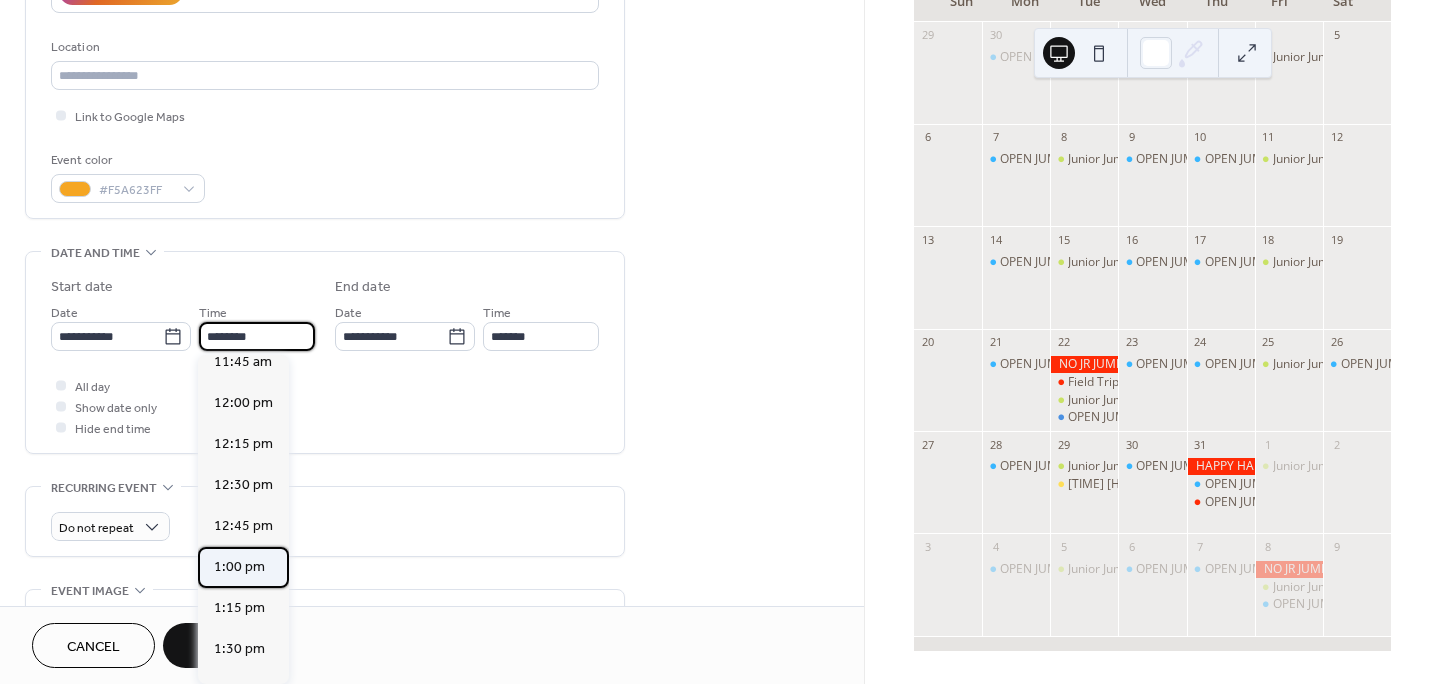 click on "1:00 pm" at bounding box center (239, 567) 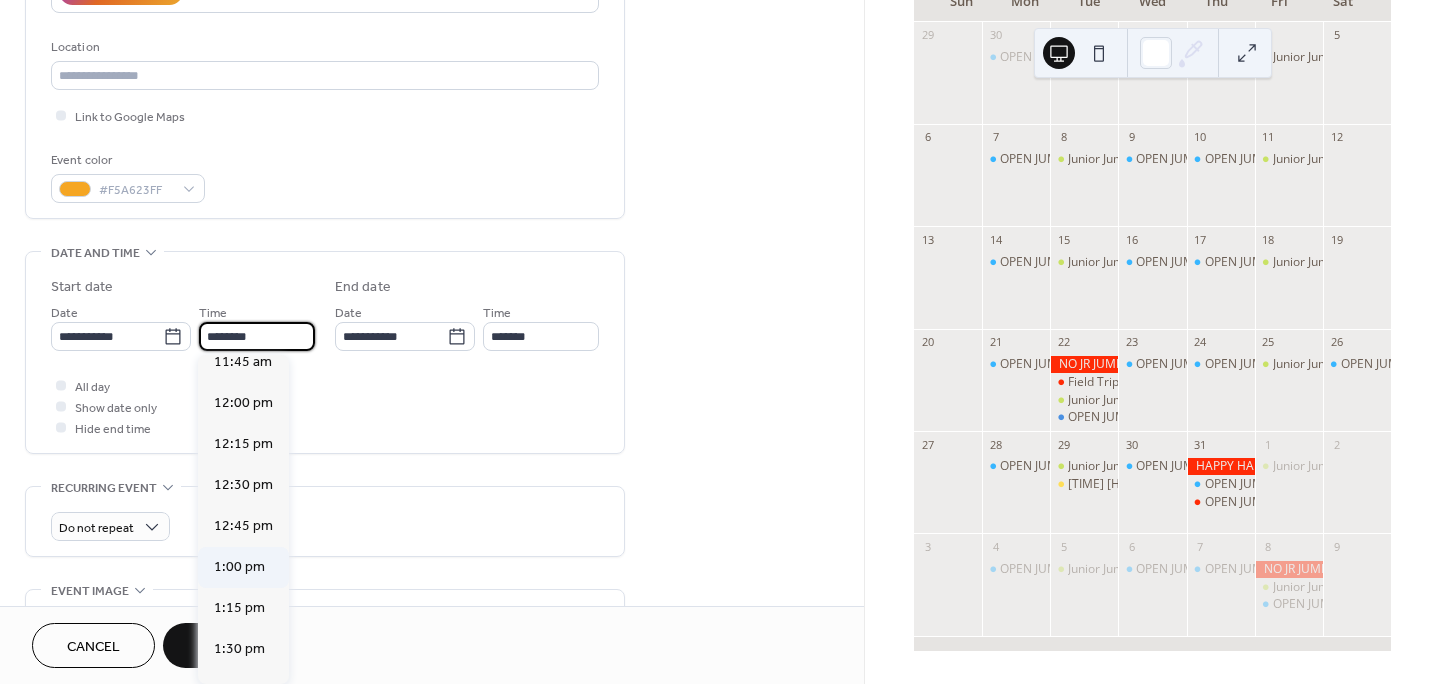 type on "*******" 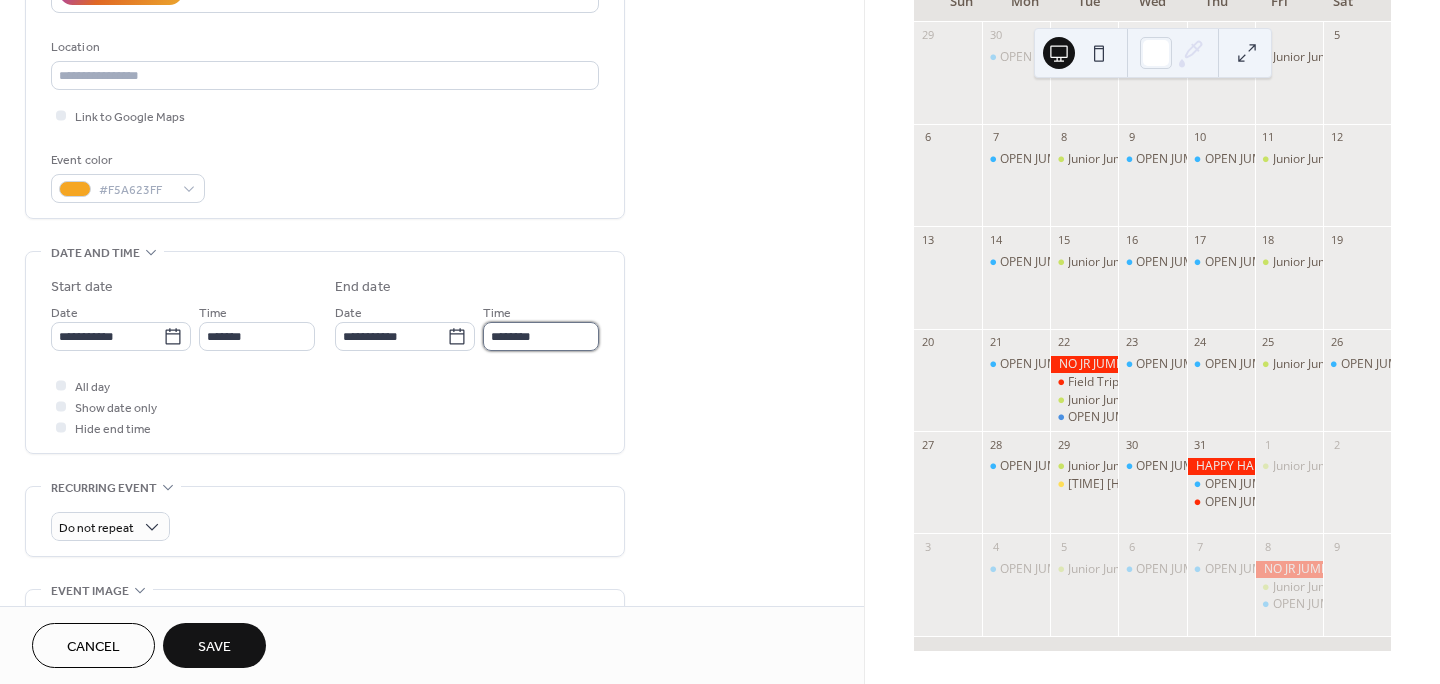 click on "********" at bounding box center (541, 336) 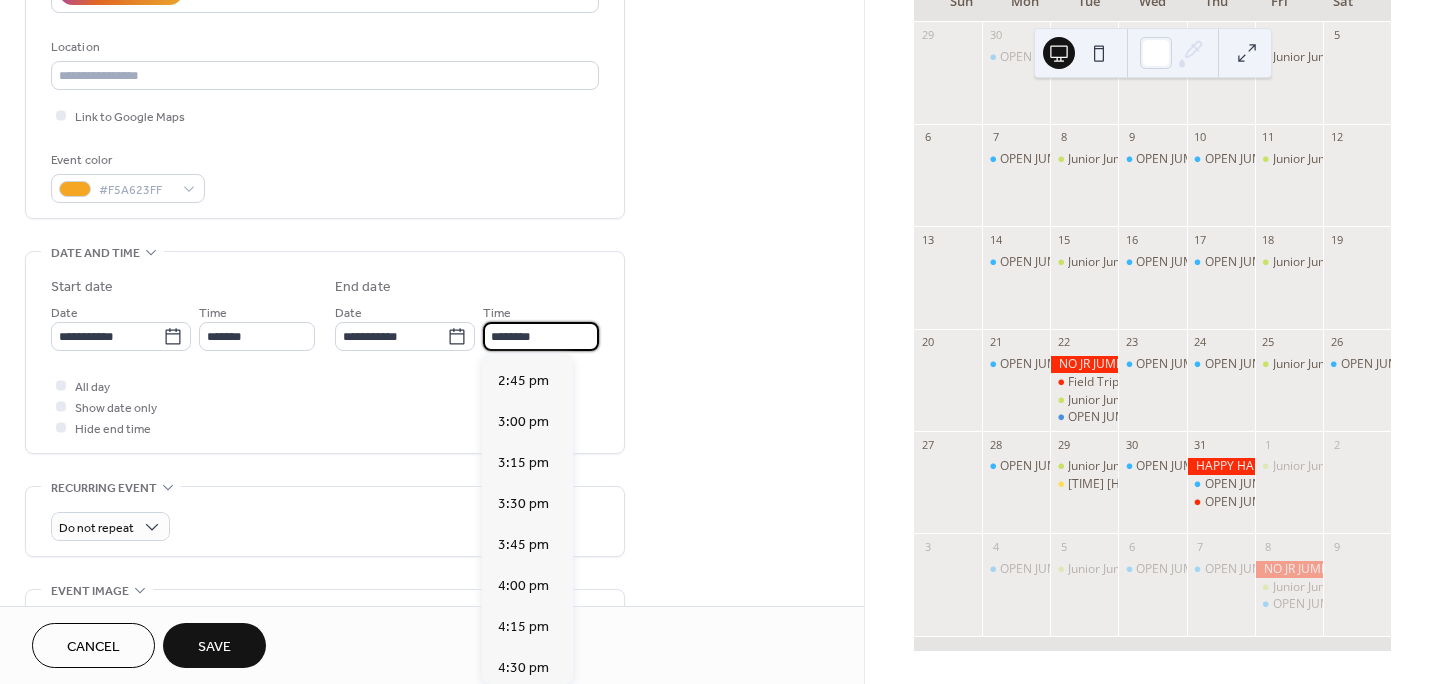 scroll, scrollTop: 234, scrollLeft: 0, axis: vertical 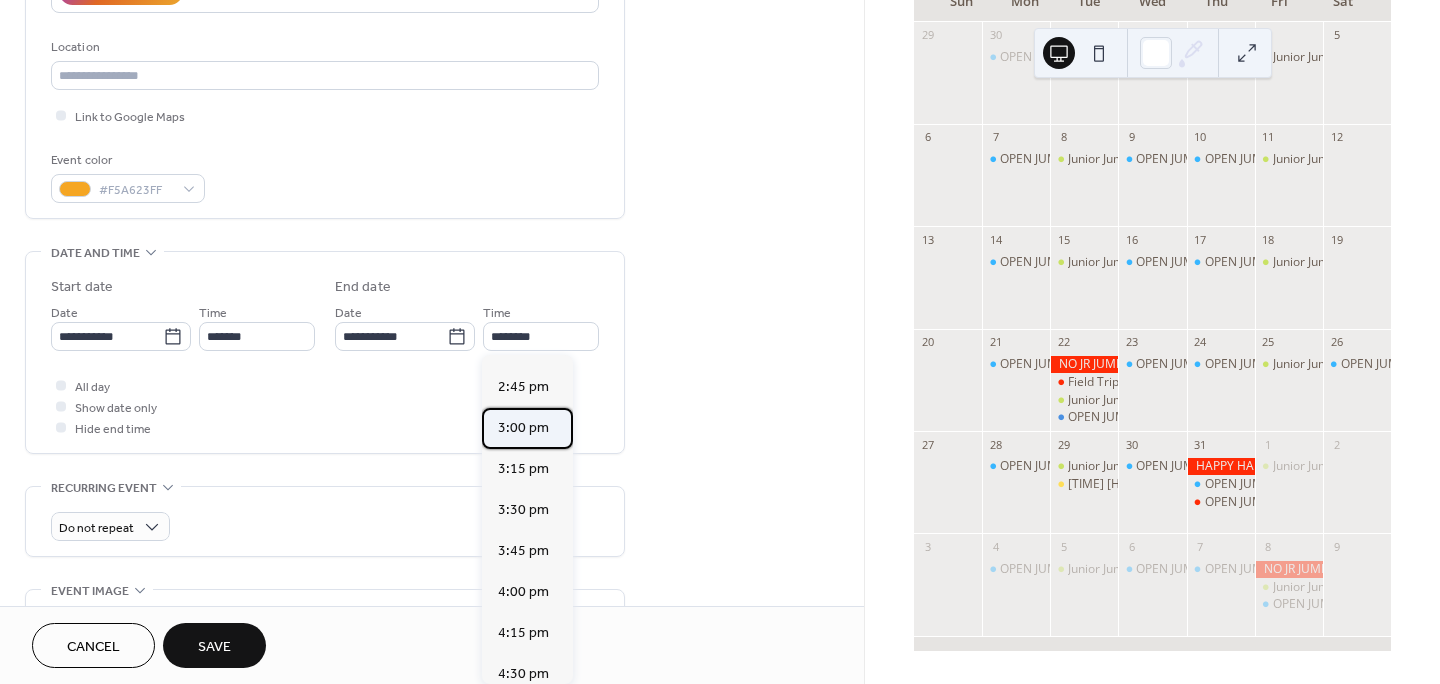 click on "3:00 pm" at bounding box center [523, 428] 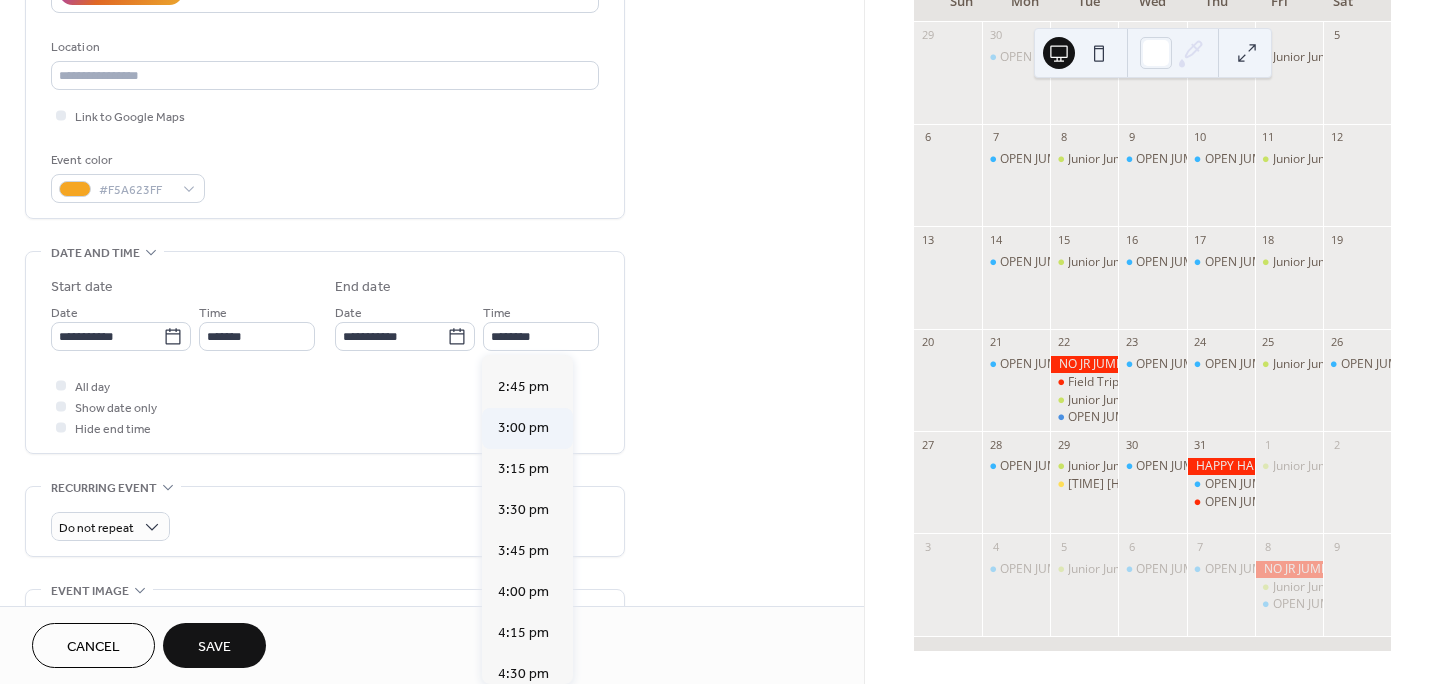 type on "*******" 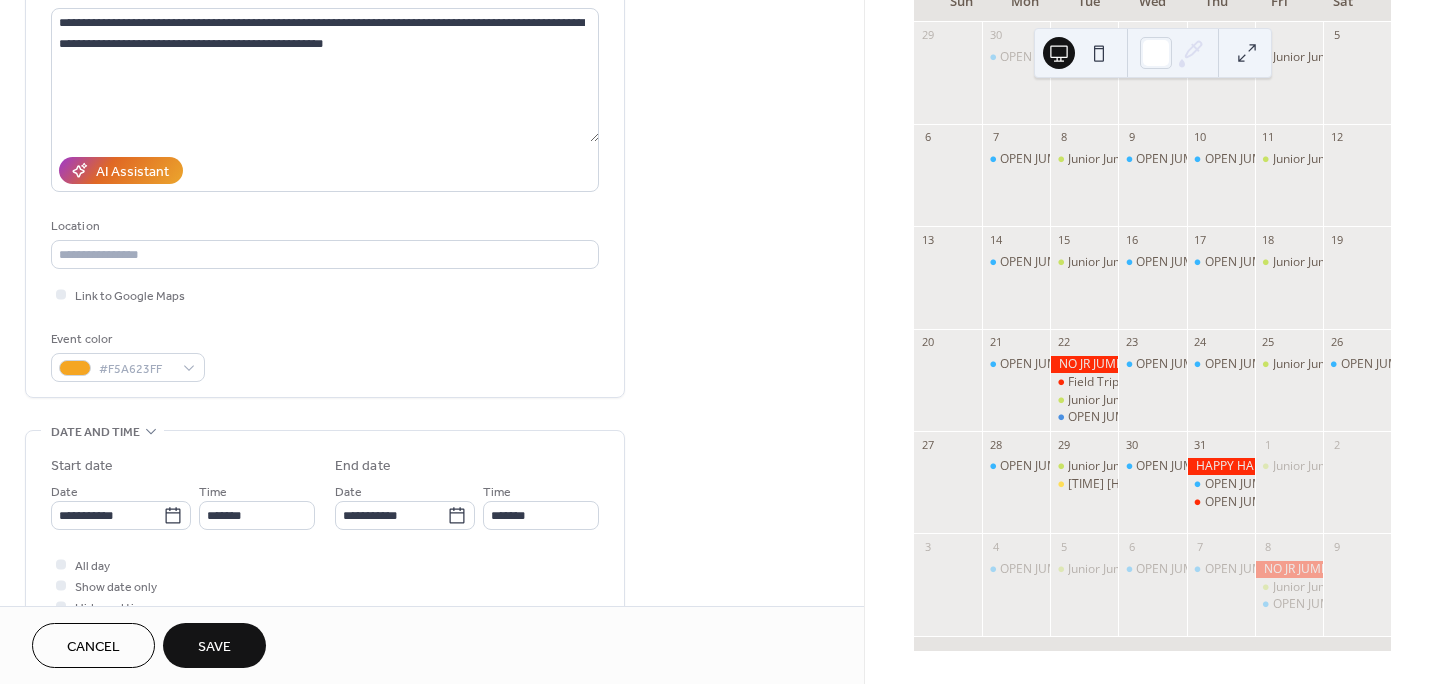 scroll, scrollTop: 0, scrollLeft: 0, axis: both 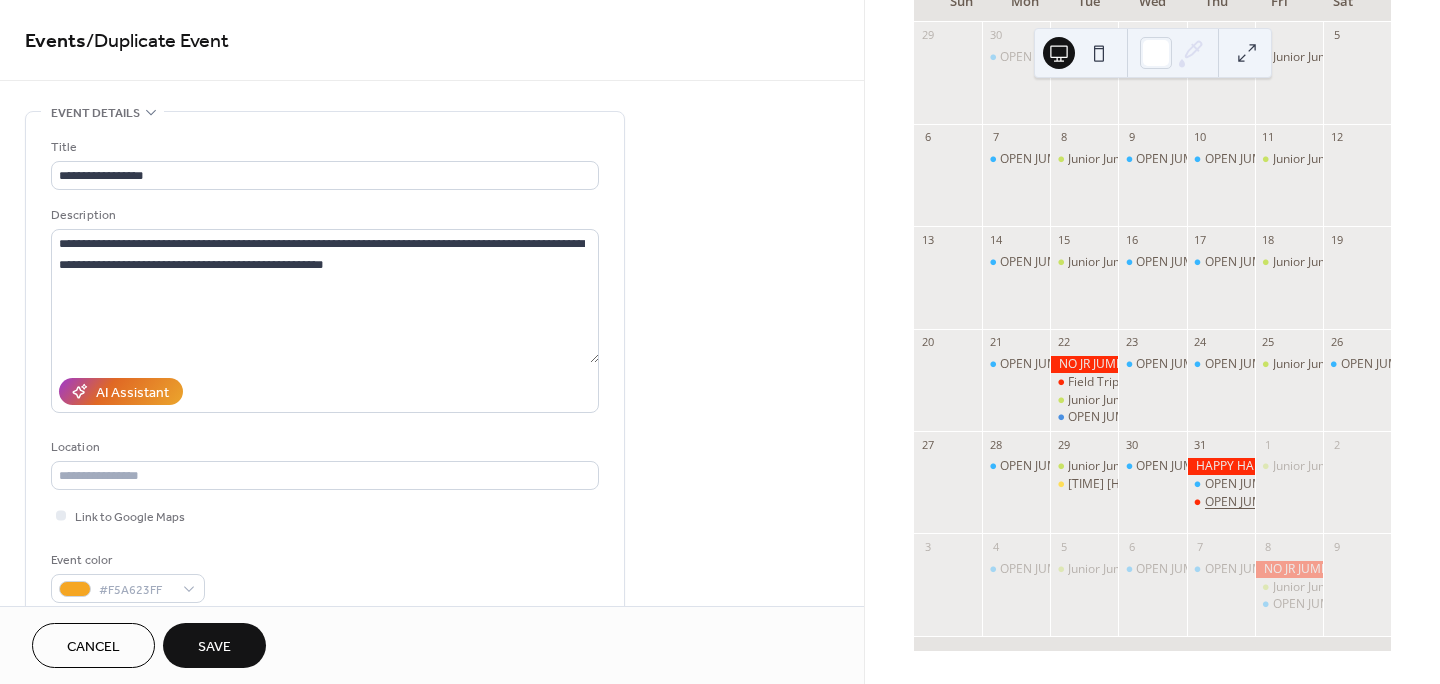 click on "OPEN JUMP [TIME]" at bounding box center (1257, 502) 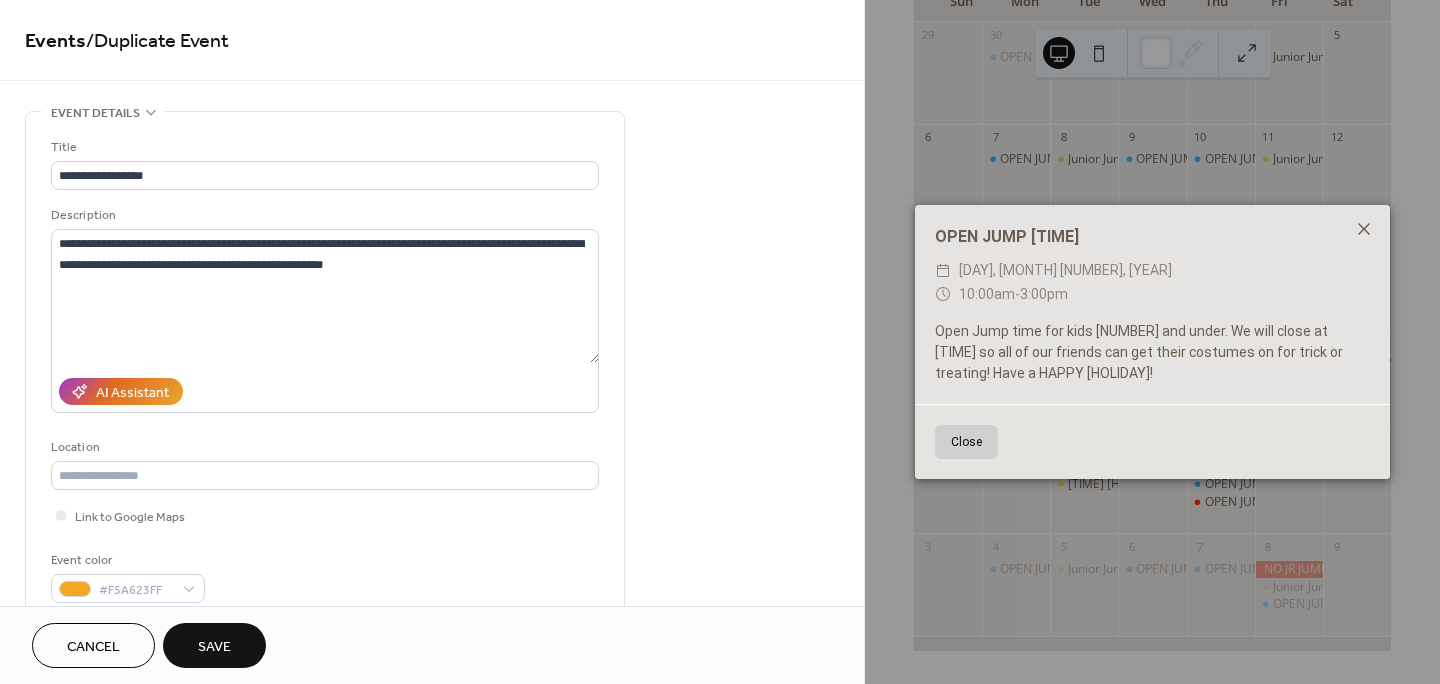 click 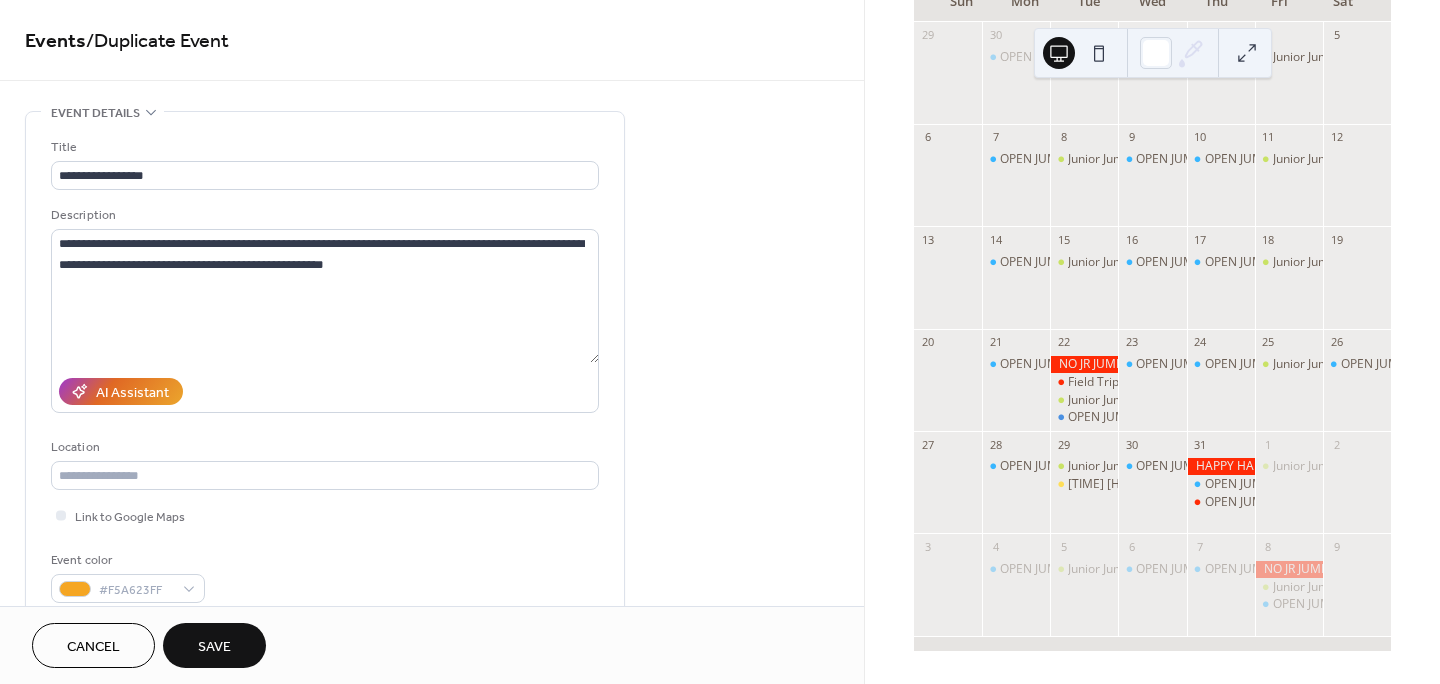 click on "Save" at bounding box center (214, 647) 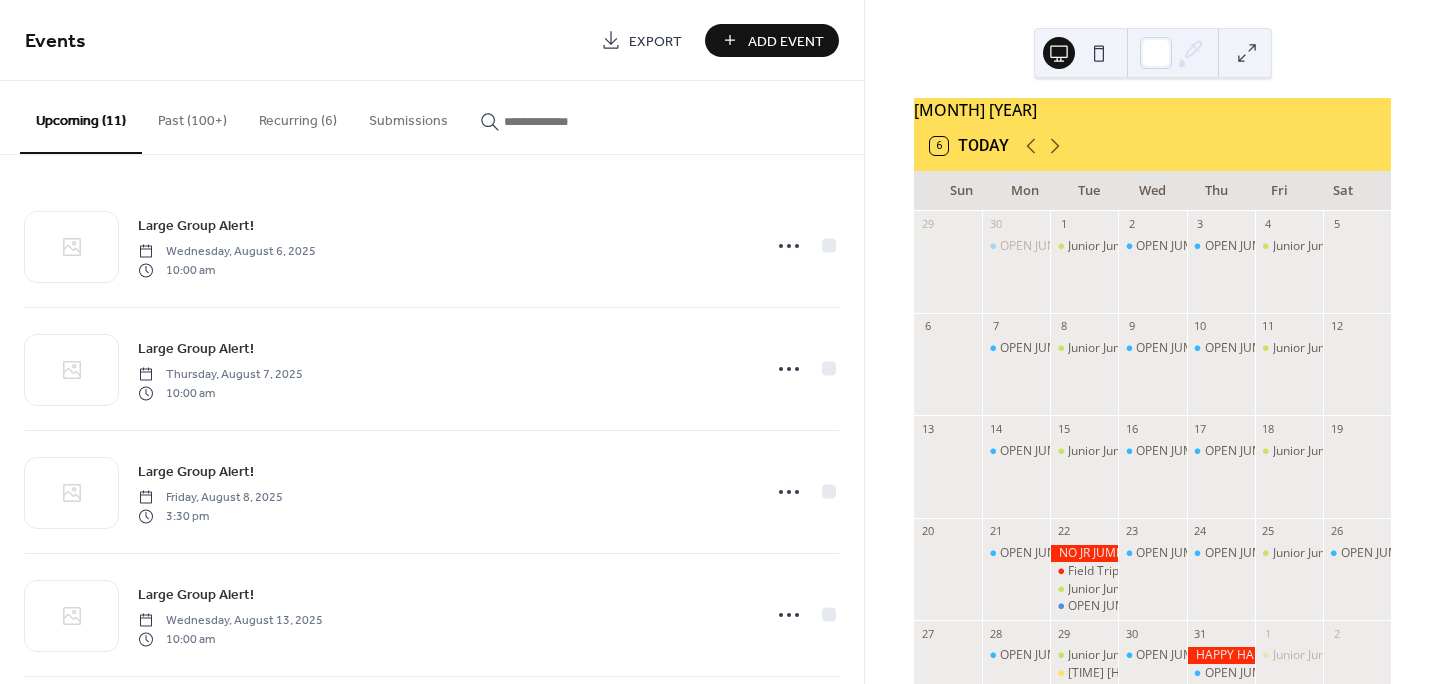scroll, scrollTop: 0, scrollLeft: 0, axis: both 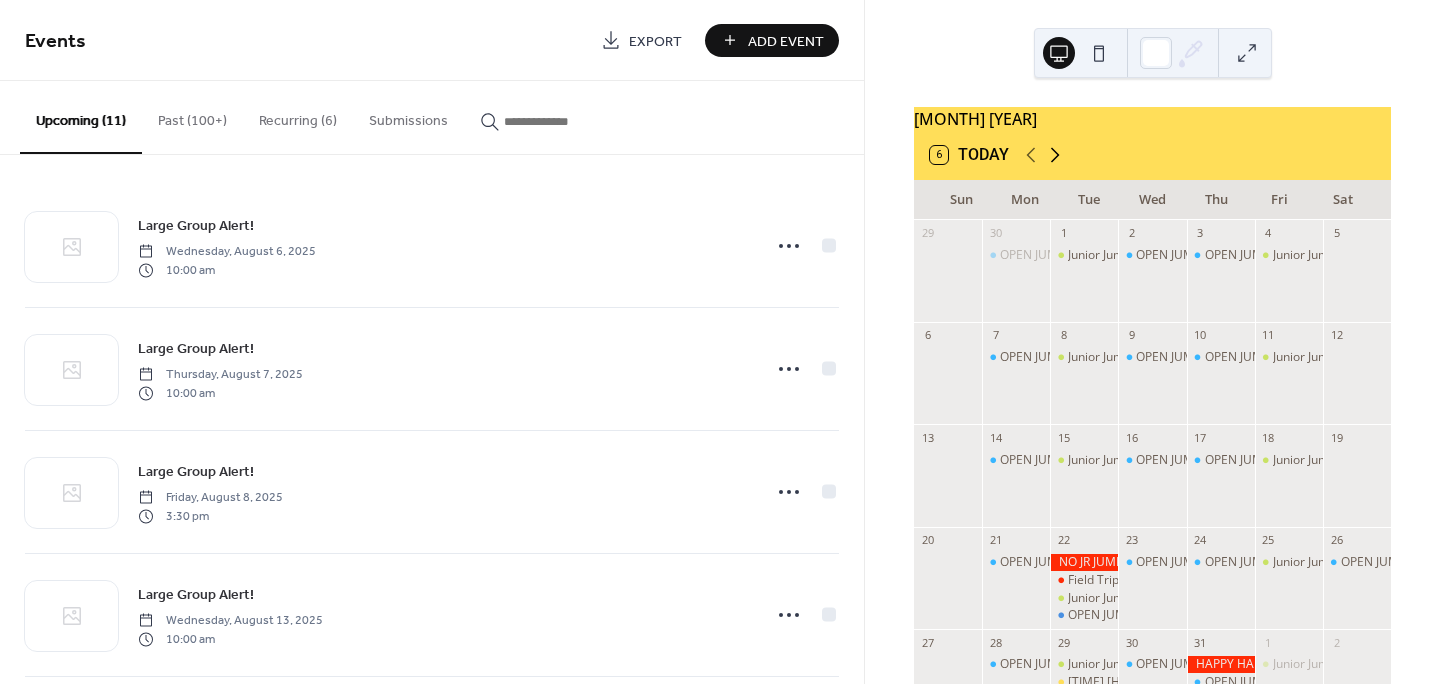 click 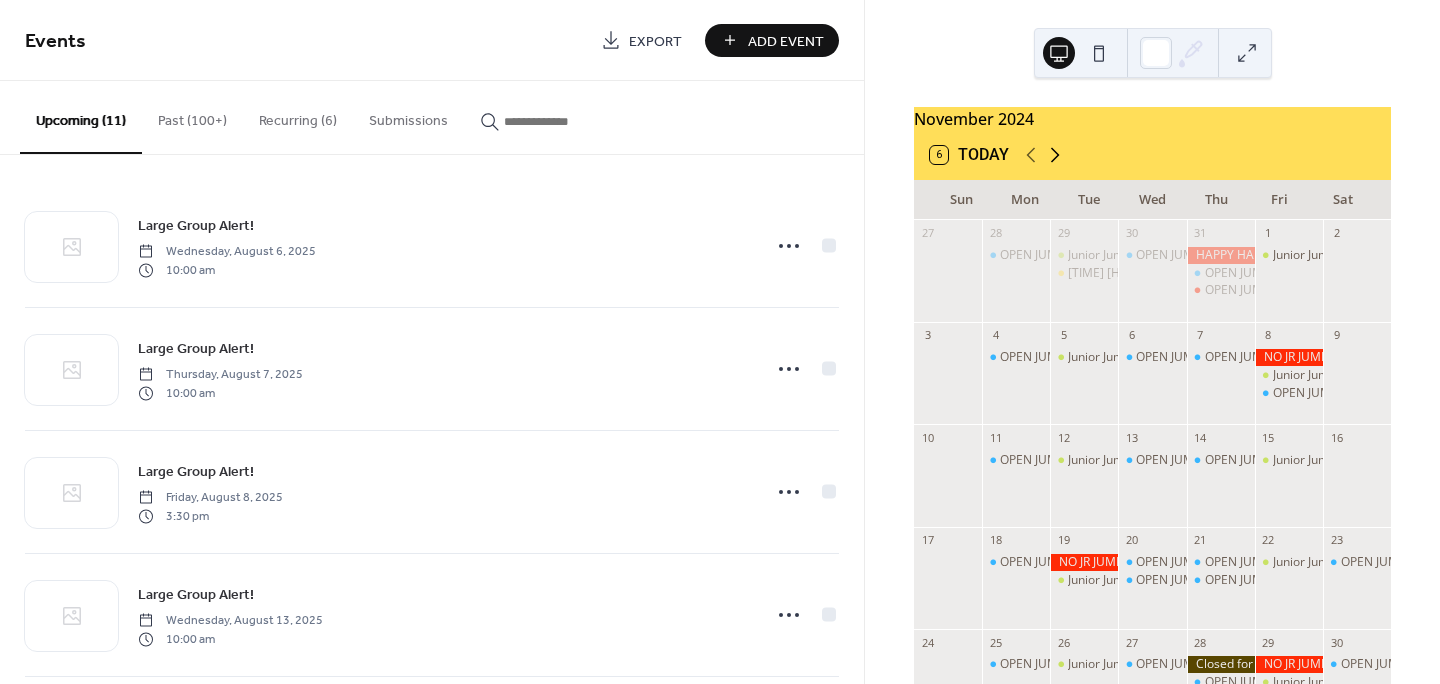 click 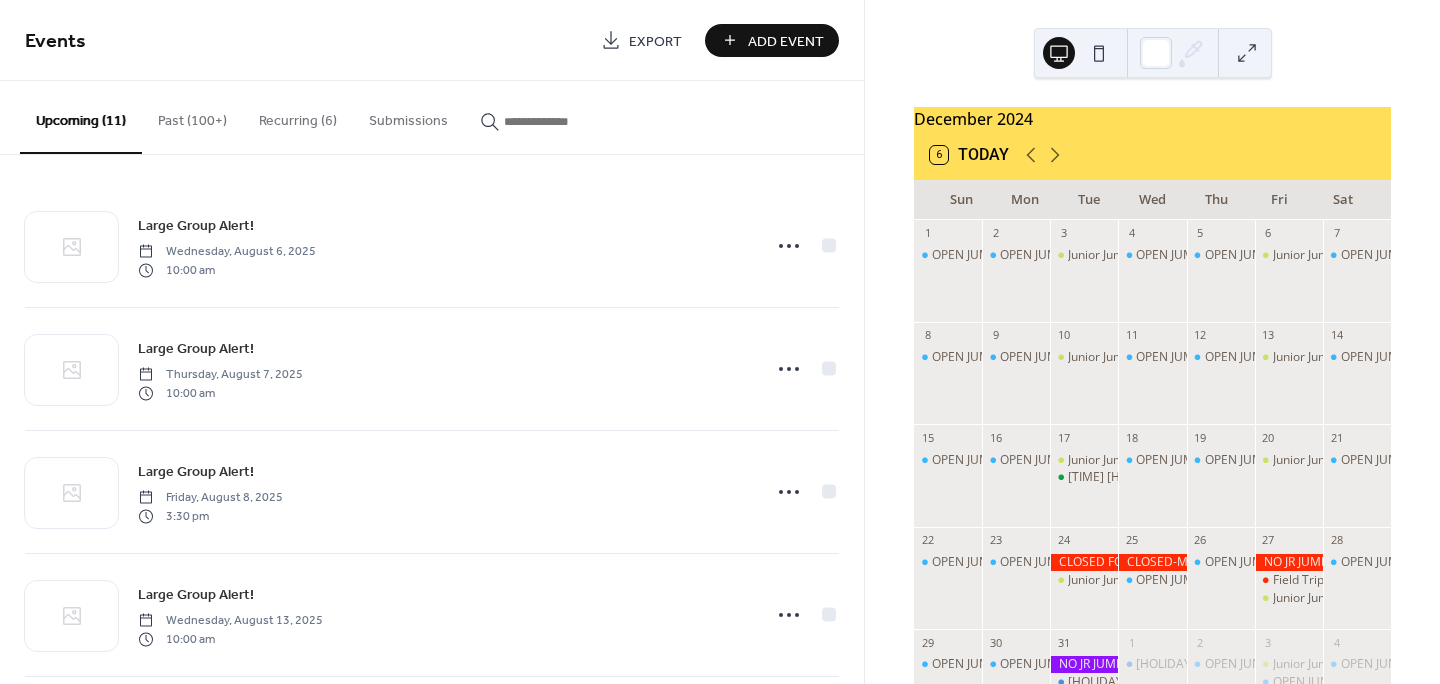 click on "6 Today" at bounding box center (969, 155) 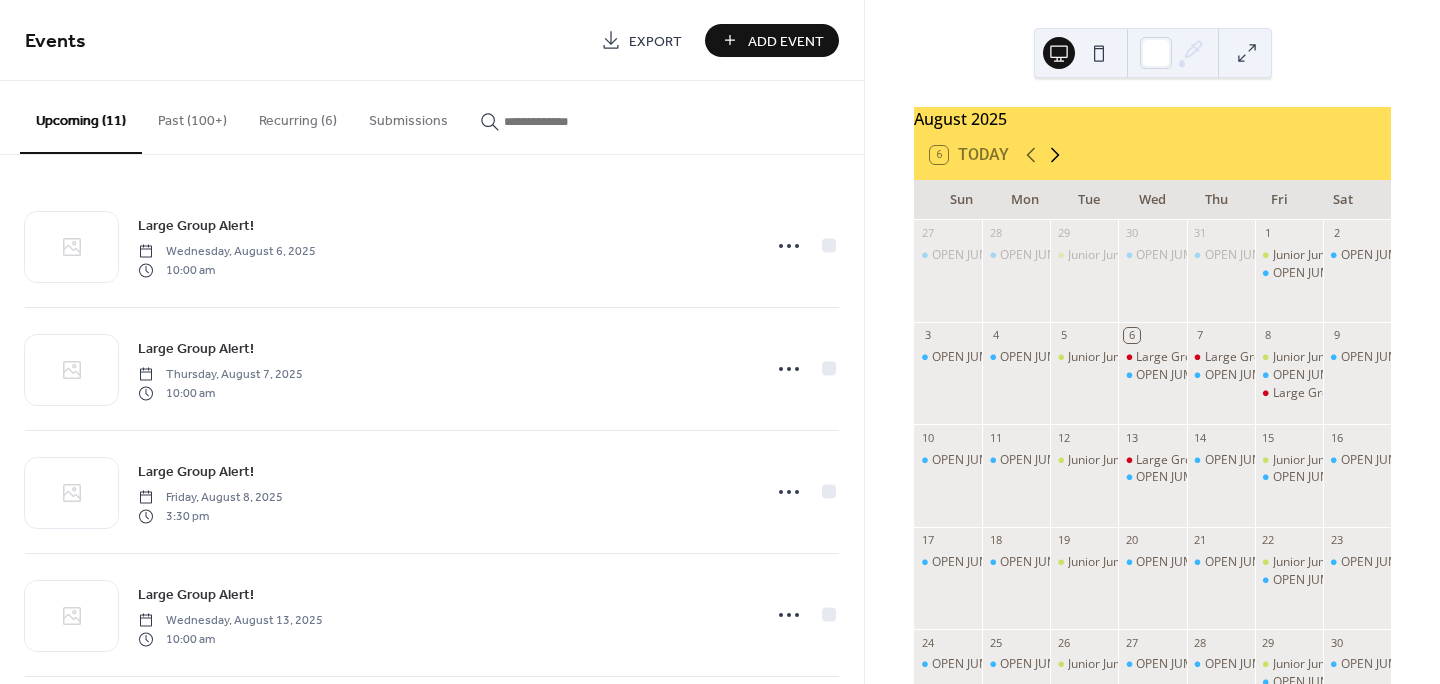 click 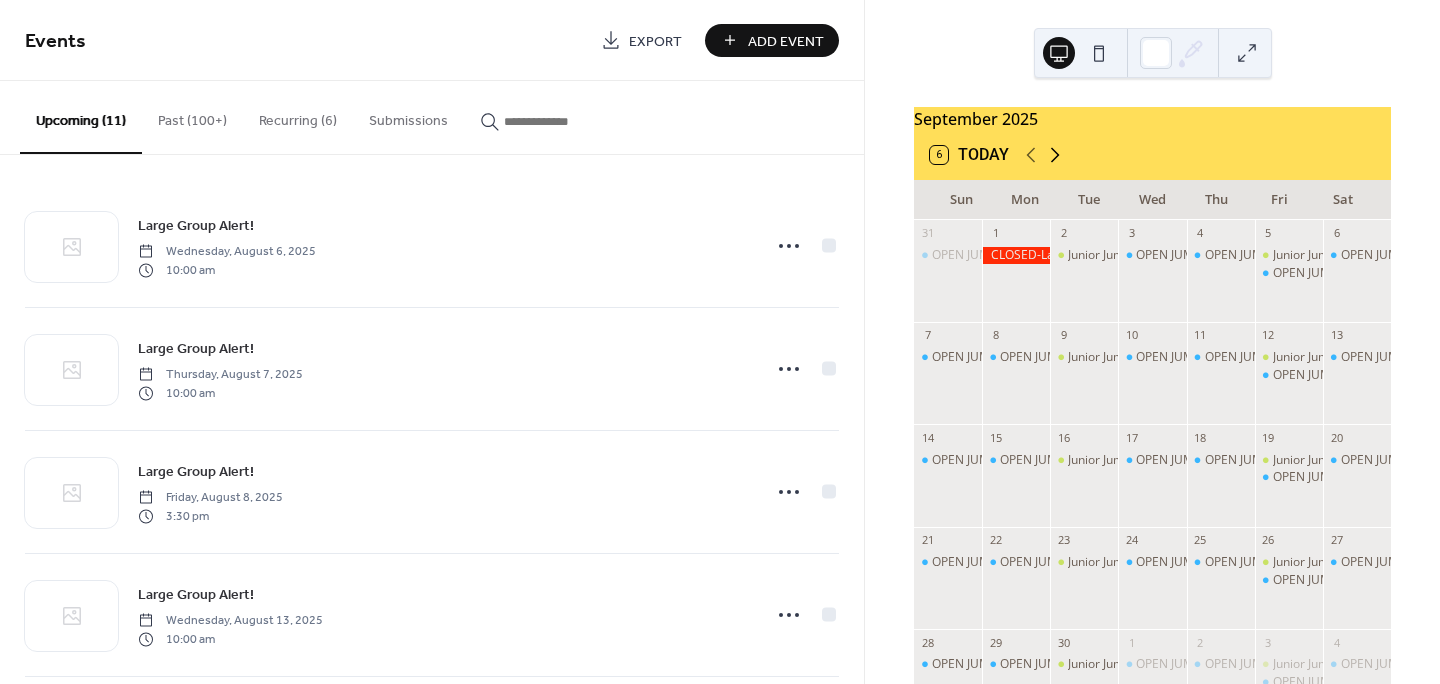 click 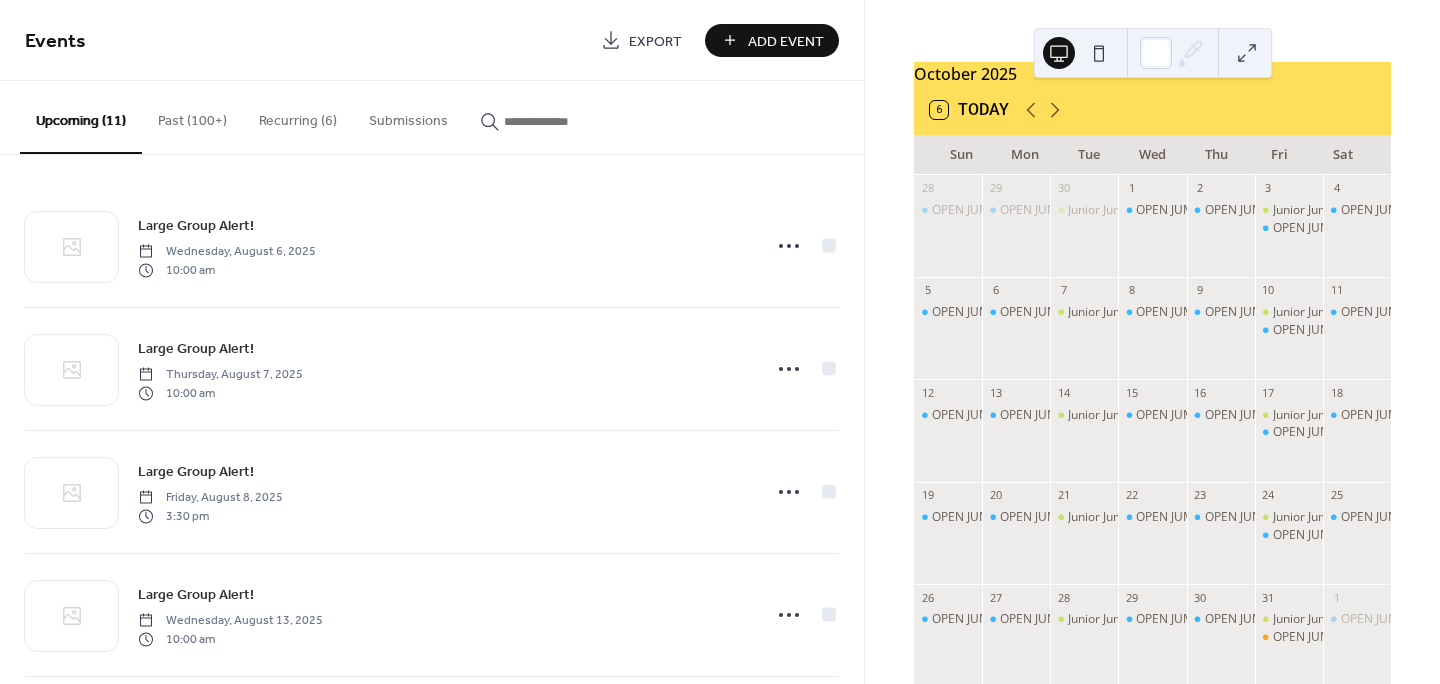 scroll, scrollTop: 200, scrollLeft: 0, axis: vertical 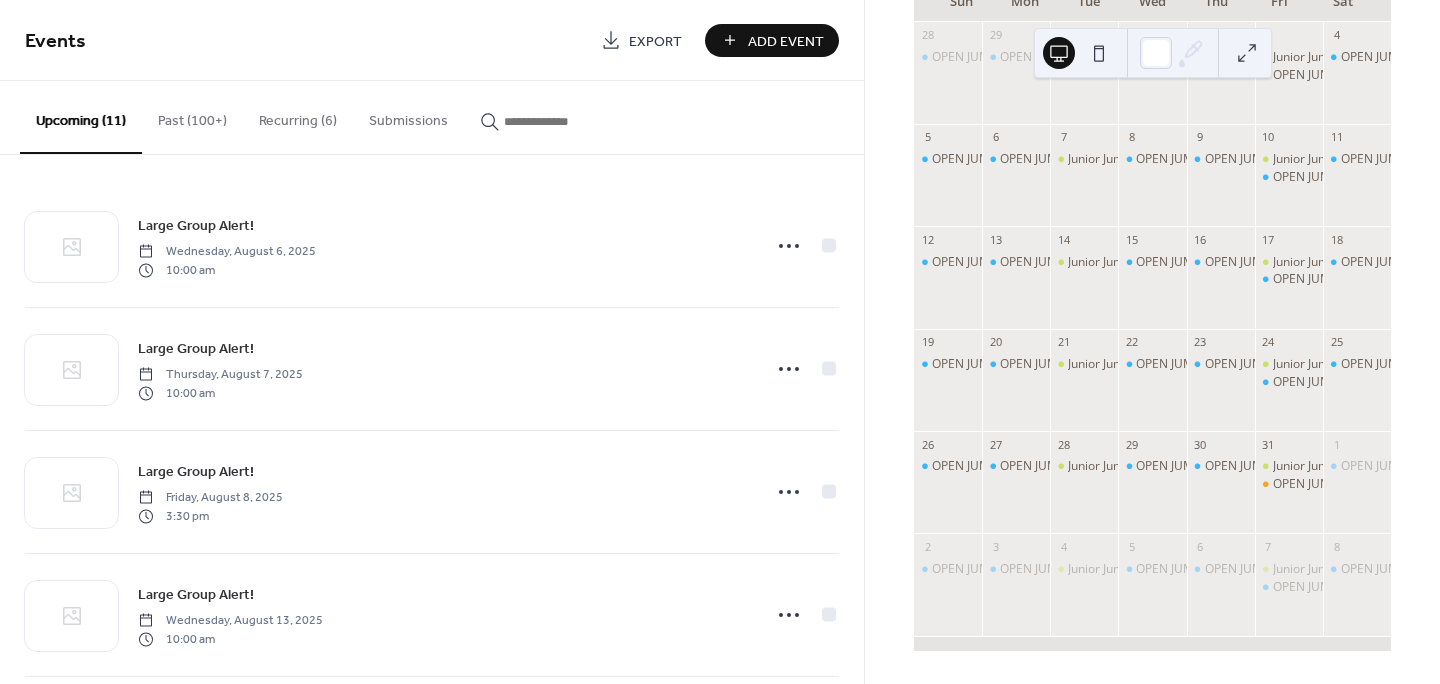 click at bounding box center [564, 121] 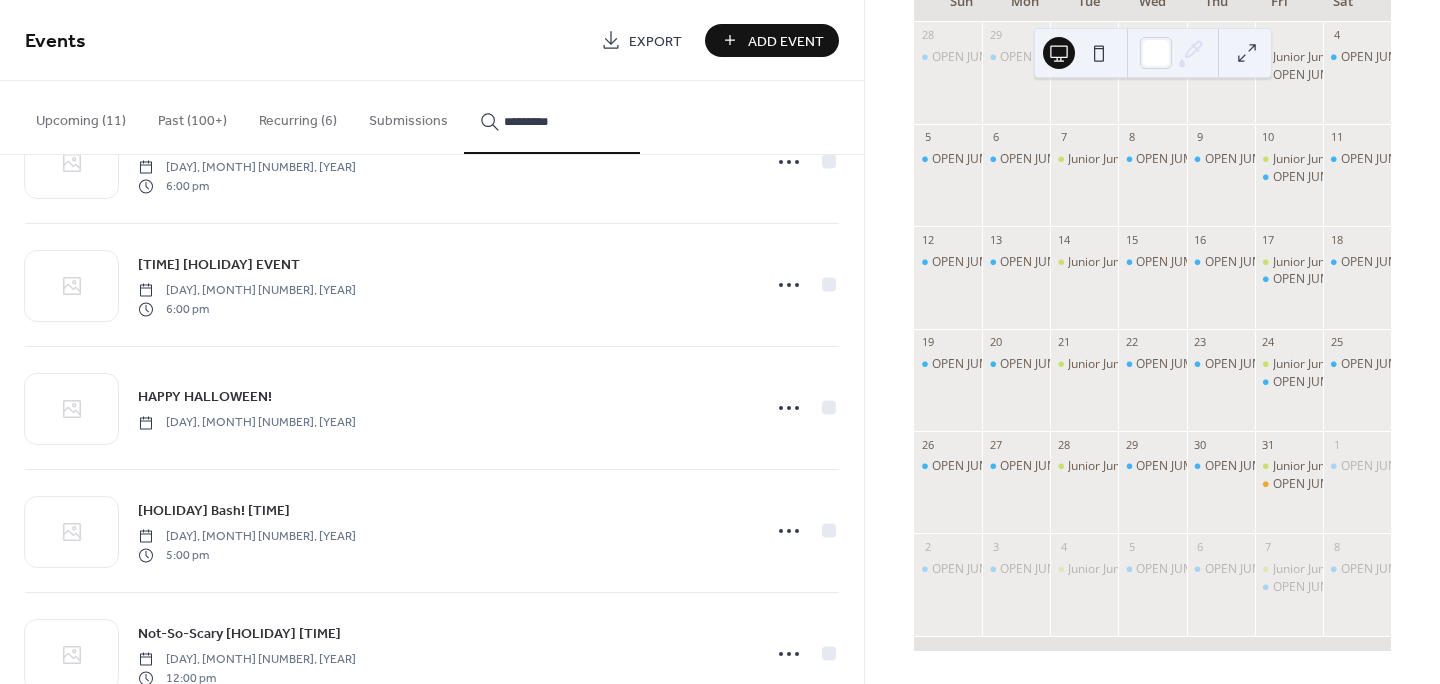 scroll, scrollTop: 800, scrollLeft: 0, axis: vertical 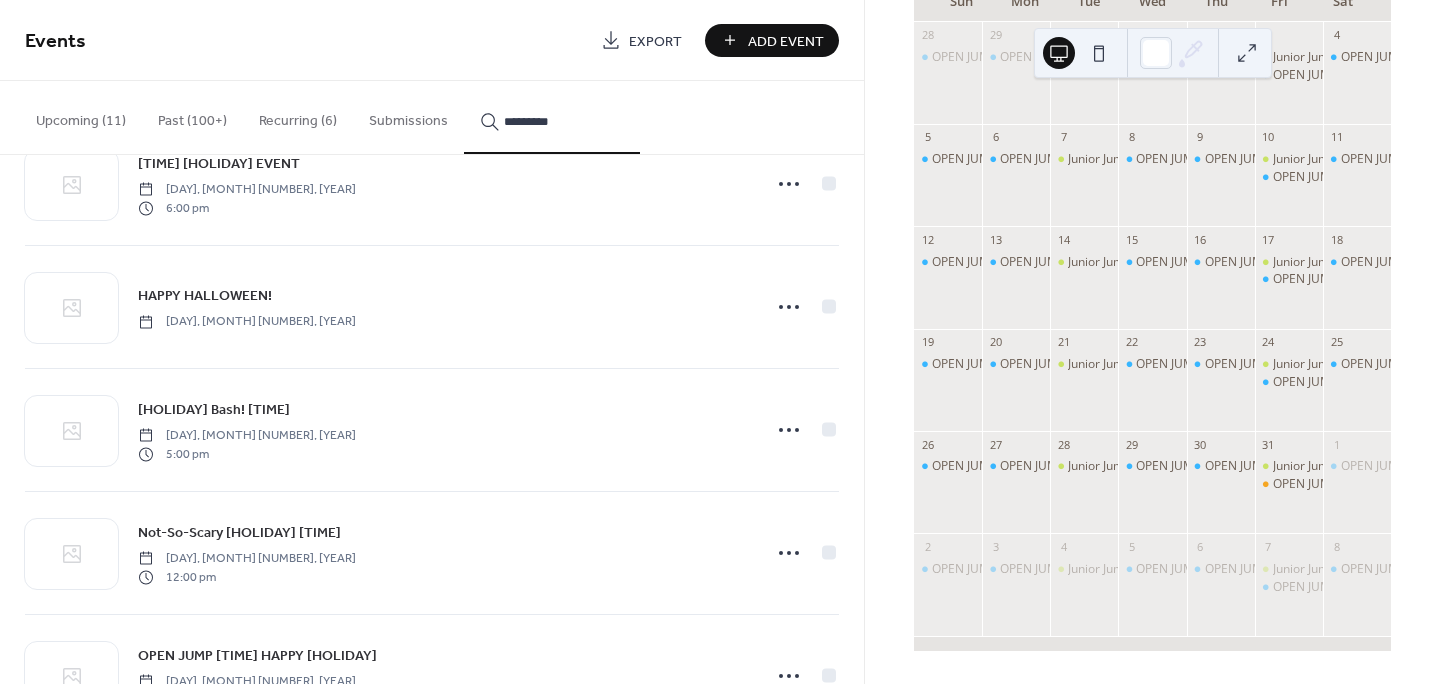 type on "*********" 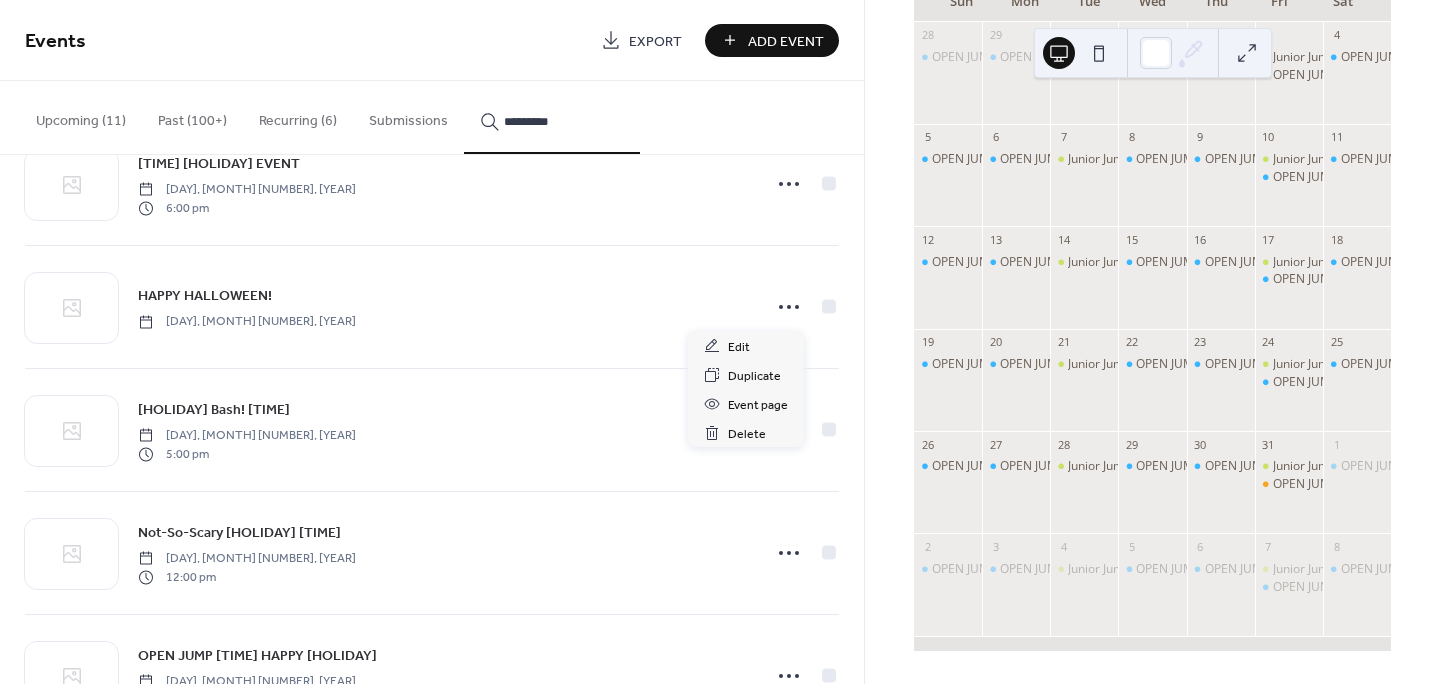 click 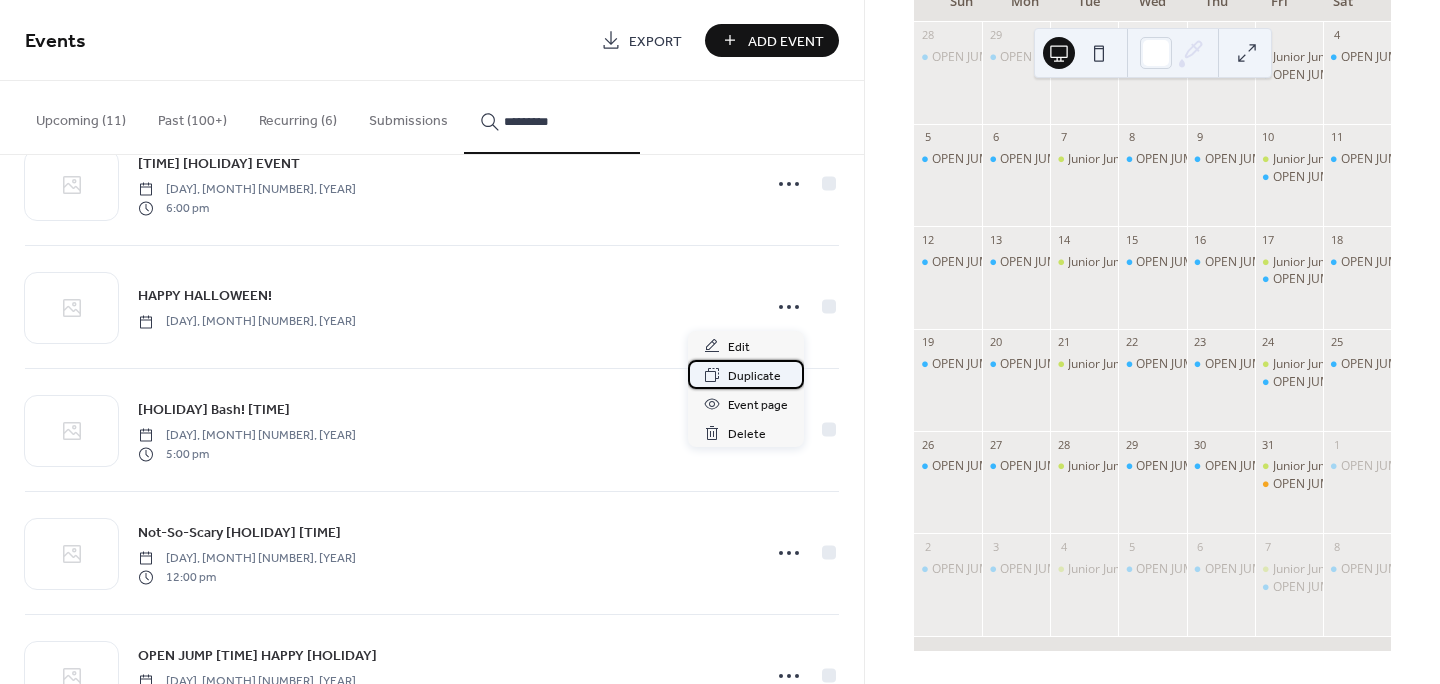 click on "Duplicate" at bounding box center (754, 376) 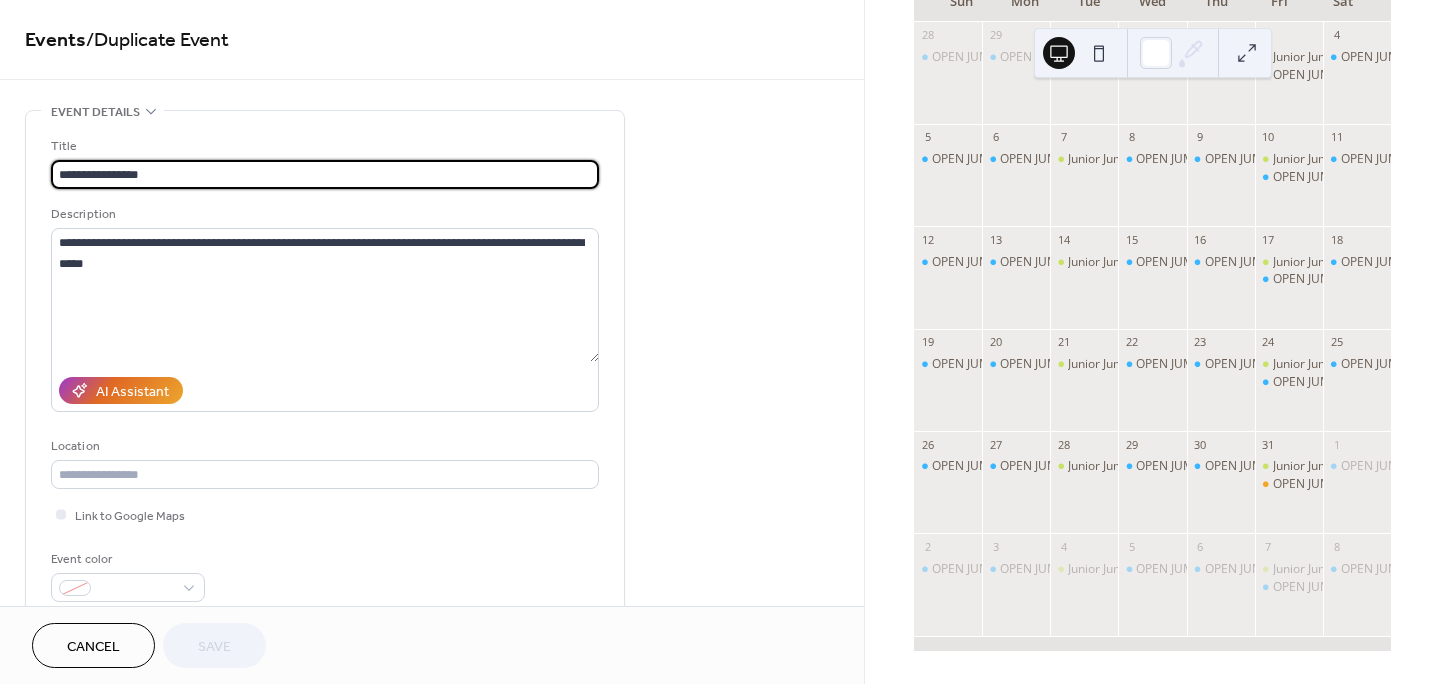 scroll, scrollTop: 0, scrollLeft: 0, axis: both 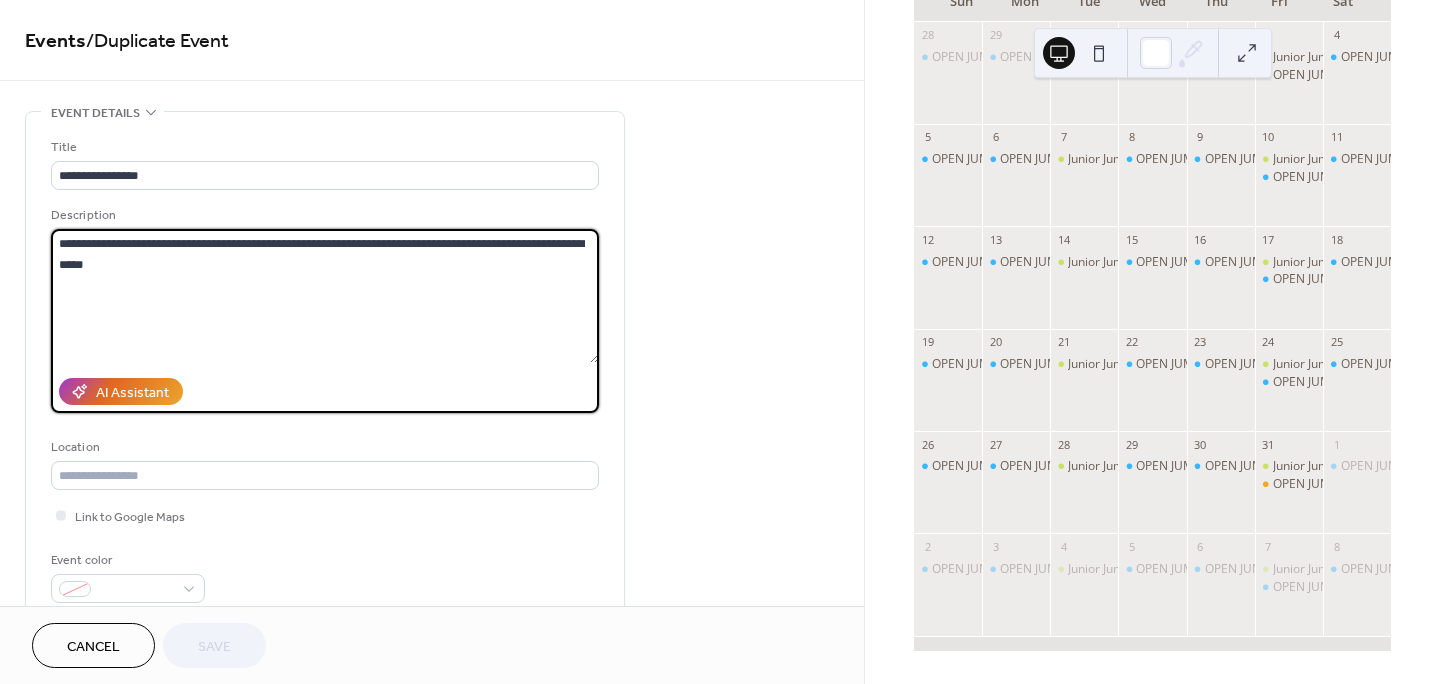 click on "**********" at bounding box center (325, 296) 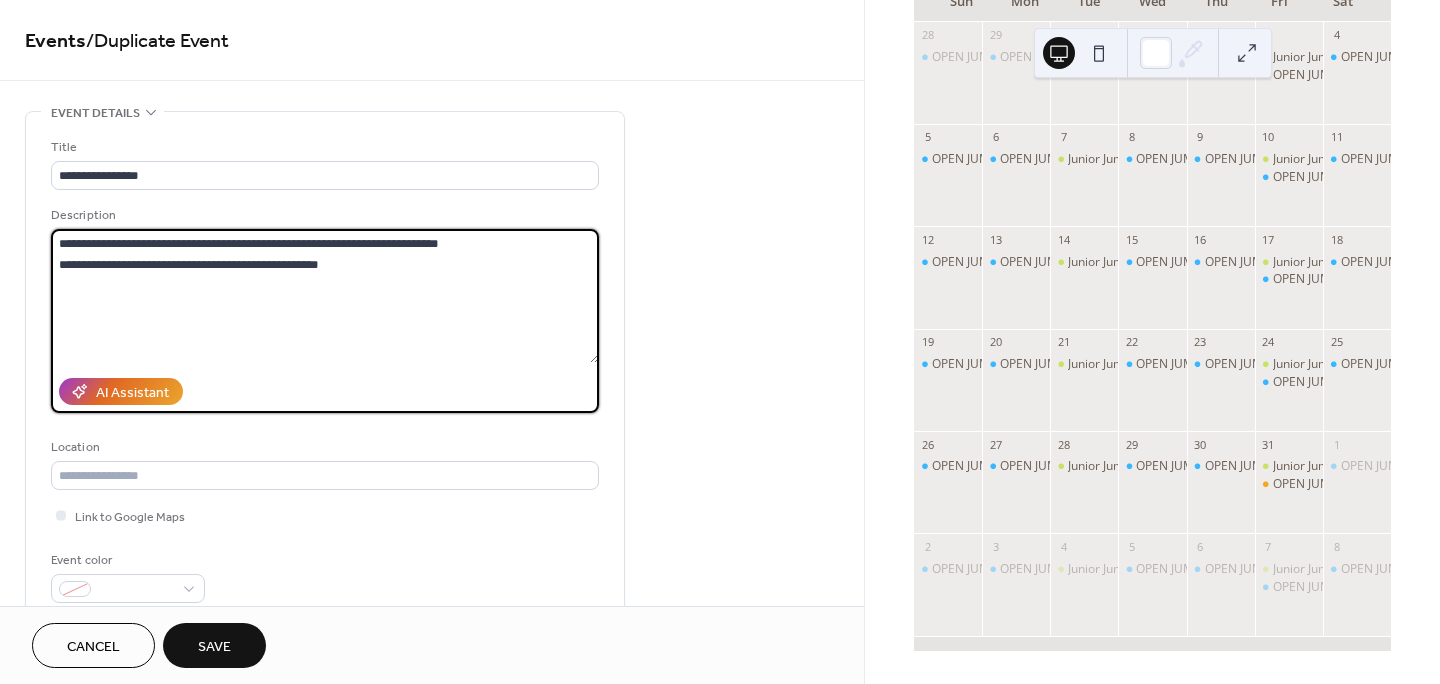 click on "**********" at bounding box center [325, 296] 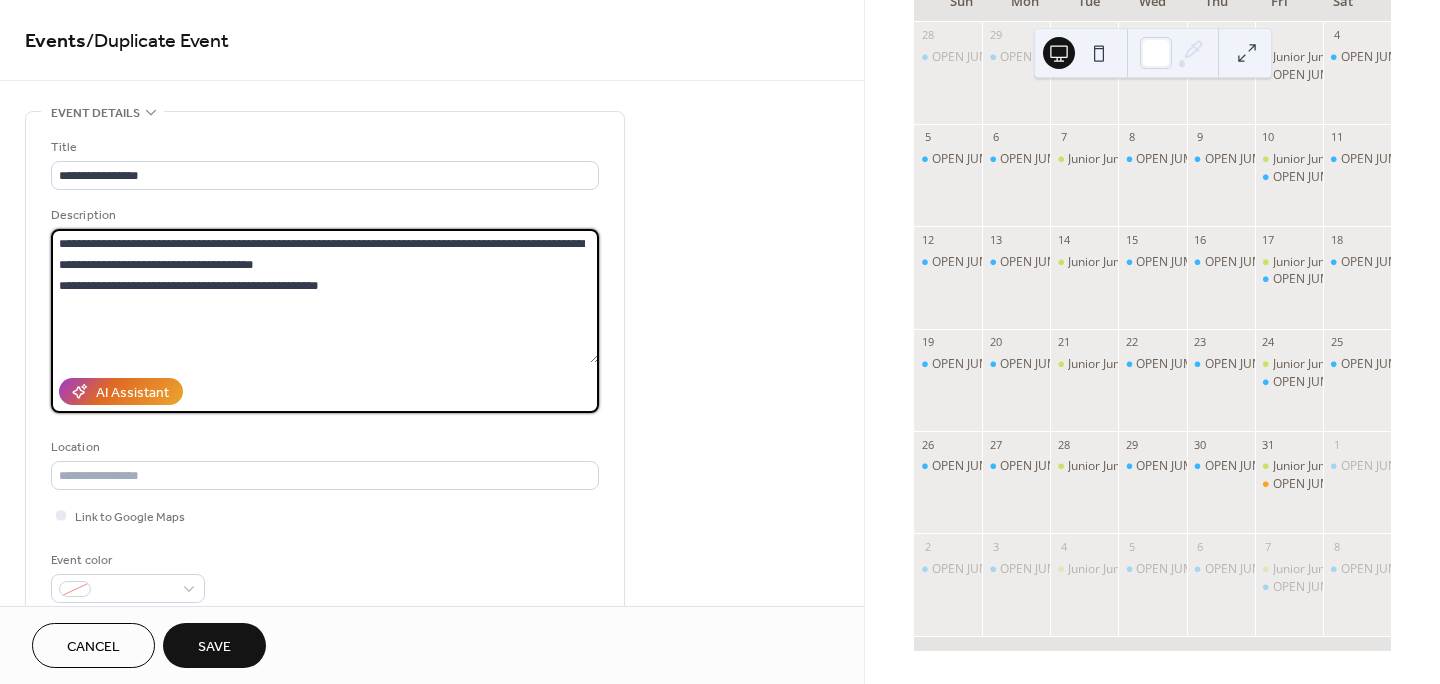 click on "**********" at bounding box center (325, 296) 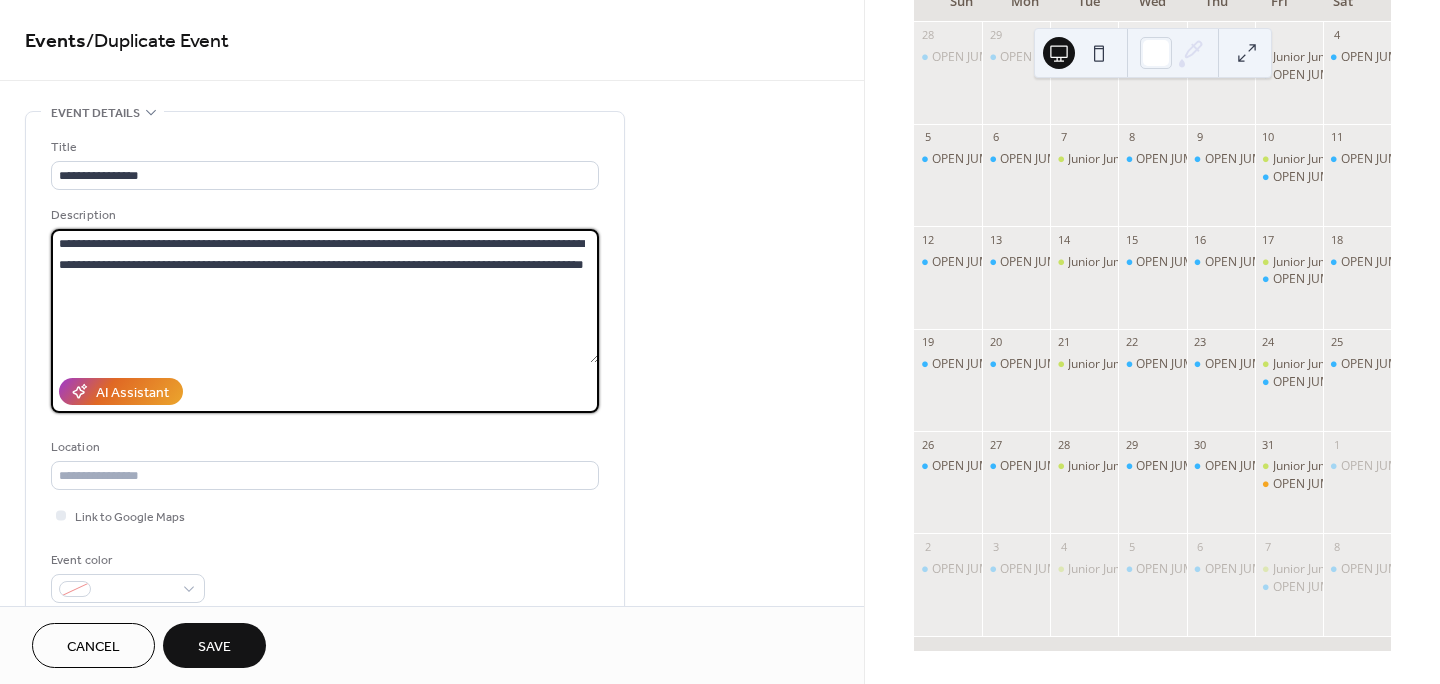 click on "**********" at bounding box center (325, 296) 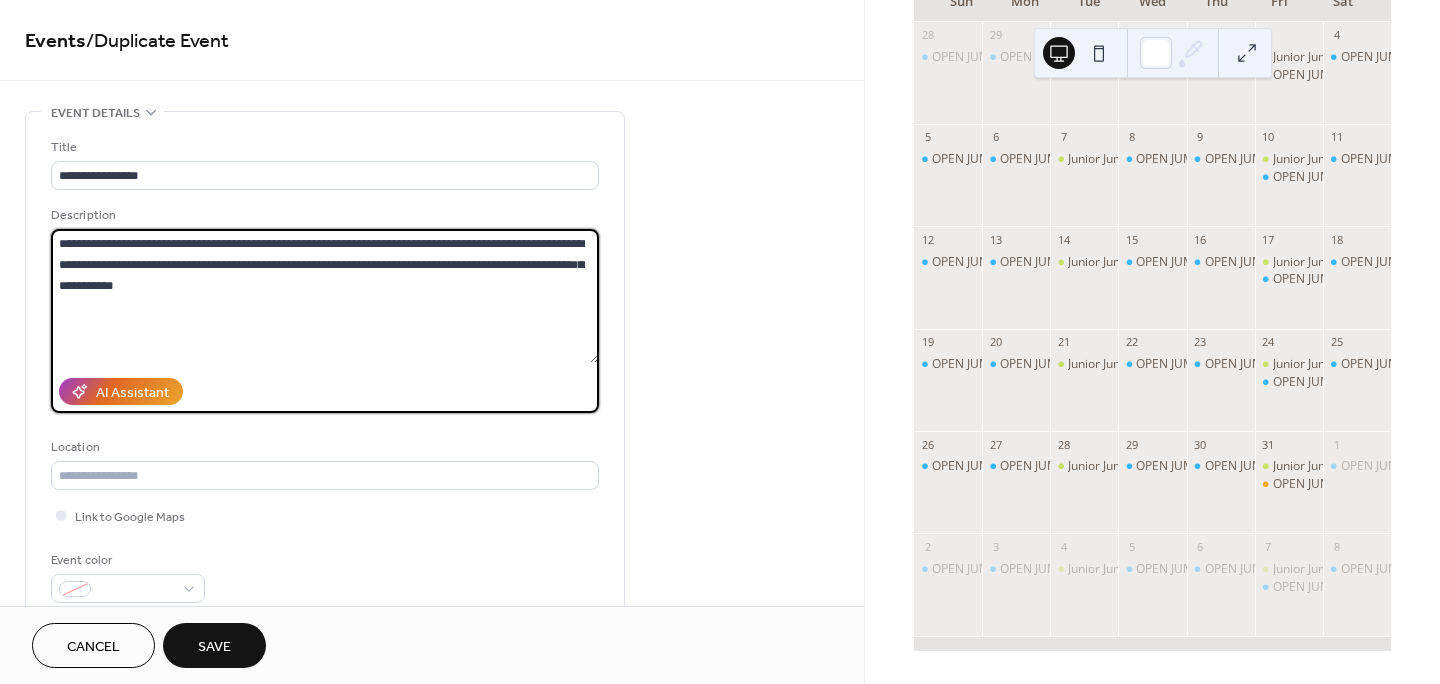 click on "**********" at bounding box center [325, 296] 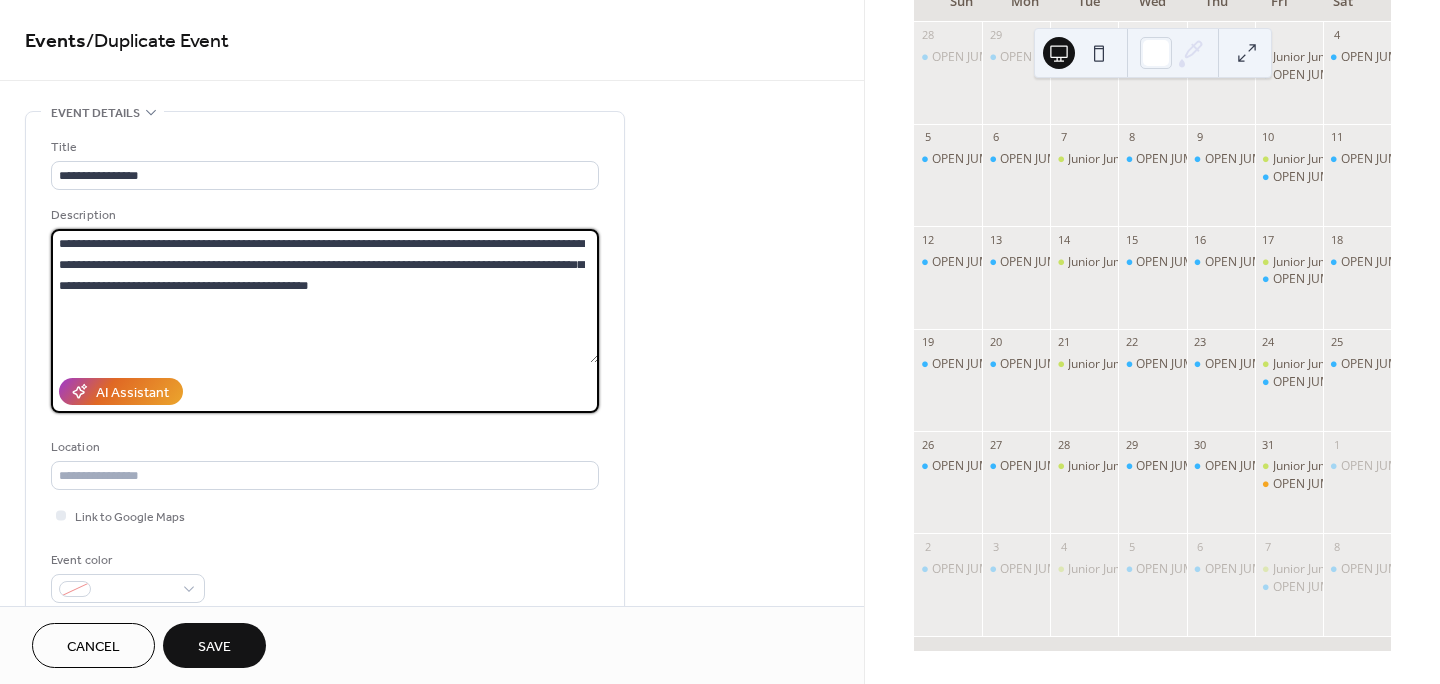 click on "**********" at bounding box center [325, 296] 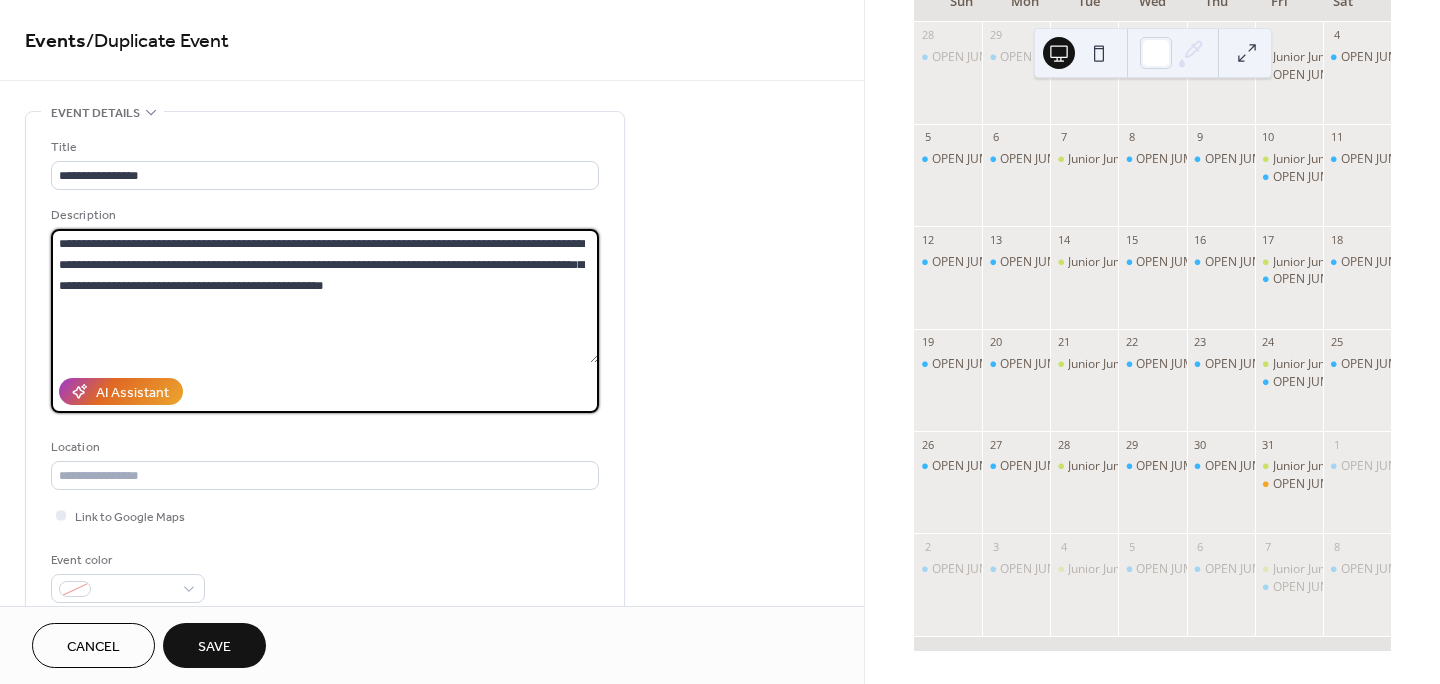 click on "**********" at bounding box center [325, 296] 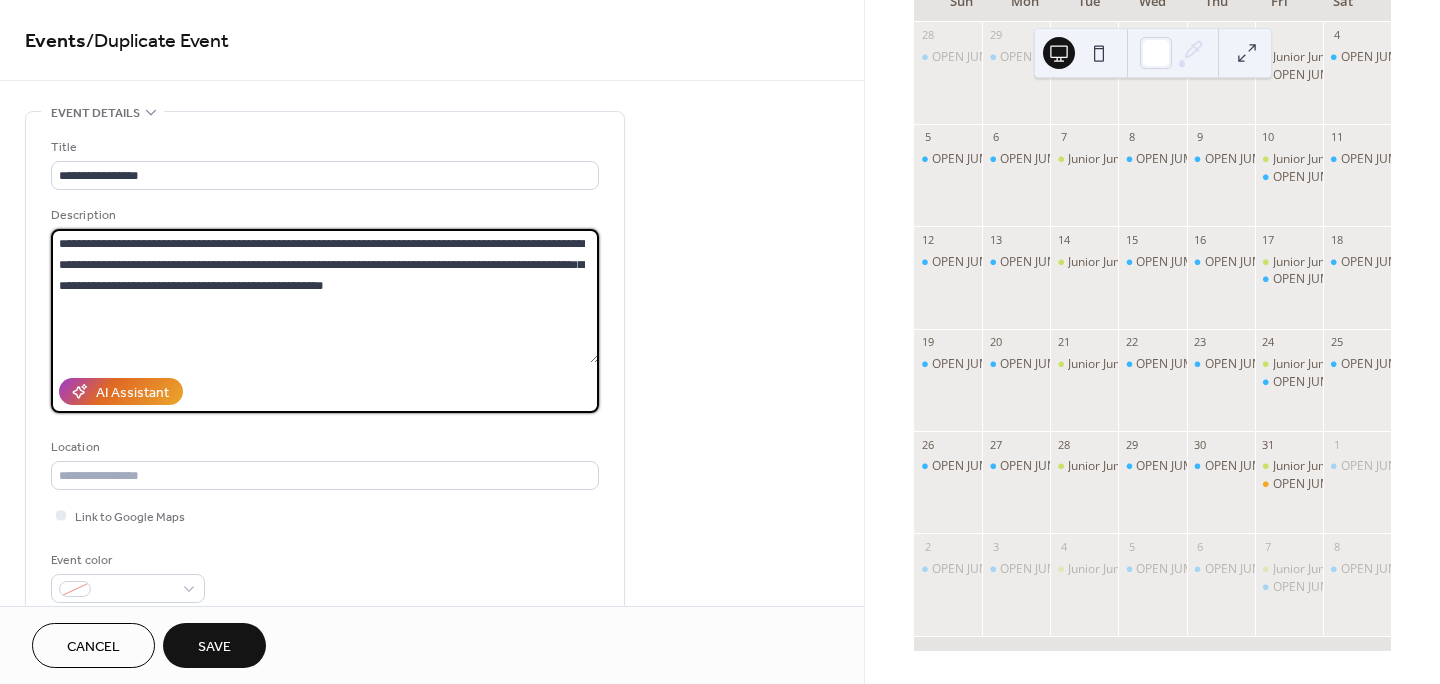 type on "**********" 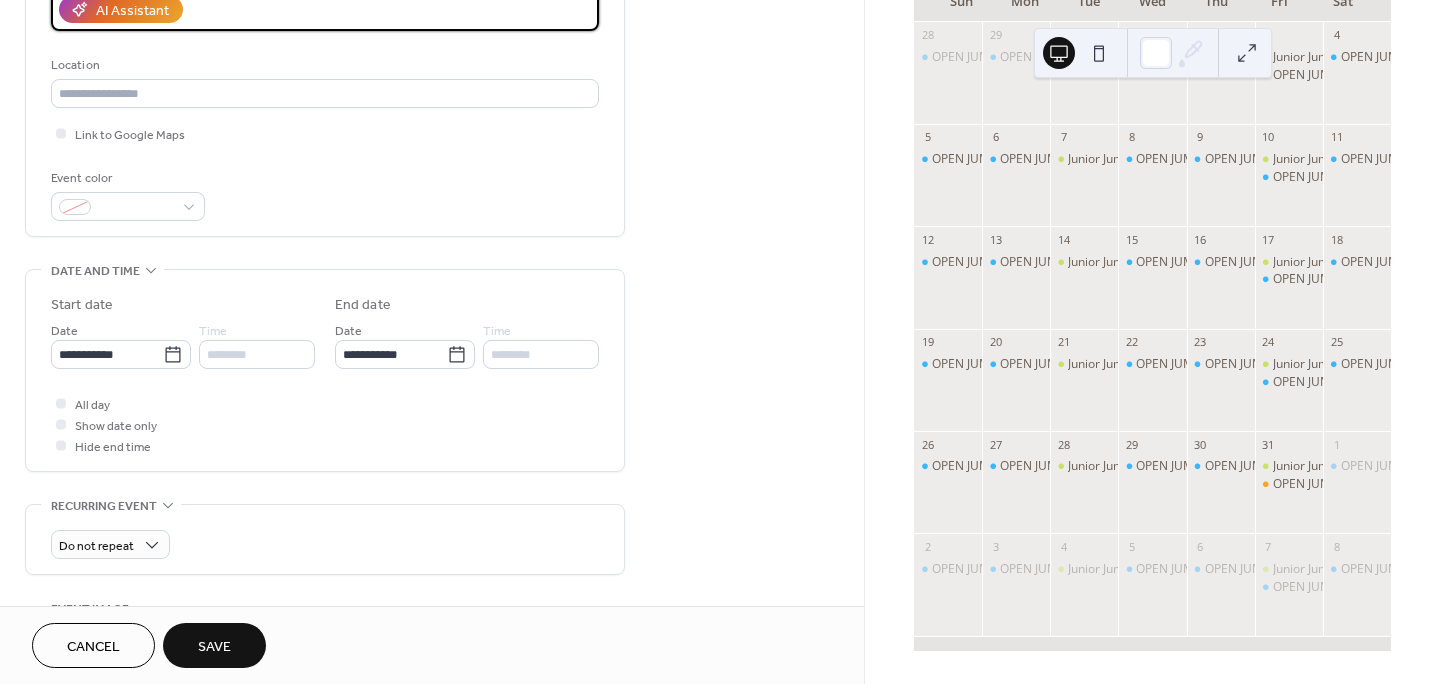 scroll, scrollTop: 500, scrollLeft: 0, axis: vertical 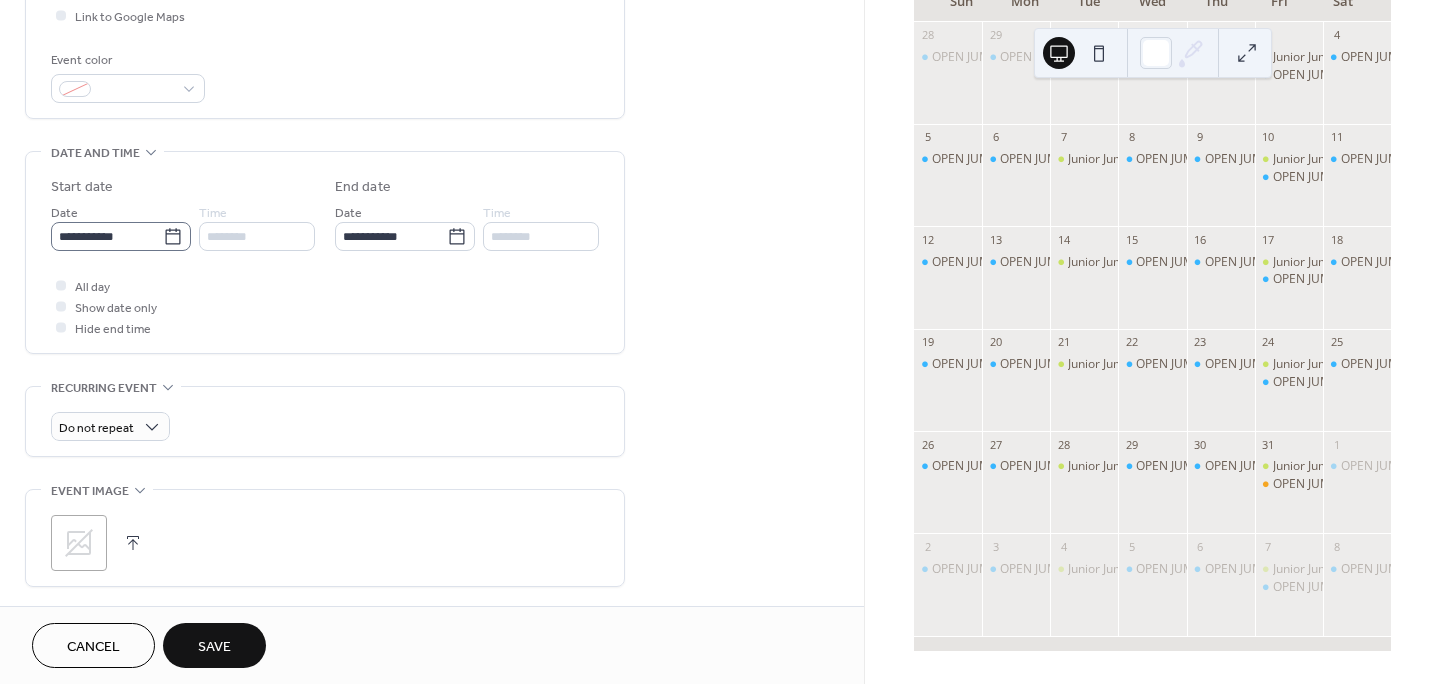 click 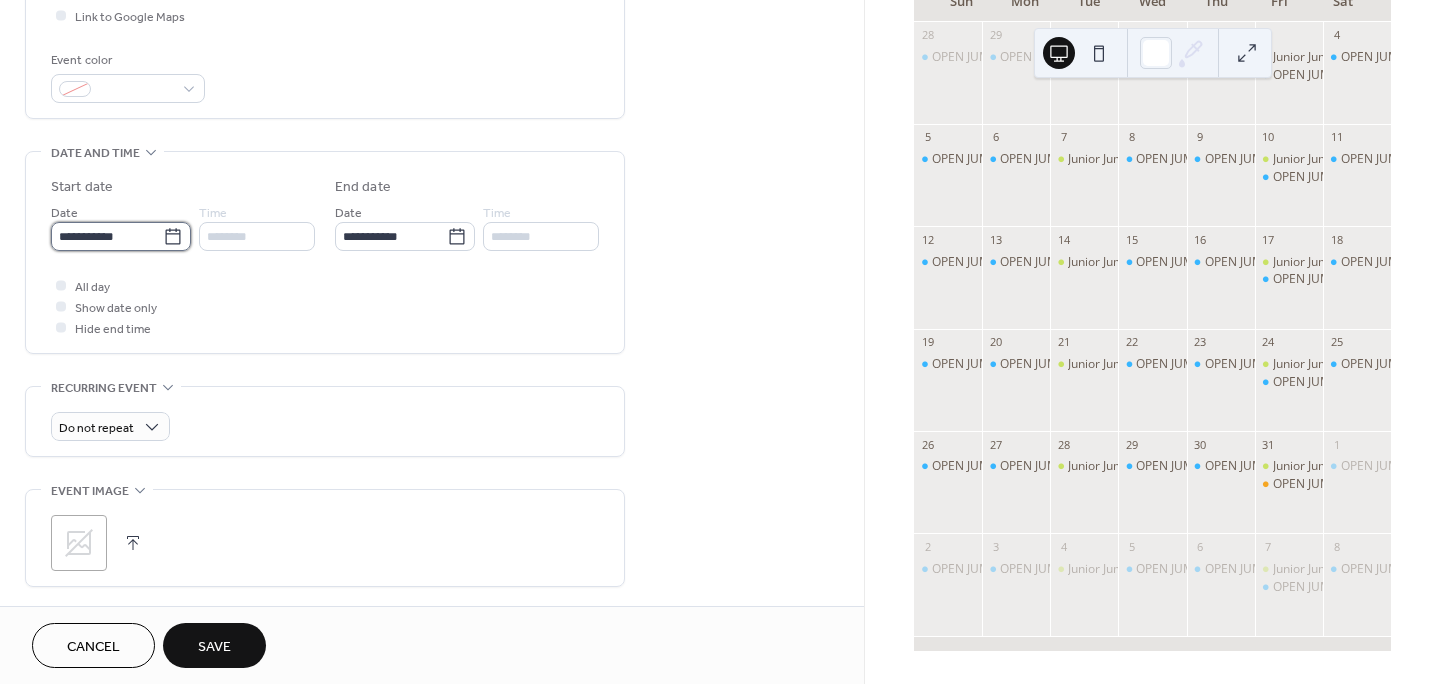 click on "**********" at bounding box center (107, 236) 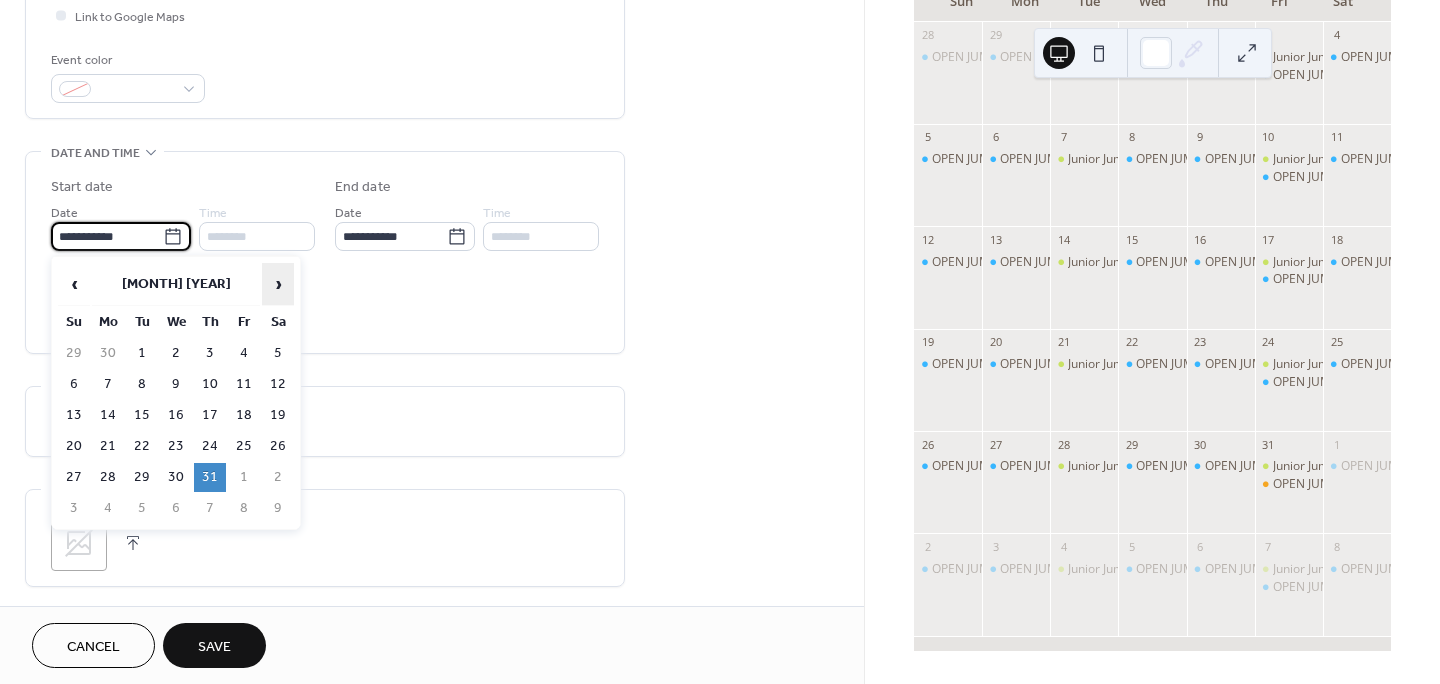 click on "›" at bounding box center [278, 284] 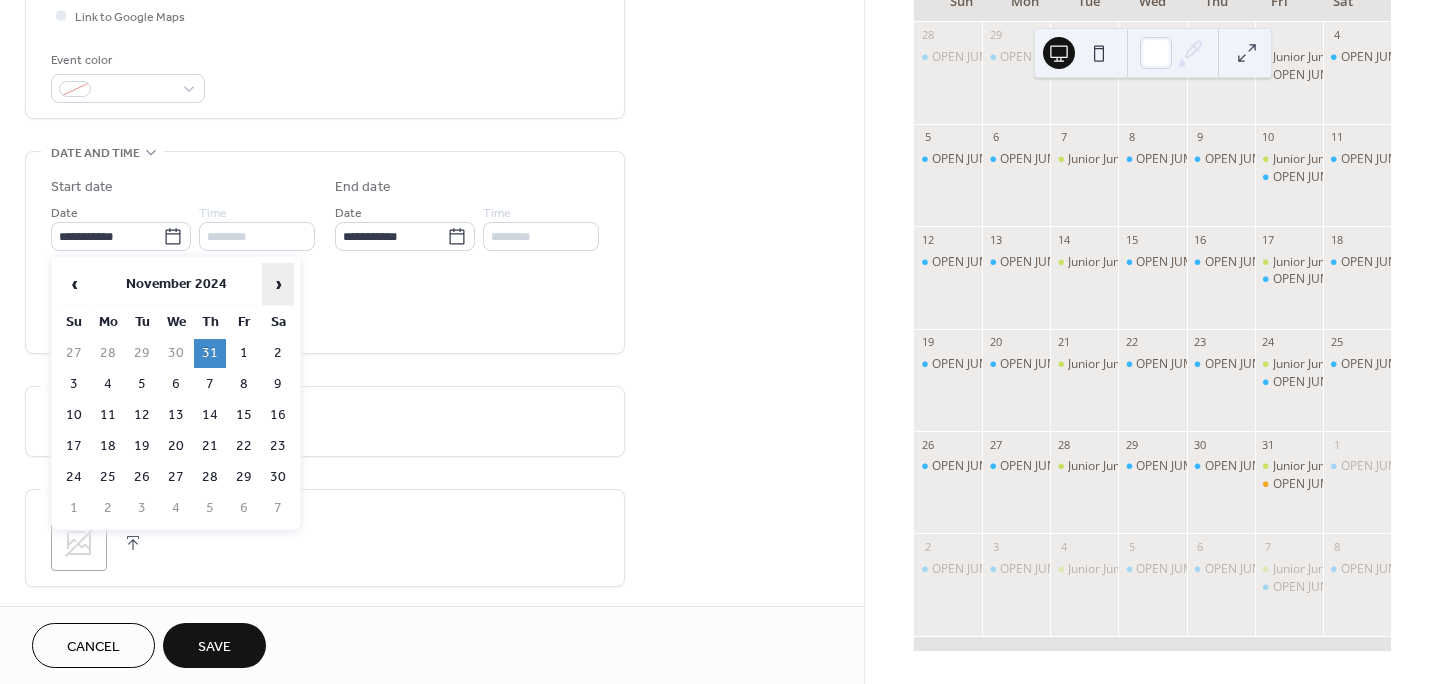 click on "›" at bounding box center [278, 284] 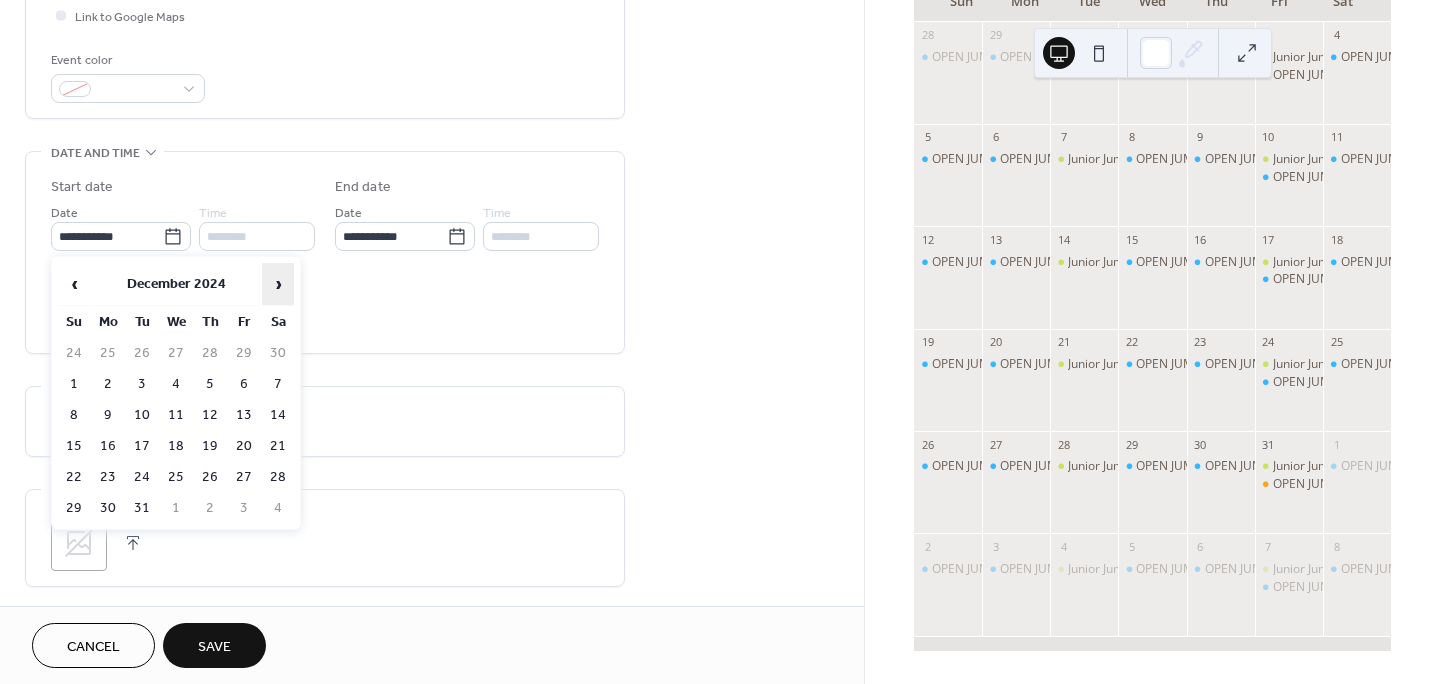 click on "›" at bounding box center (278, 284) 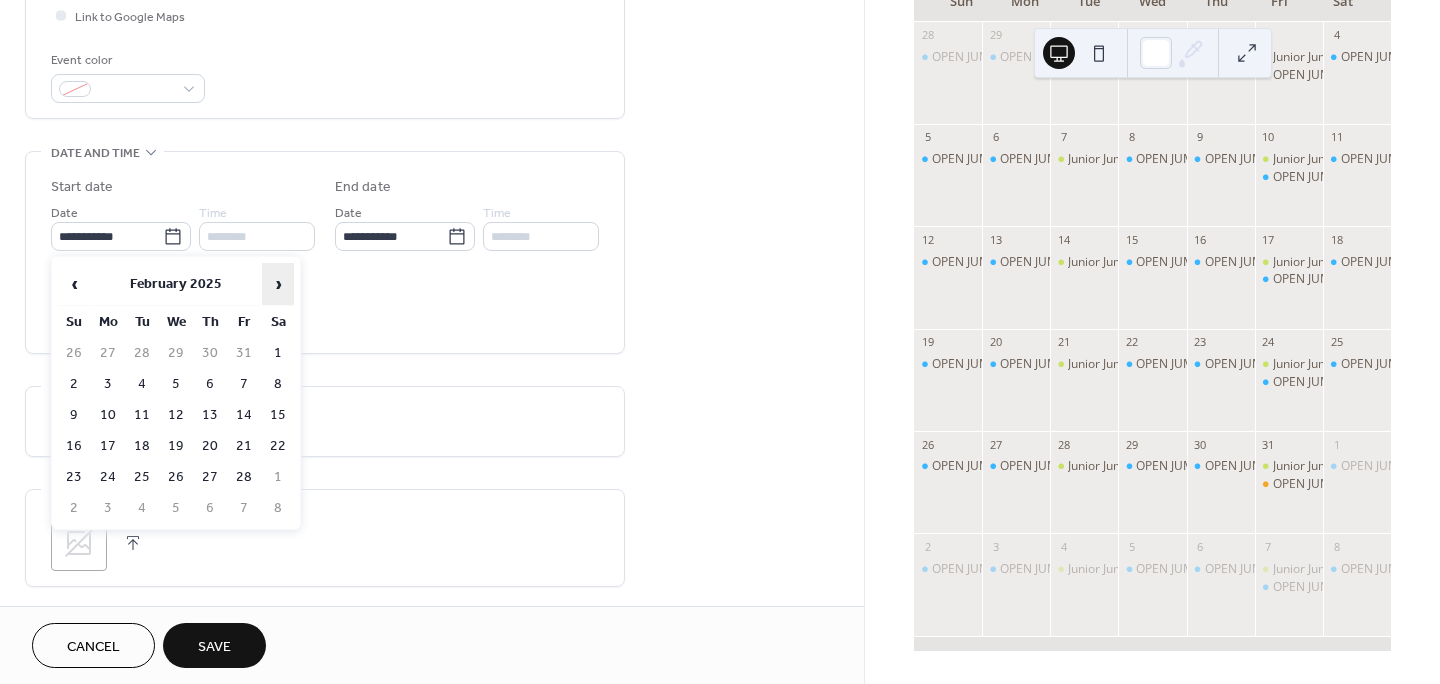 click on "›" at bounding box center [278, 284] 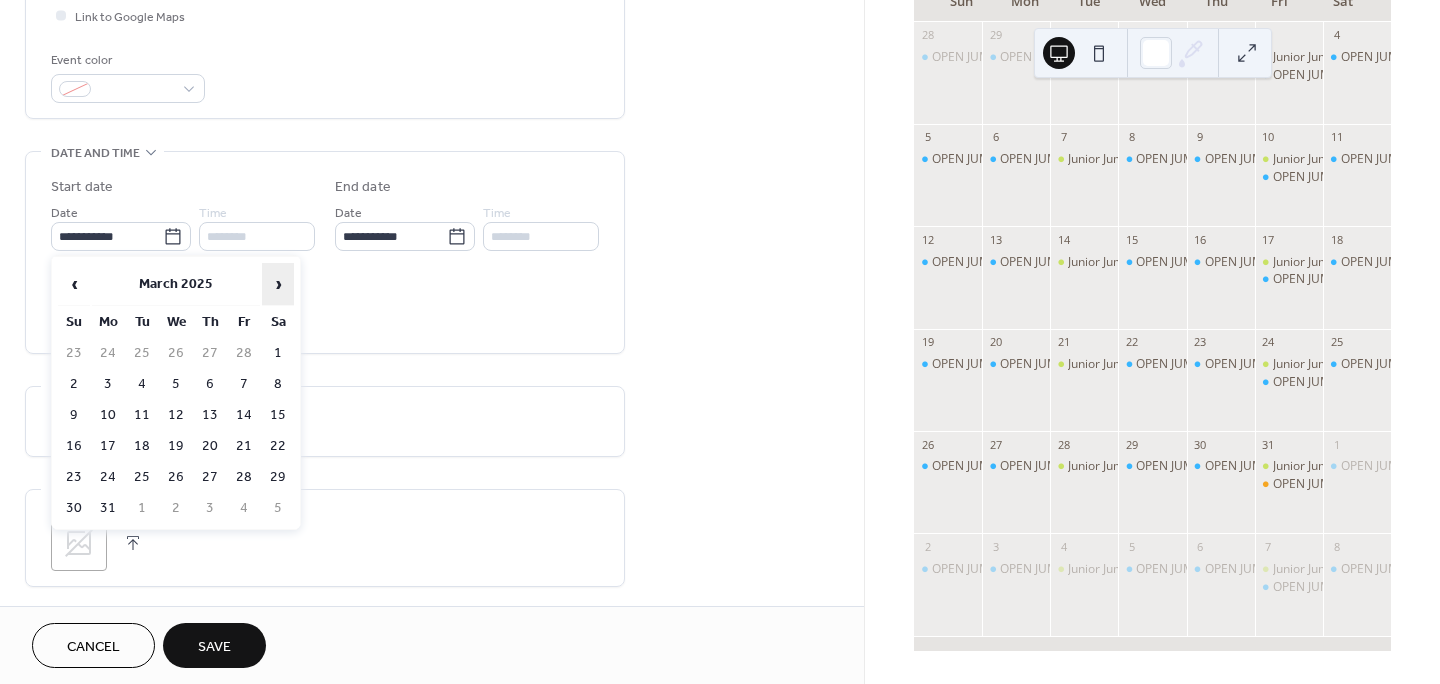 click on "›" at bounding box center (278, 284) 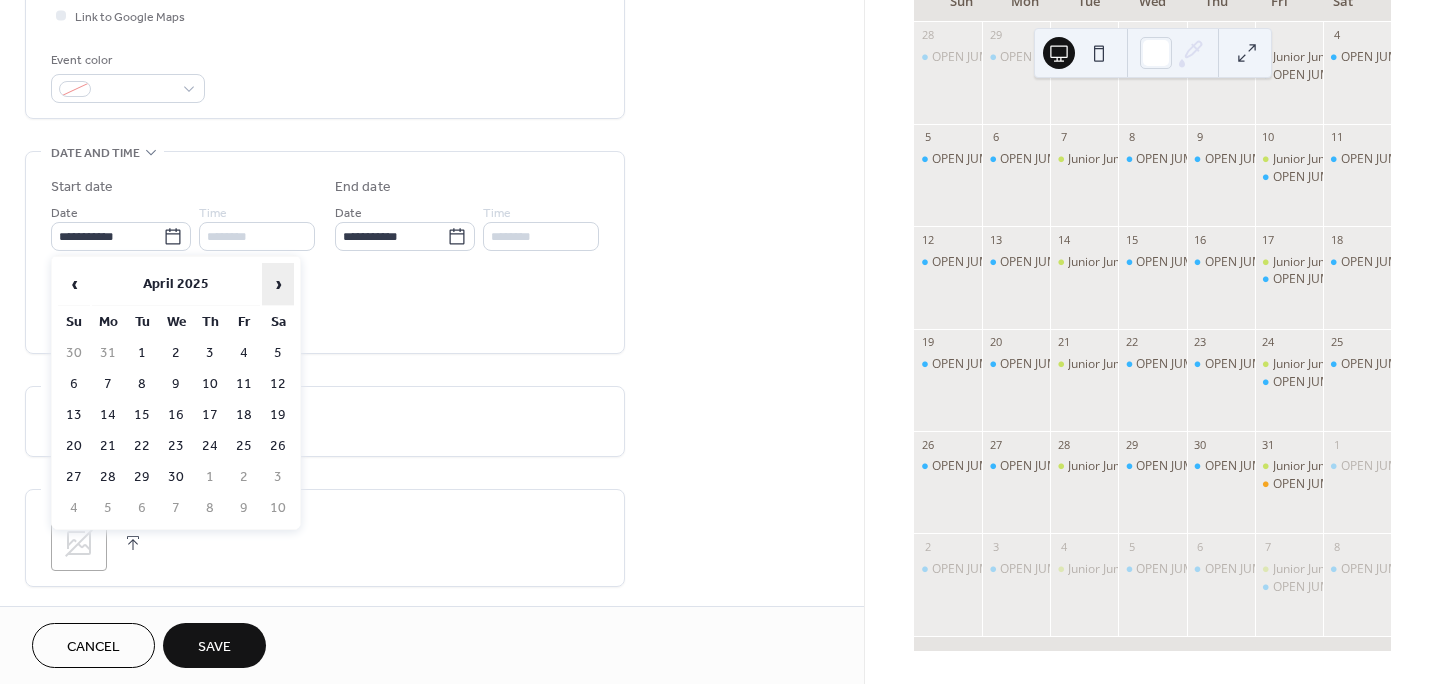 click on "›" at bounding box center (278, 284) 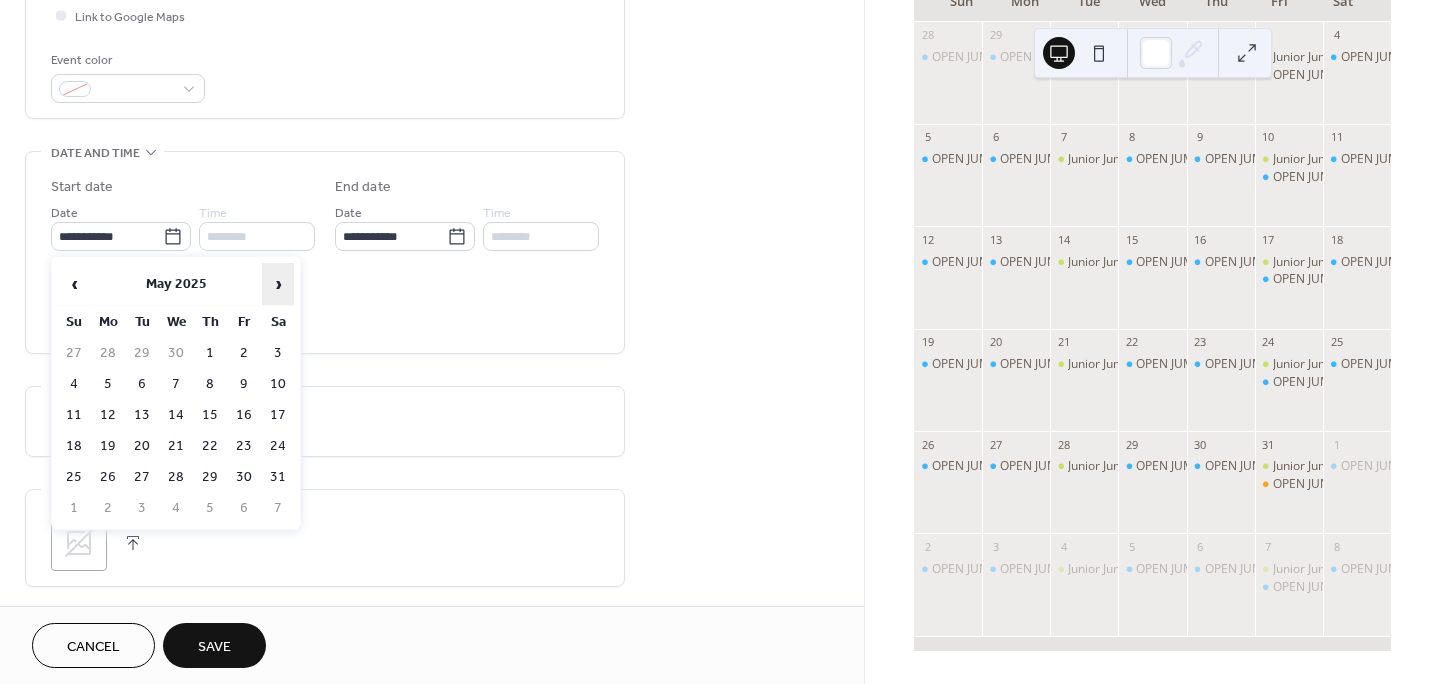 click on "›" at bounding box center (278, 284) 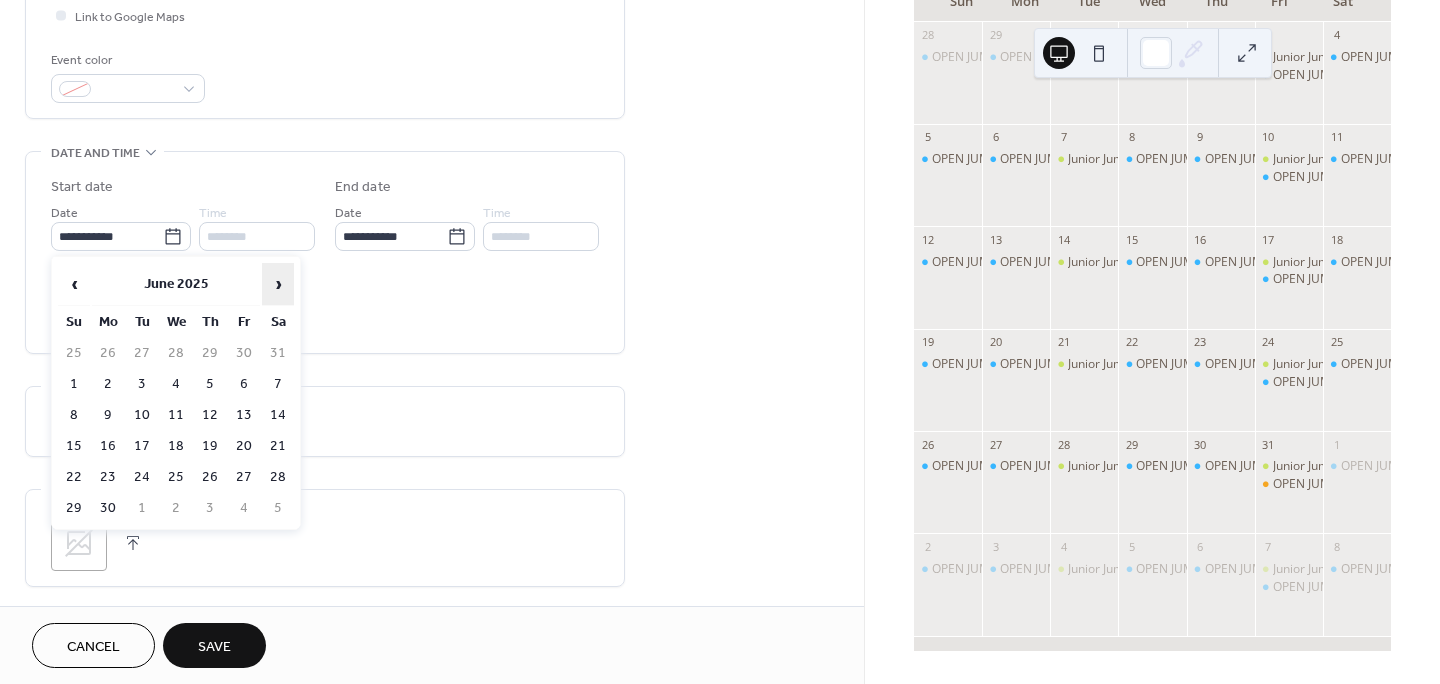click on "›" at bounding box center (278, 284) 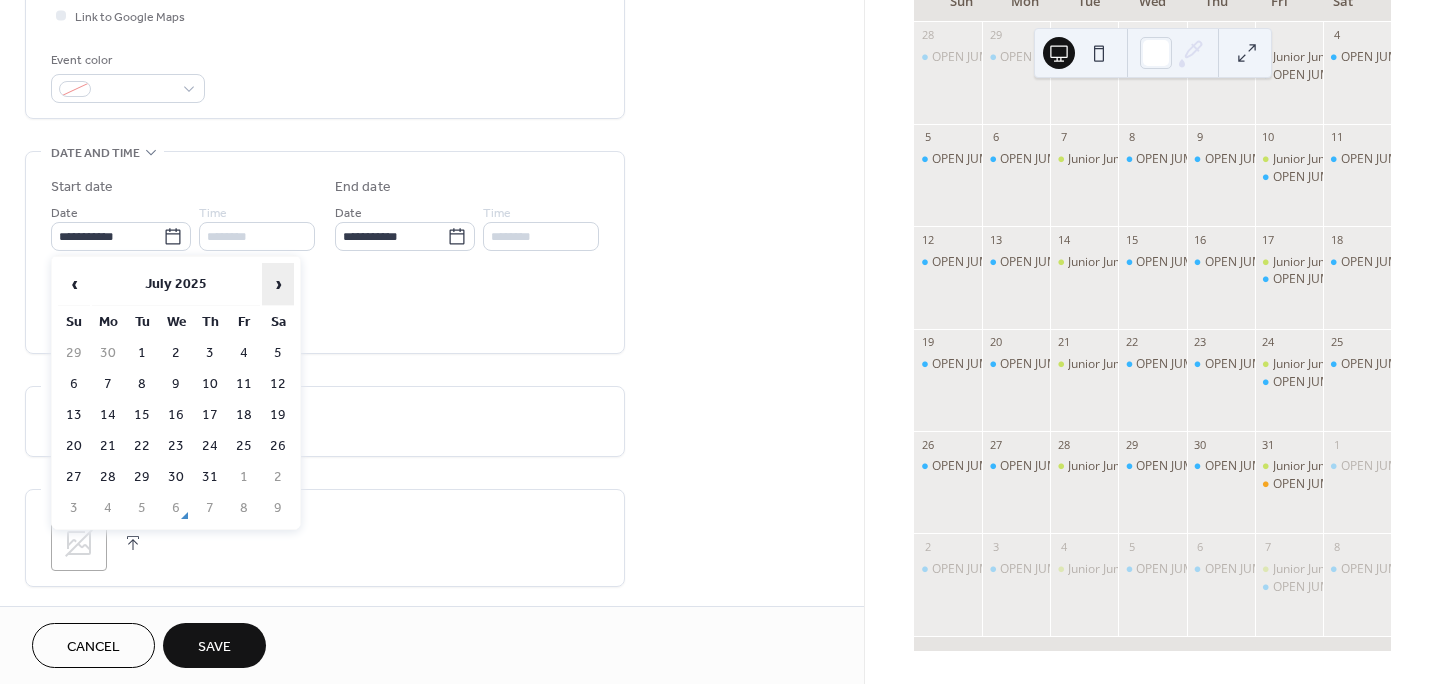 click on "›" at bounding box center (278, 284) 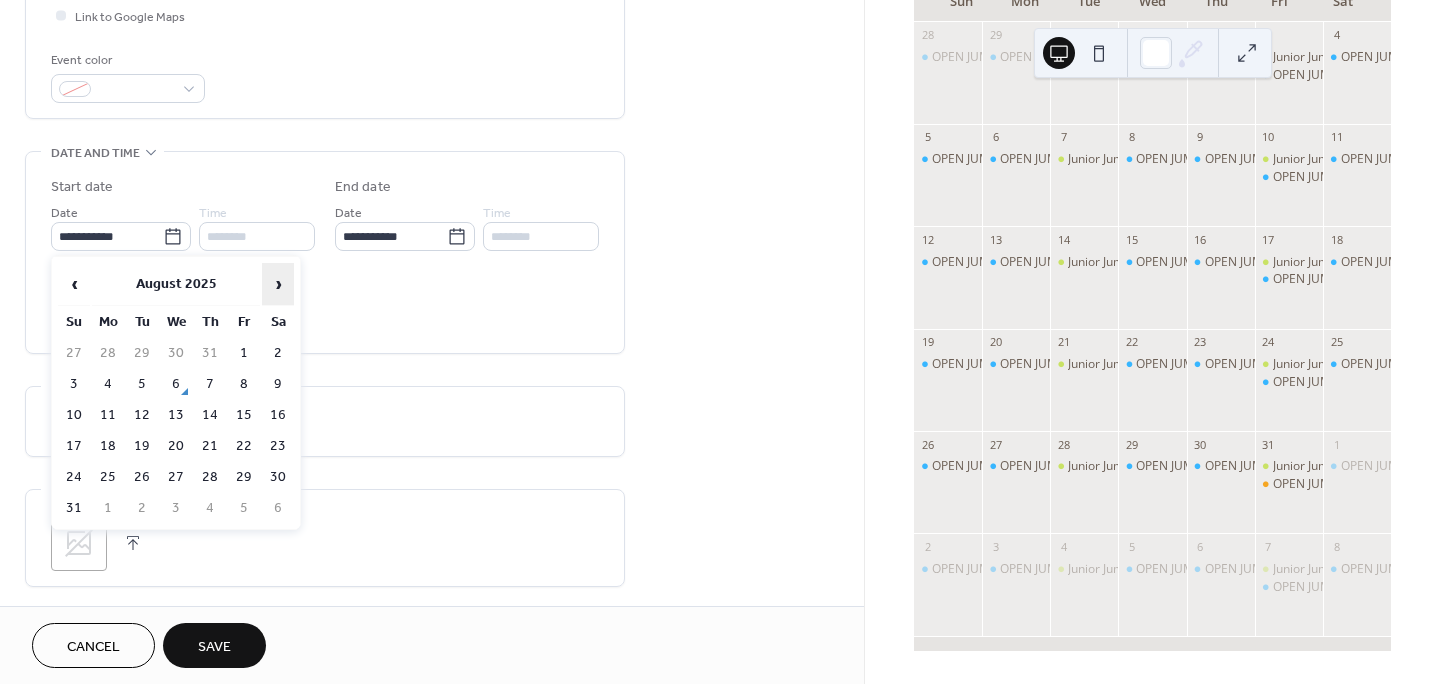 click on "›" at bounding box center [278, 284] 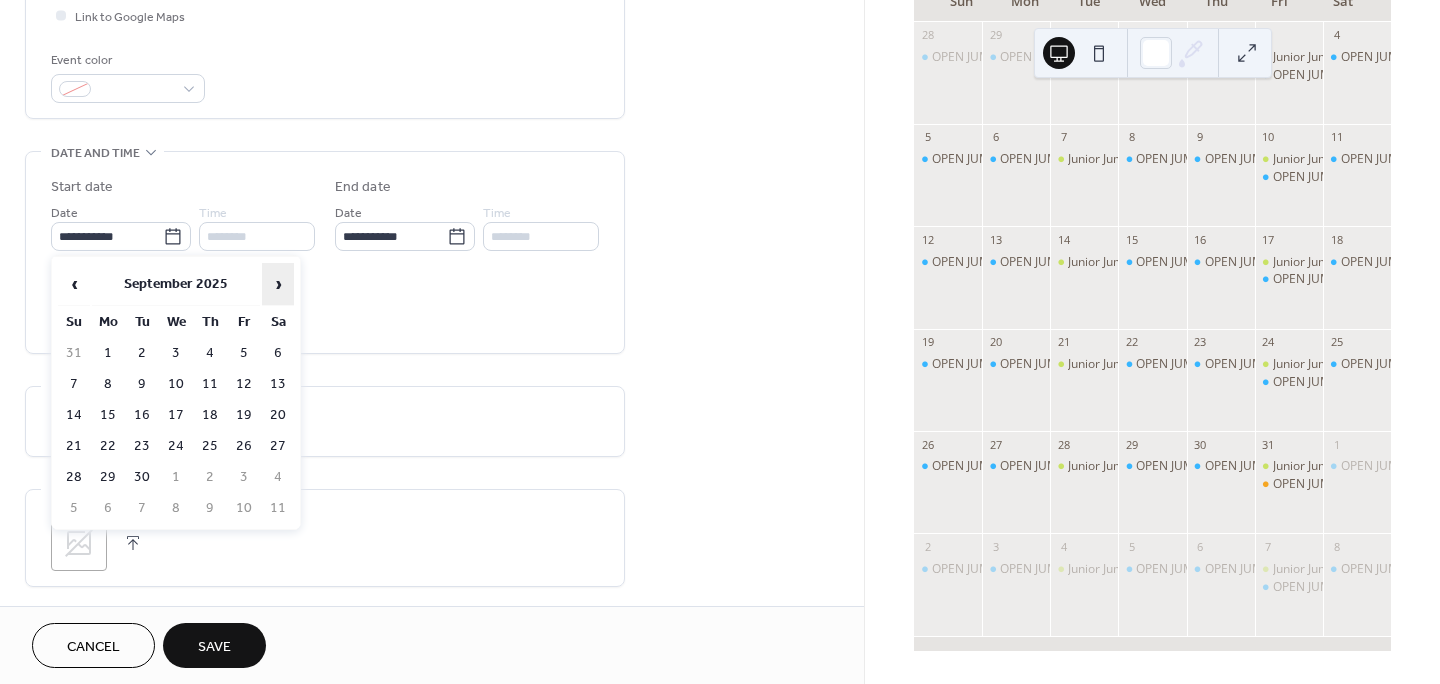 click on "›" at bounding box center [278, 284] 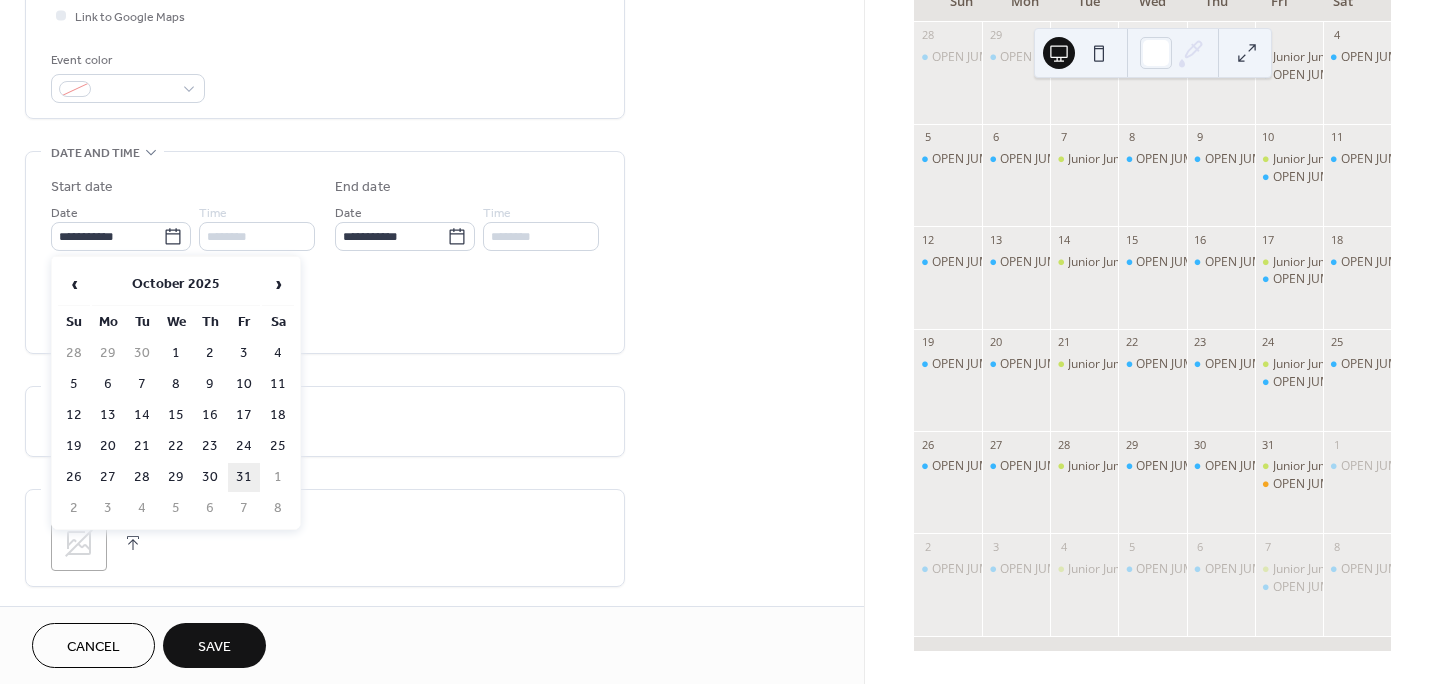 click on "31" at bounding box center [244, 477] 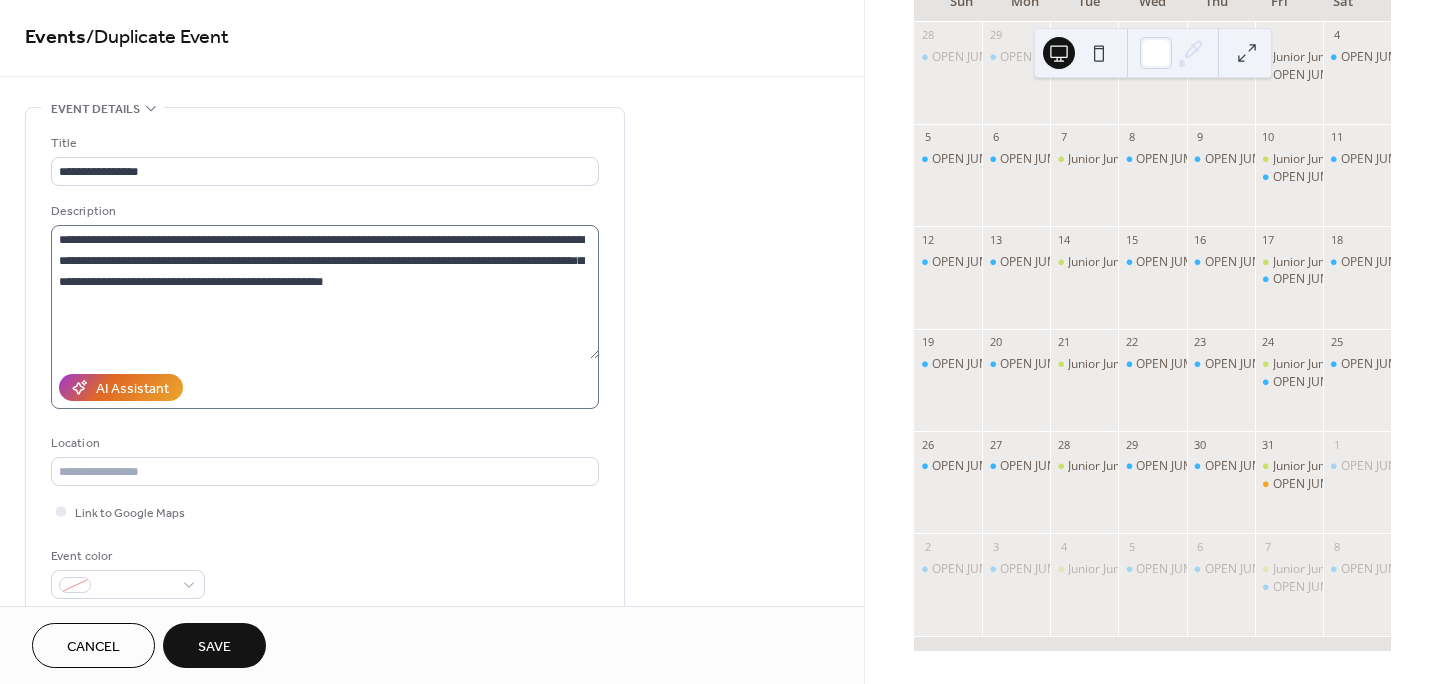 scroll, scrollTop: 0, scrollLeft: 0, axis: both 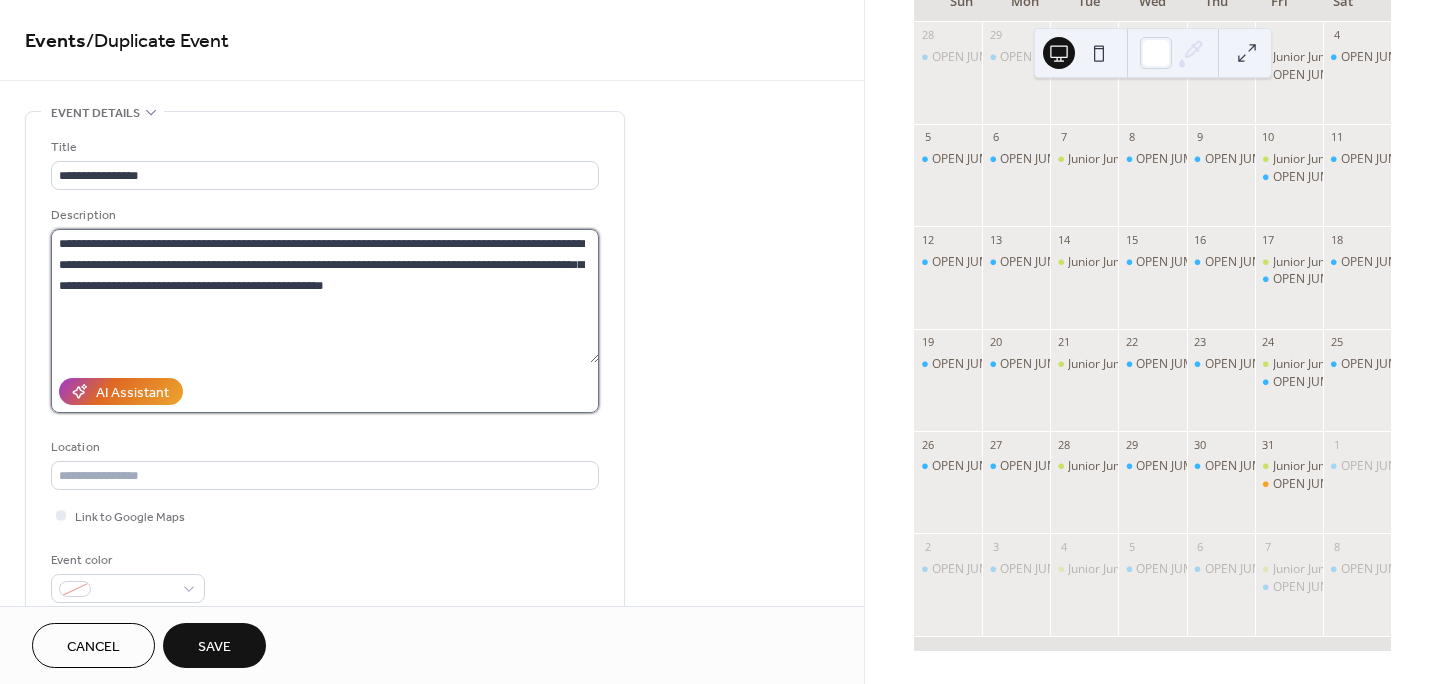 click on "**********" at bounding box center (325, 296) 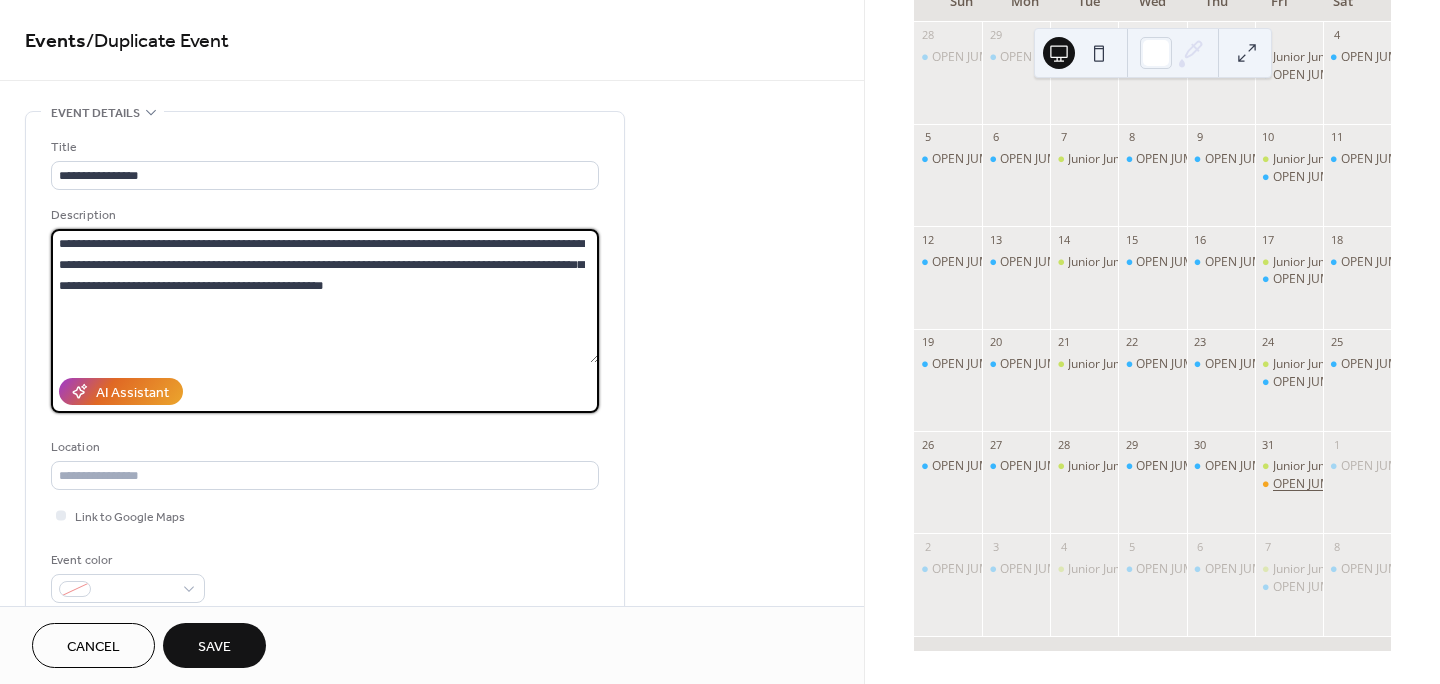 click on "OPEN JUMP [TIME]" at bounding box center [1325, 484] 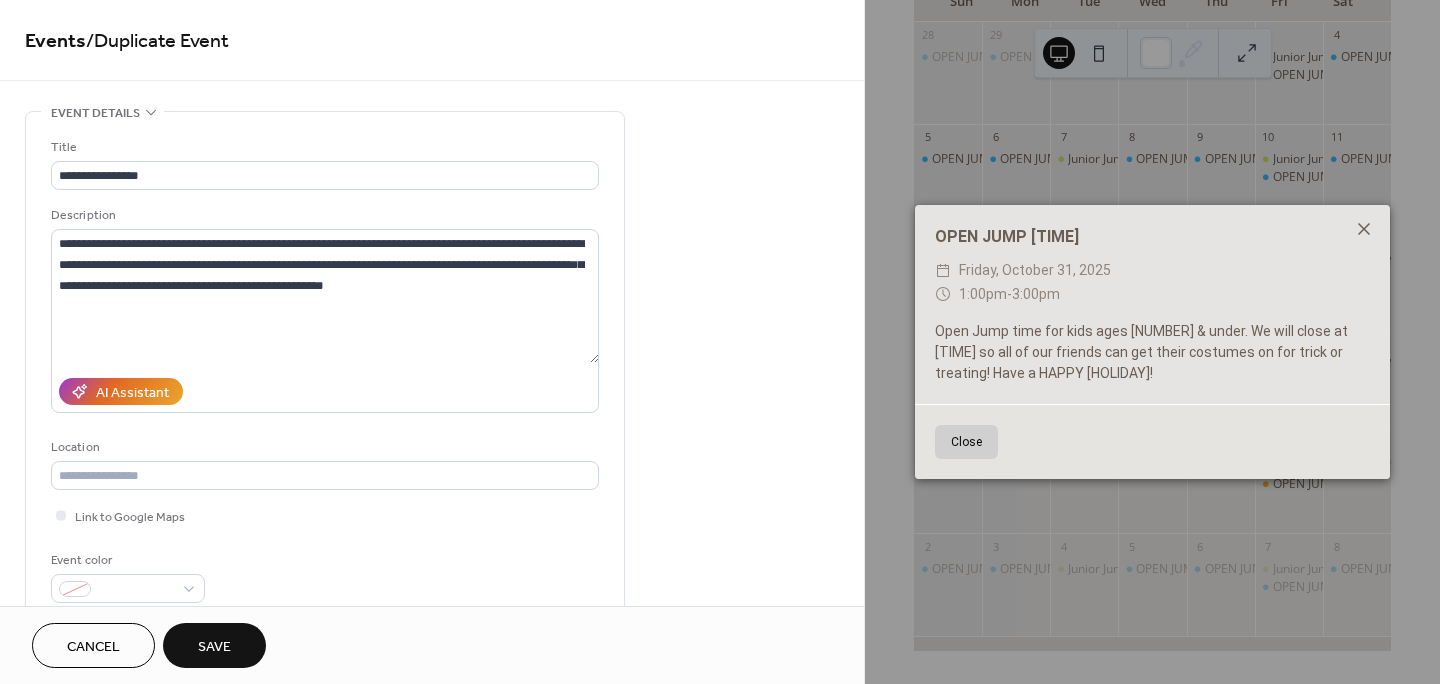 click 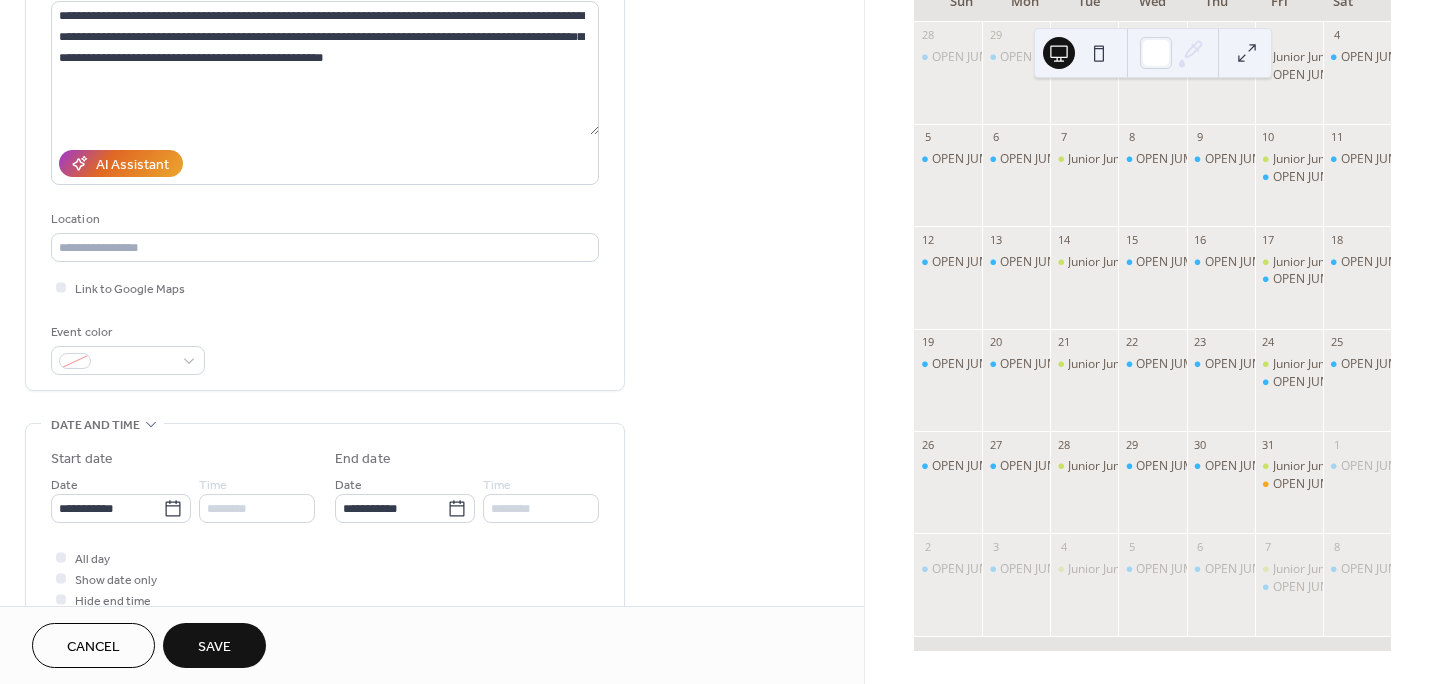 scroll, scrollTop: 223, scrollLeft: 0, axis: vertical 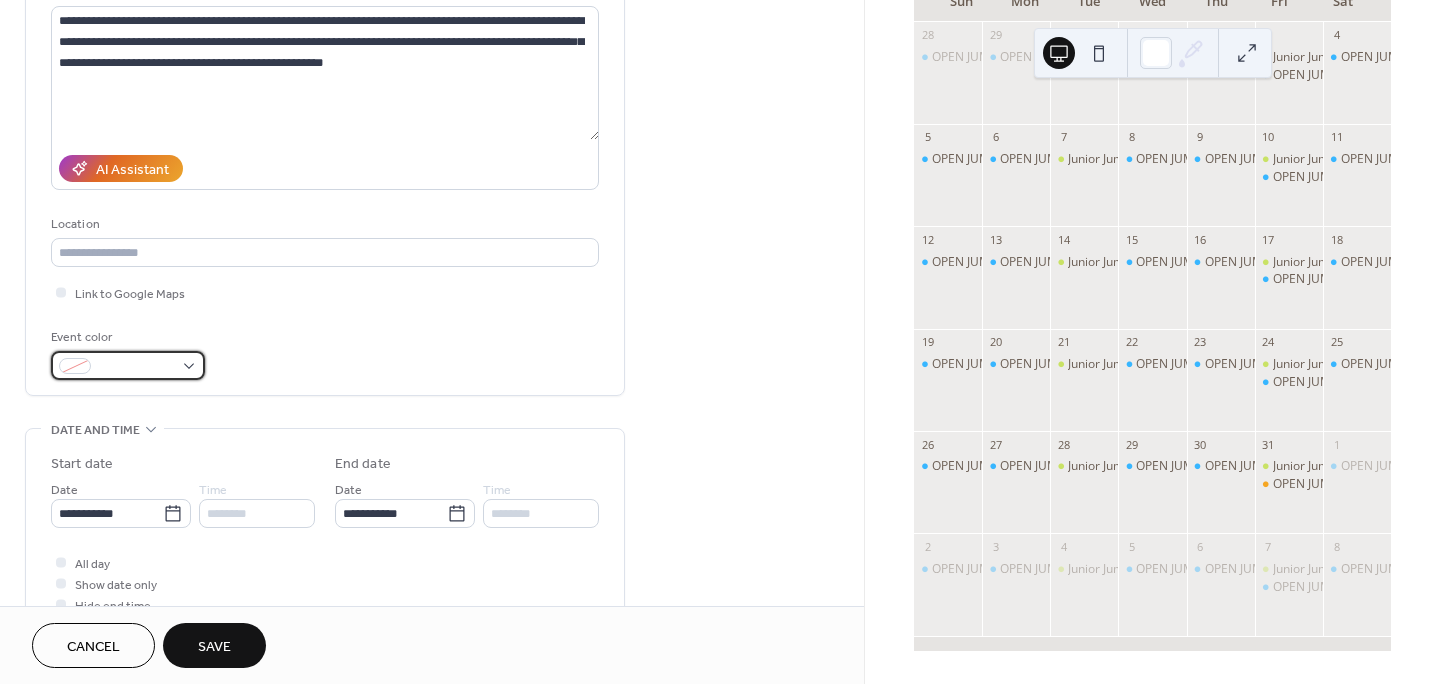 click at bounding box center [128, 365] 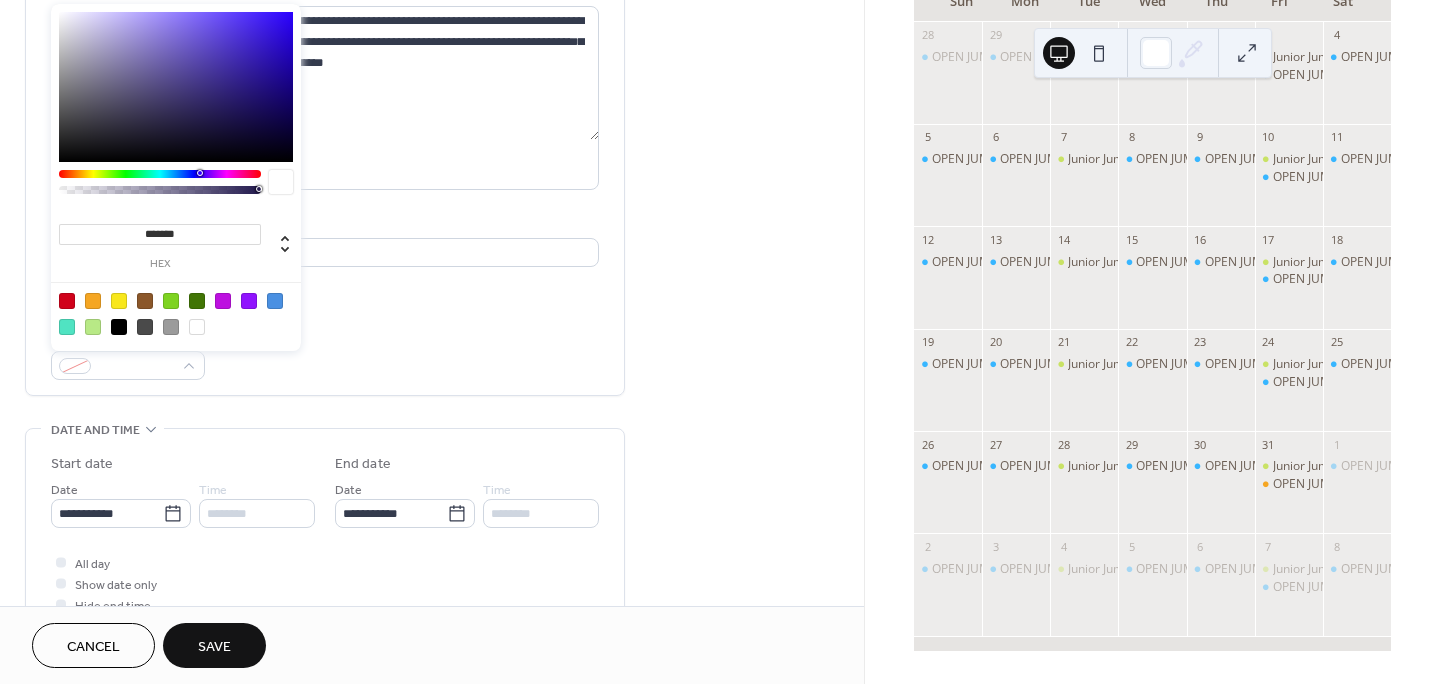 click at bounding box center (93, 301) 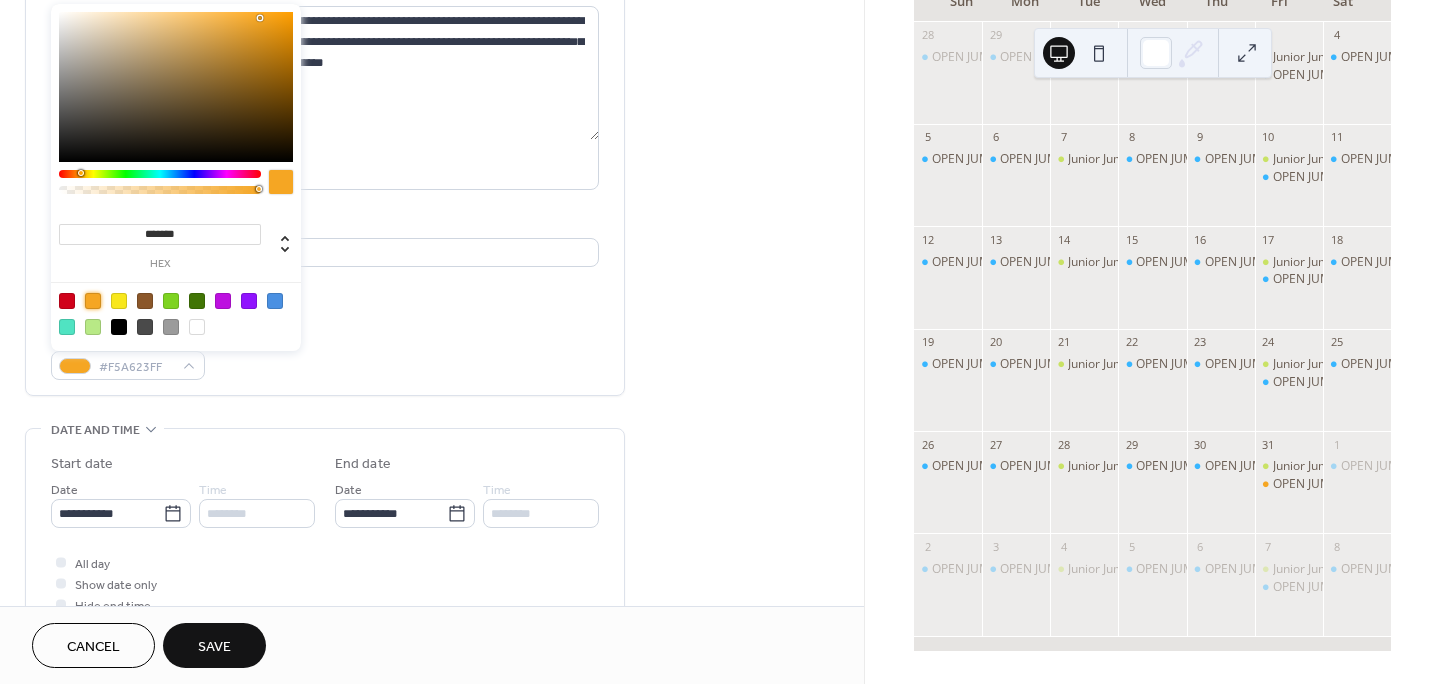 click on "Save" at bounding box center (214, 647) 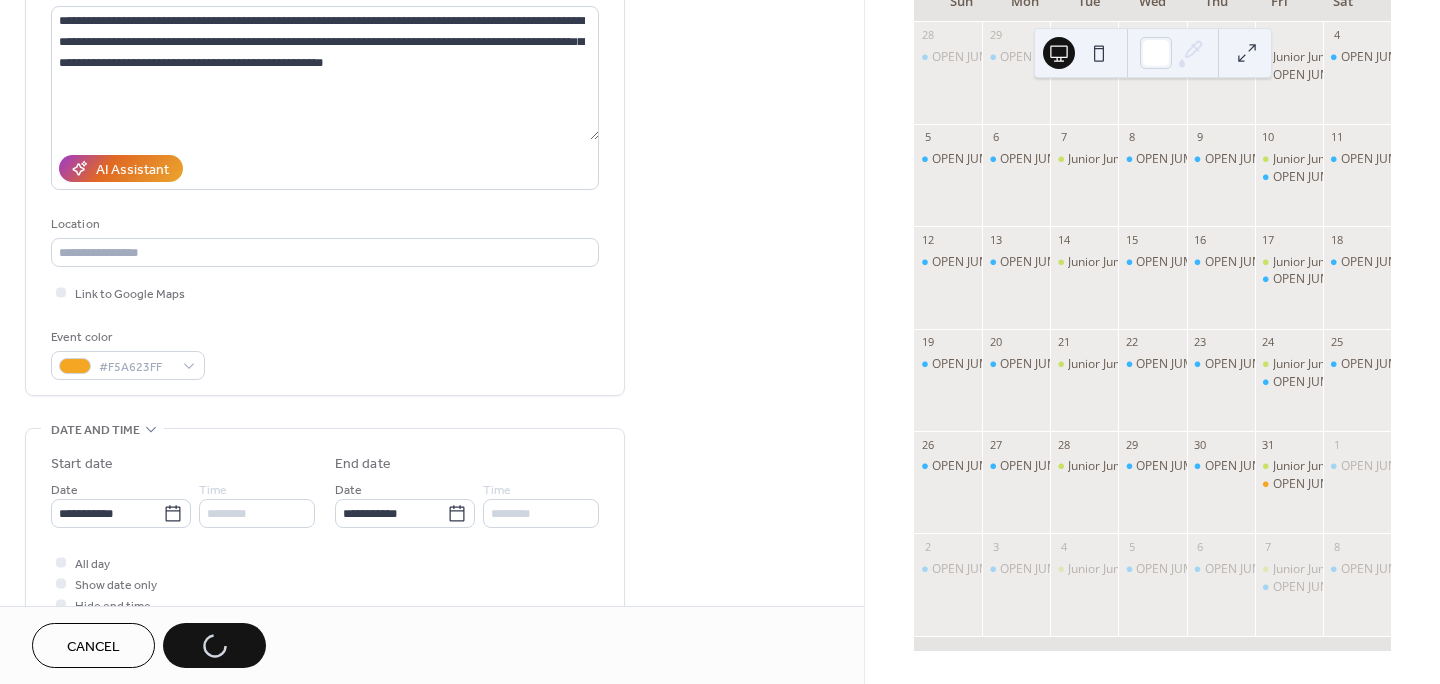 scroll, scrollTop: 23, scrollLeft: 0, axis: vertical 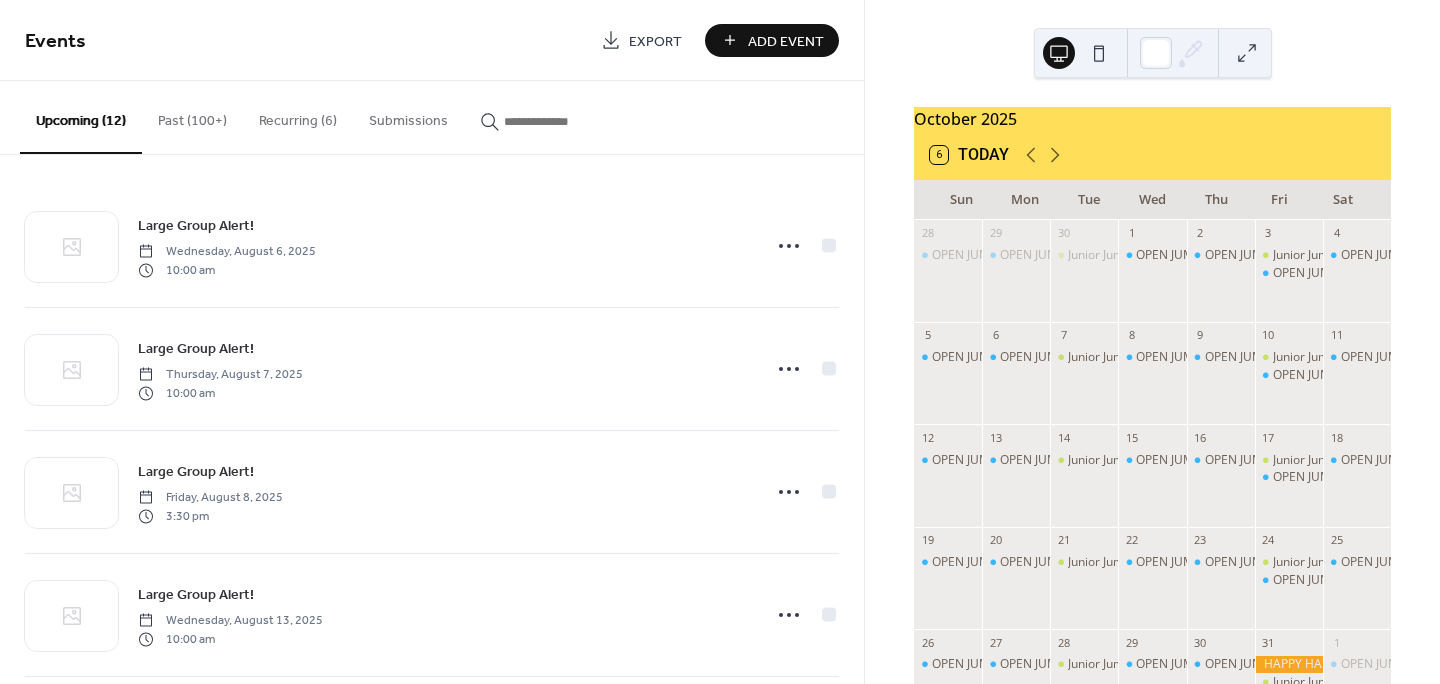 click at bounding box center [564, 121] 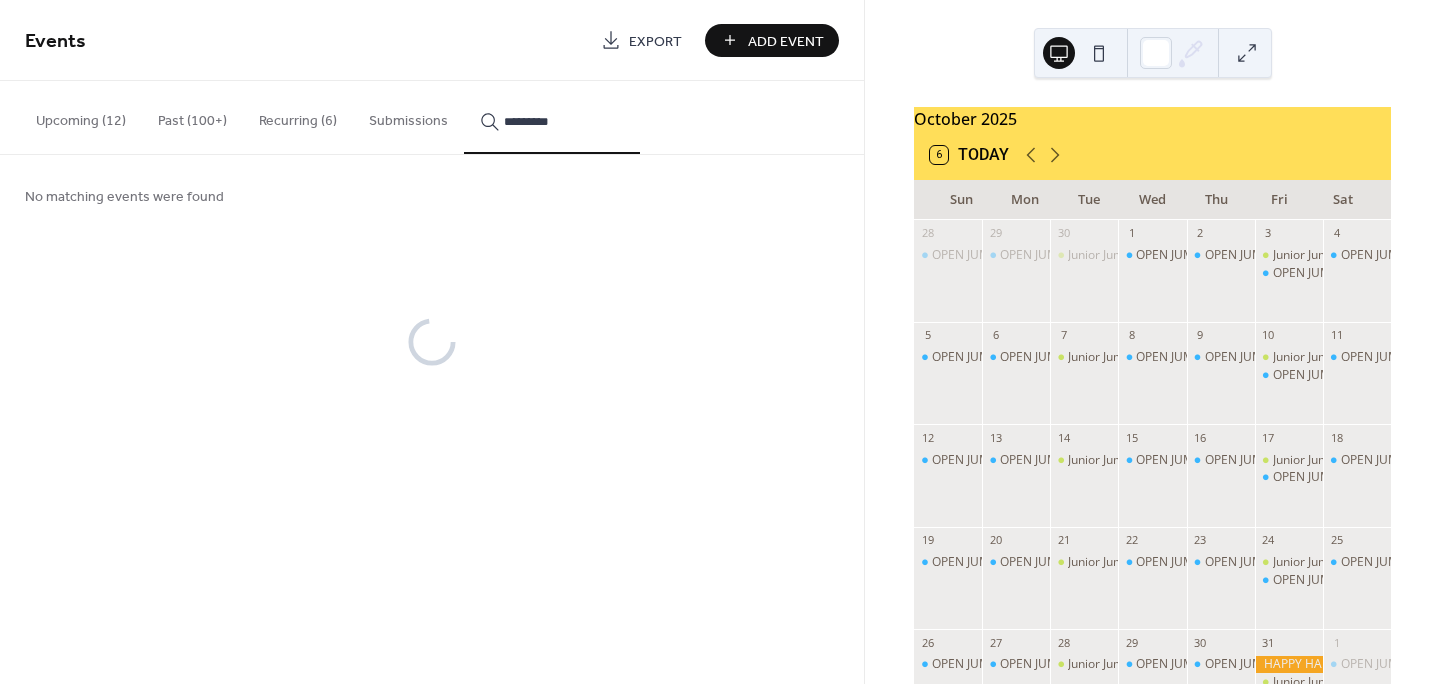 type on "*********" 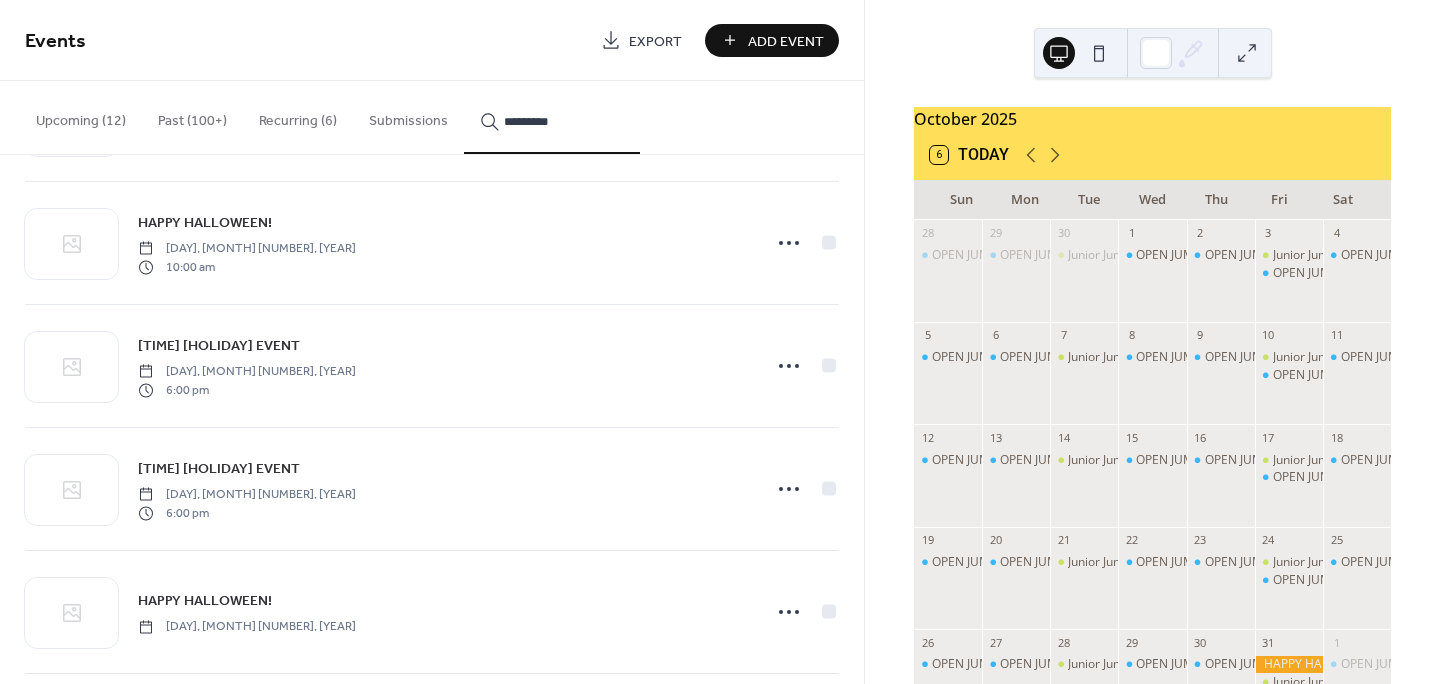 scroll, scrollTop: 500, scrollLeft: 0, axis: vertical 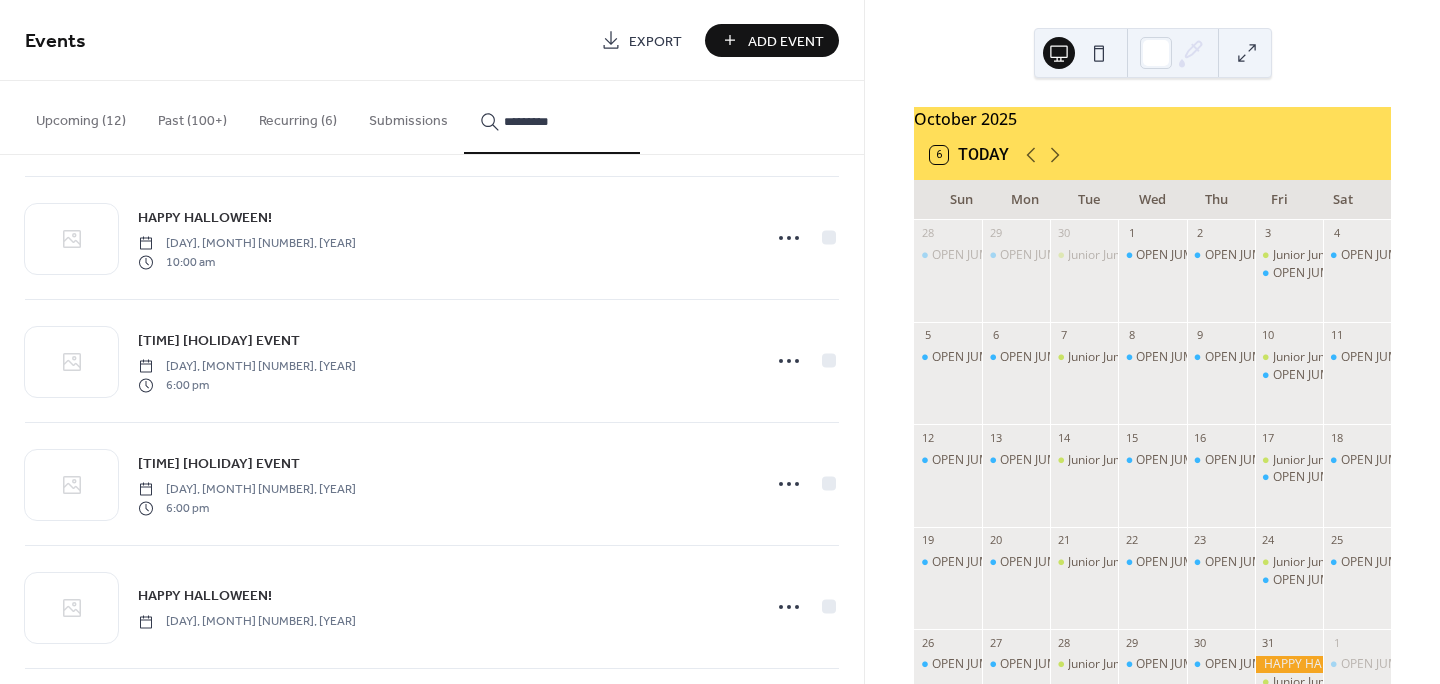 click 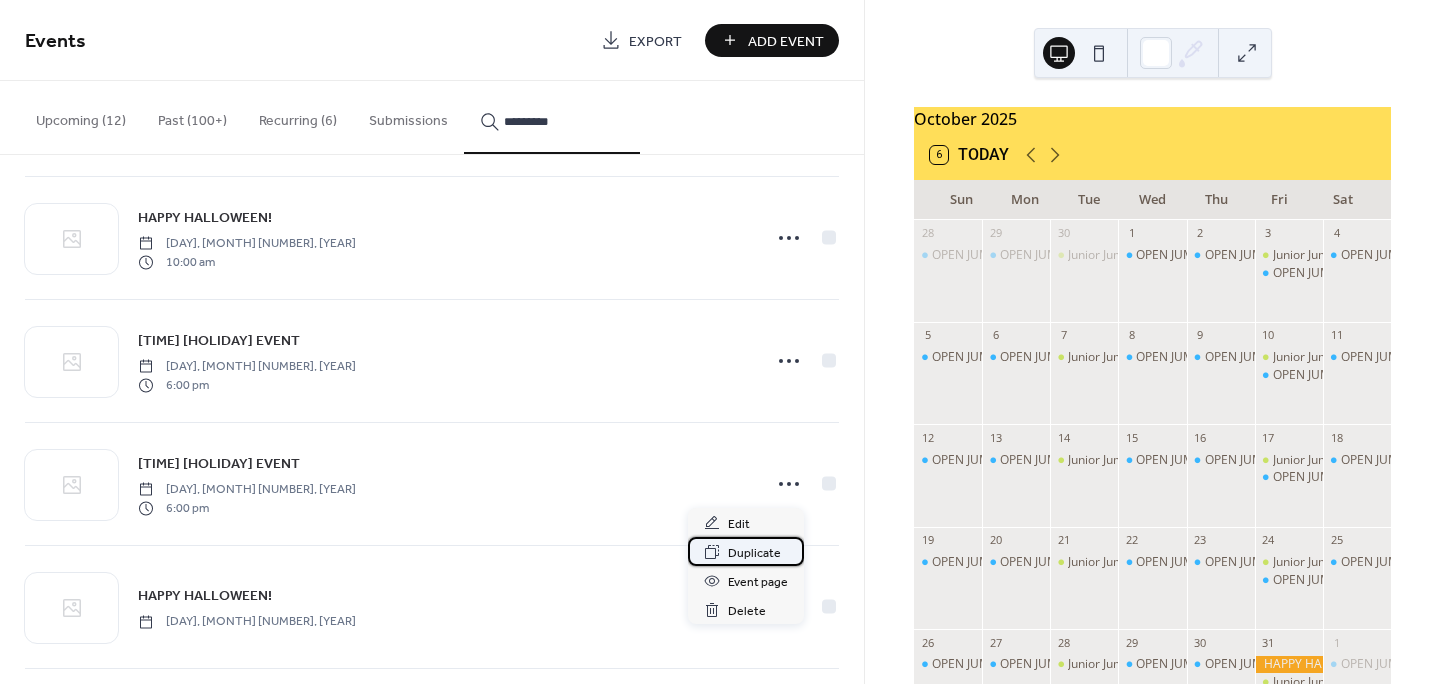 click on "Duplicate" at bounding box center [754, 553] 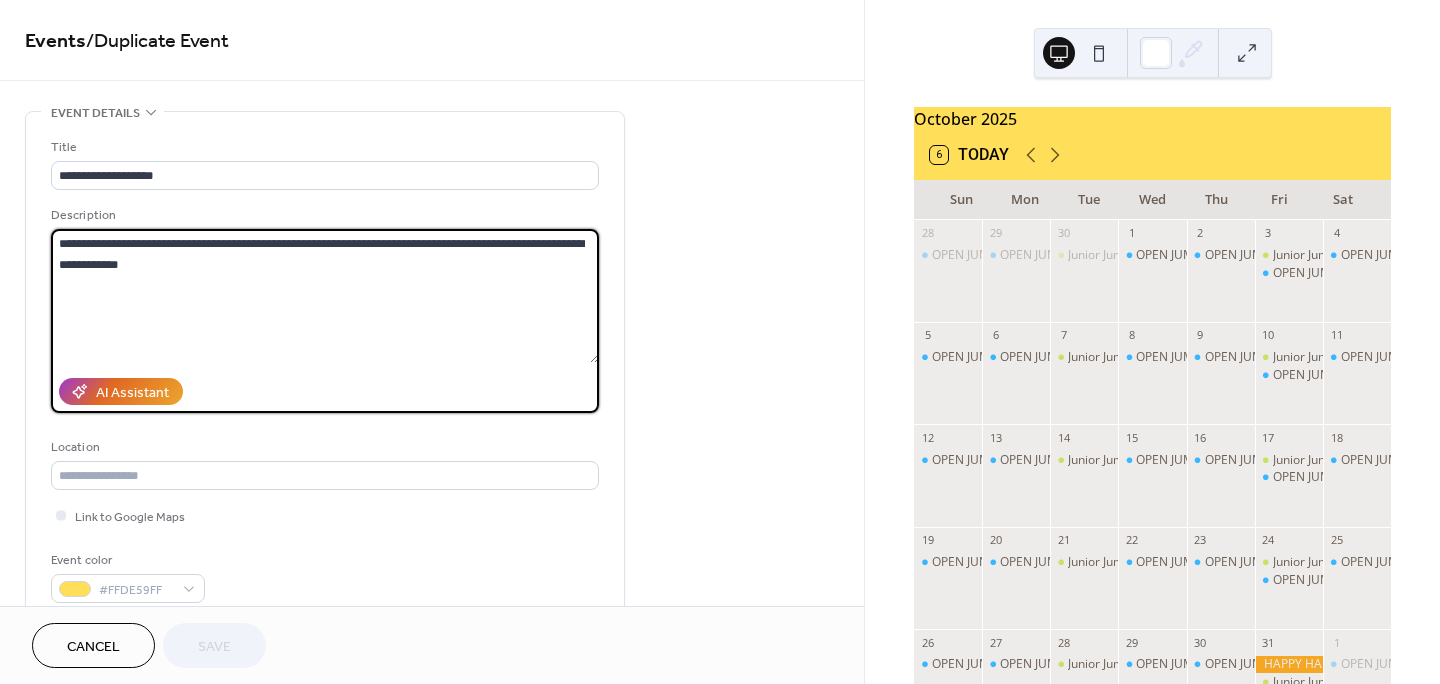 drag, startPoint x: 356, startPoint y: 242, endPoint x: 481, endPoint y: 329, distance: 152.29576 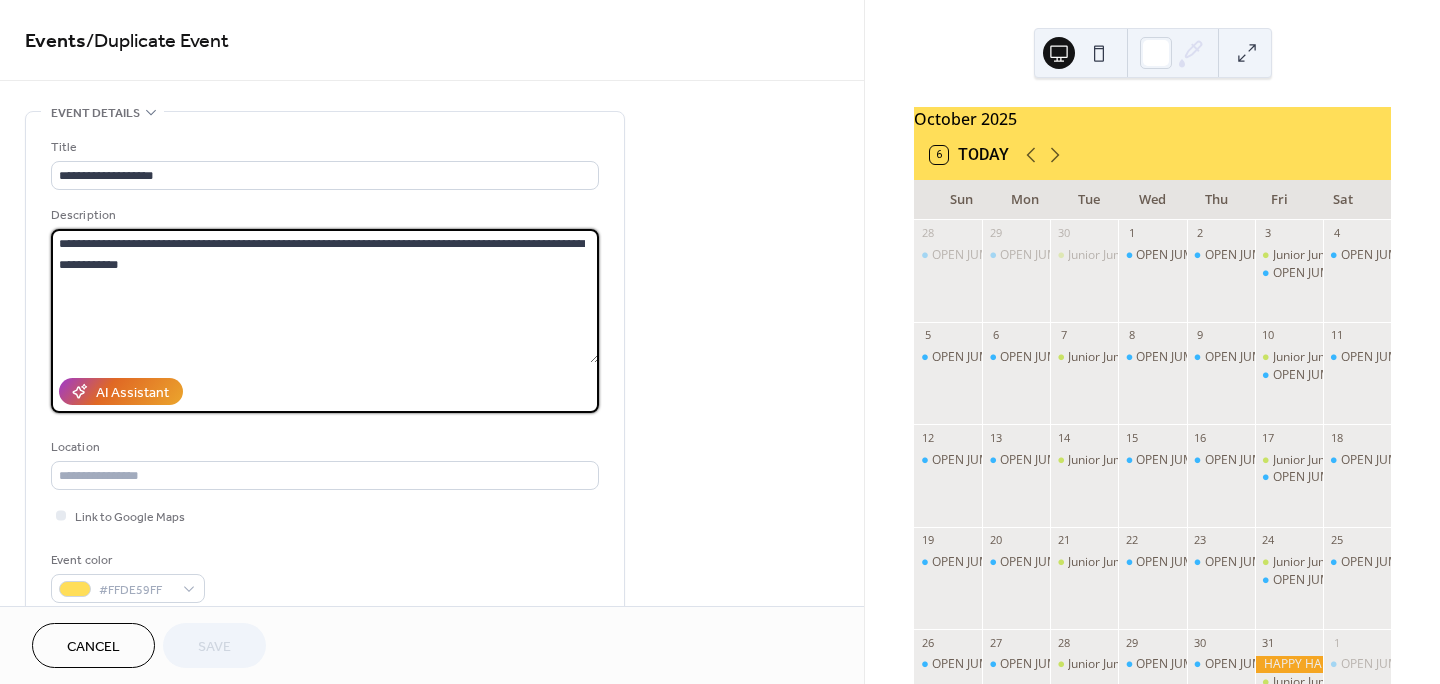 click on "**********" at bounding box center [325, 296] 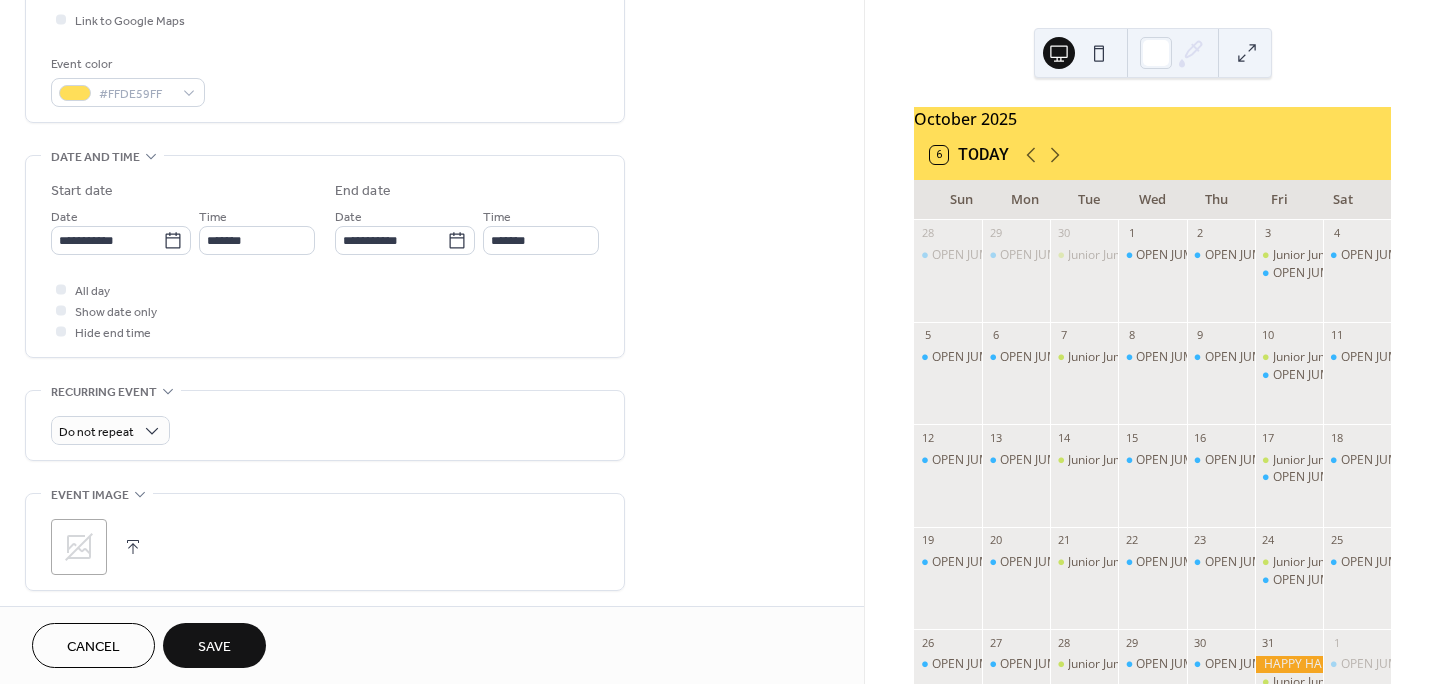 scroll, scrollTop: 500, scrollLeft: 0, axis: vertical 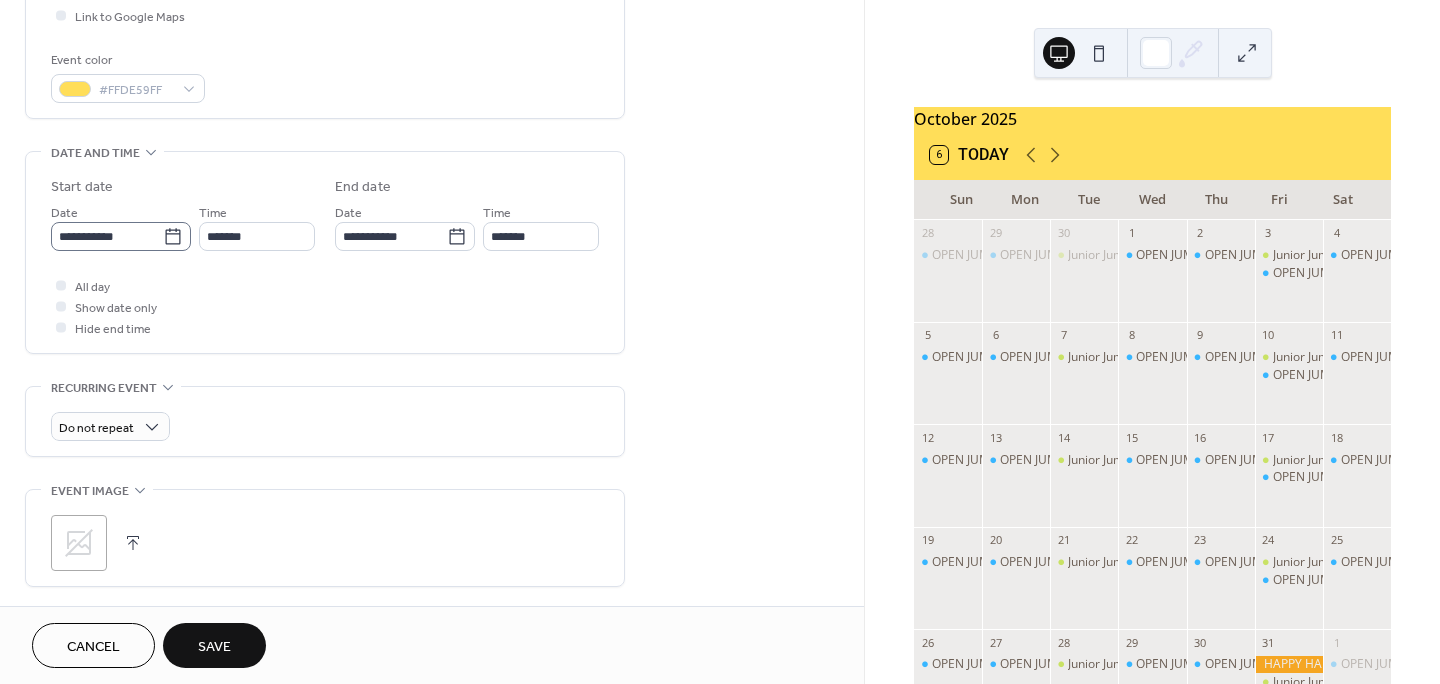 type on "**********" 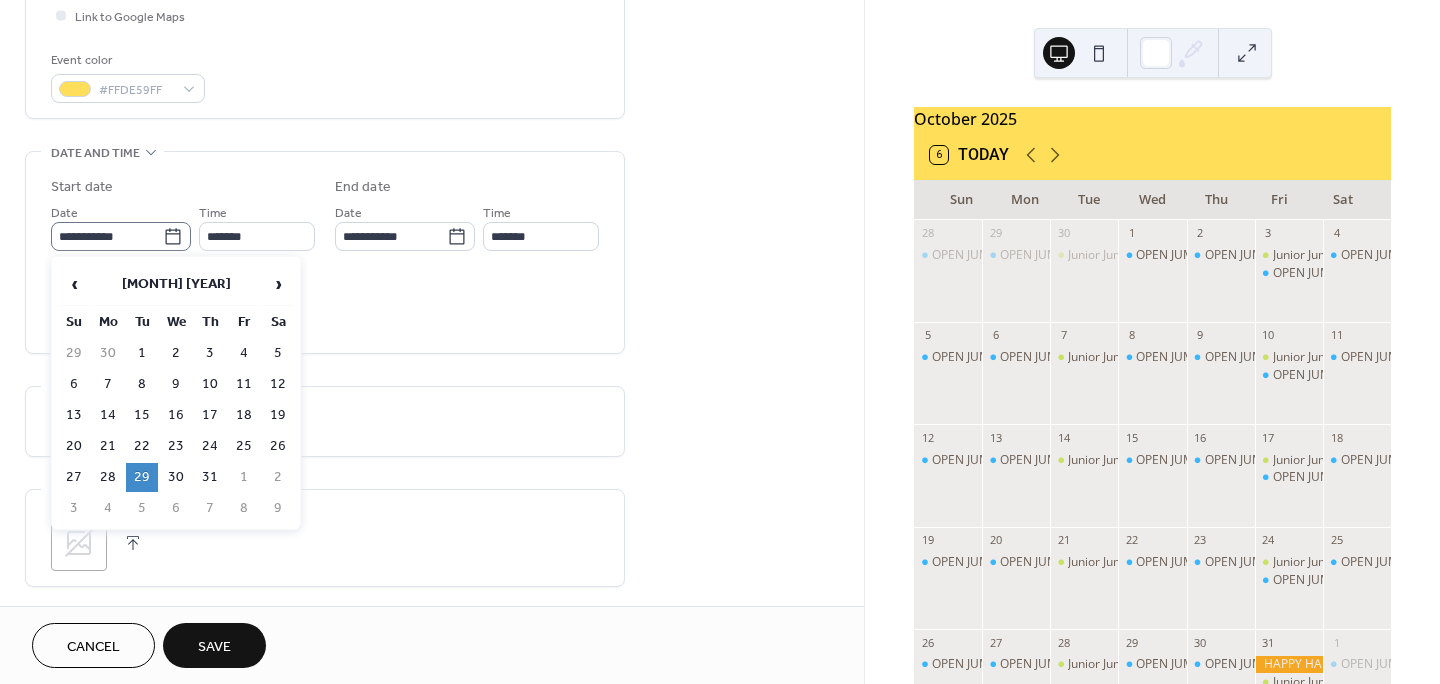 click 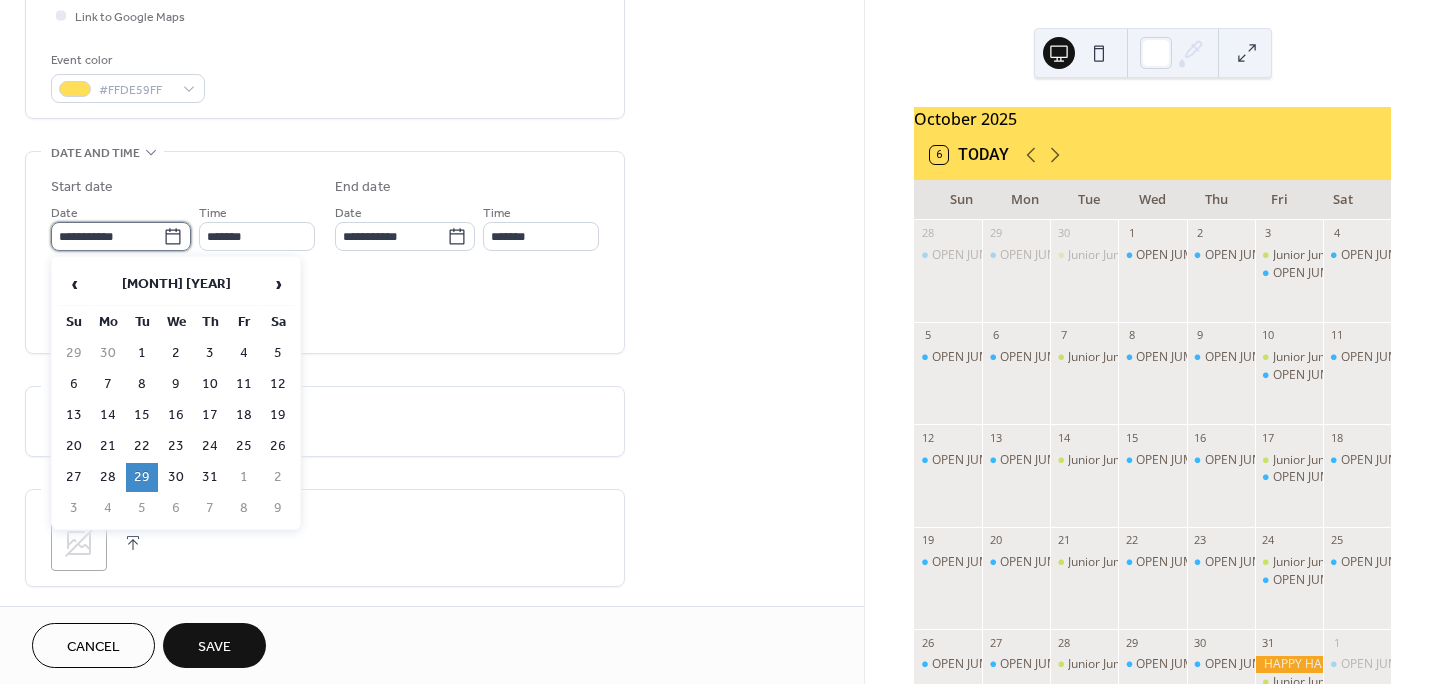 click on "**********" at bounding box center (107, 236) 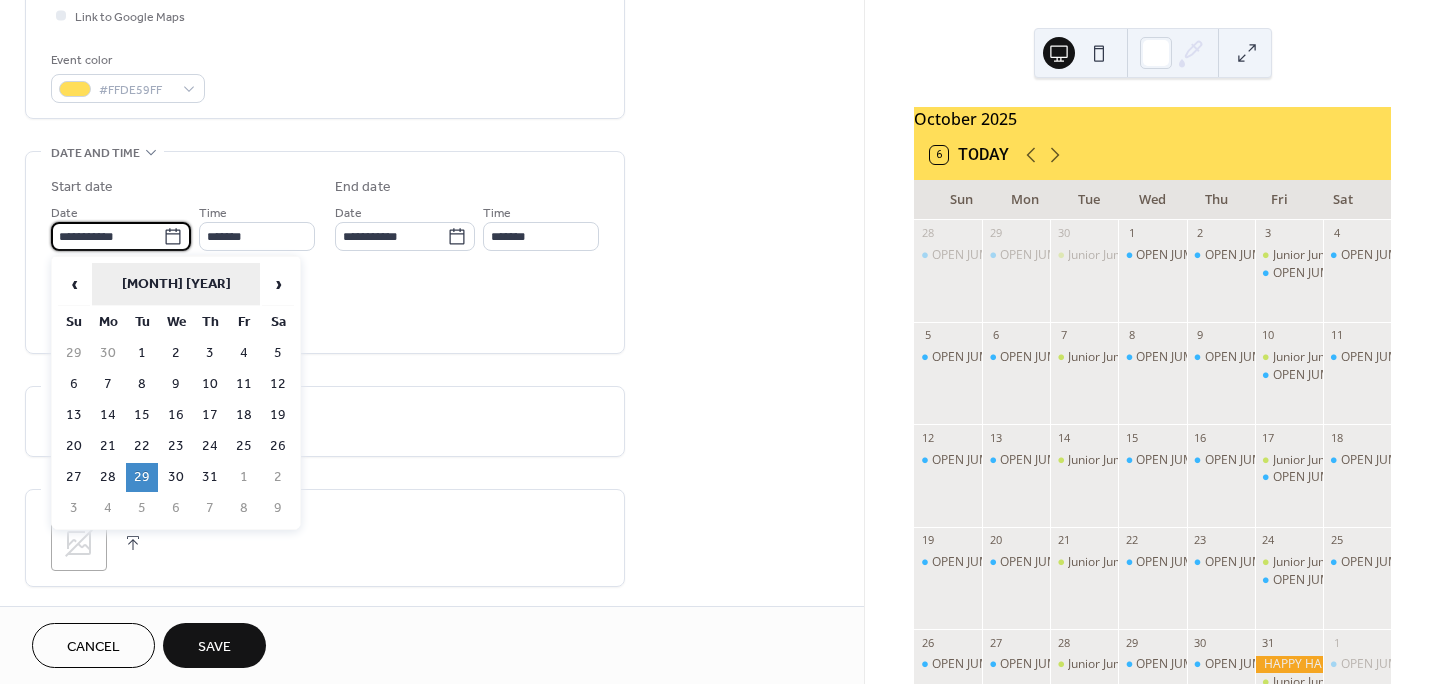 click on "[MONTH] [YEAR]" at bounding box center (176, 284) 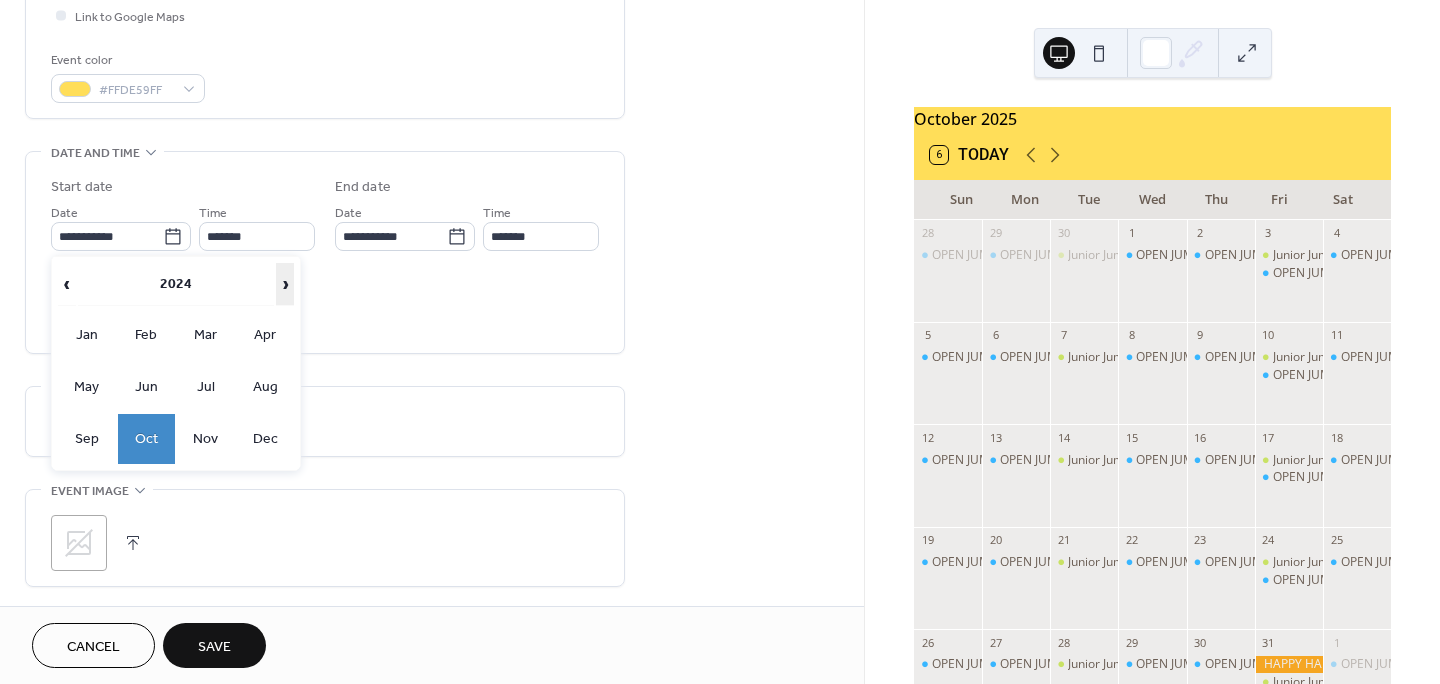 click on "›" at bounding box center [285, 284] 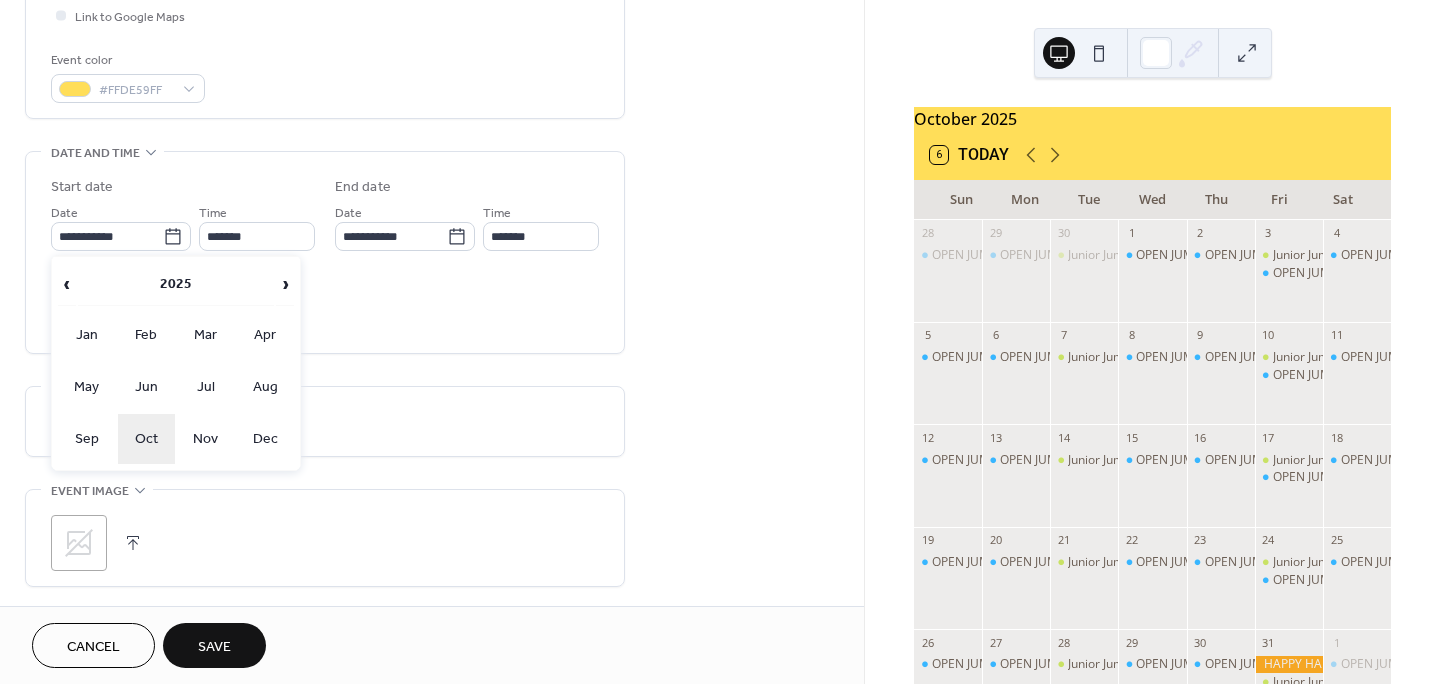 click on "Oct" at bounding box center [147, 439] 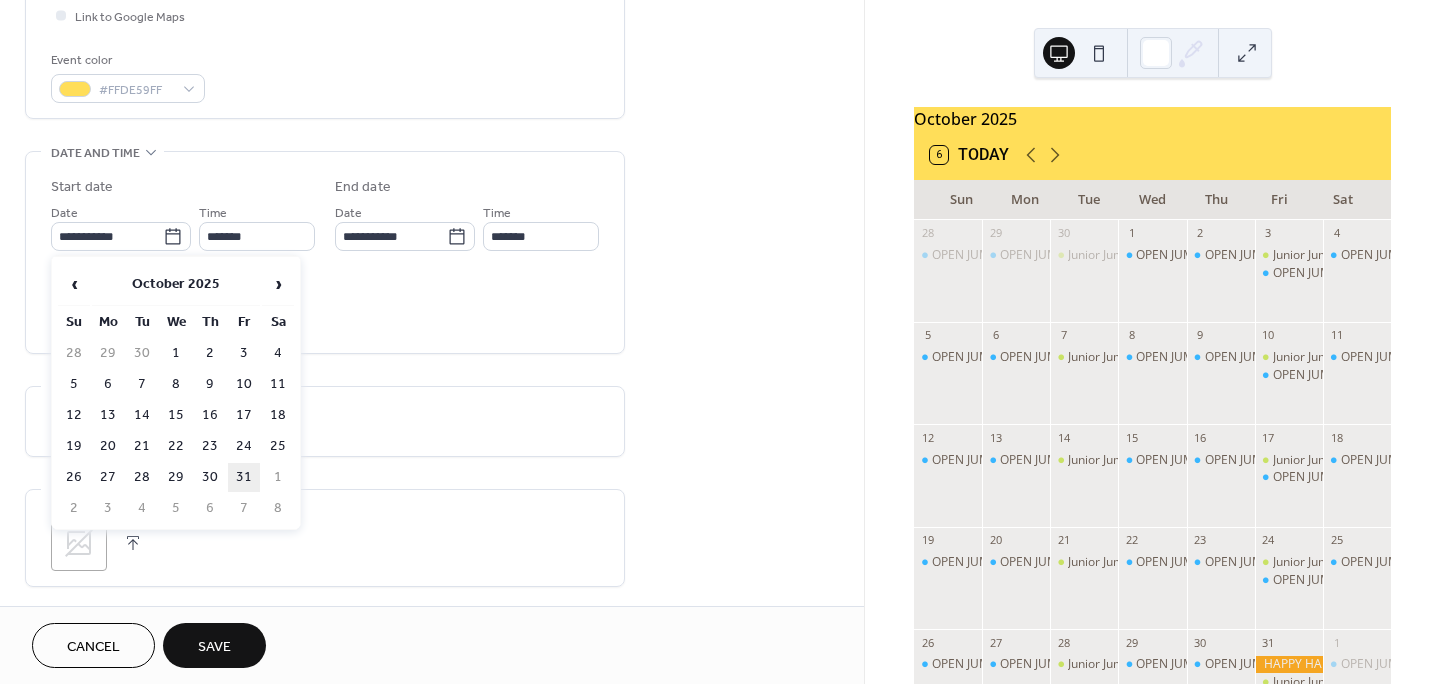 click on "31" at bounding box center (244, 477) 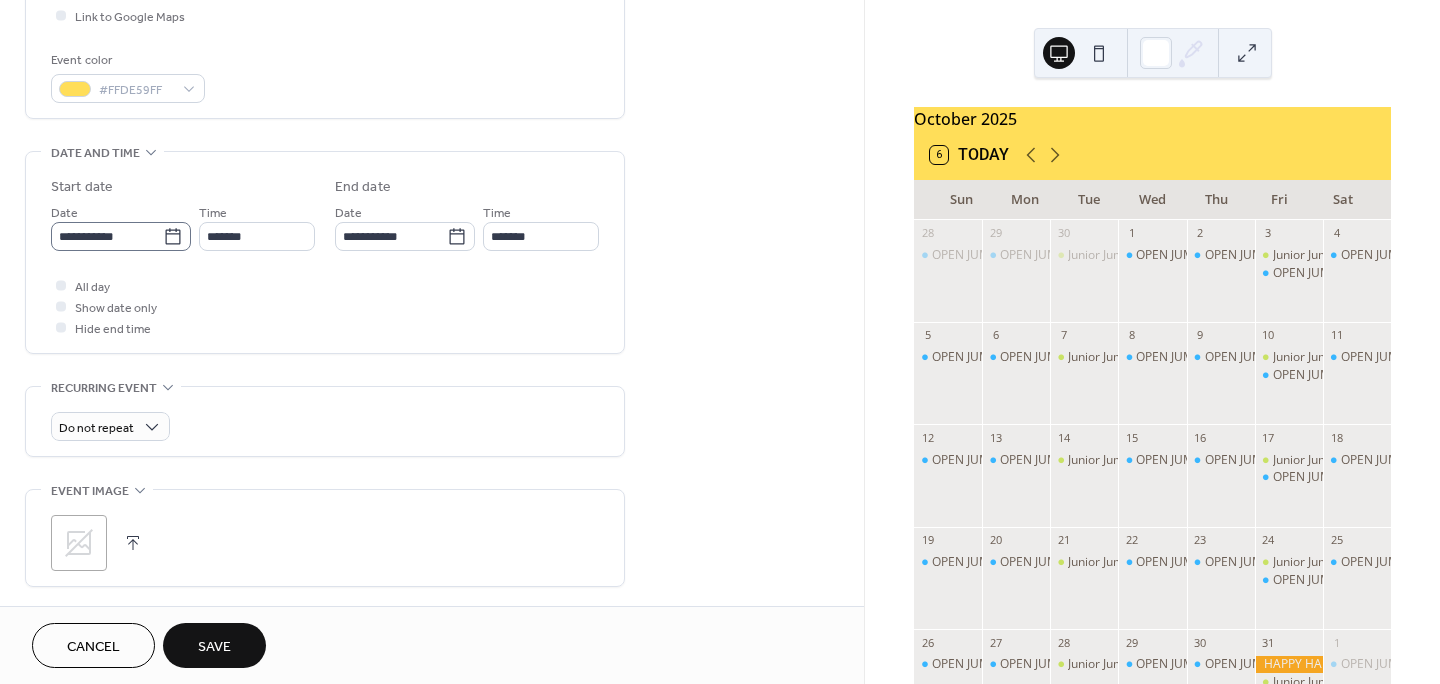click 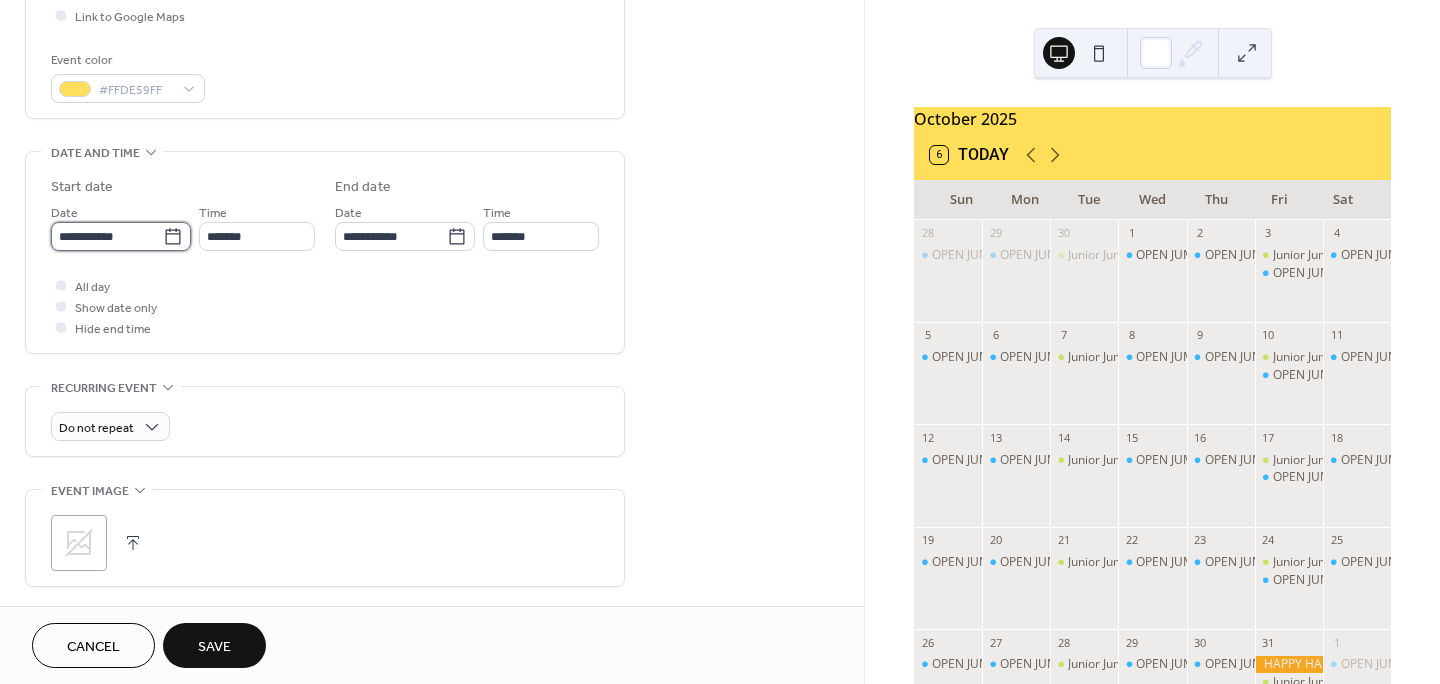 click on "**********" at bounding box center (107, 236) 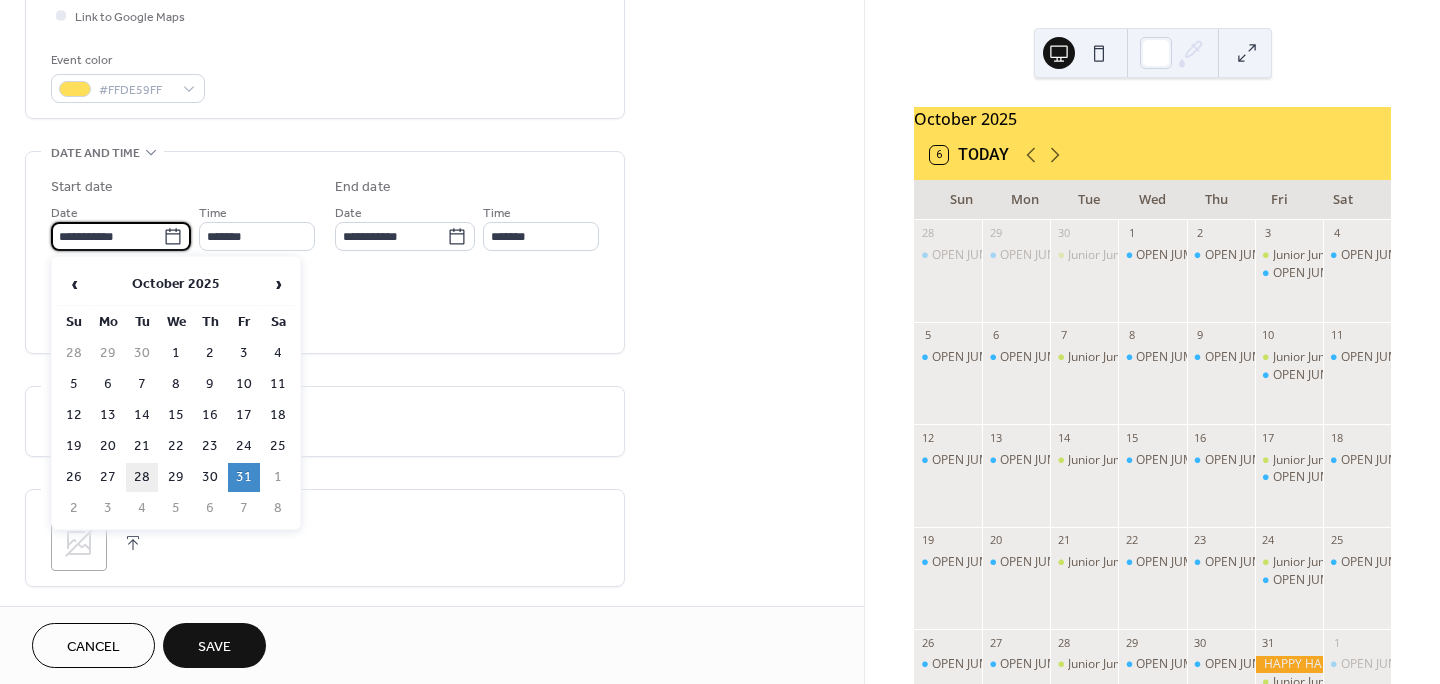 click on "28" at bounding box center [142, 477] 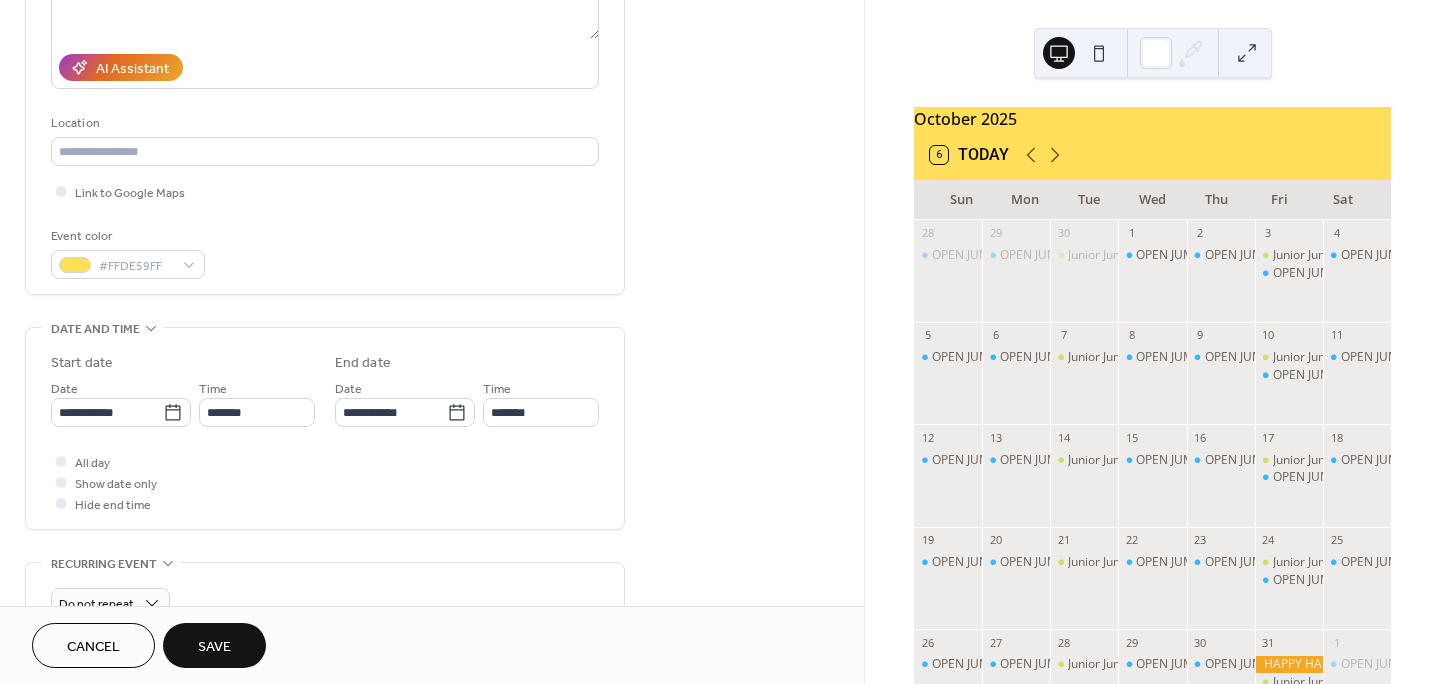 scroll, scrollTop: 223, scrollLeft: 0, axis: vertical 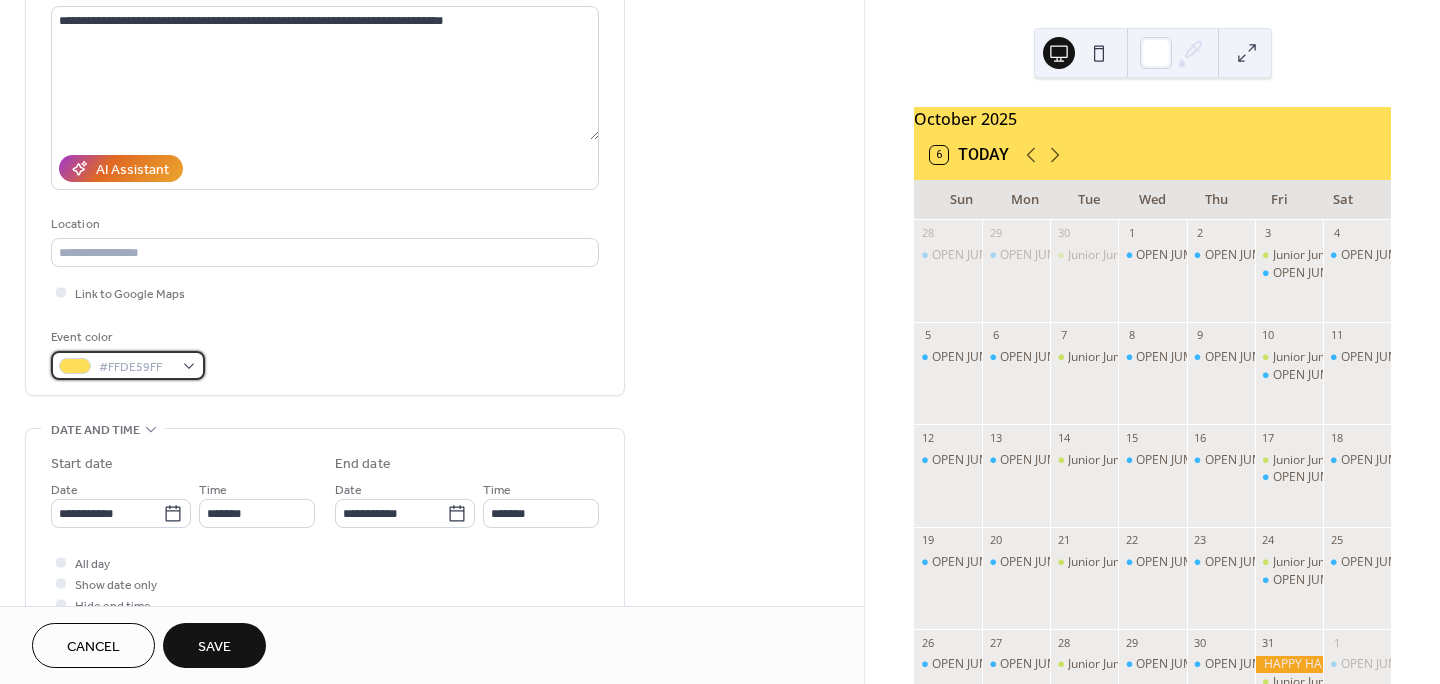 click on "#FFDE59FF" at bounding box center [128, 365] 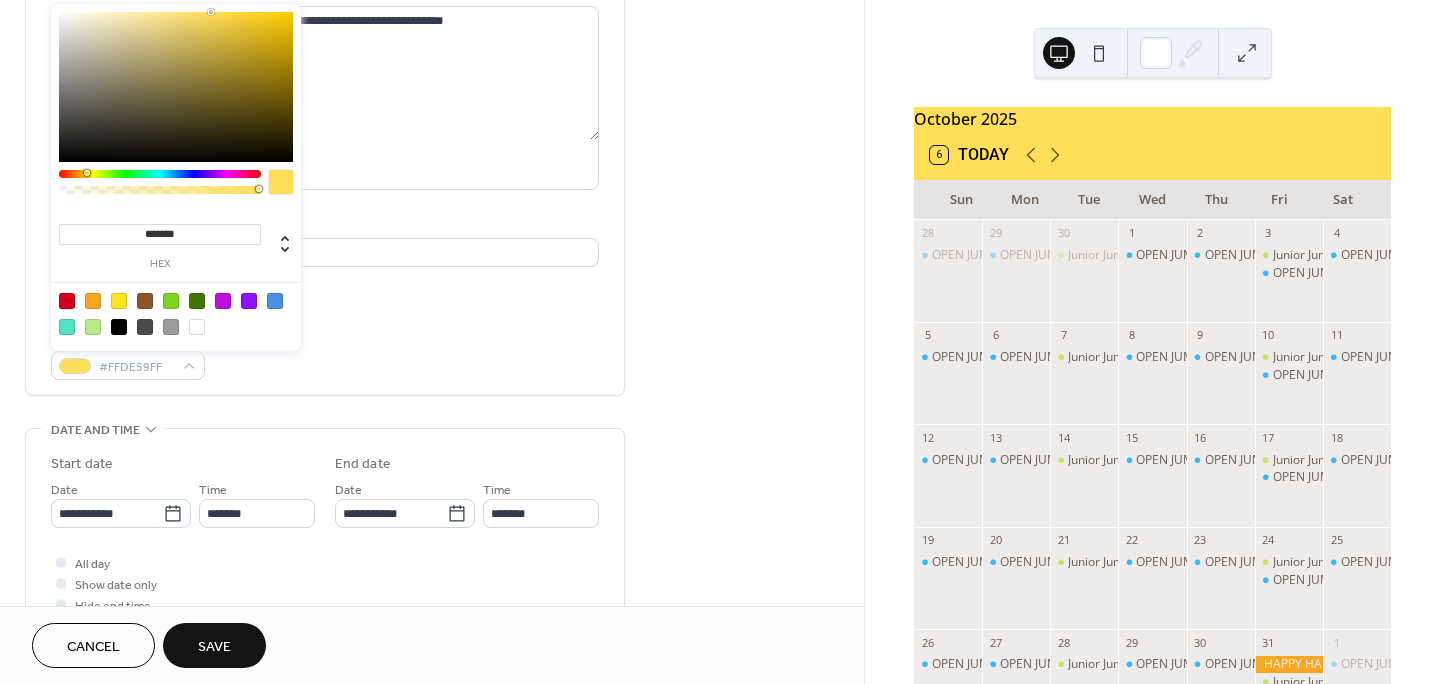 click at bounding box center [93, 301] 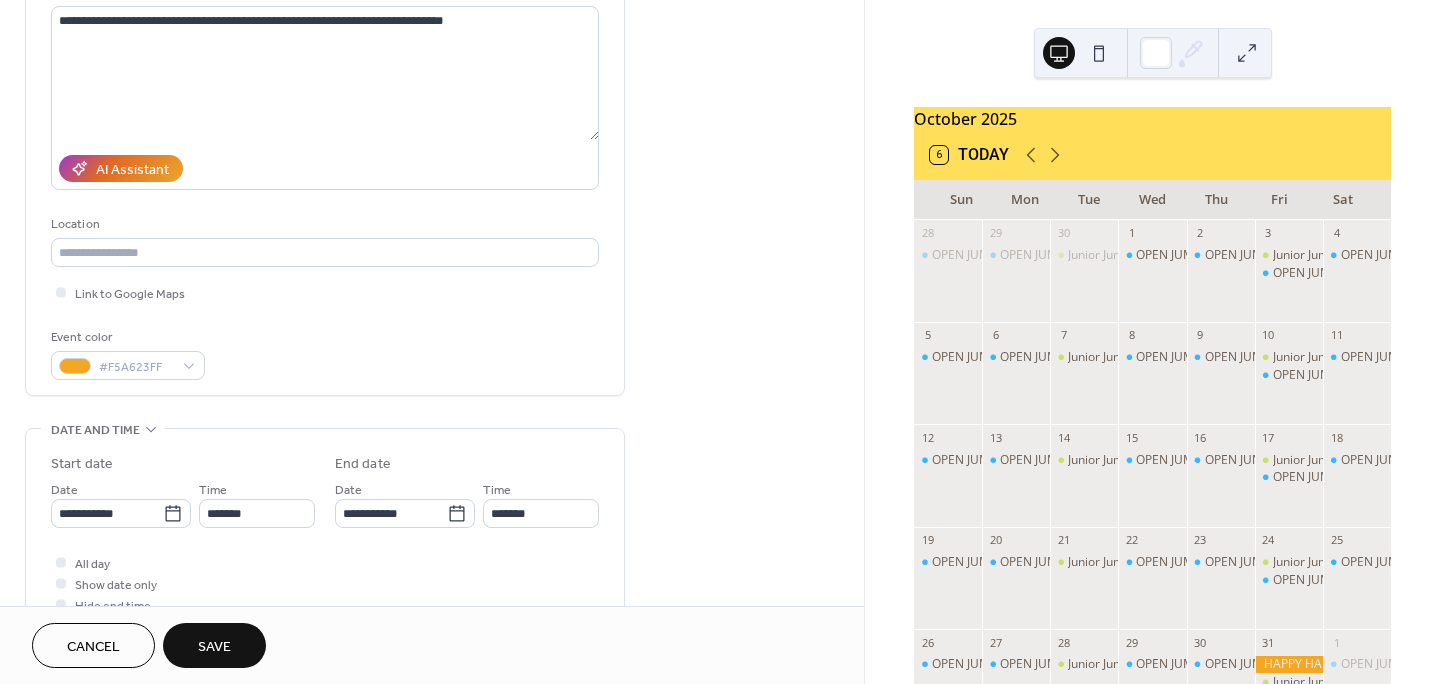 click on "Save" at bounding box center [214, 645] 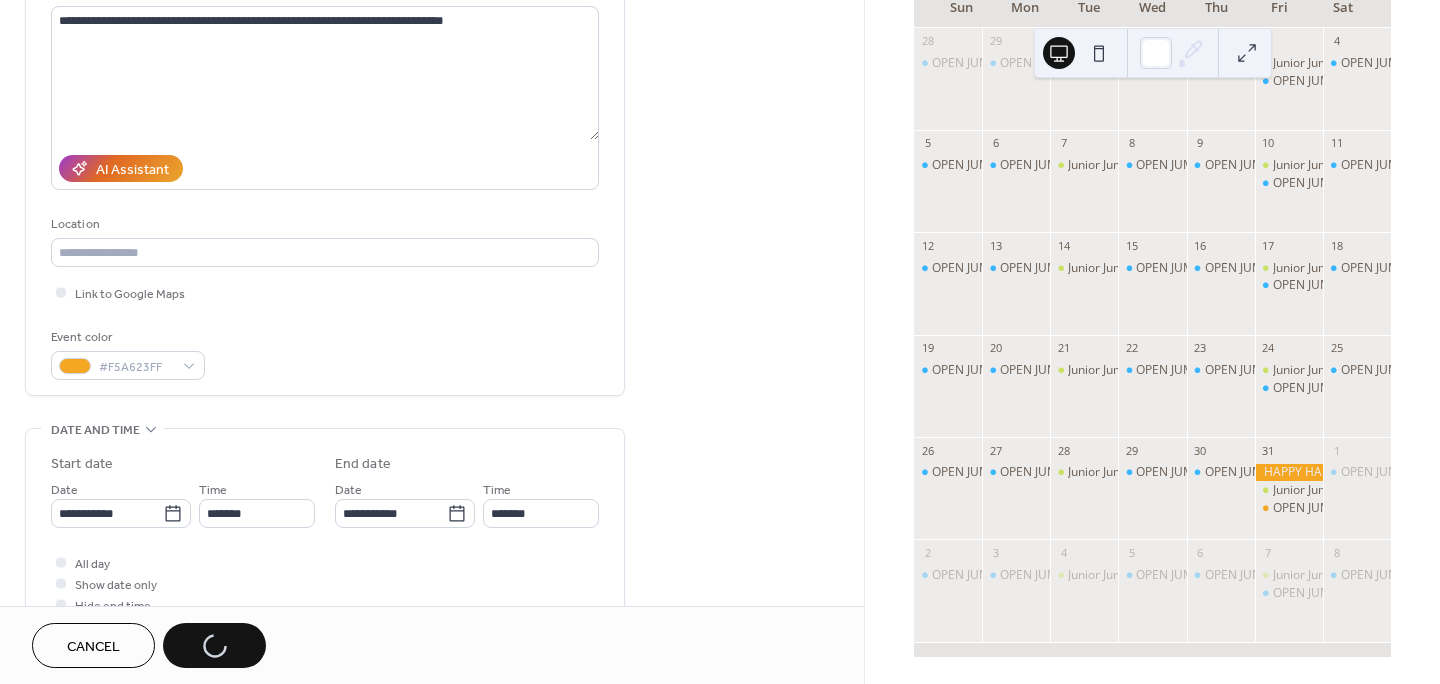 scroll, scrollTop: 200, scrollLeft: 0, axis: vertical 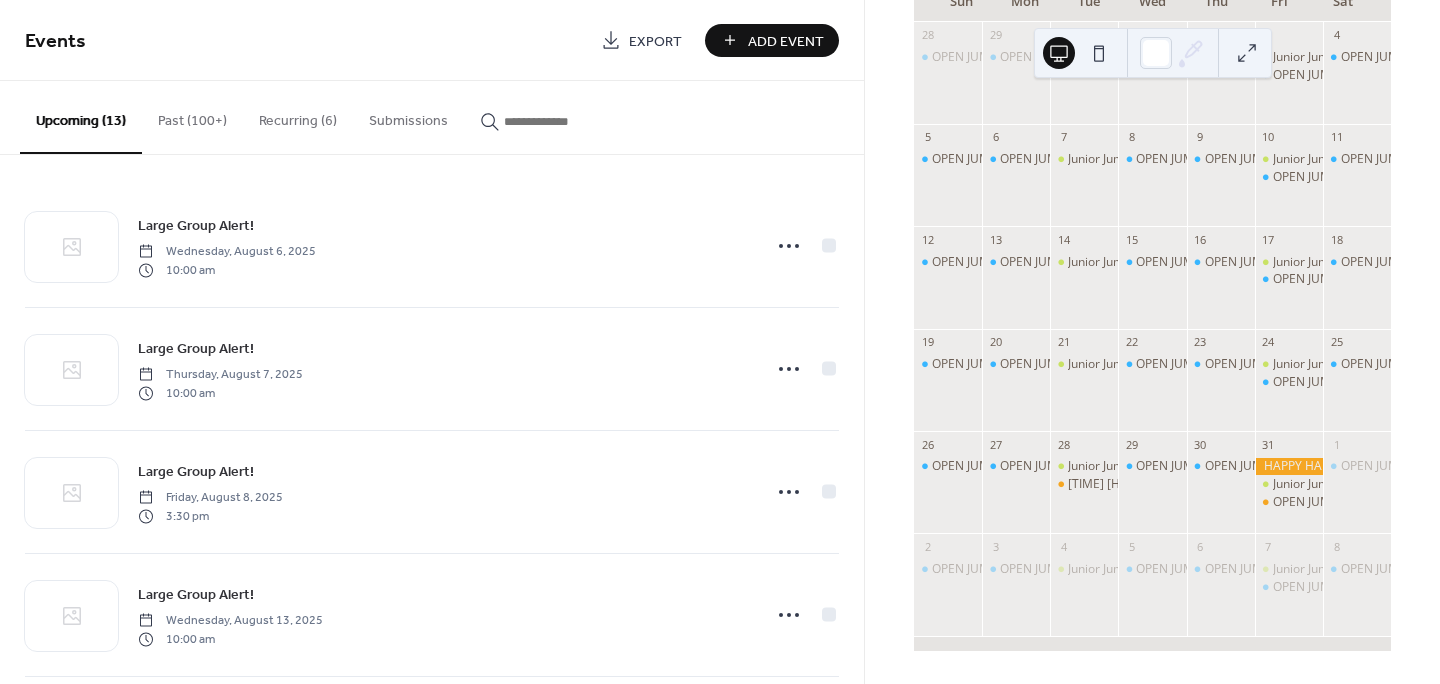 click on "[MONTH] [YEAR] [NUMBER] Today Sun Mon Tue Wed Thu Fr Sa 28 OPEN JUMP [TIME] 29 OPEN JUMP [TIME] 30 Junior Jump [TIME] 1 OPEN JUMP [TIME] 2 OPEN JUMP [TIME] 3 Junior Jump [TIME] OPEN JUMP [TIME] 4 OPEN JUMP [TIME] 5 OPEN JUMP [TIME] 6 OPEN JUMP [TIME] 7 Junior Jump [TIME] 8 OPEN JUMP [TIME] 9 OPEN JUMP [TIME] 10 Junior Jump [TIME] OPEN JUMP [TIME] 11 OPEN JUMP [TIME] 12 OPEN JUMP [TIME] 13 OPEN JUMP [TIME] 14 Junior Jump [TIME] 15 OPEN JUMP [TIME] 16 OPEN JUMP [TIME] 17 Junior Jump [TIME] OPEN JUMP [TIME] 18 OPEN JUMP [TIME] 19 OPEN JUMP [TIME] 20 OPEN JUMP [TIME] 21 Junior Jump [TIME] 22 OPEN JUMP [TIME] 23 OPEN JUMP [TIME] 24 Junior Jump [TIME] OPEN JUMP [TIME] 25 OPEN JUMP [TIME] 26 OPEN JUMP [TIME] 27 OPEN JUMP [TIME] 28 Junior Jump [TIME] 6-8 [HOLIDAY] EVENT 29 OPEN JUMP [TIME] 30 OPEN JUMP [TIME] 31 Junior Jump [TIME] OPEN JUMP [TIME] 1 OPEN JUMP [TIME] 2 OPEN JUMP [TIME] 3 OPEN JUMP [TIME] 4 Junior Jump [TIME] 5 OPEN JUMP [TIME] 6 OPEN JUMP [TIME] 7 Junior Jump [TIME] OPEN JUMP [TIME]" at bounding box center (1152, 342) 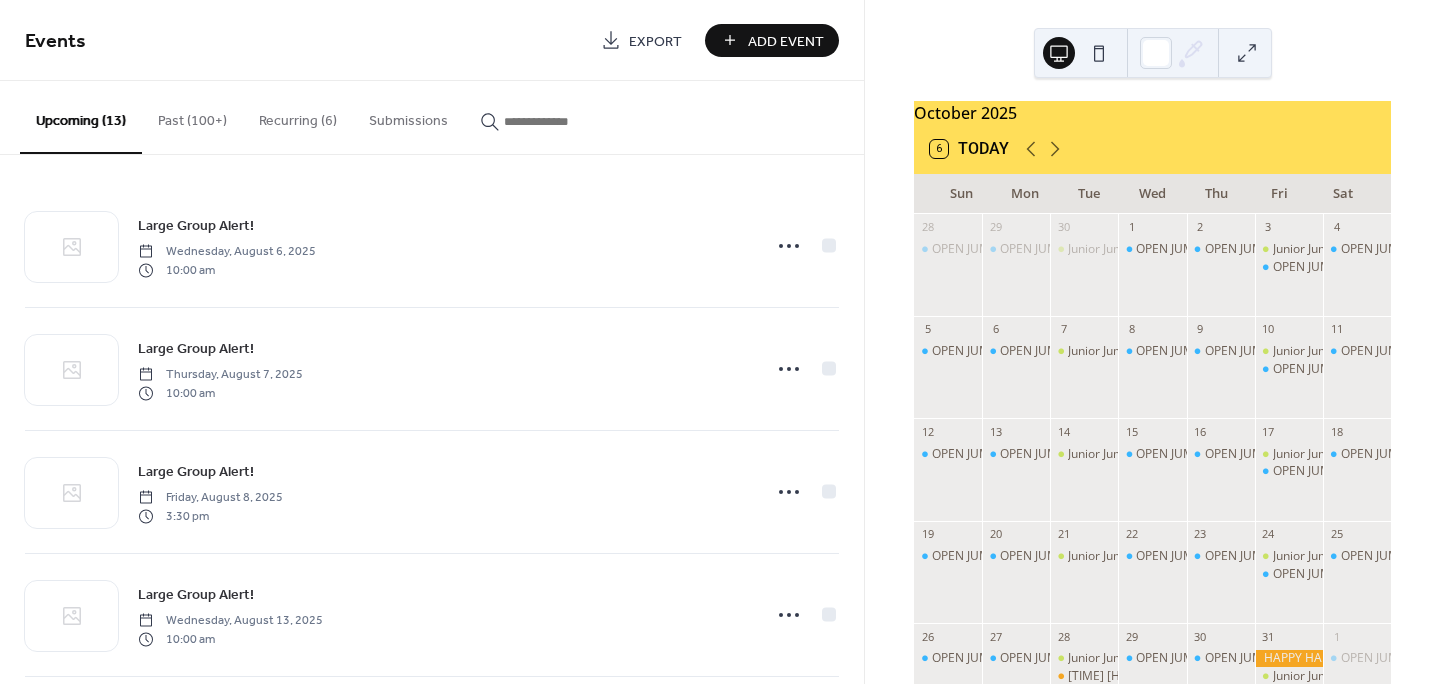 scroll, scrollTop: 0, scrollLeft: 0, axis: both 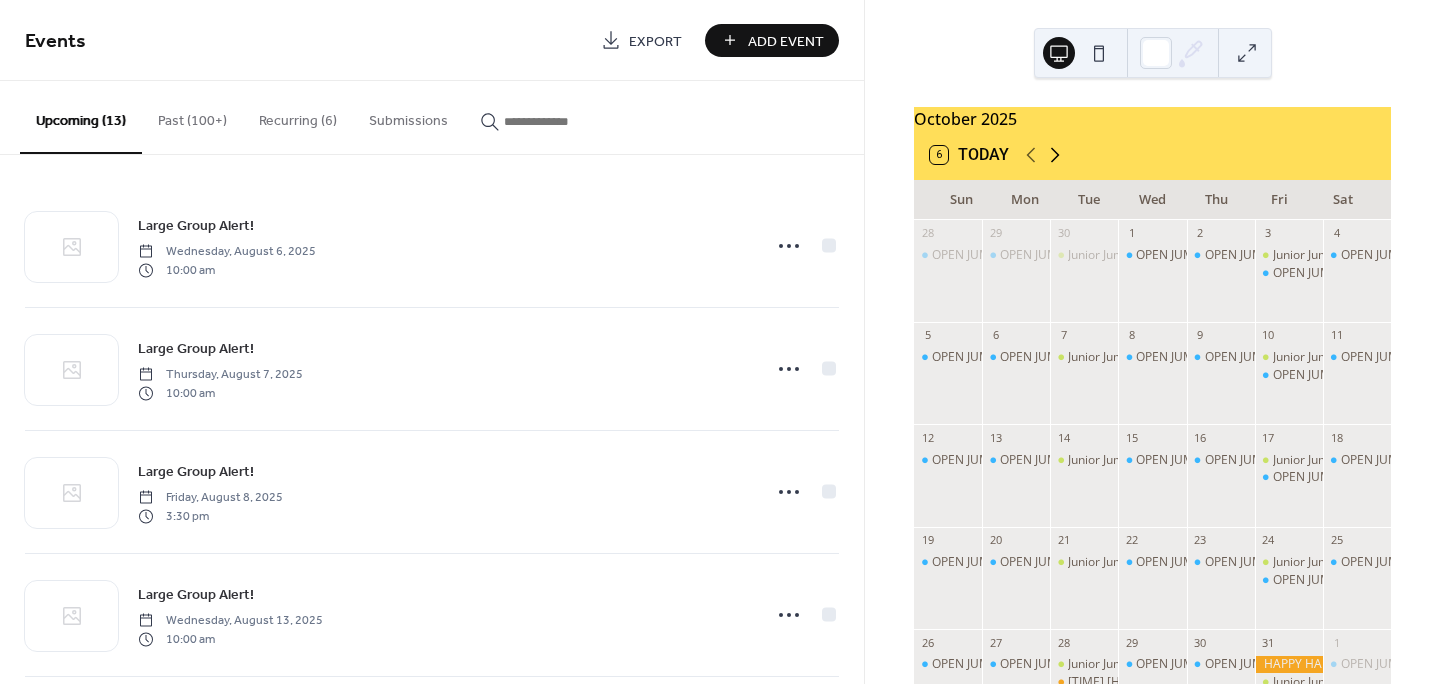 click 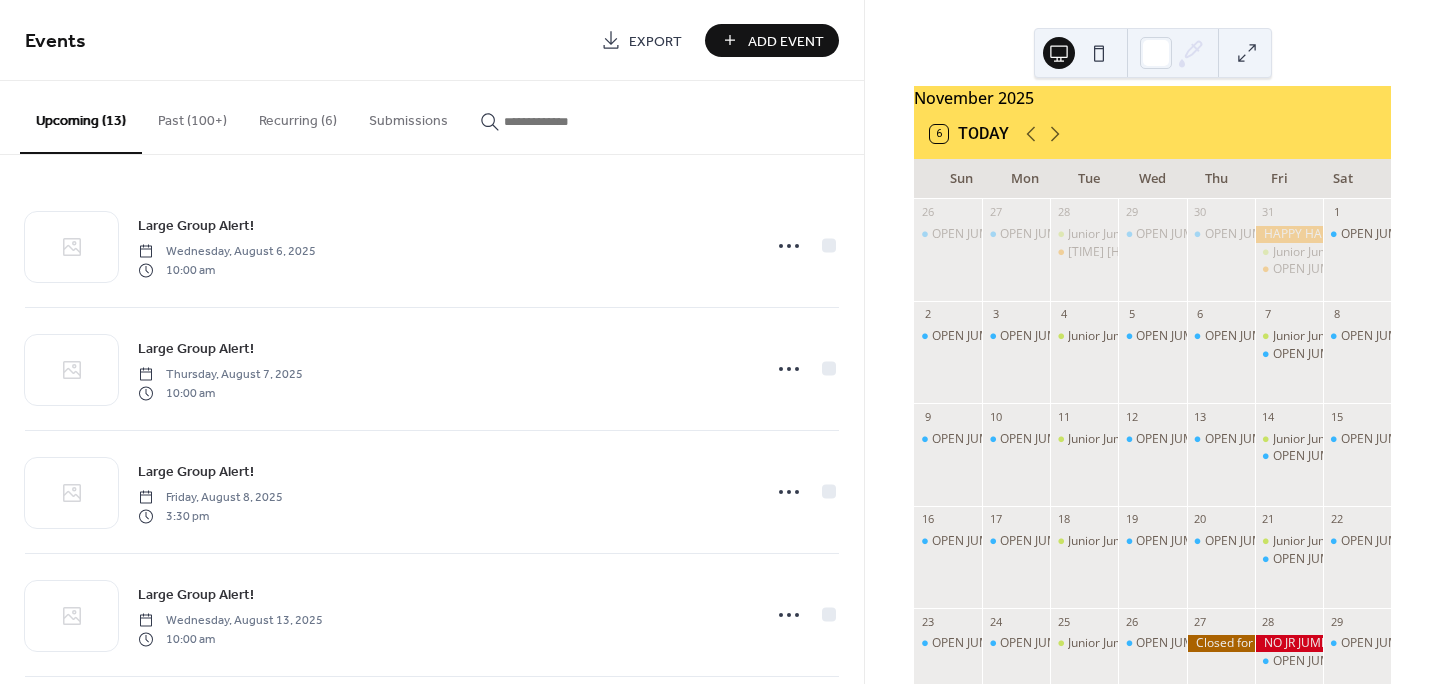 scroll, scrollTop: 0, scrollLeft: 0, axis: both 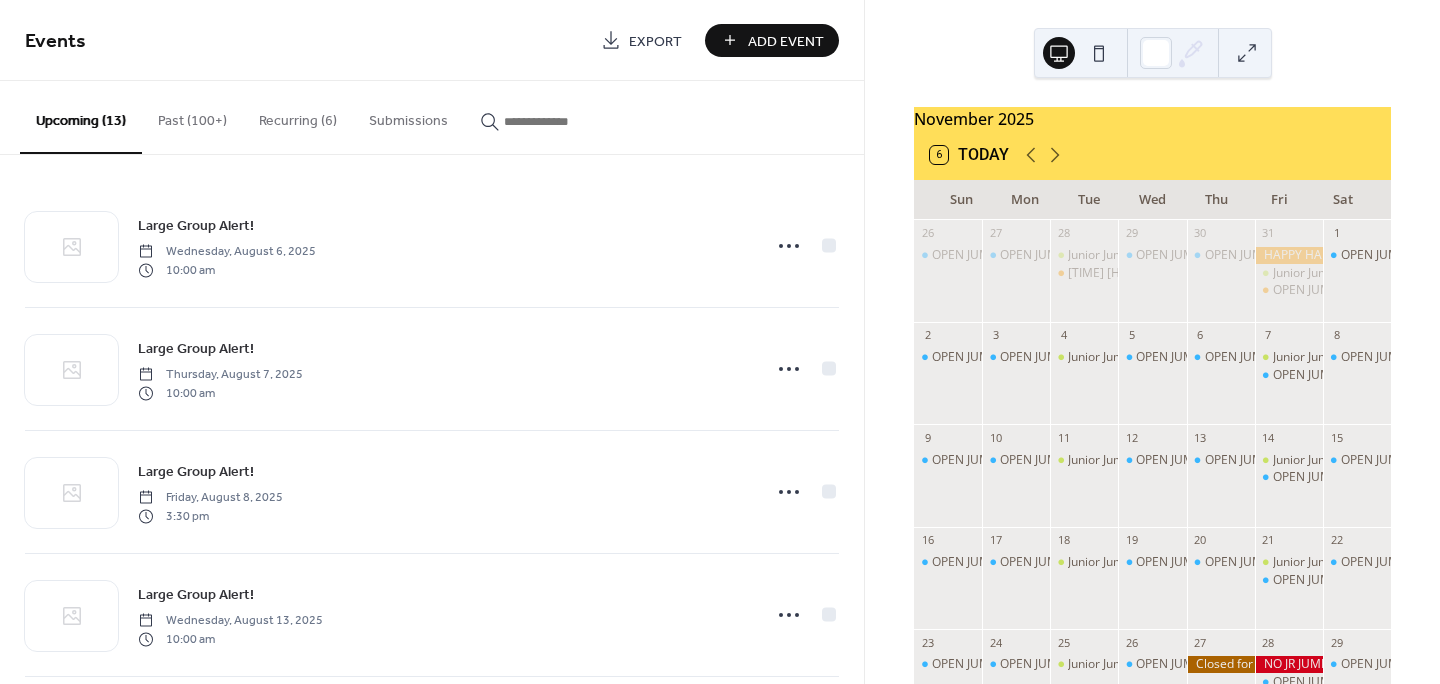click on "6 Today" at bounding box center (1152, 155) 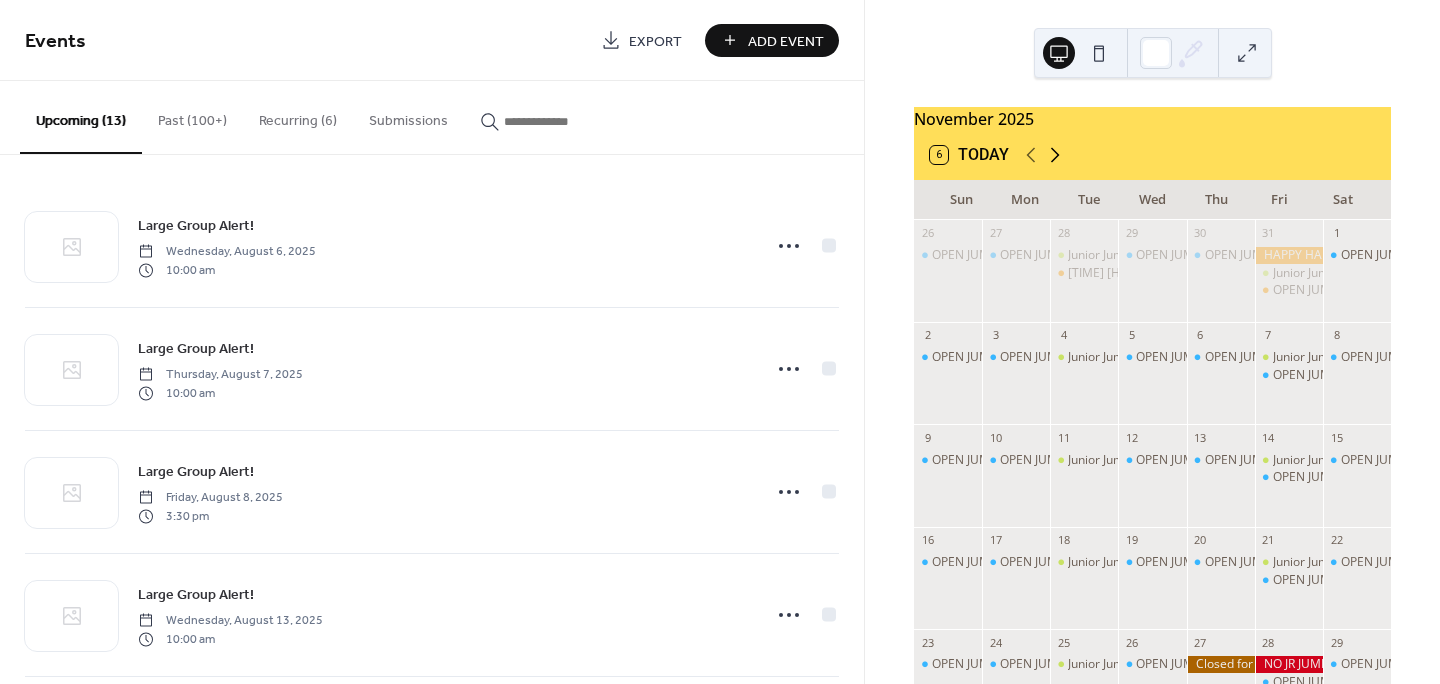 click 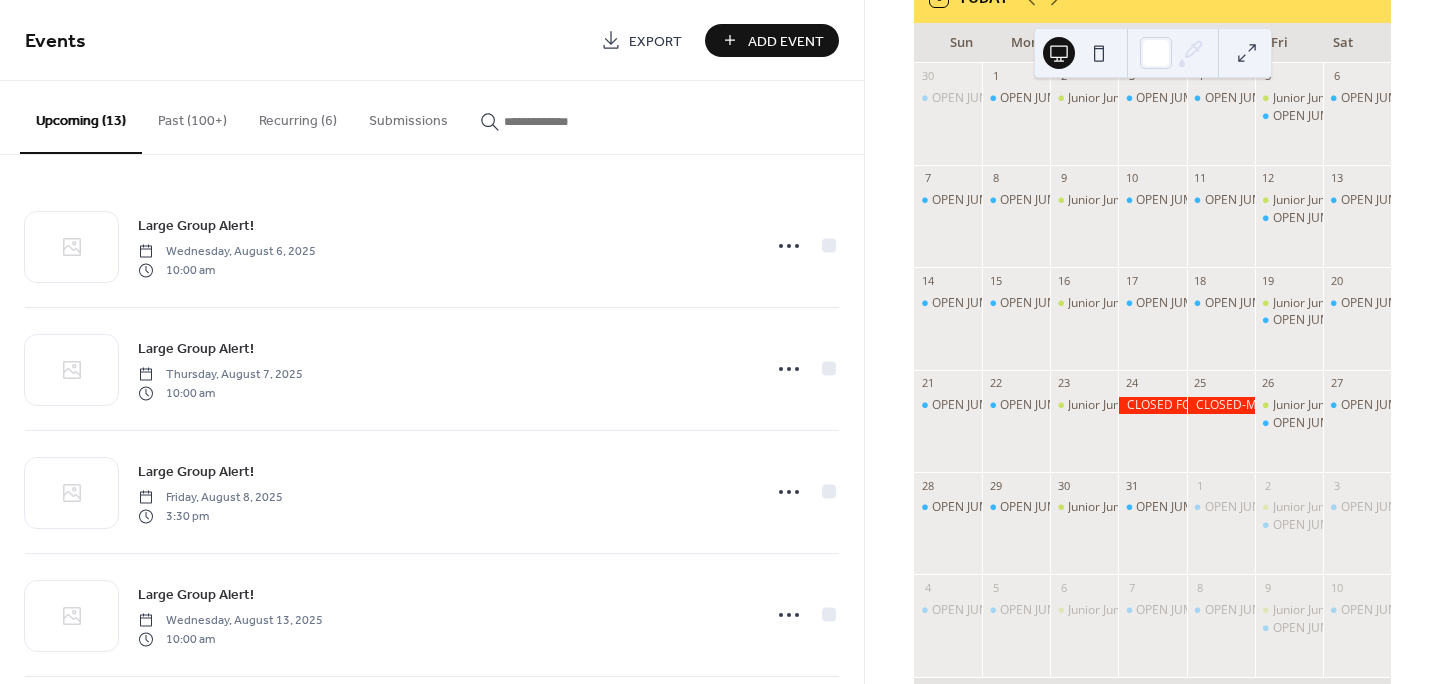 scroll, scrollTop: 200, scrollLeft: 0, axis: vertical 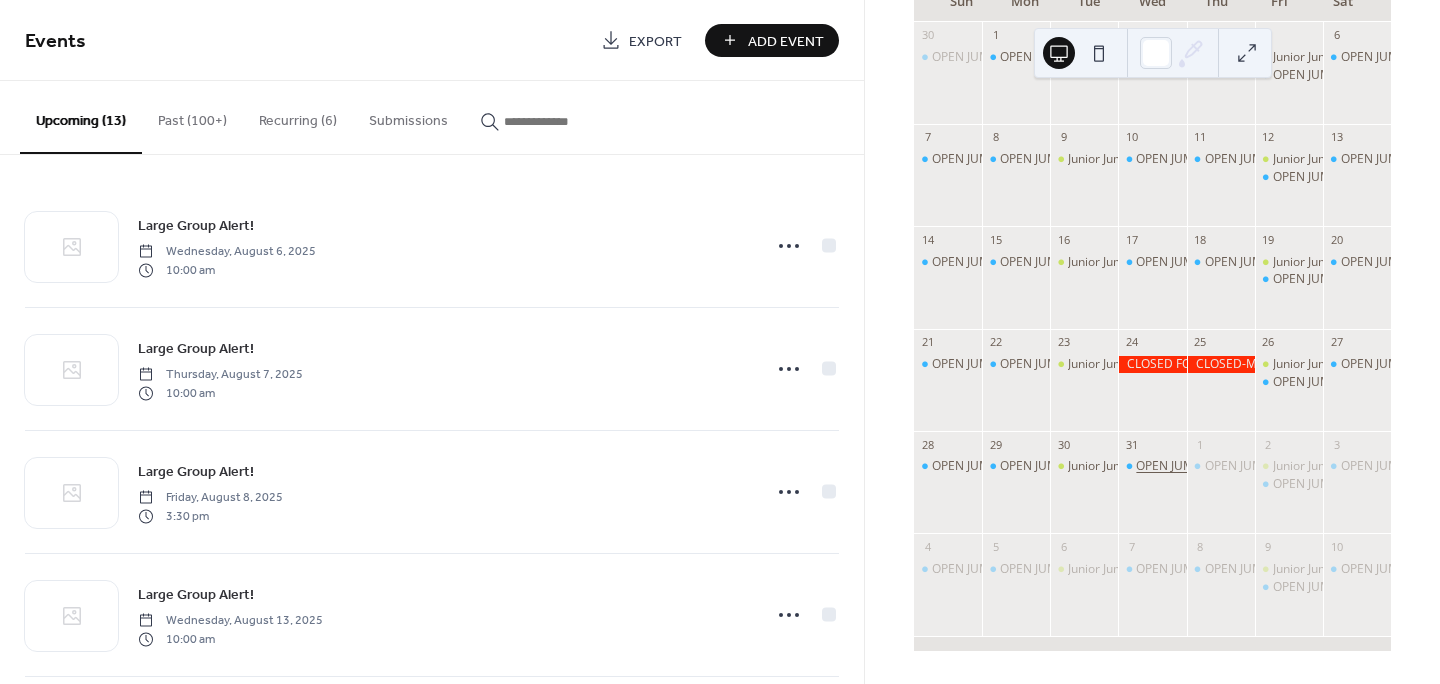 click on "OPEN JUMP 10 - 7" at bounding box center [1185, 466] 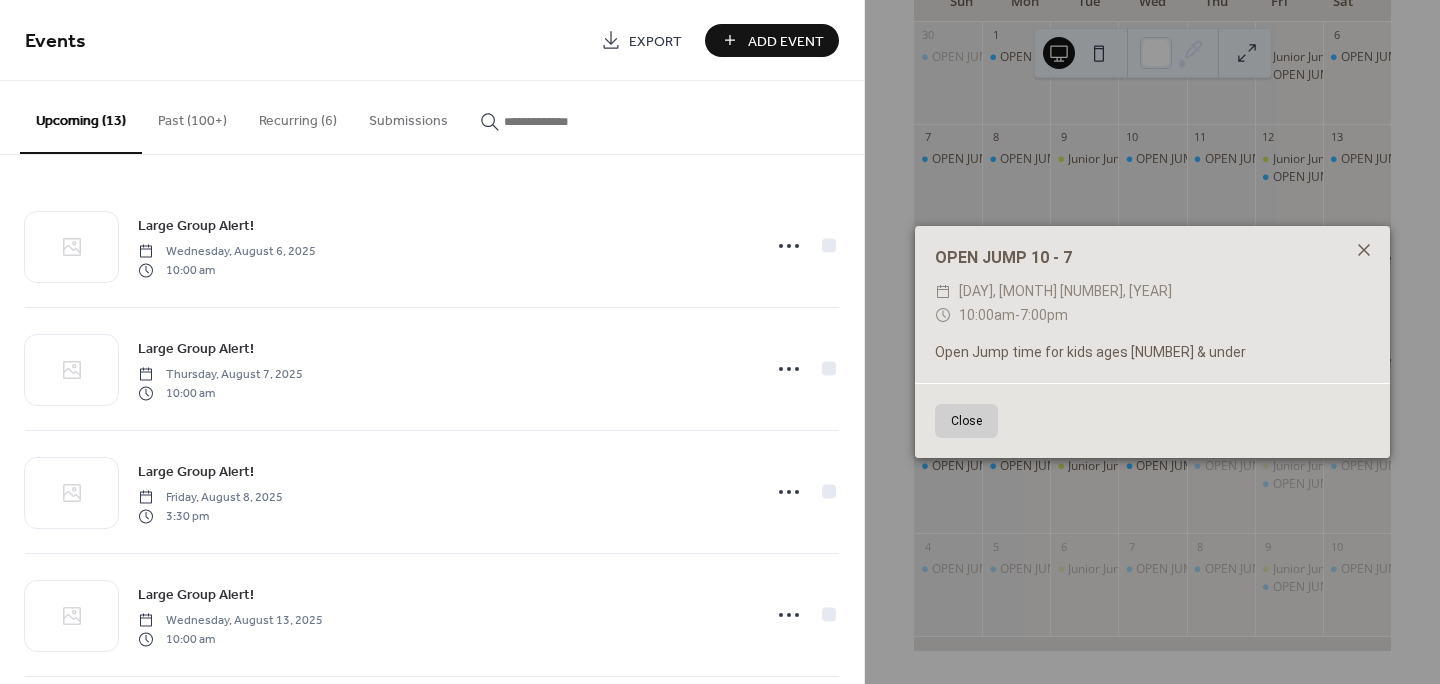 click 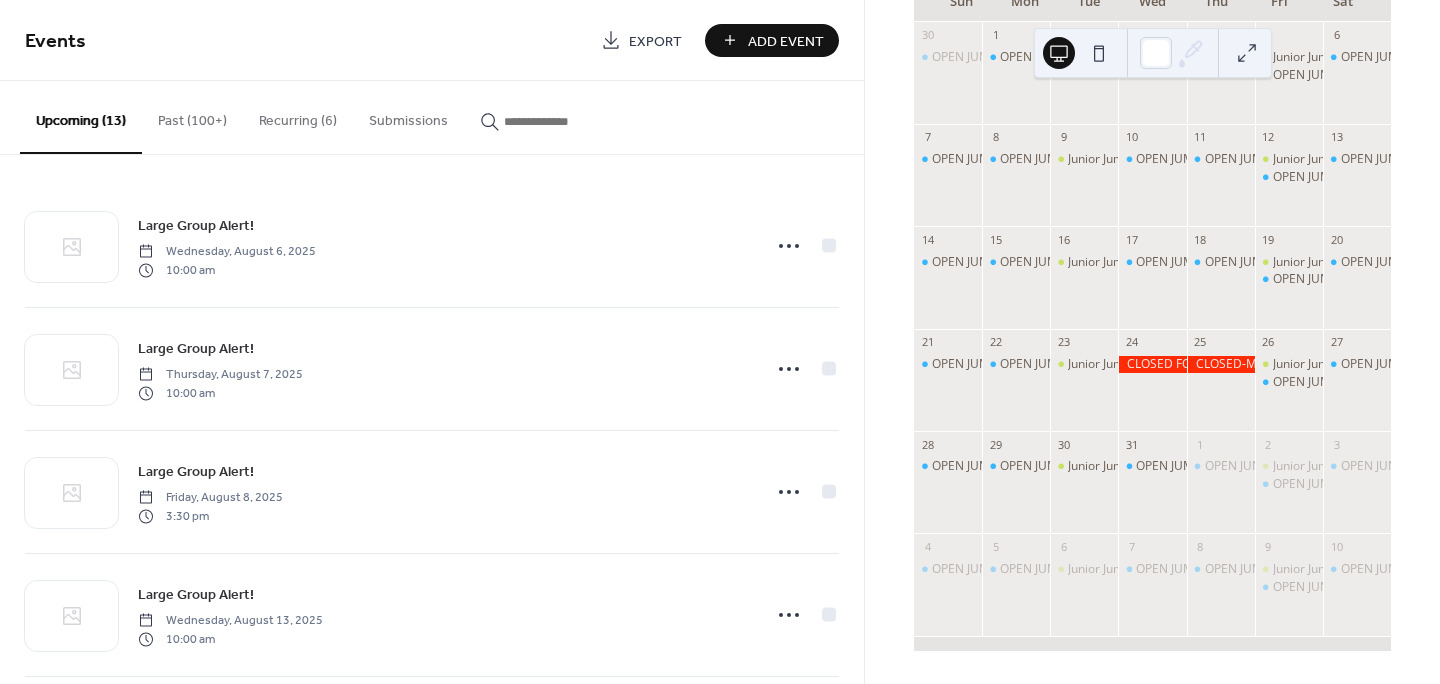 click on "Recurring (6)" at bounding box center (298, 116) 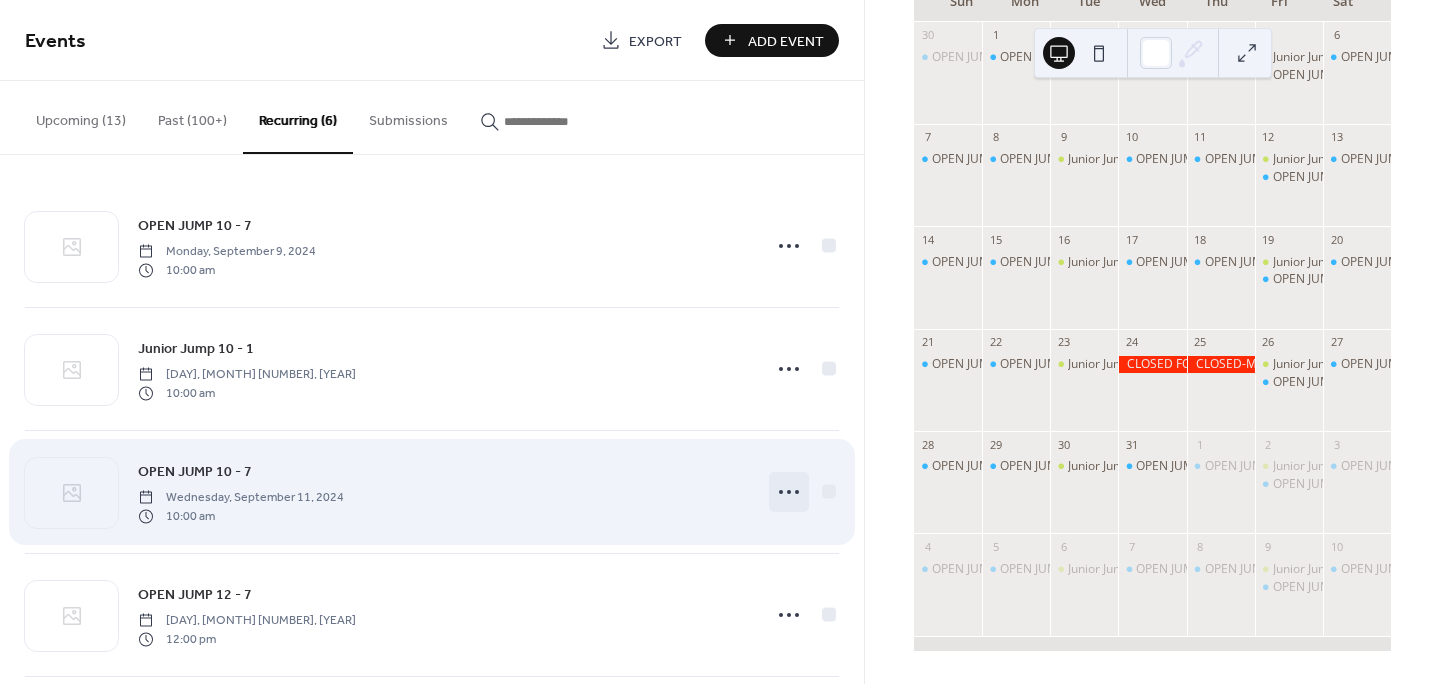 click 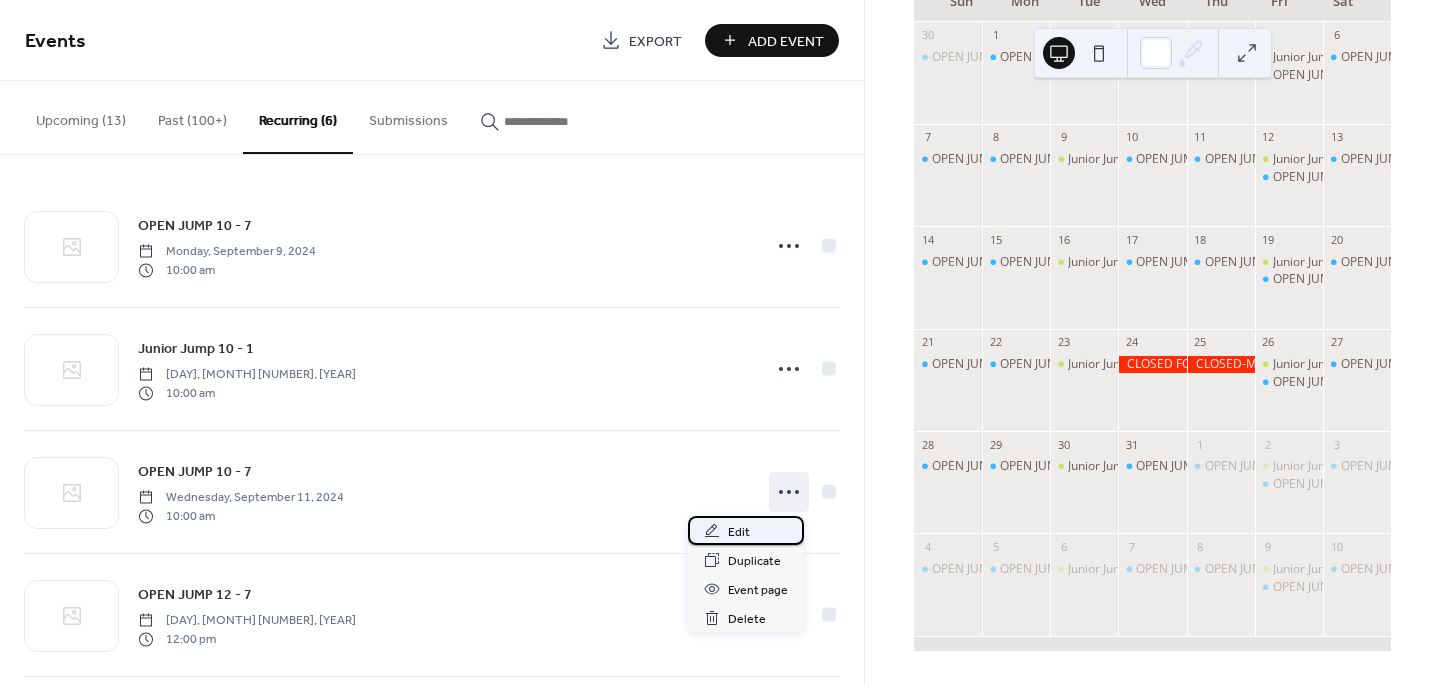 click on "Edit" at bounding box center (739, 532) 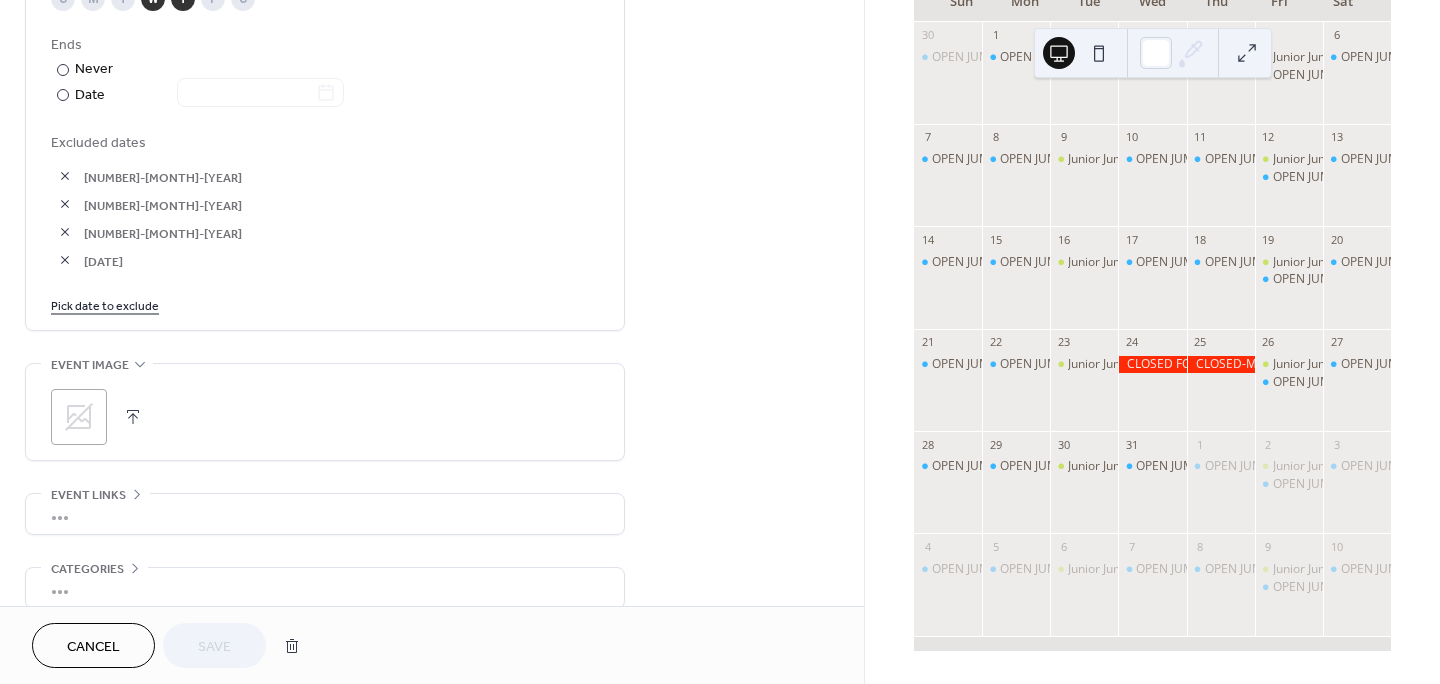 scroll, scrollTop: 1100, scrollLeft: 0, axis: vertical 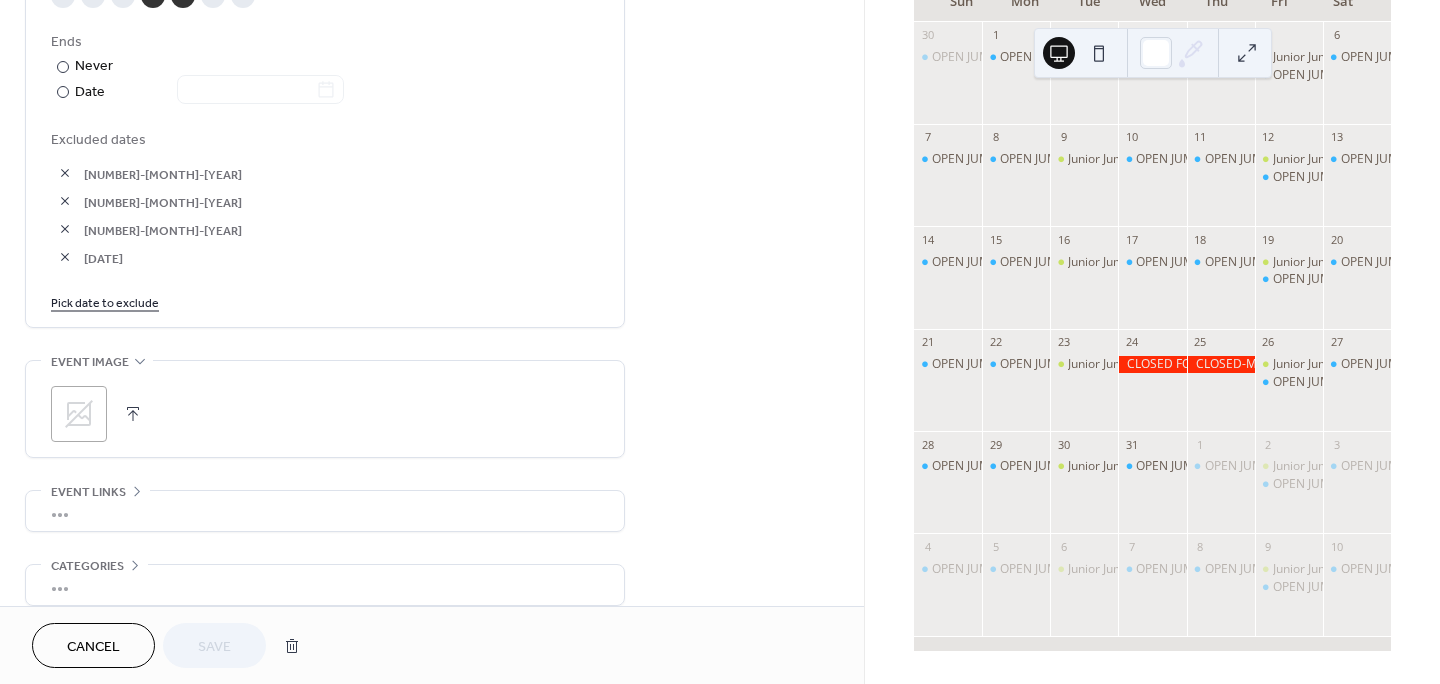 click on "Pick date to exclude" at bounding box center [105, 301] 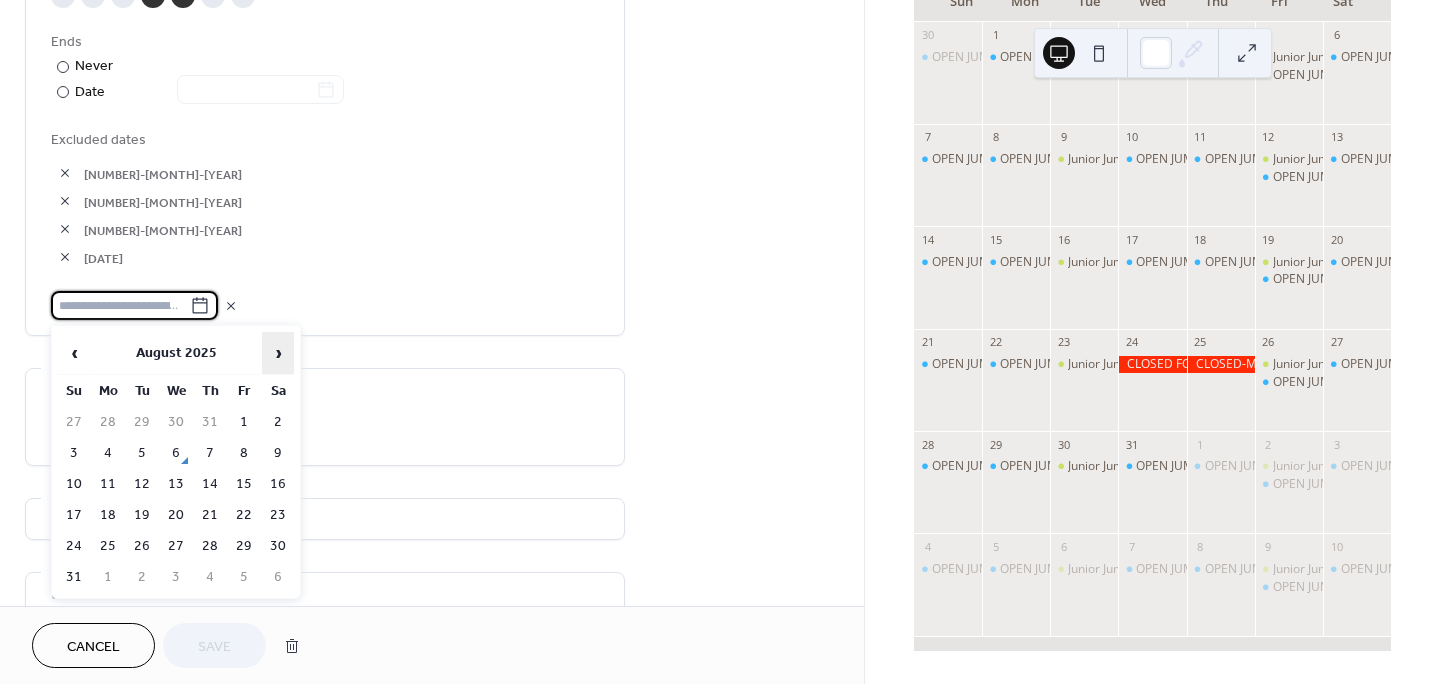 click on "›" at bounding box center (278, 353) 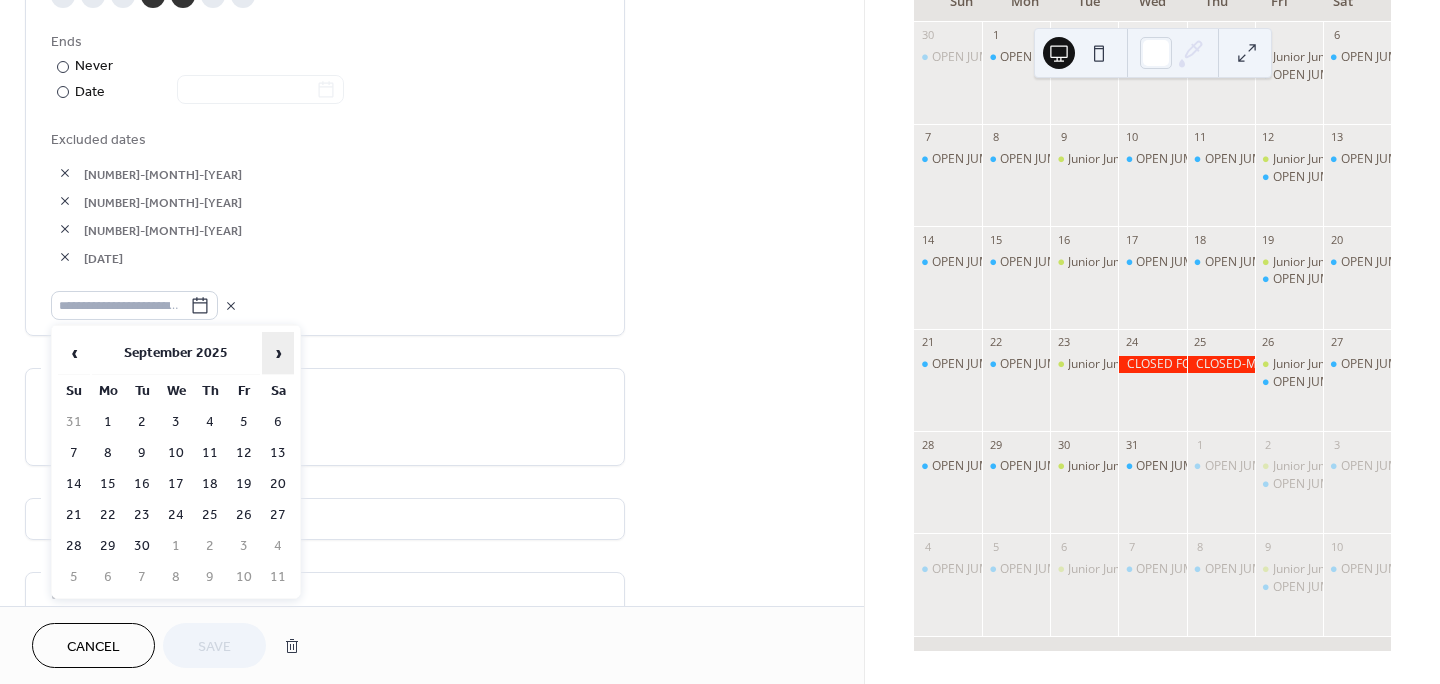 click on "›" at bounding box center [278, 353] 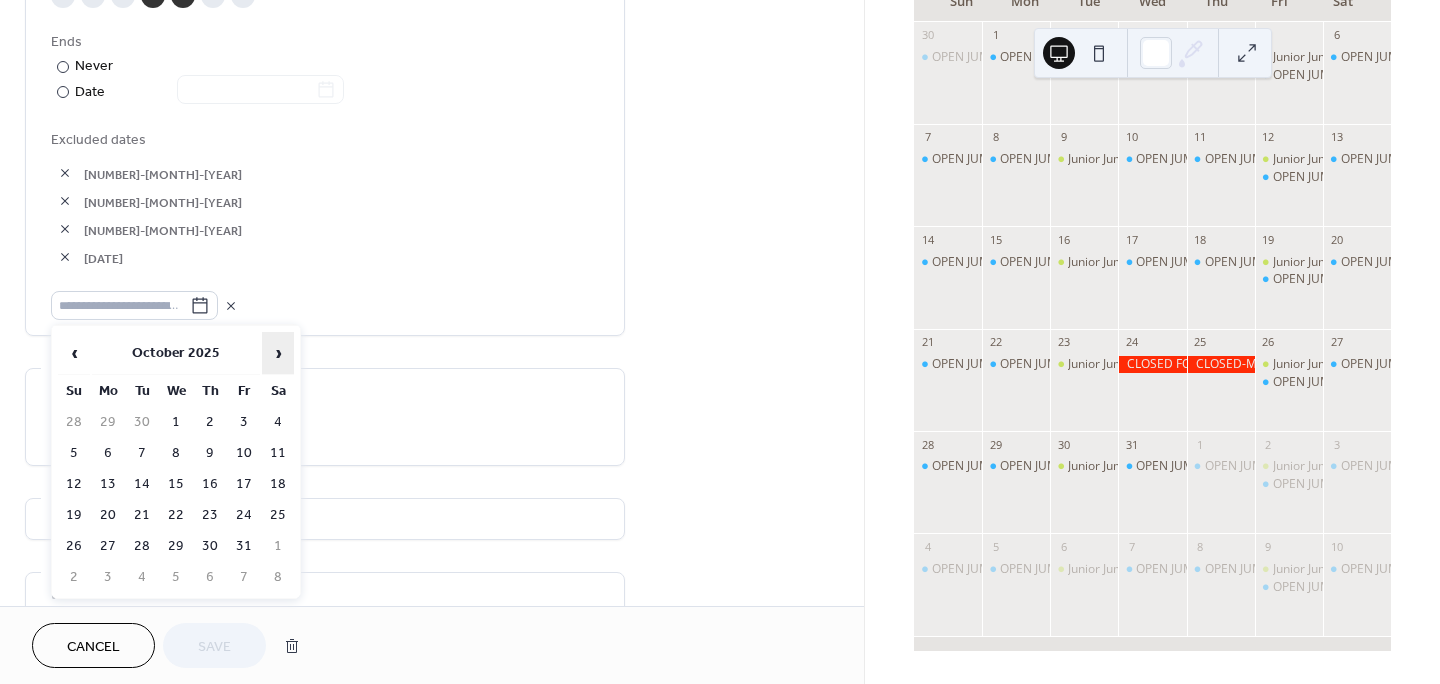 click on "›" at bounding box center [278, 353] 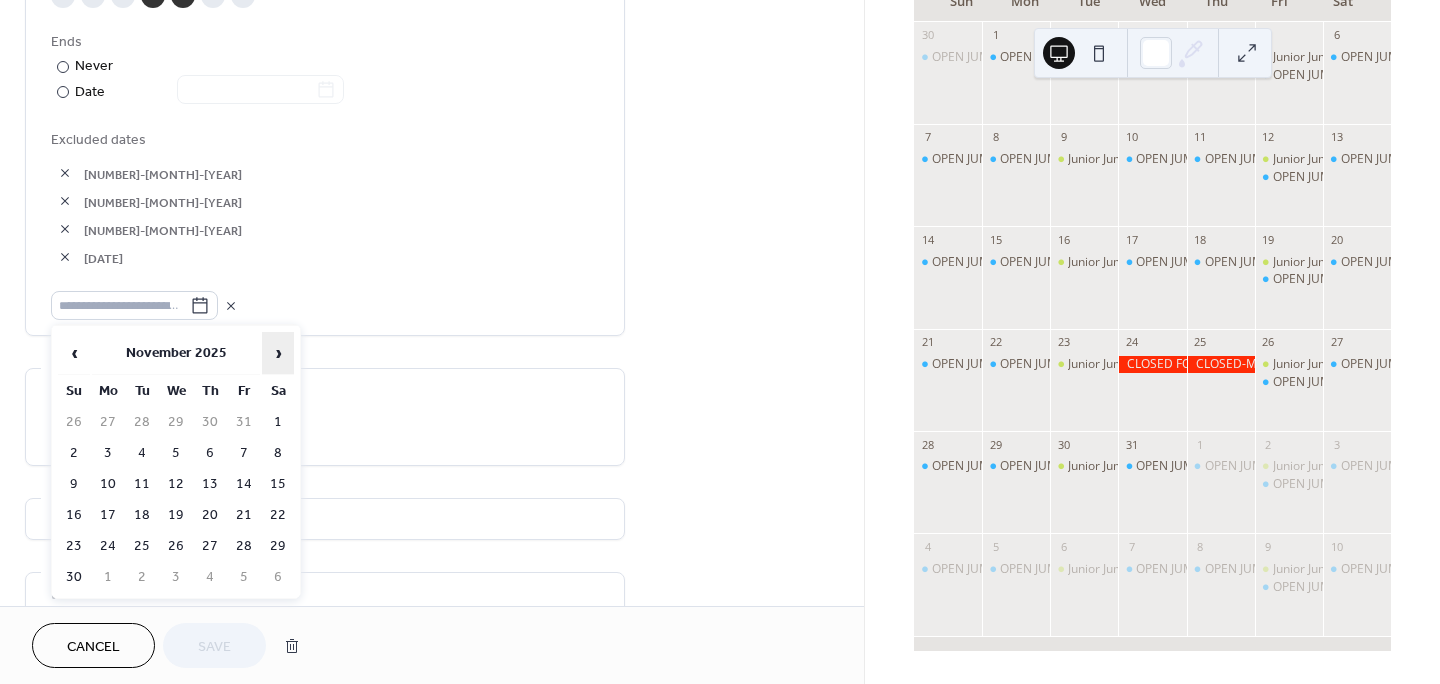 click on "›" at bounding box center (278, 353) 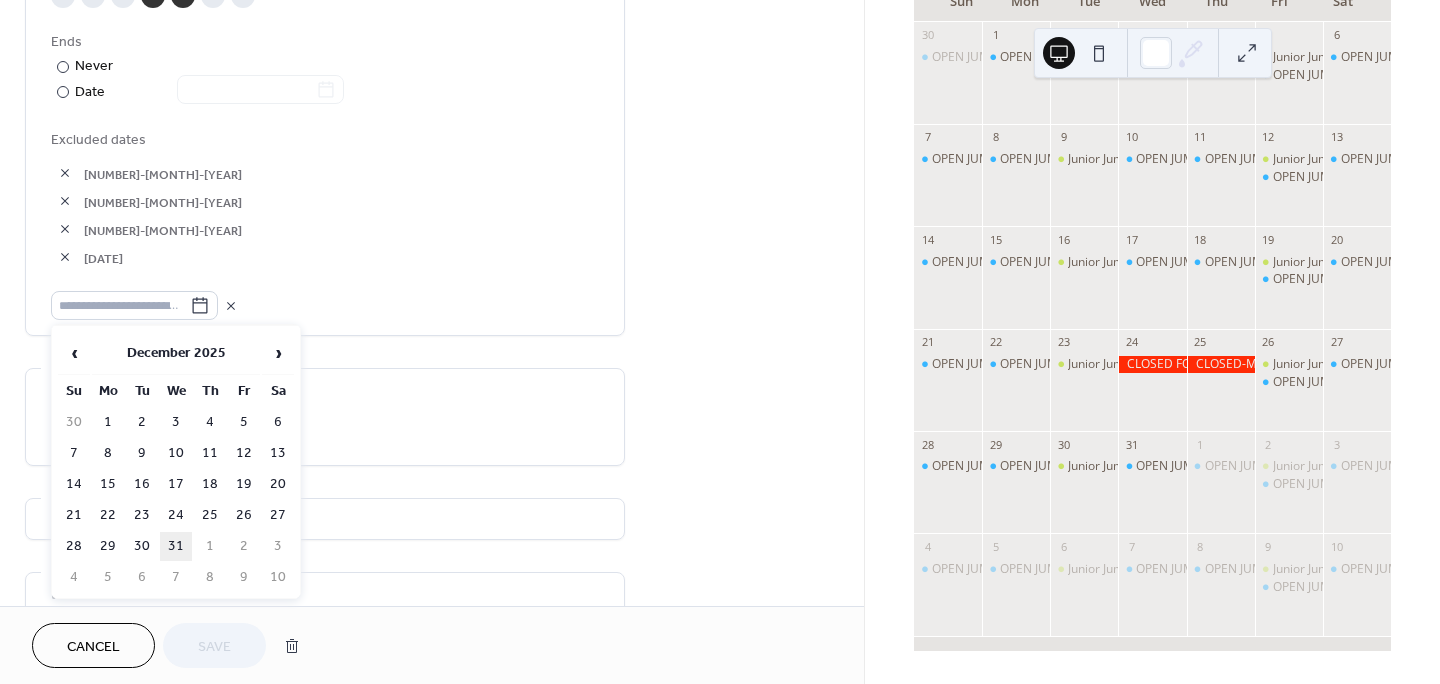 click on "31" at bounding box center (176, 546) 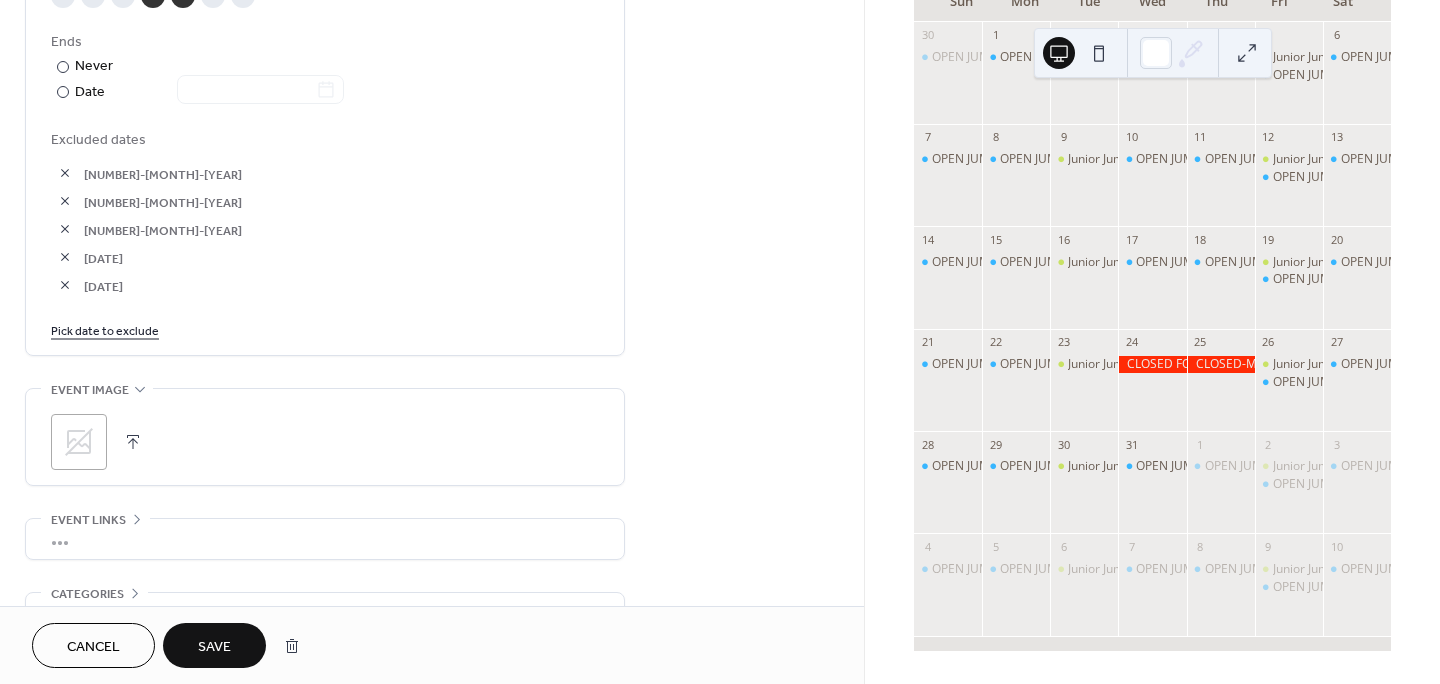 click on "Save" at bounding box center [214, 647] 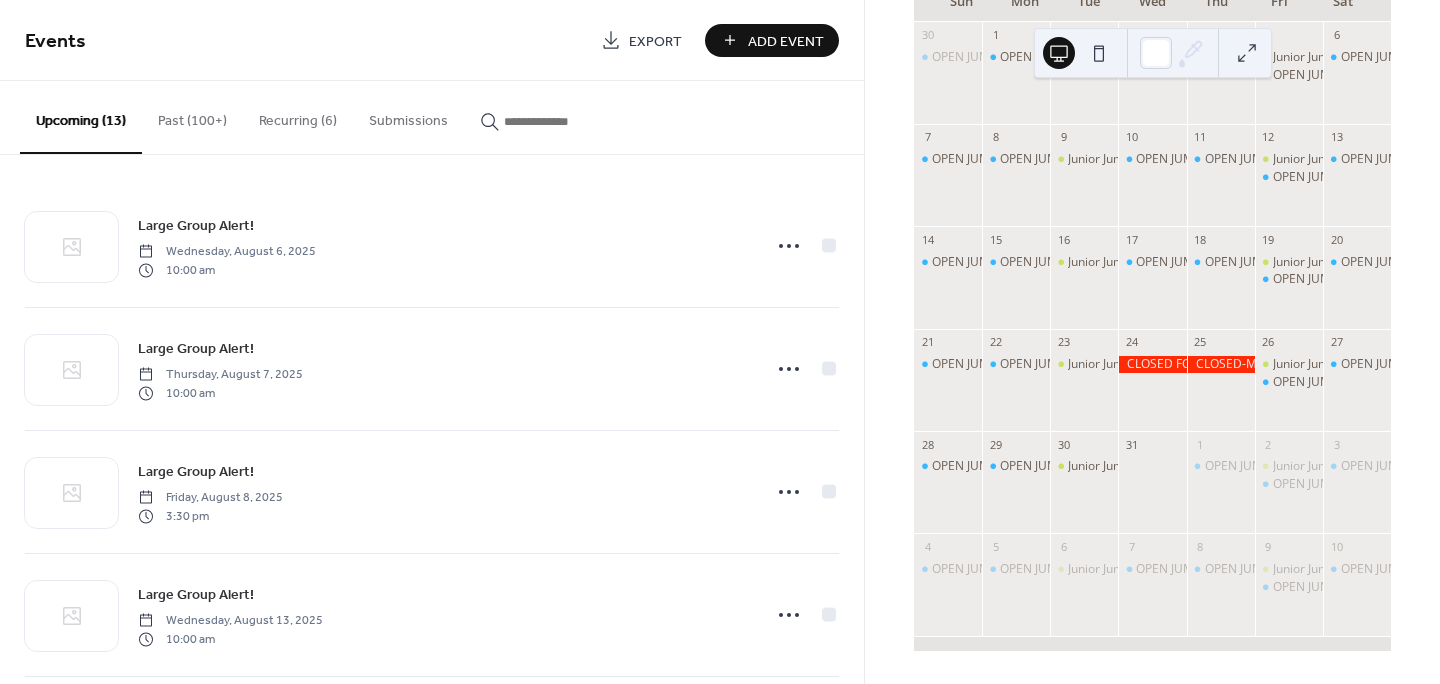 click on "Recurring (6)" at bounding box center (298, 116) 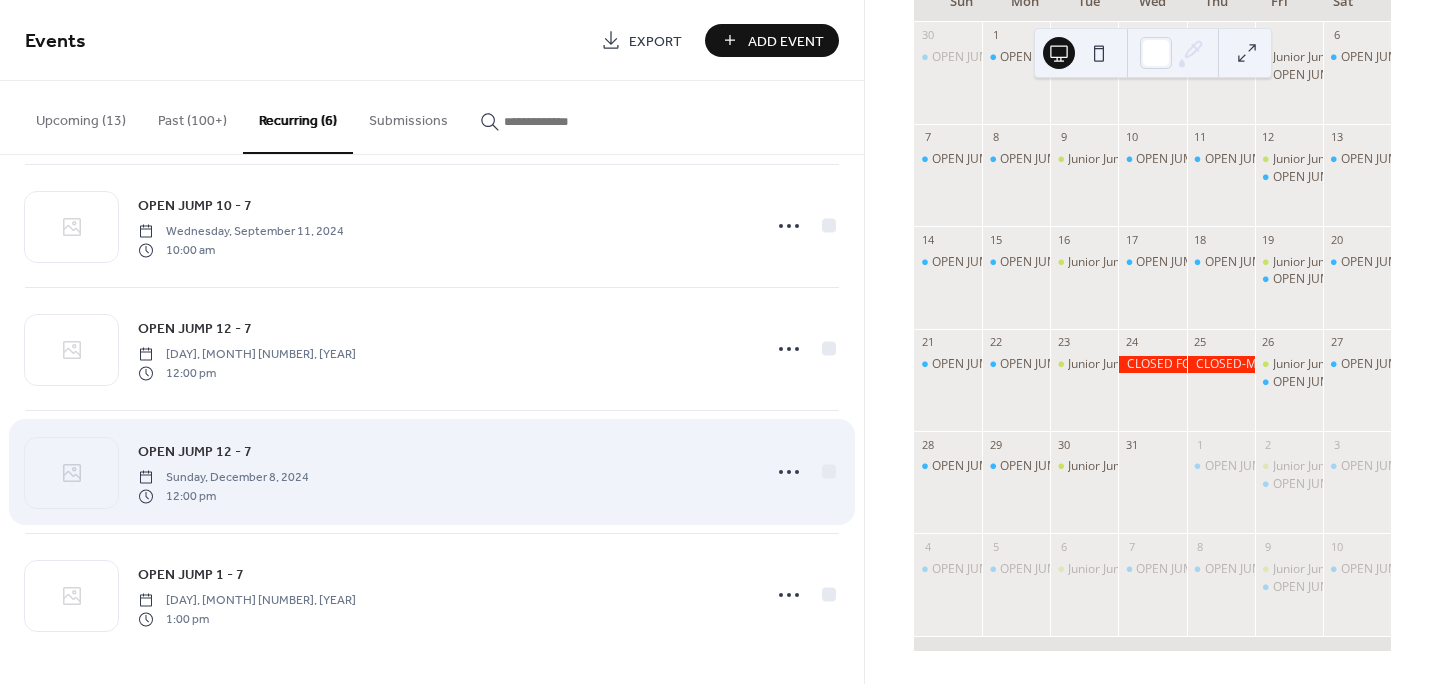 scroll, scrollTop: 268, scrollLeft: 0, axis: vertical 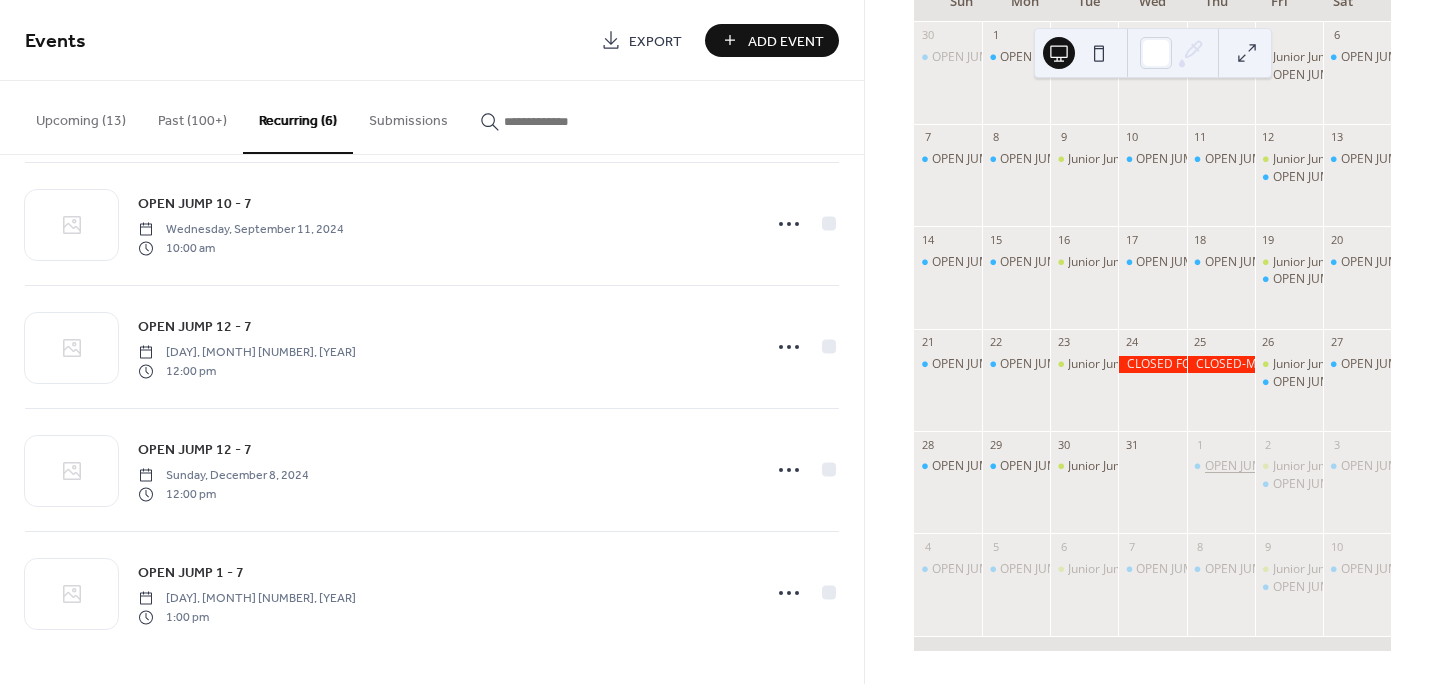 click on "OPEN JUMP 10 - 7" at bounding box center (1254, 466) 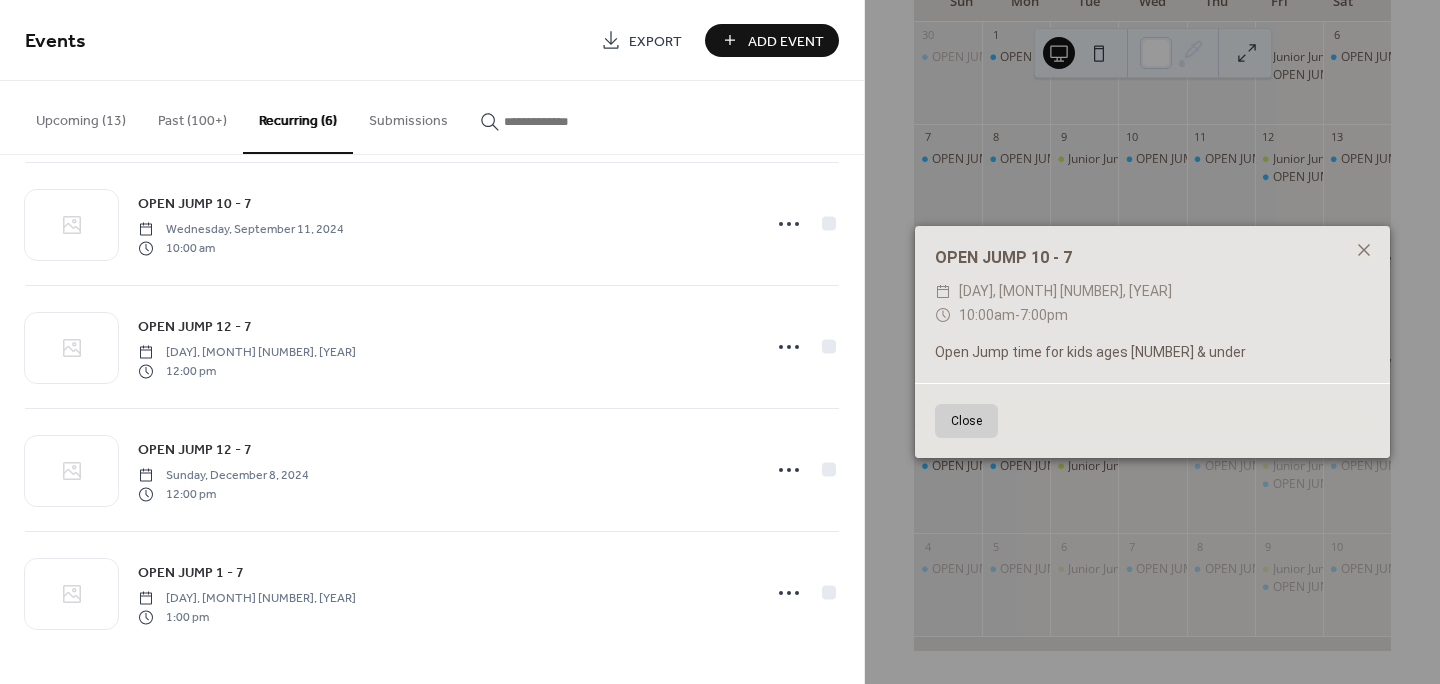 click on "OPEN JUMP 10 - 7" at bounding box center (1152, 258) 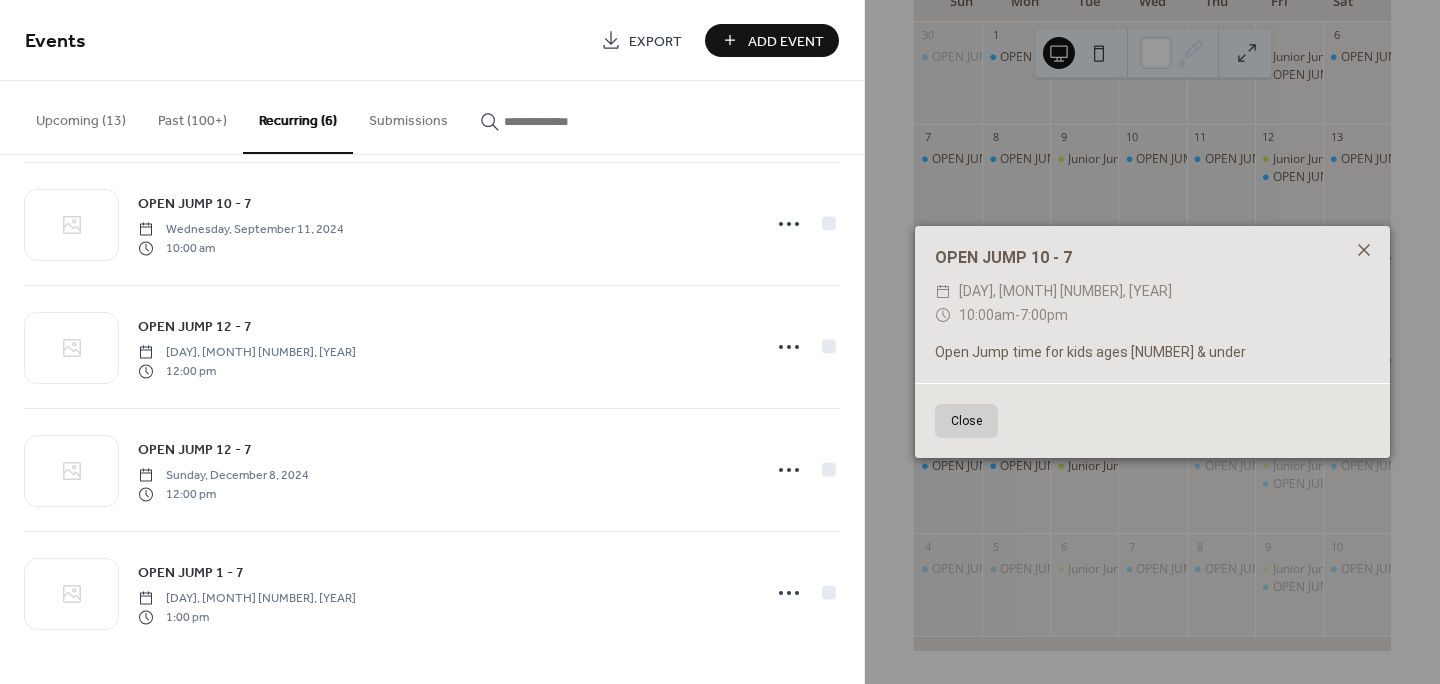 click 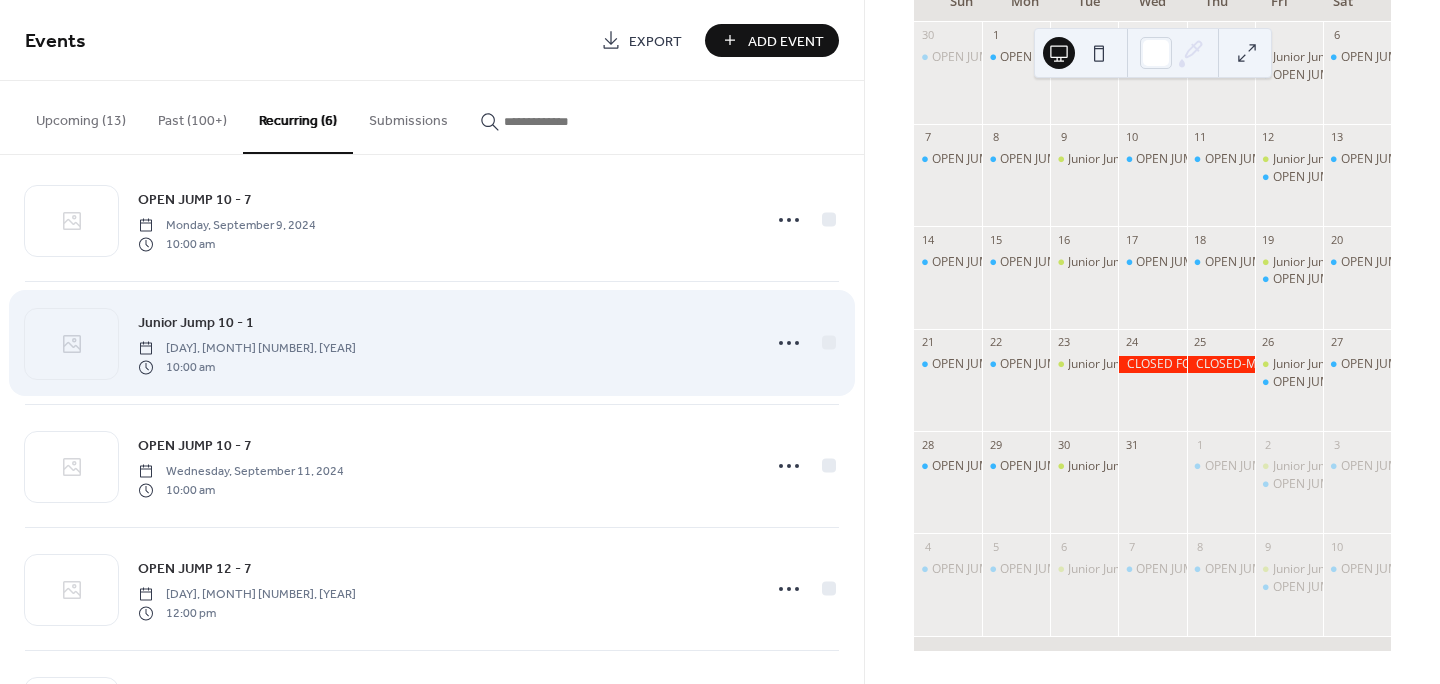 scroll, scrollTop: 0, scrollLeft: 0, axis: both 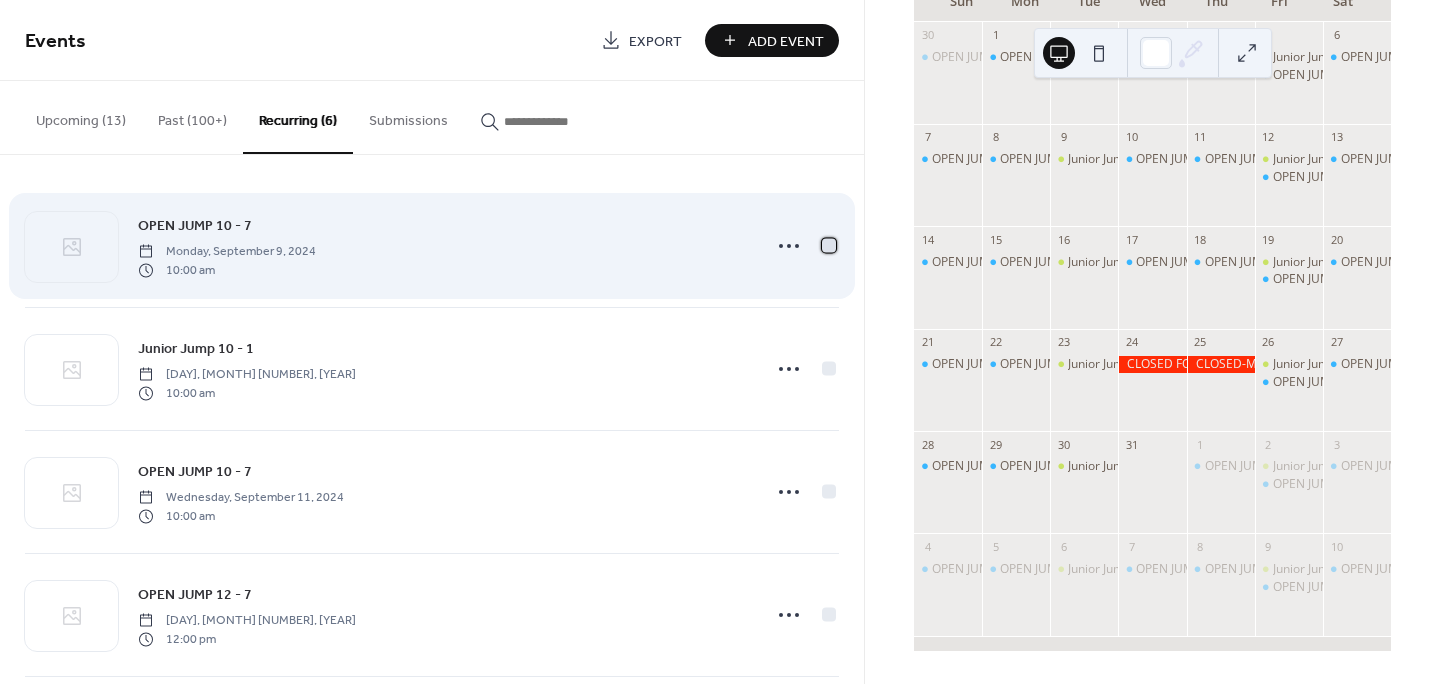 click at bounding box center [829, 245] 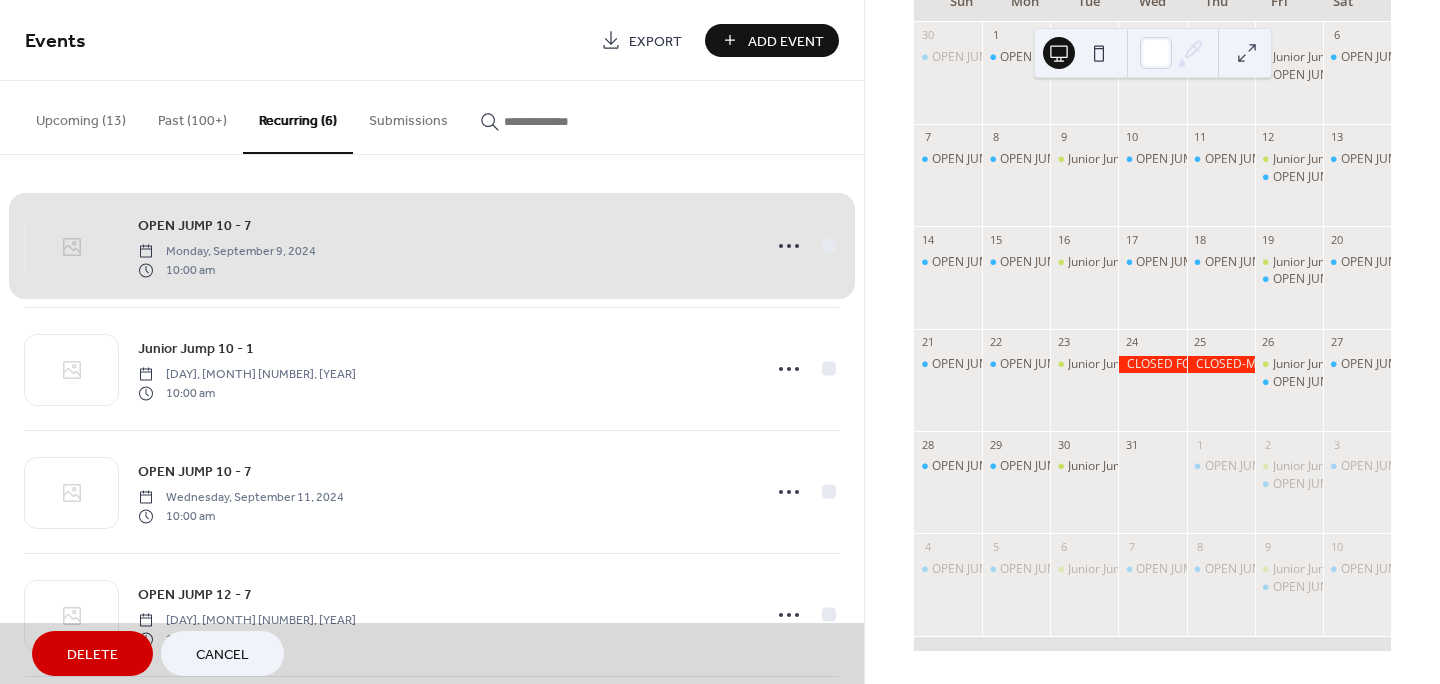 click on "OPEN JUMP [TIME] [DAY], [MONTH] [NUMBER], [YEAR] [TIME]" at bounding box center (432, 246) 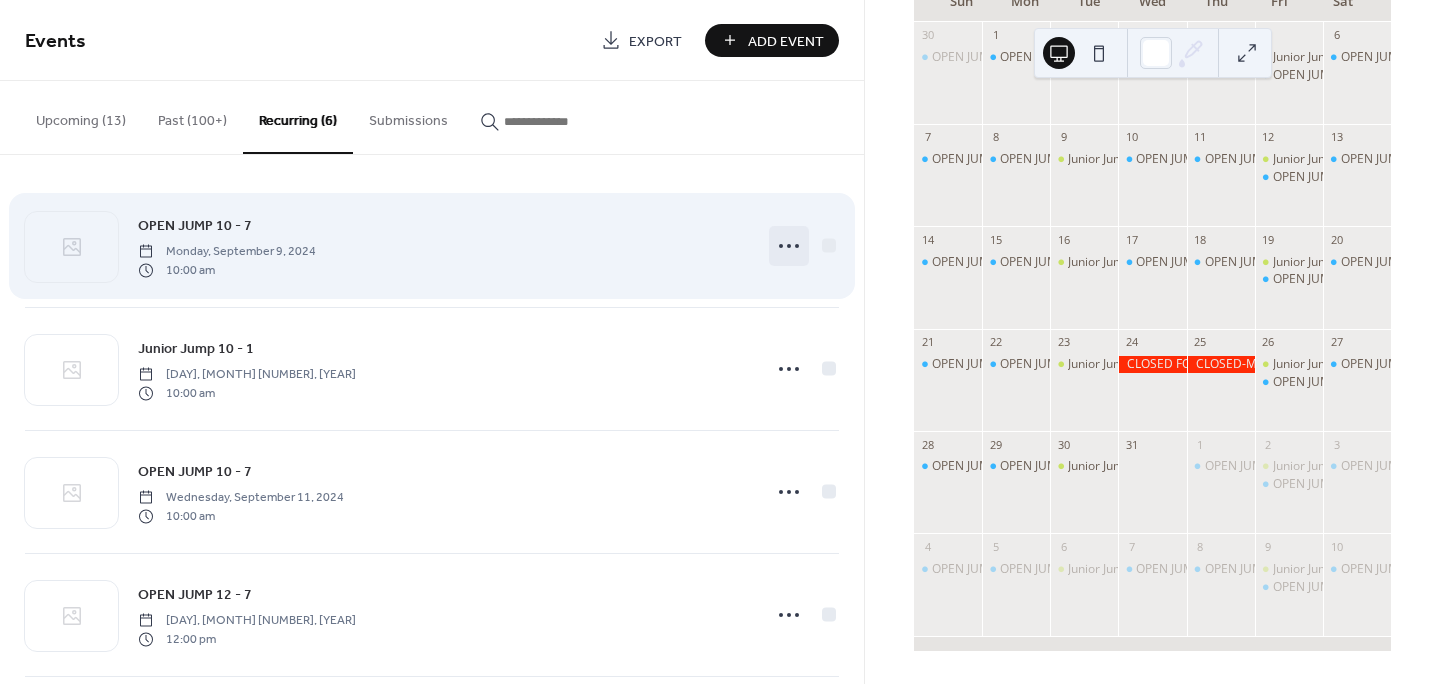 click 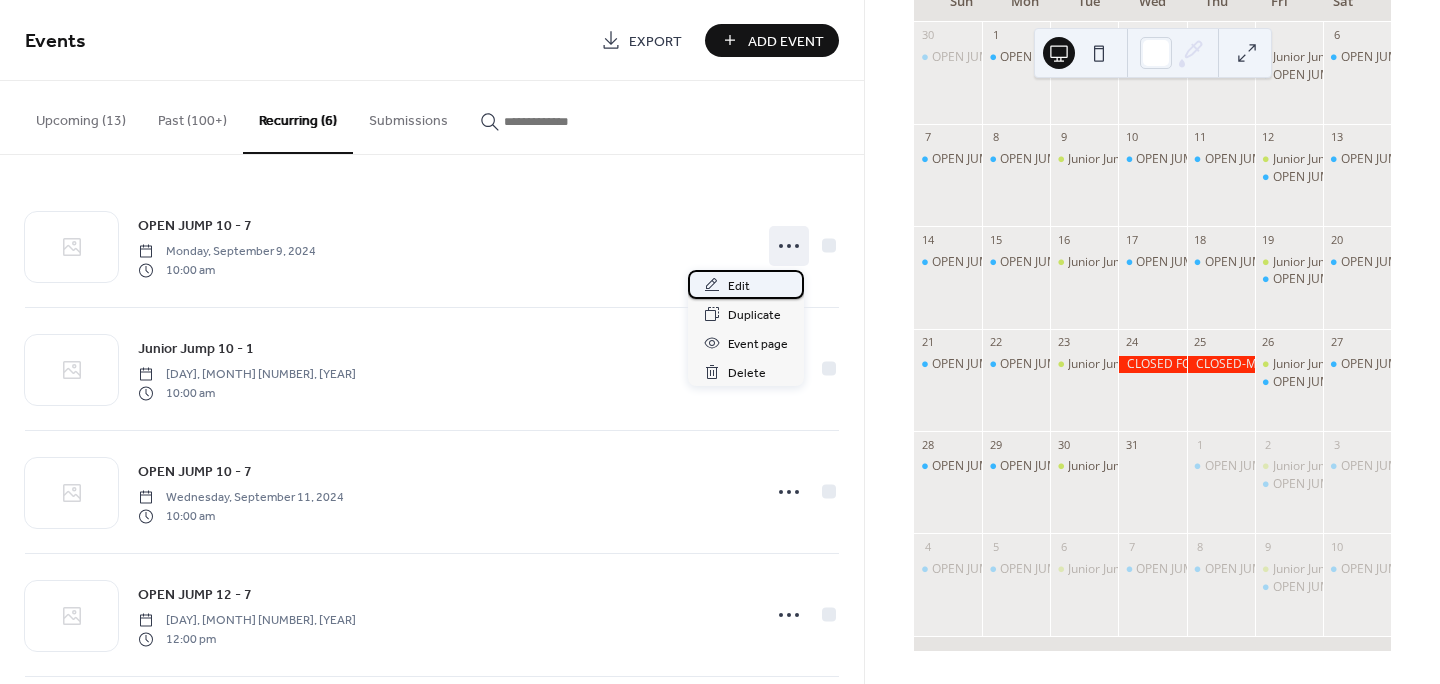click on "Edit" at bounding box center (746, 284) 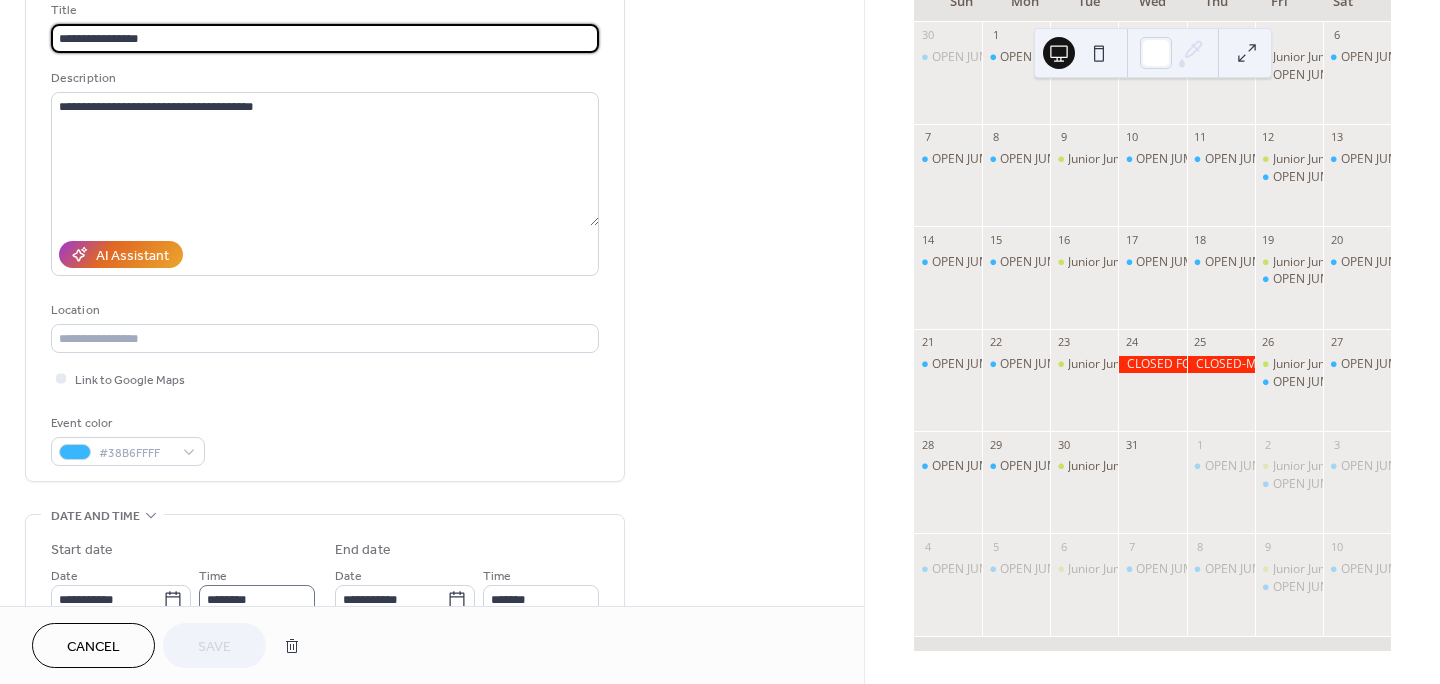 scroll, scrollTop: 200, scrollLeft: 0, axis: vertical 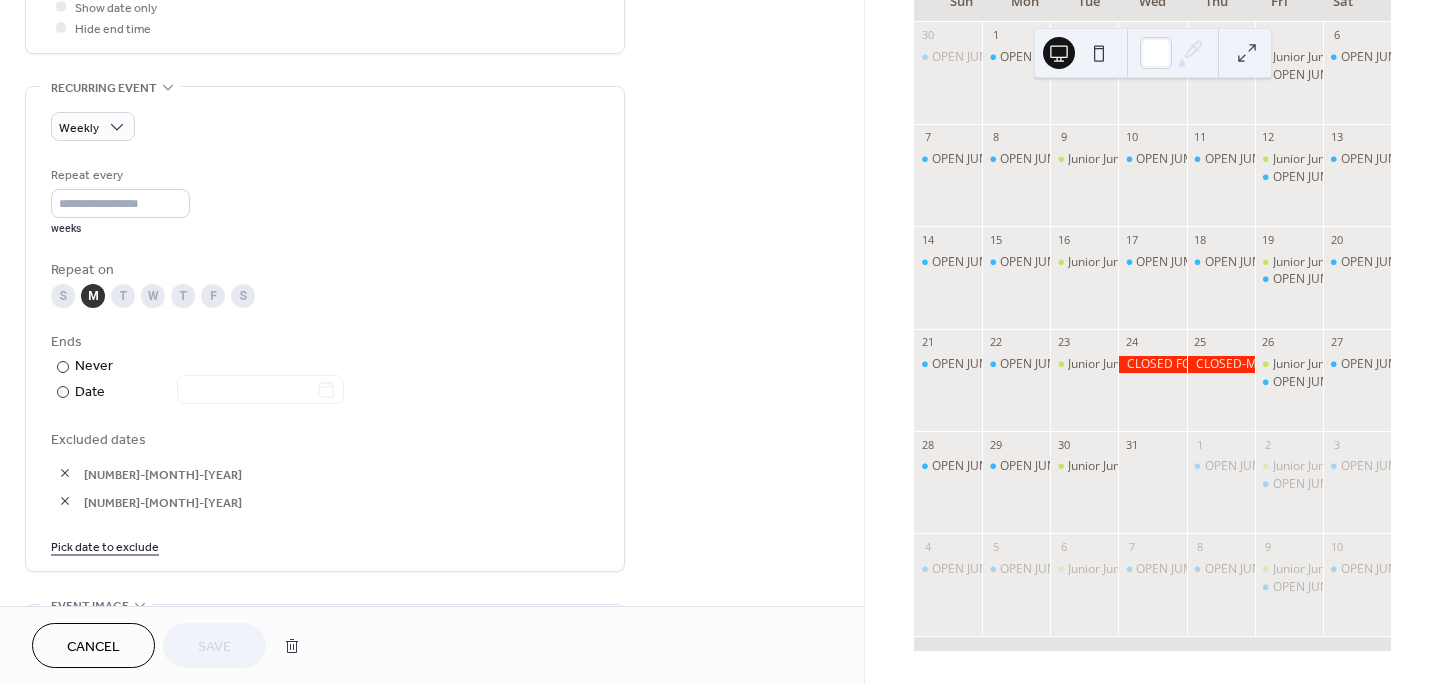 click on "Cancel" at bounding box center [93, 647] 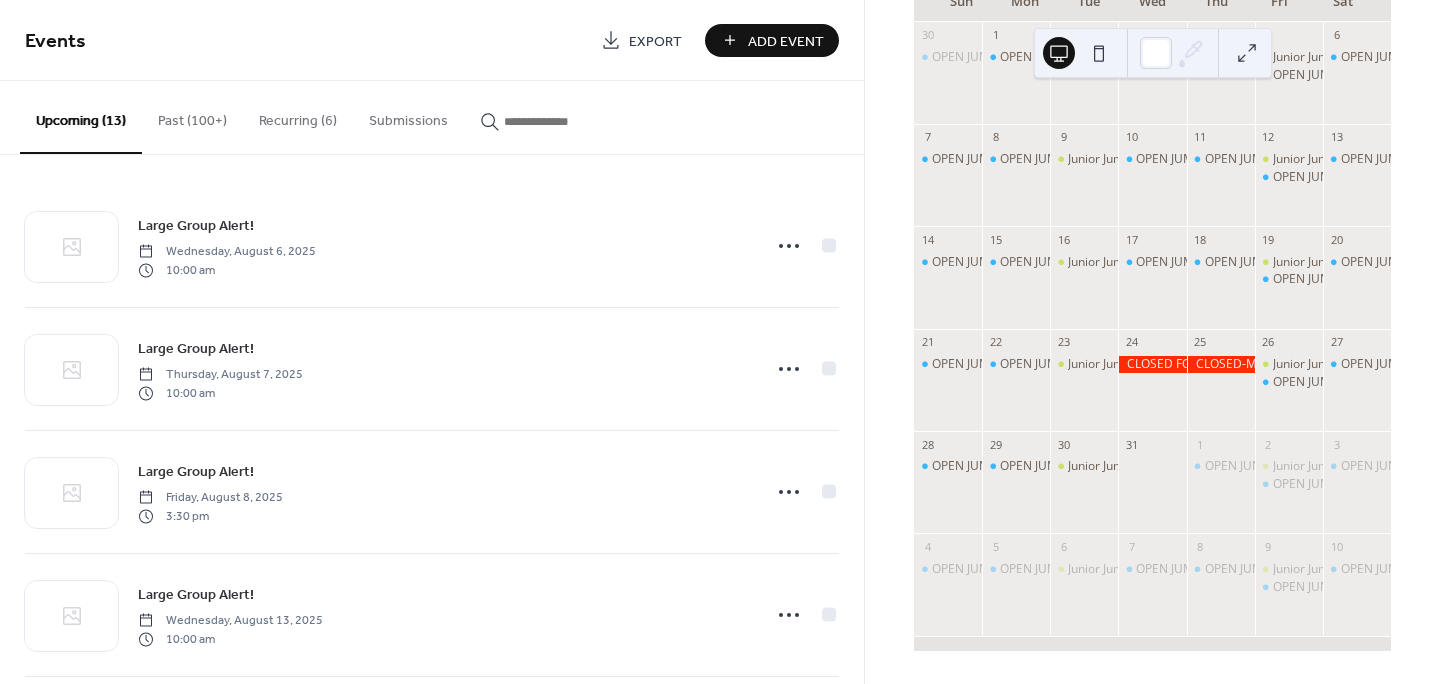 click on "Recurring (6)" at bounding box center [298, 116] 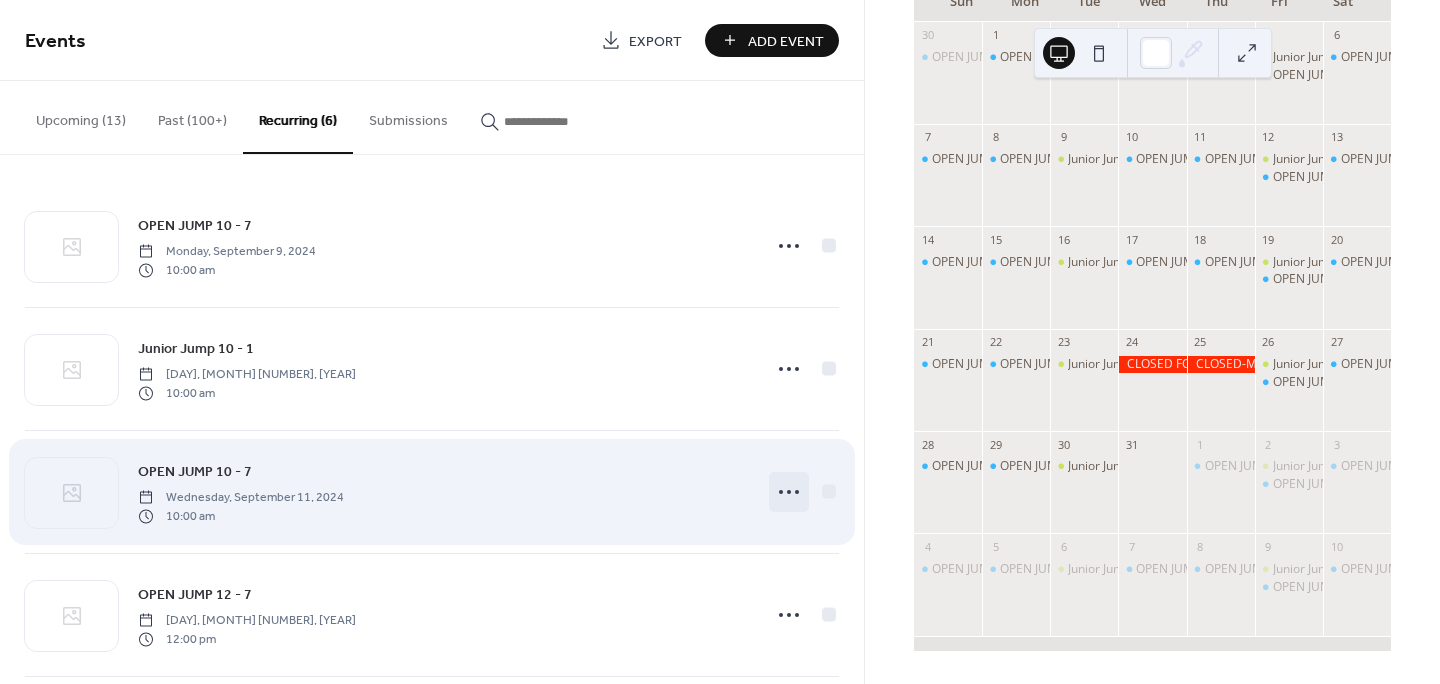 click 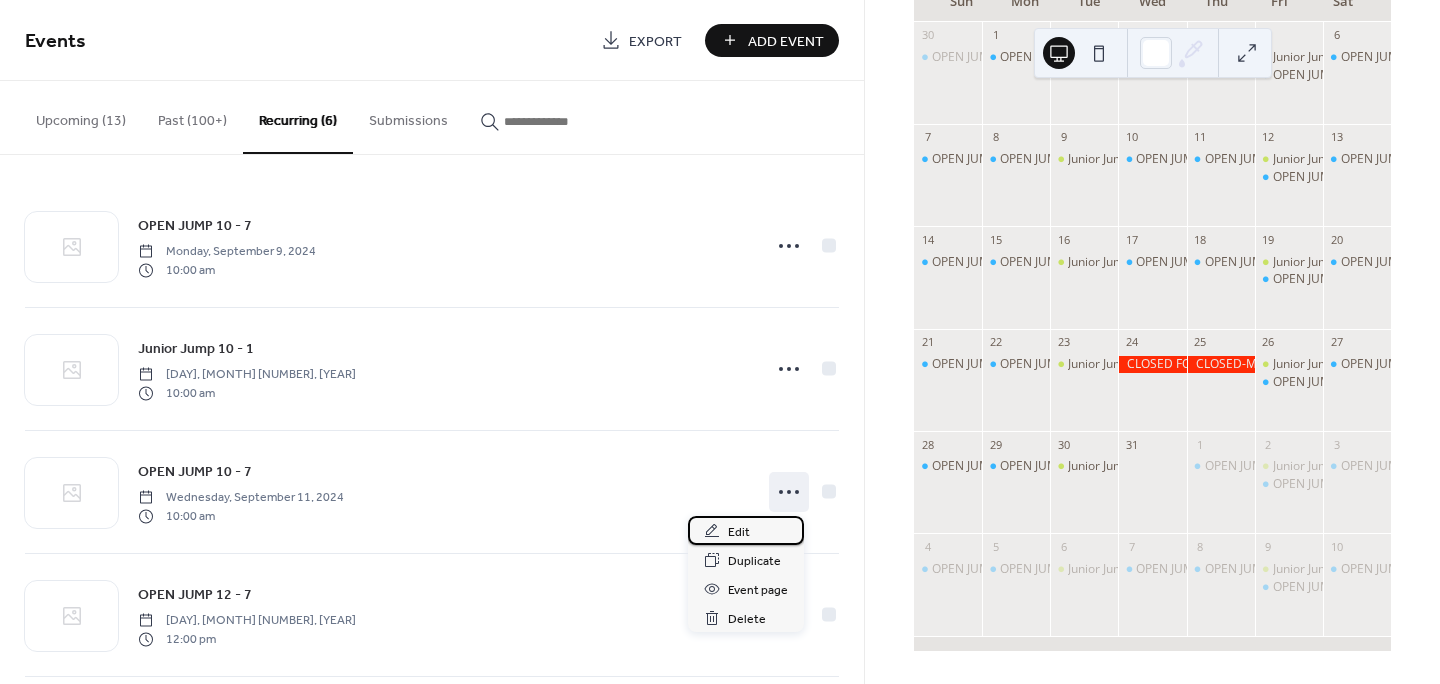 click on "Edit" at bounding box center (739, 532) 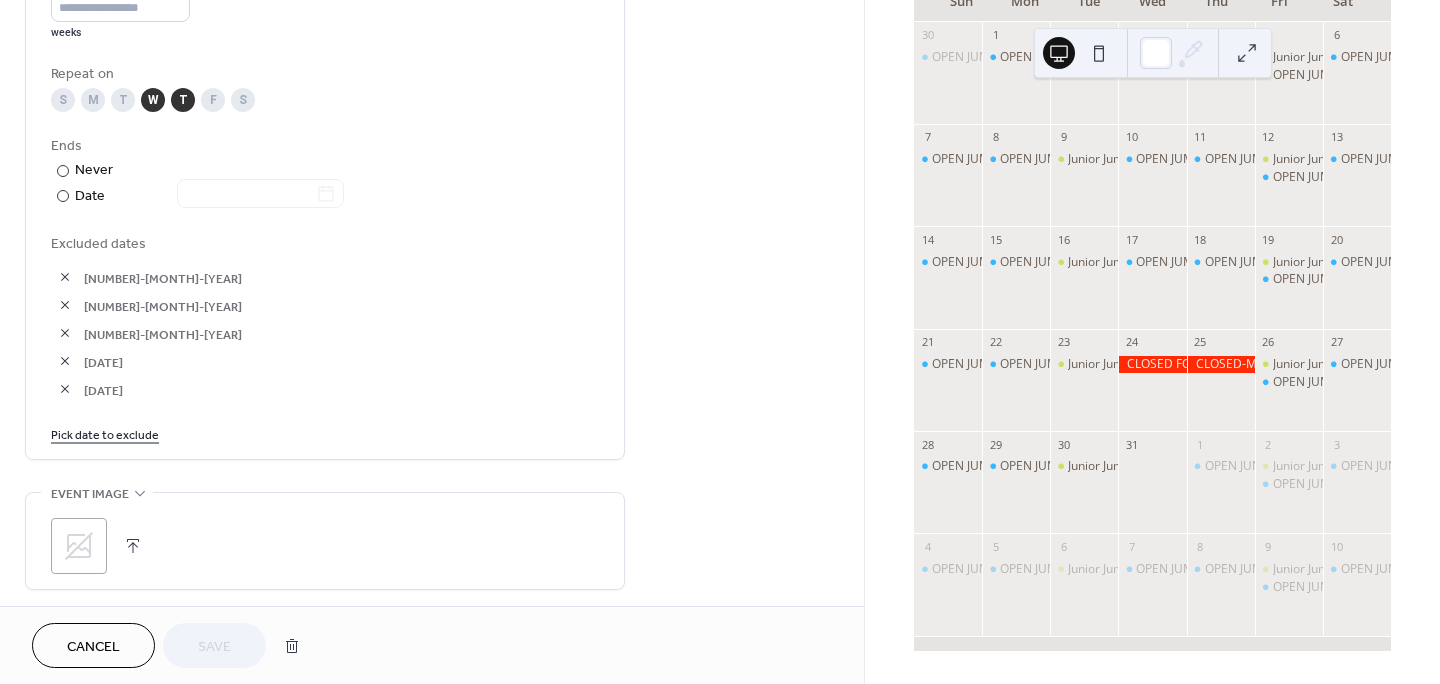 scroll, scrollTop: 1000, scrollLeft: 0, axis: vertical 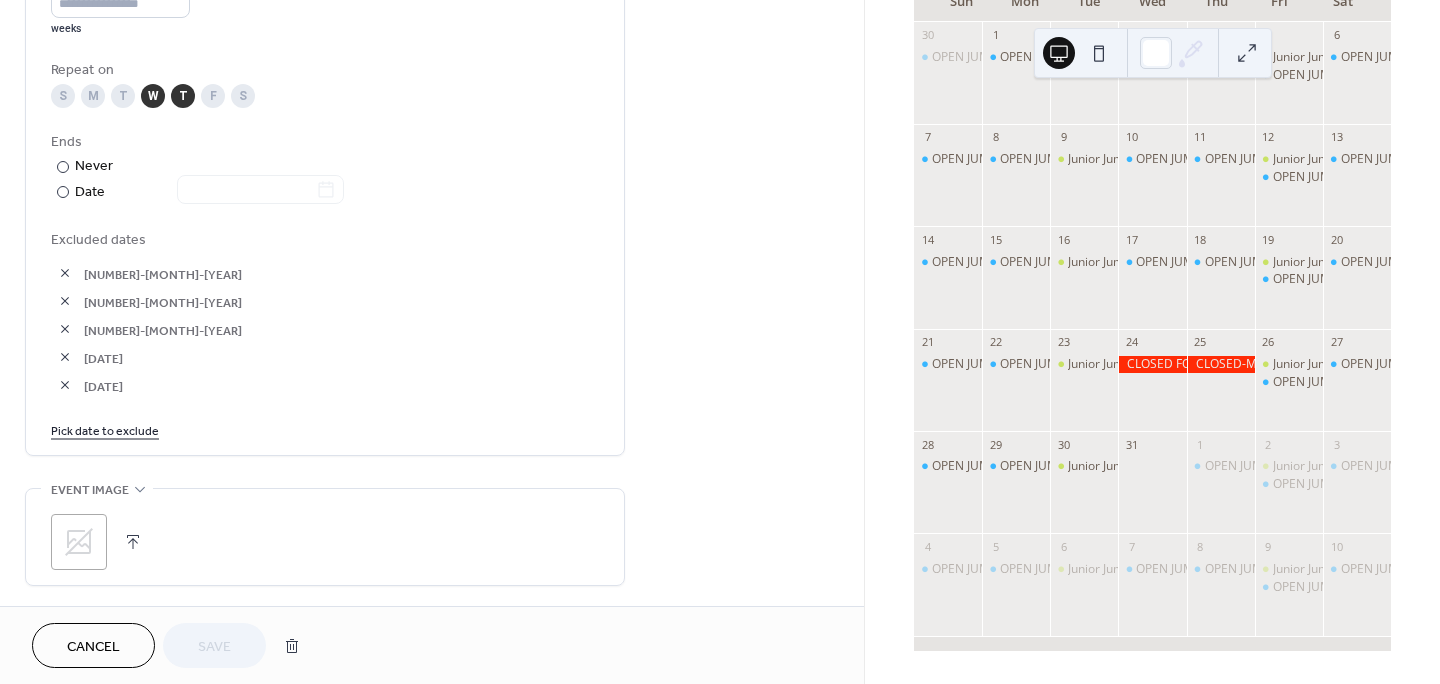 click on "Pick date to exclude" at bounding box center [105, 429] 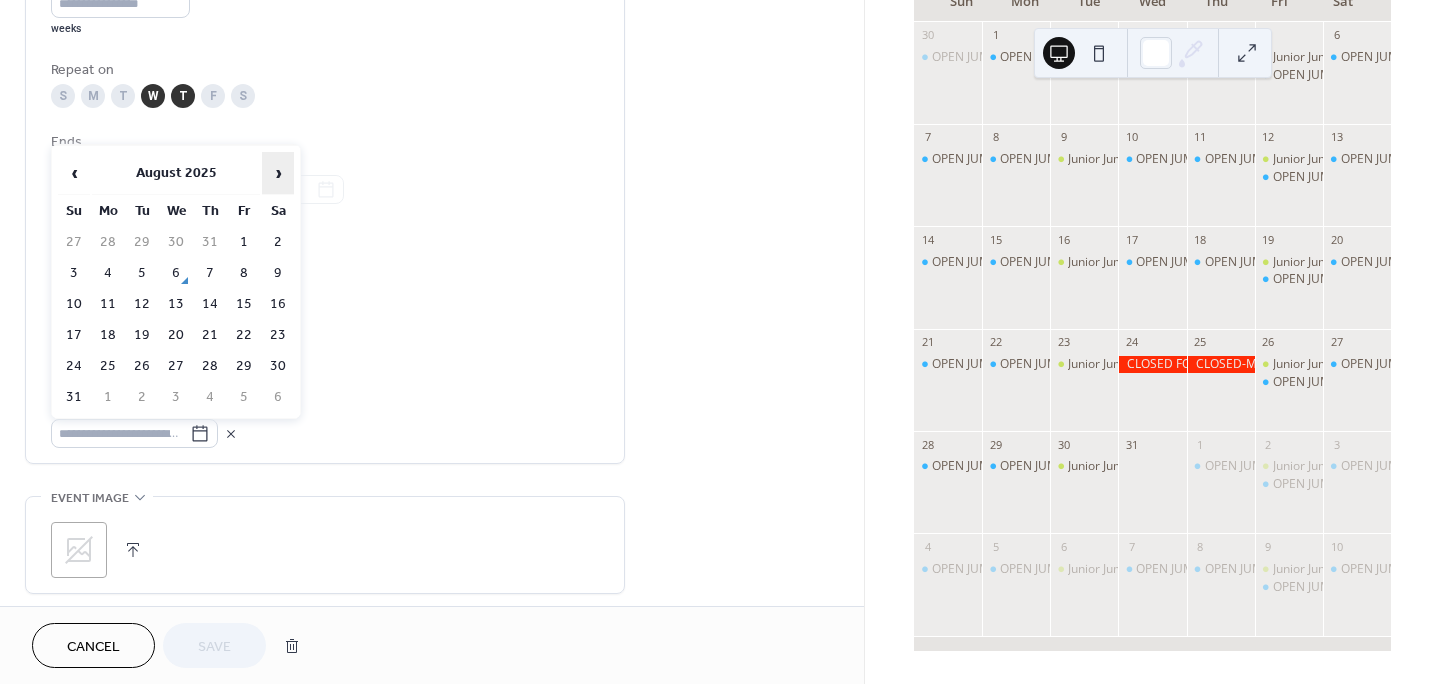 click on "›" at bounding box center [278, 173] 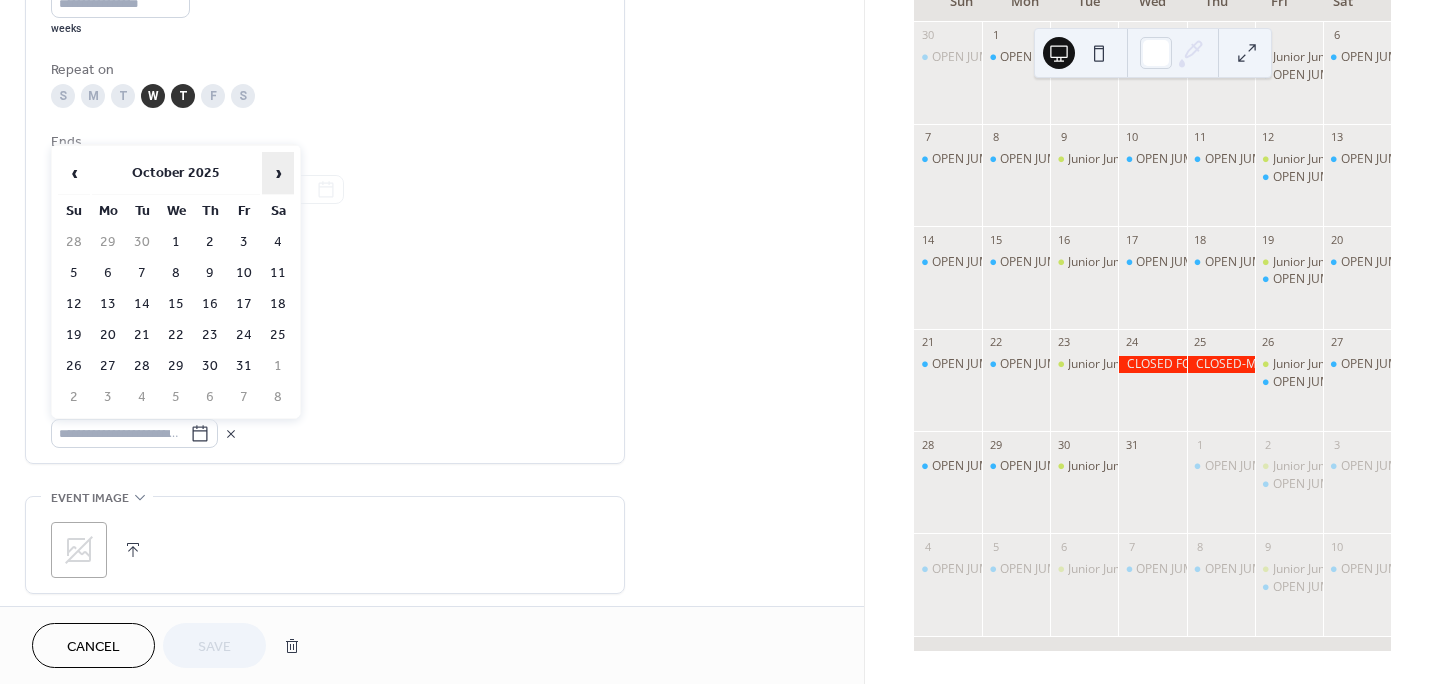 click on "›" at bounding box center [278, 173] 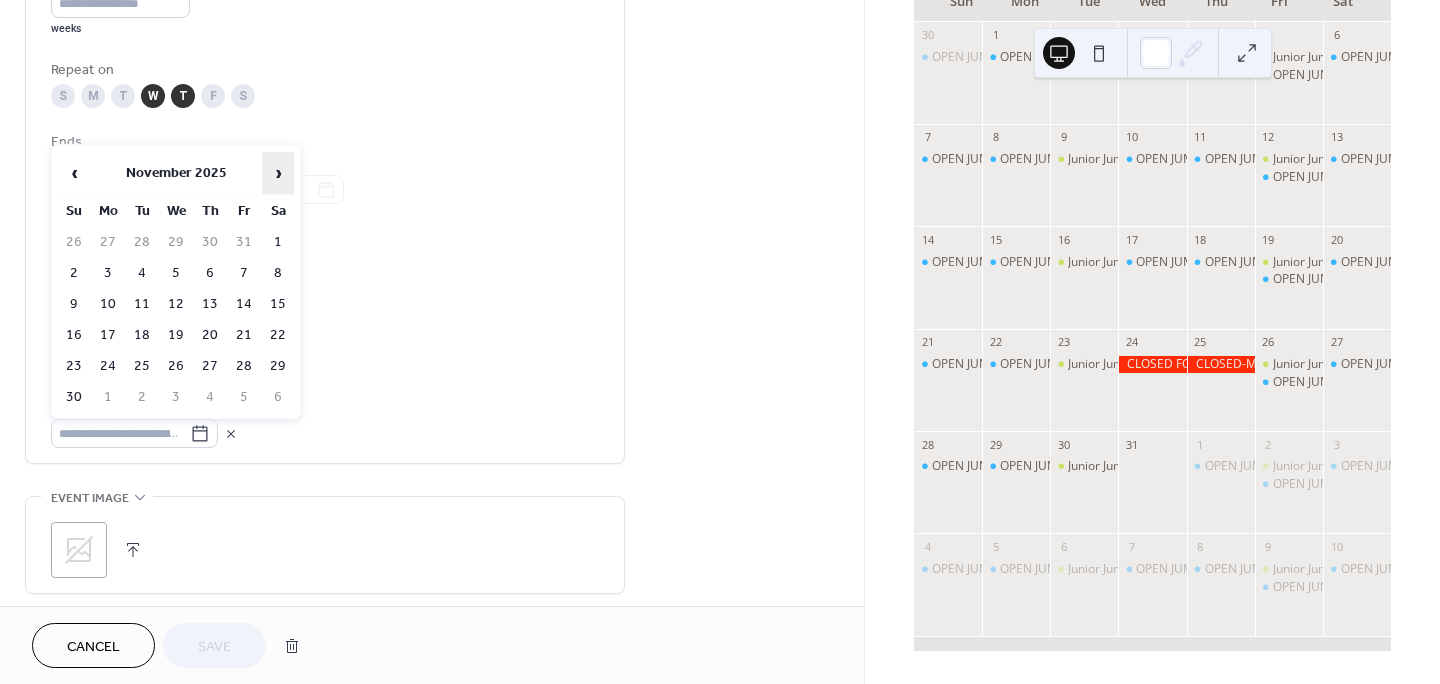 click on "›" at bounding box center (278, 173) 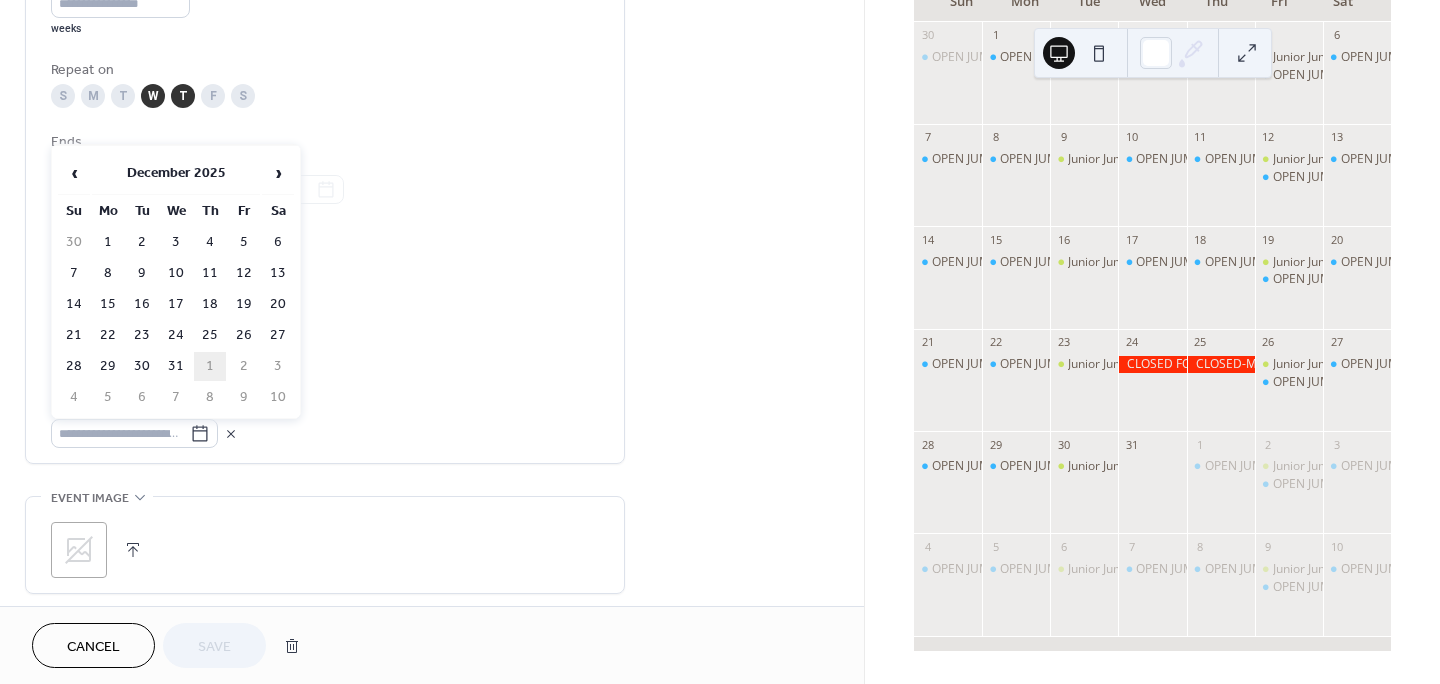 click on "1" at bounding box center [210, 366] 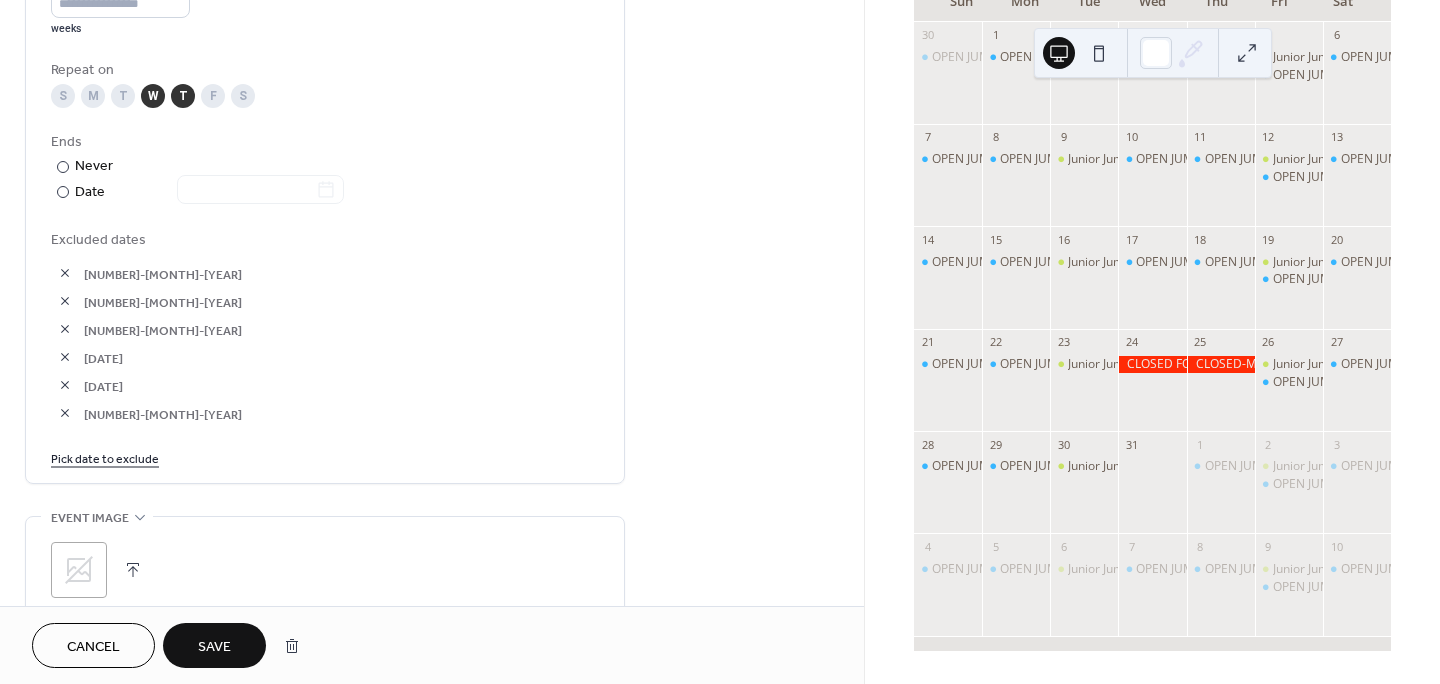 click on "Save" at bounding box center [214, 647] 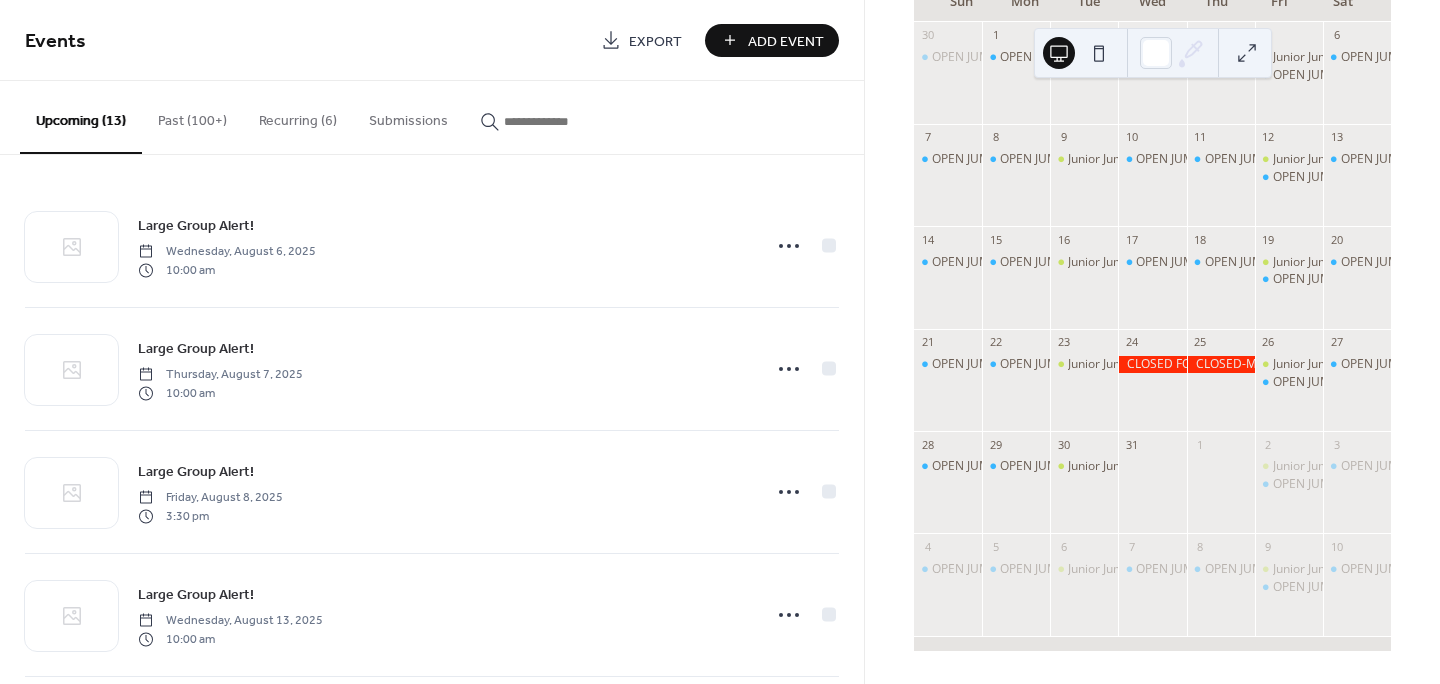 click 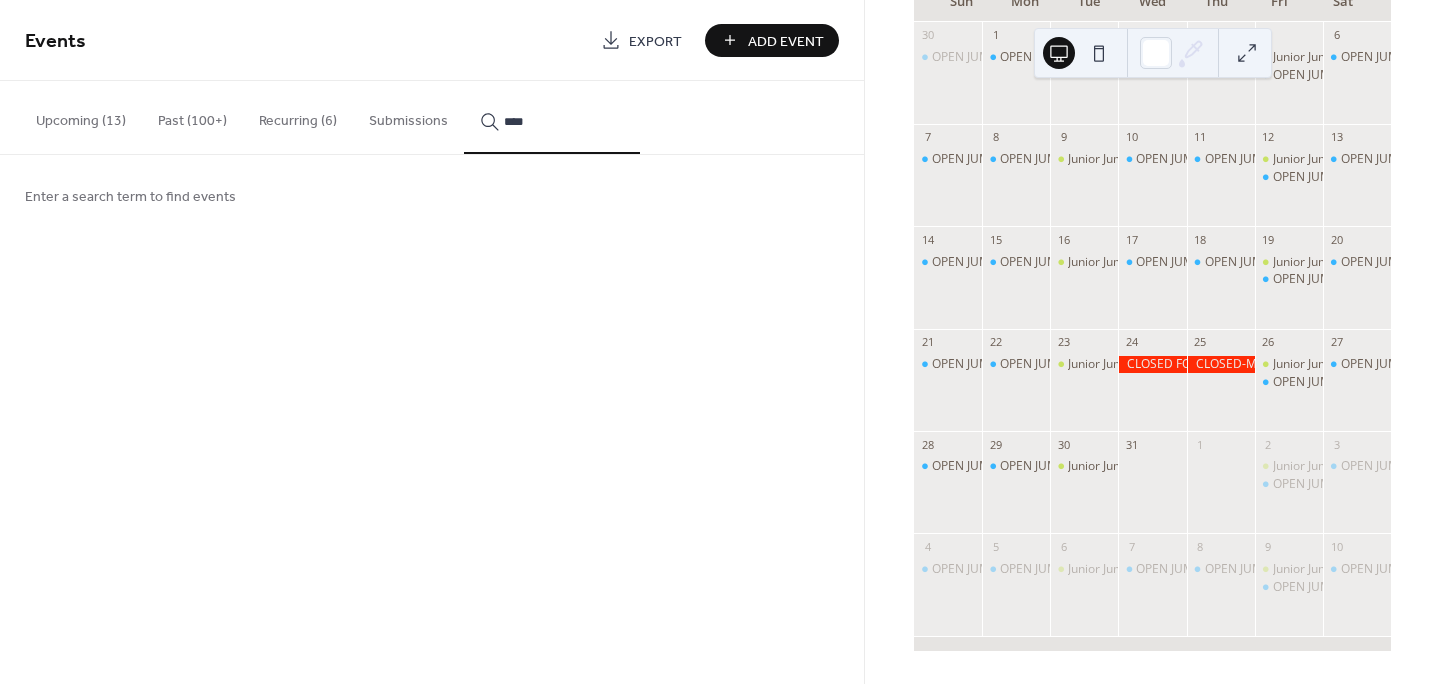 click on "***" at bounding box center [552, 117] 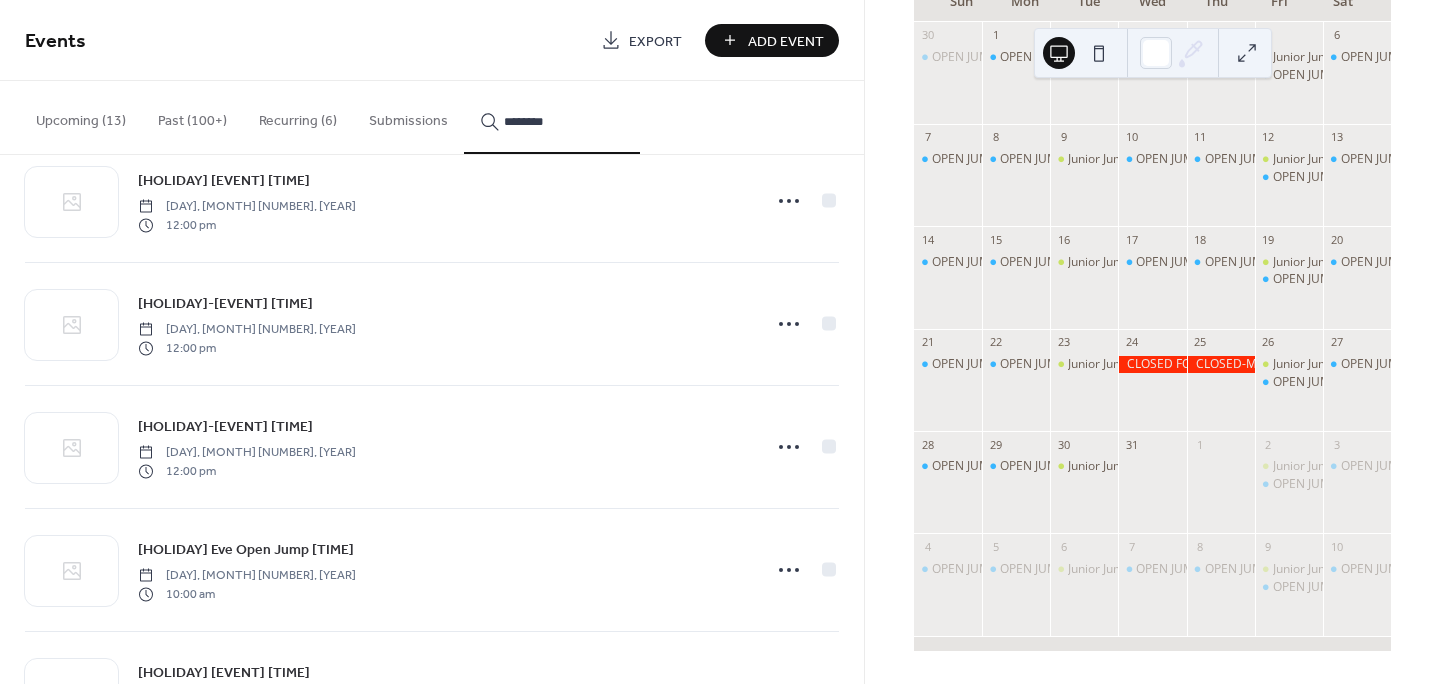 scroll, scrollTop: 300, scrollLeft: 0, axis: vertical 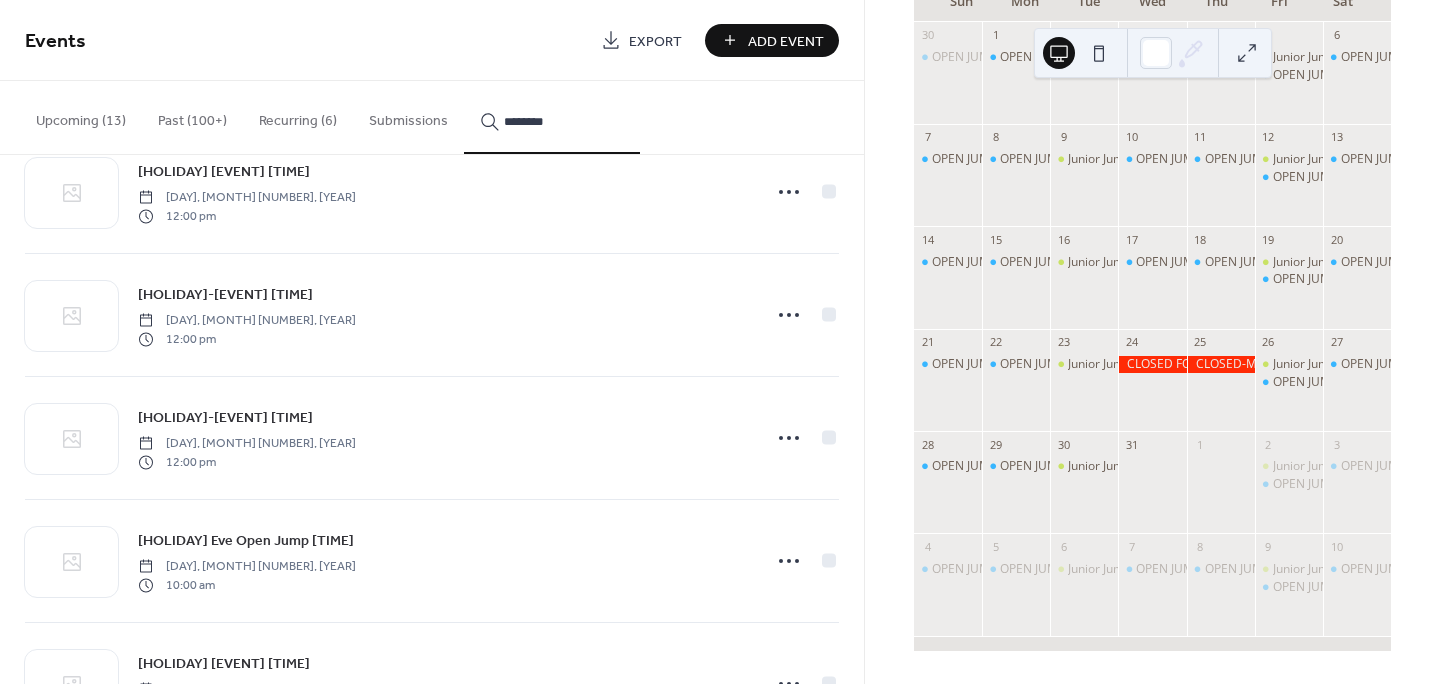 type on "********" 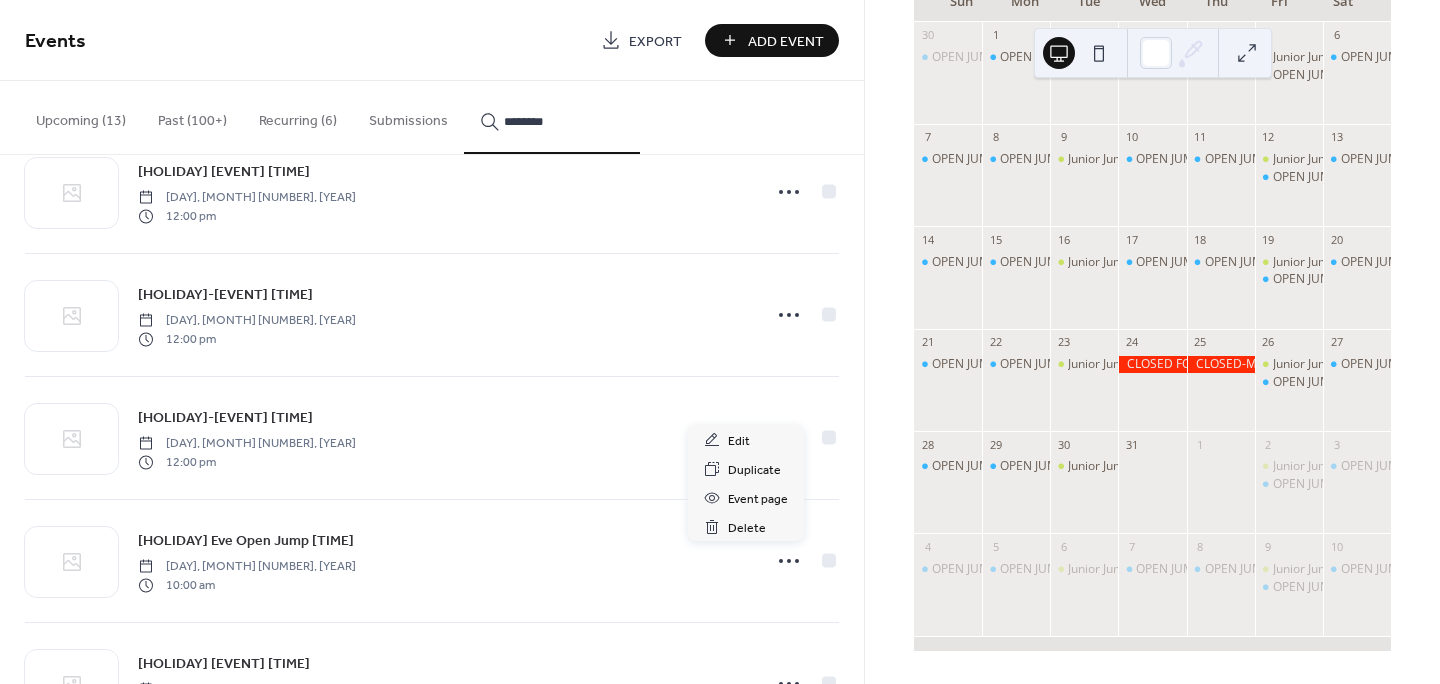 click 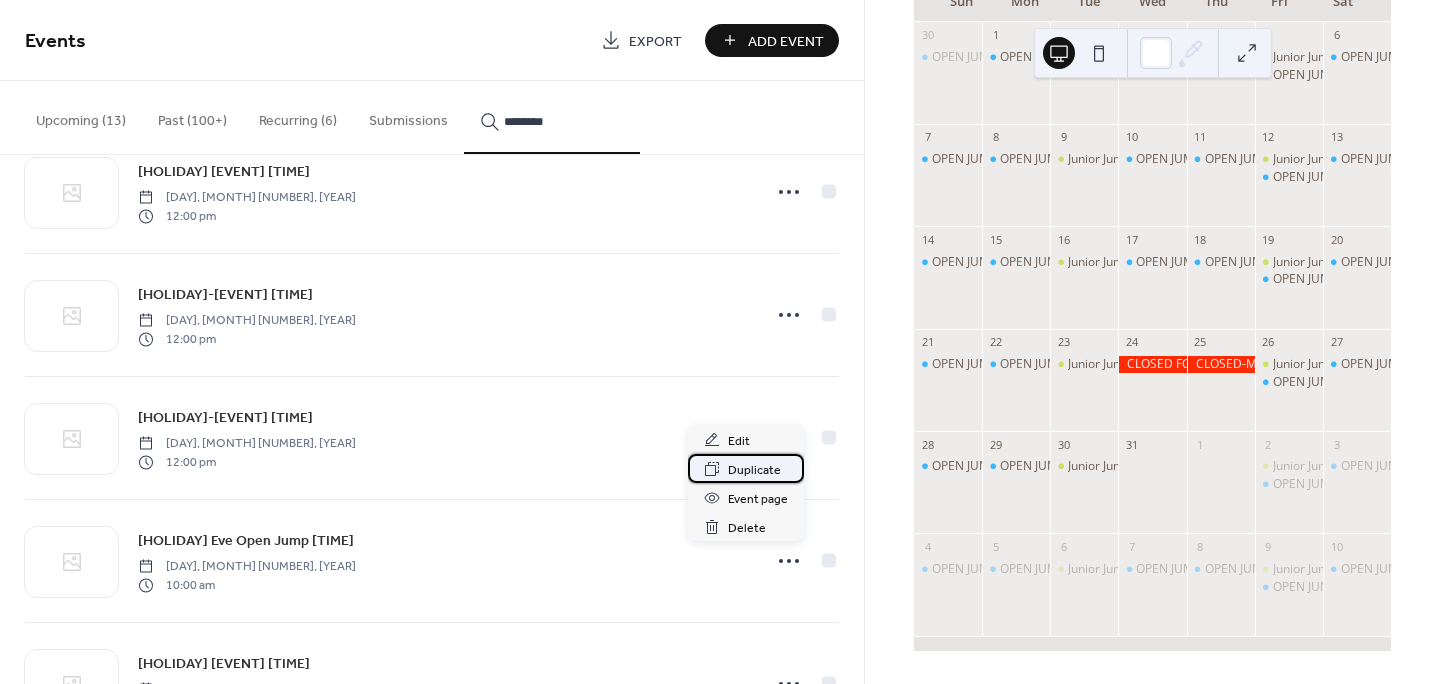 click on "Duplicate" at bounding box center (754, 470) 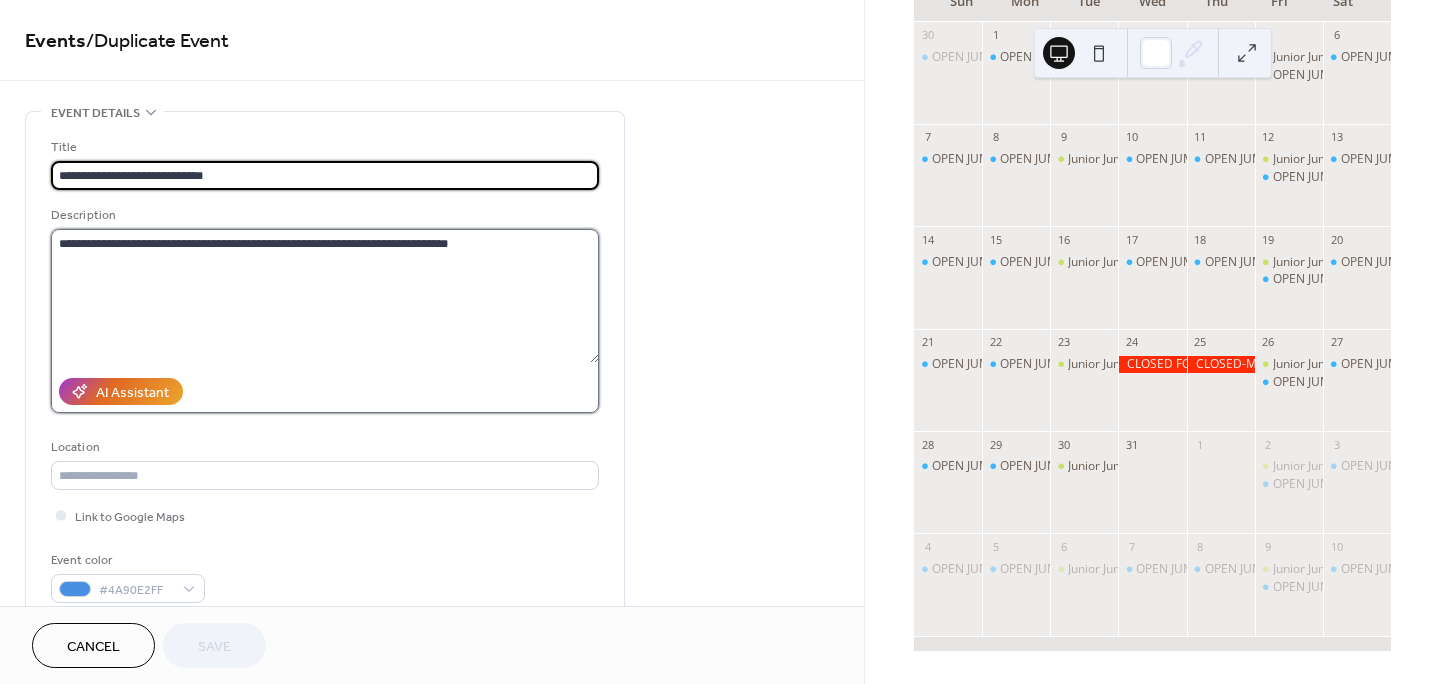 click on "**********" at bounding box center [325, 296] 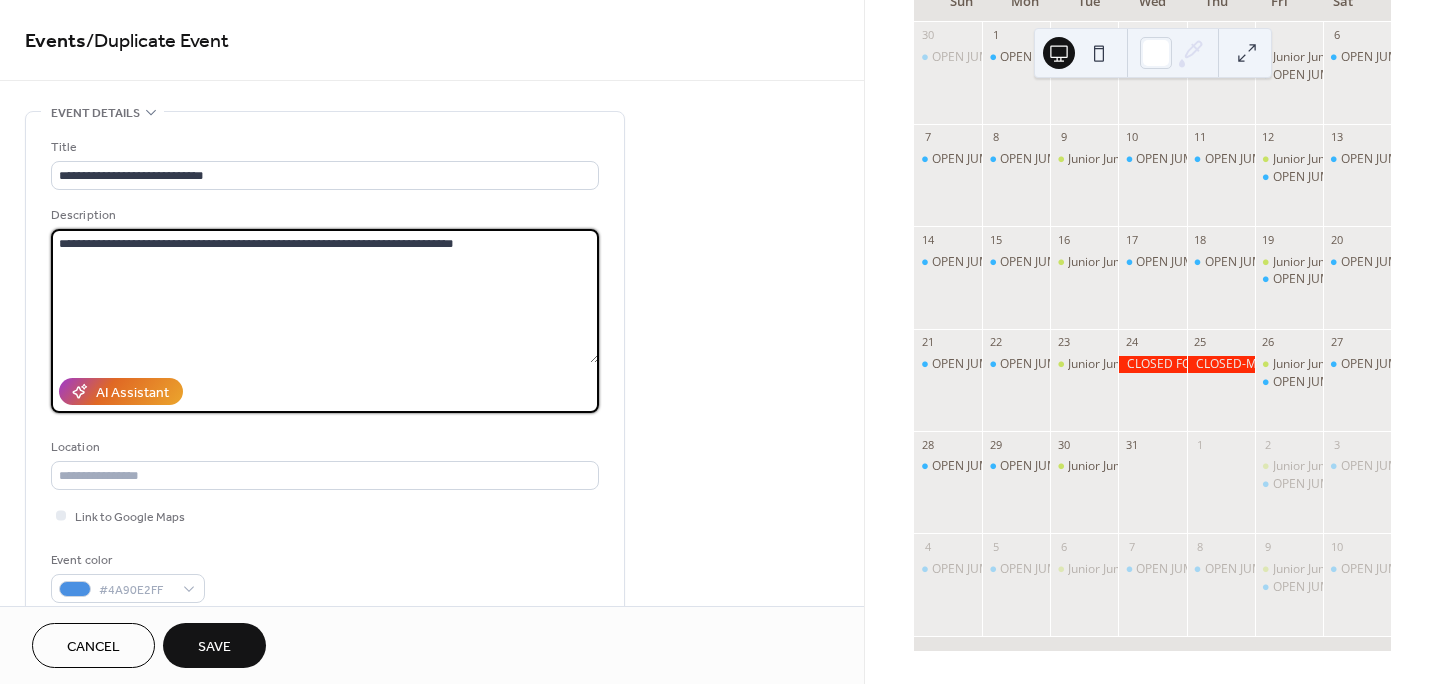 type on "**********" 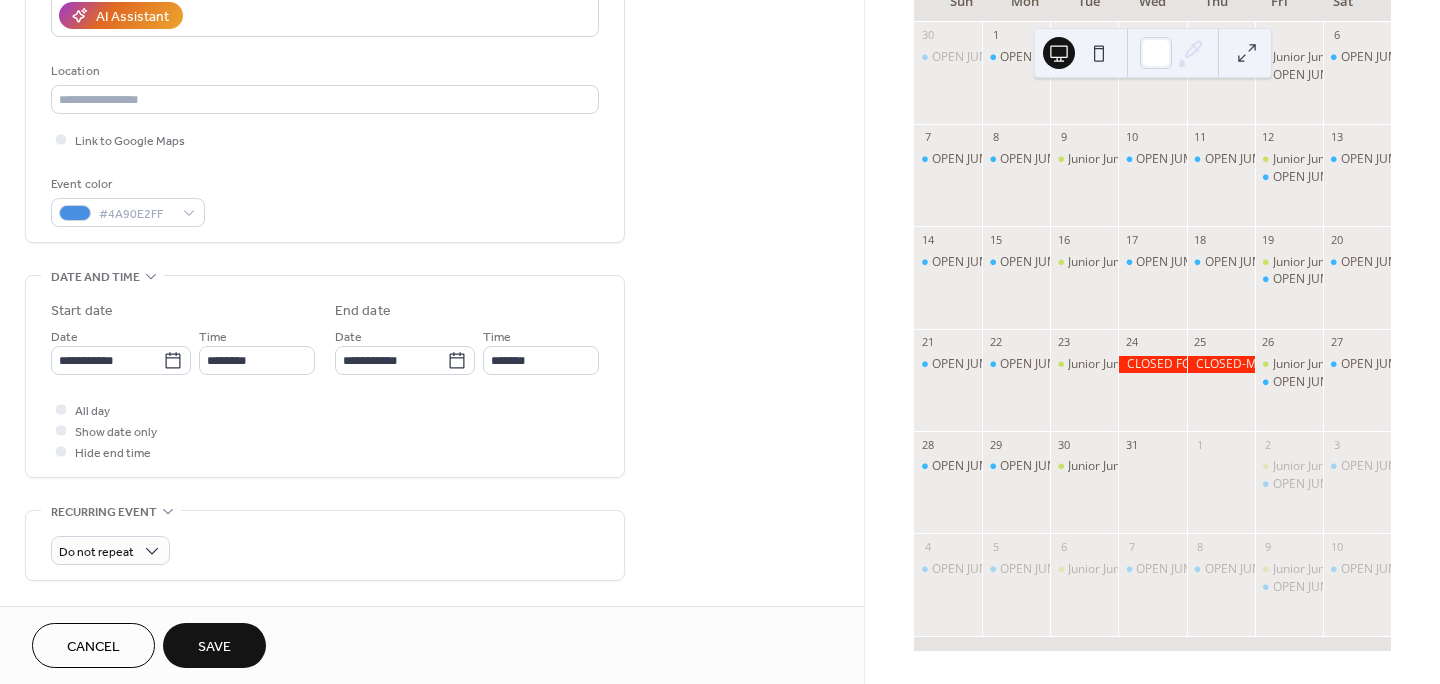 scroll, scrollTop: 400, scrollLeft: 0, axis: vertical 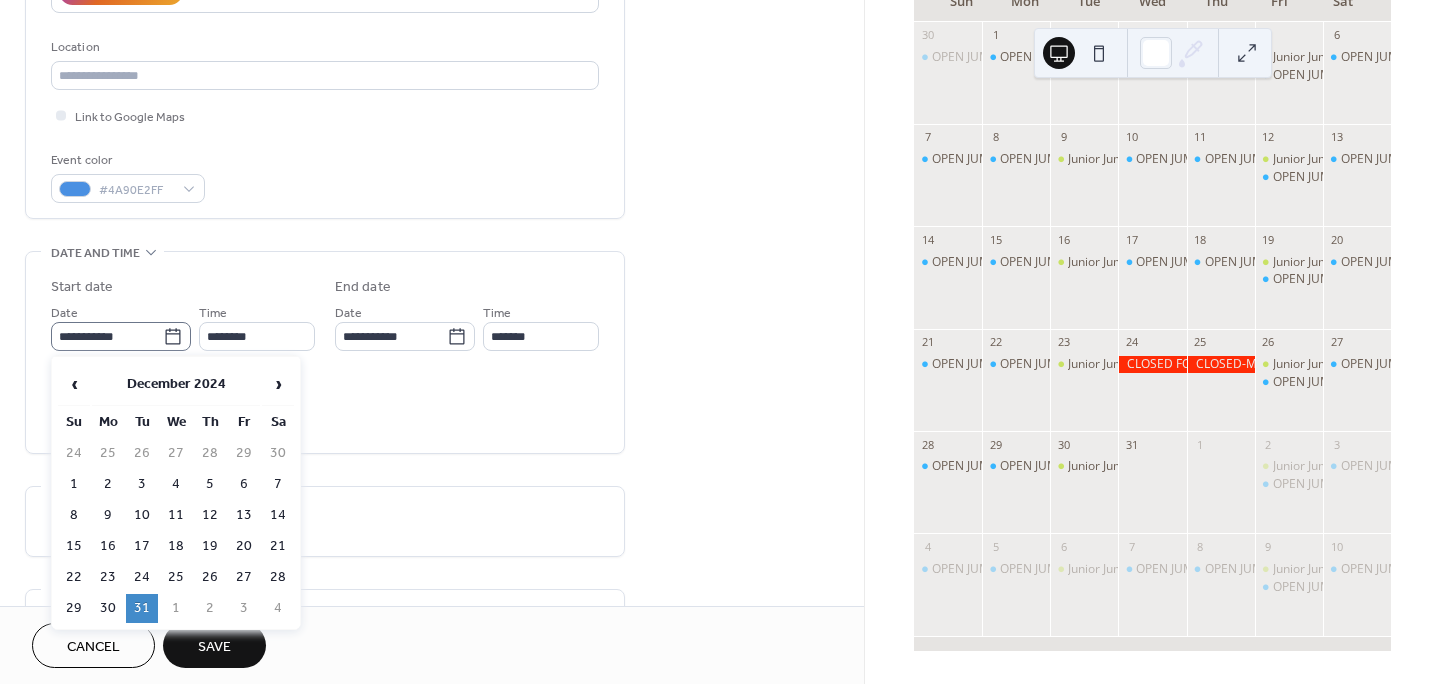 click 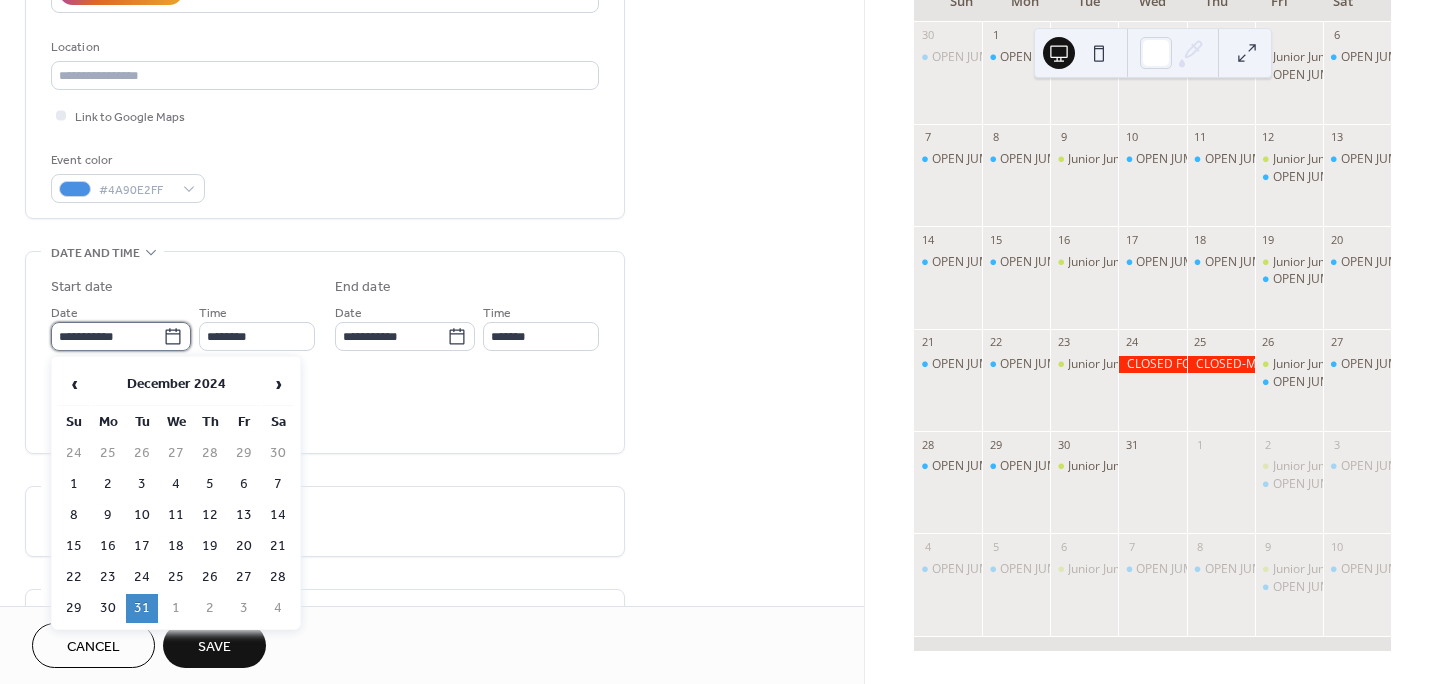 click on "**********" at bounding box center (107, 336) 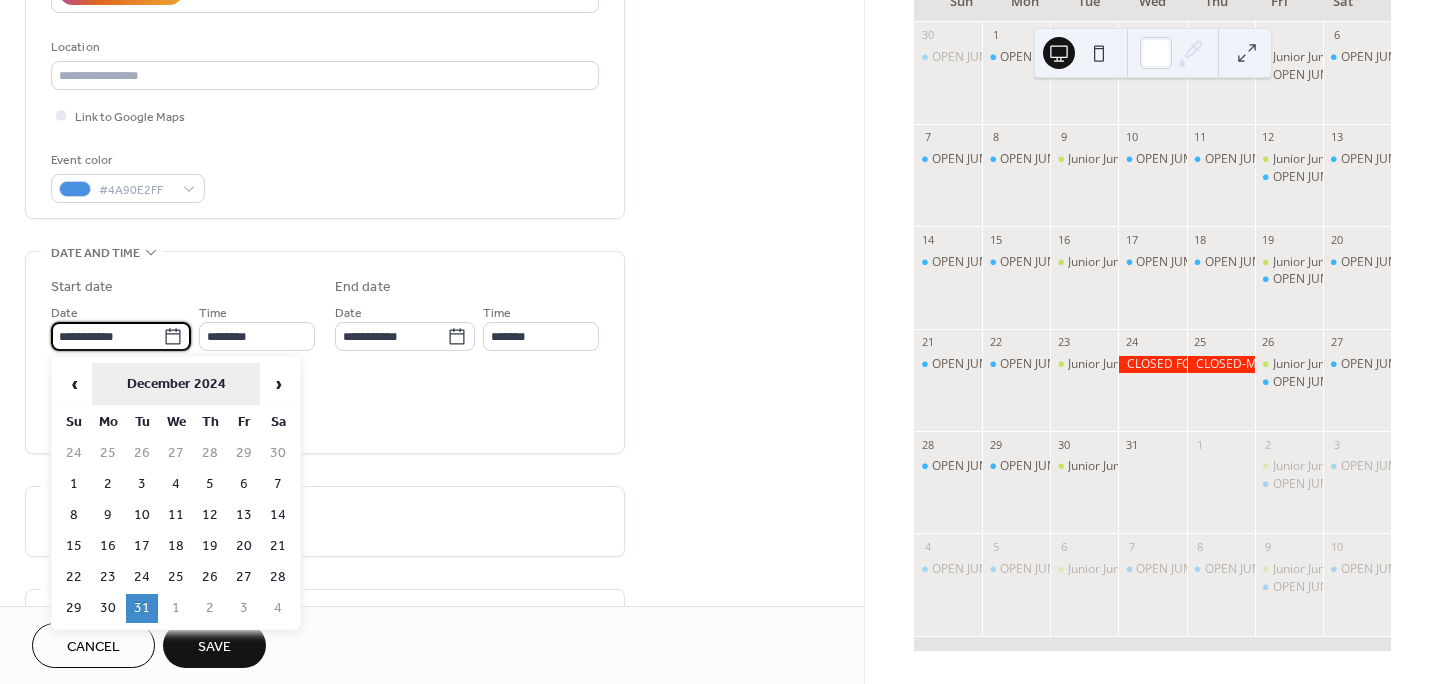 click on "December 2024" at bounding box center [176, 384] 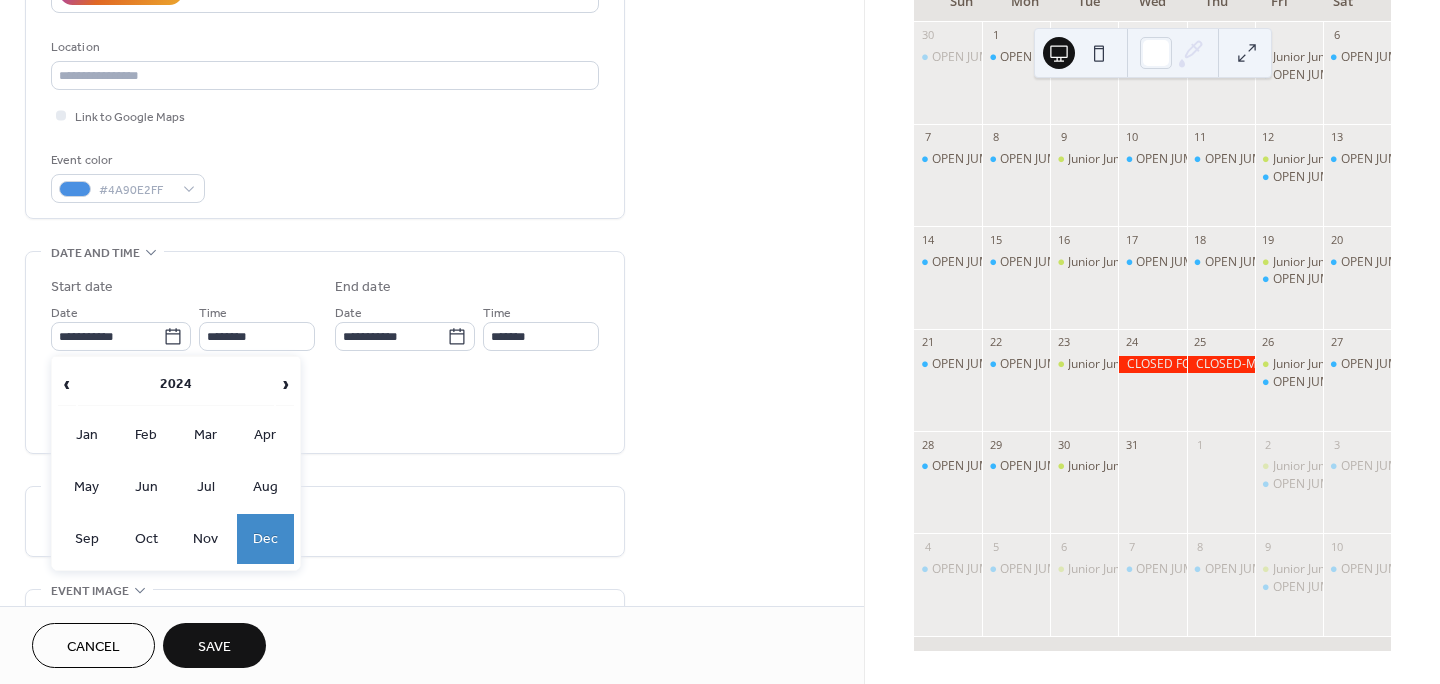 click on "‹ 2024 ›" at bounding box center [176, 384] 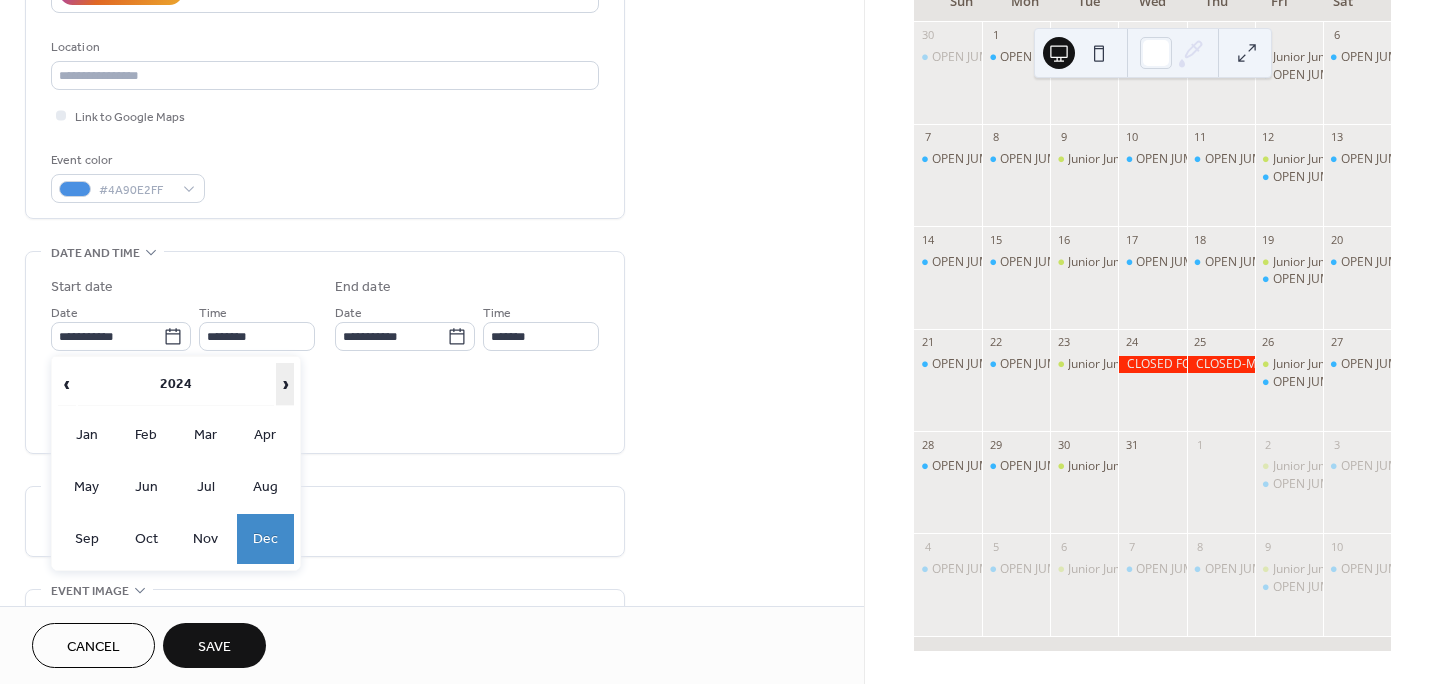click on "›" at bounding box center [285, 384] 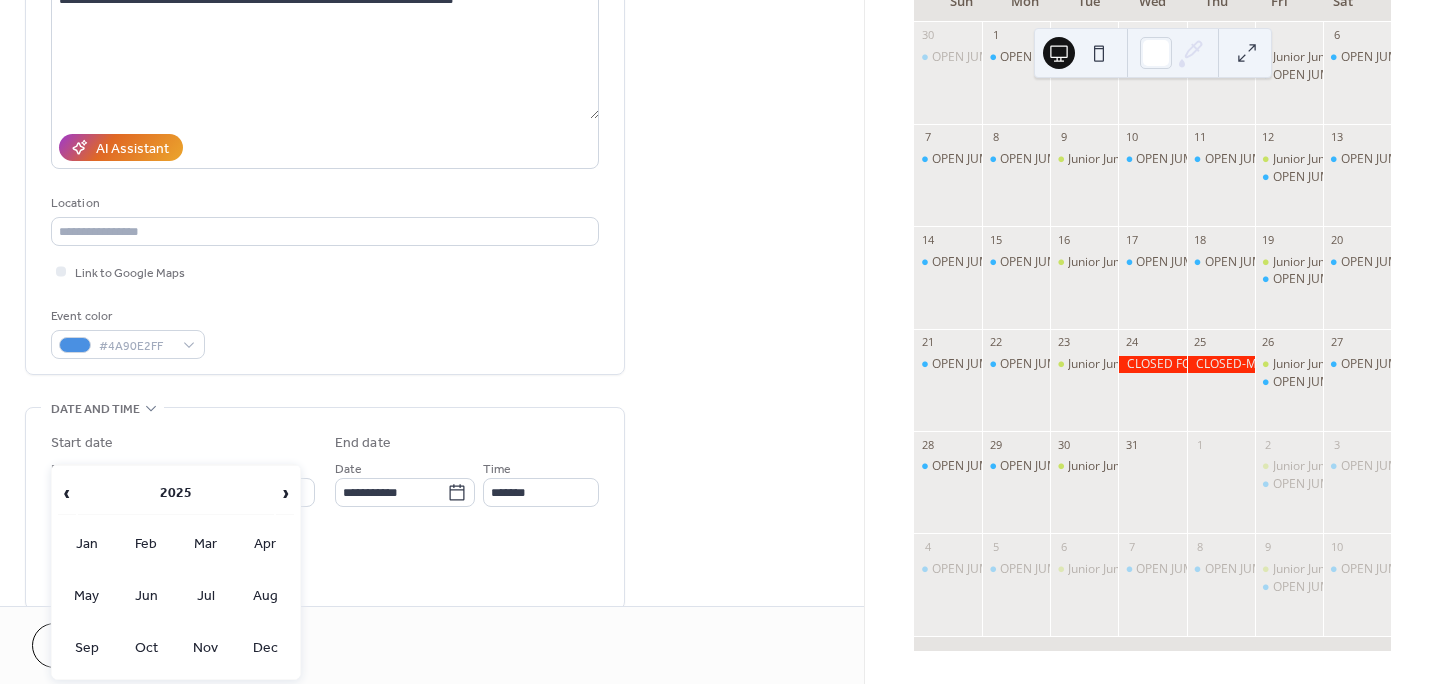 scroll, scrollTop: 300, scrollLeft: 0, axis: vertical 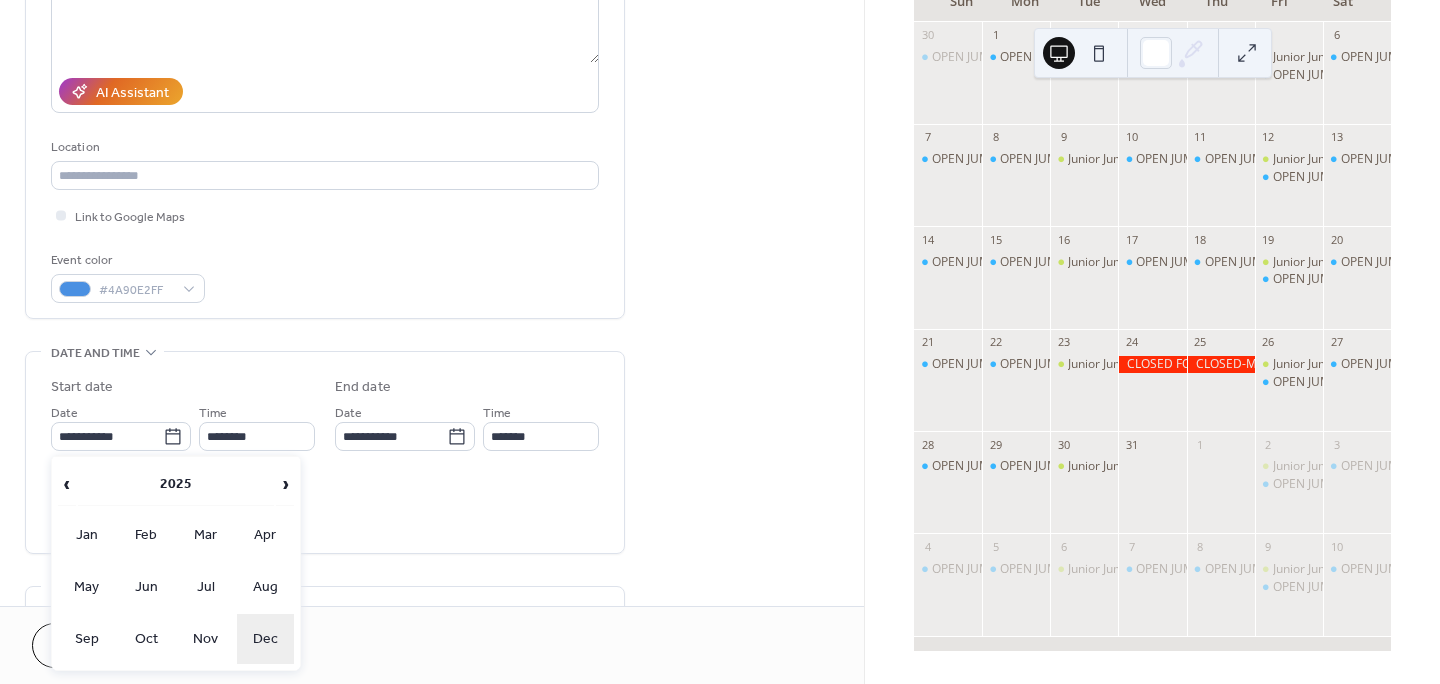 click on "Dec" at bounding box center [266, 639] 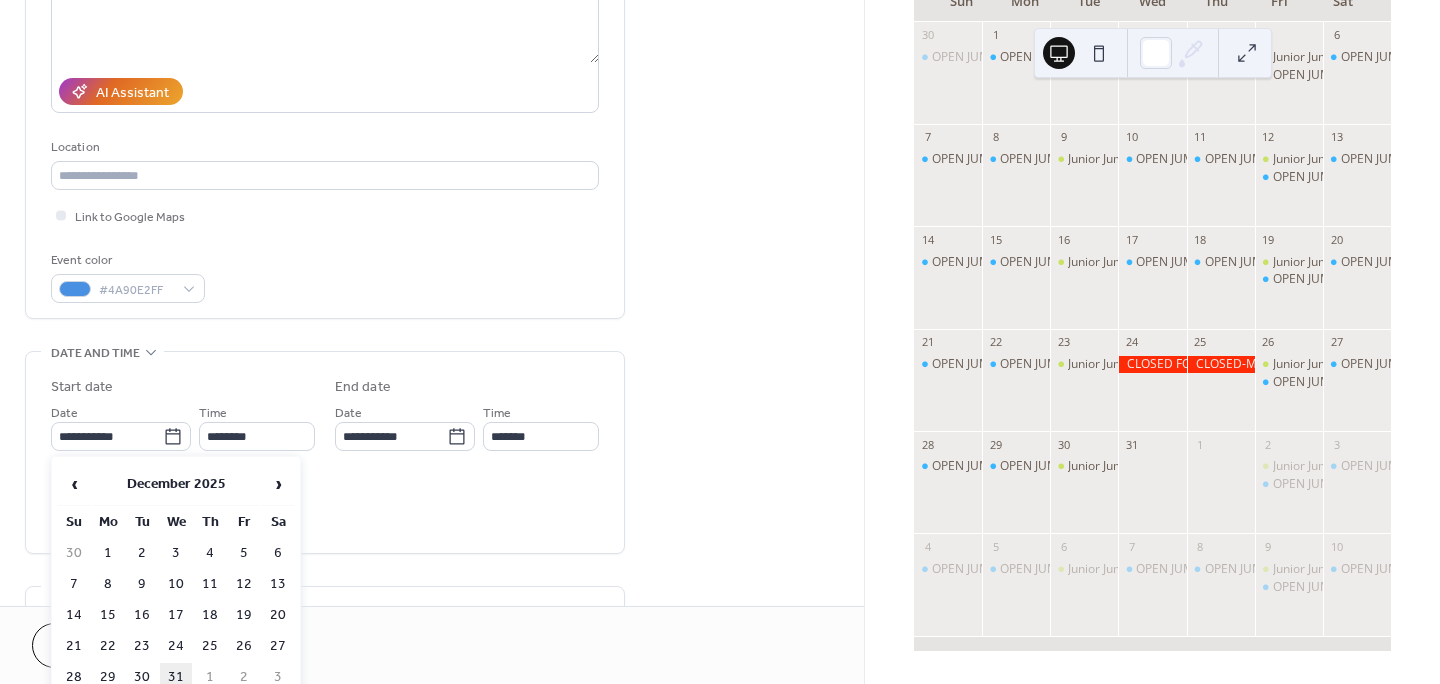 click on "31" at bounding box center [176, 677] 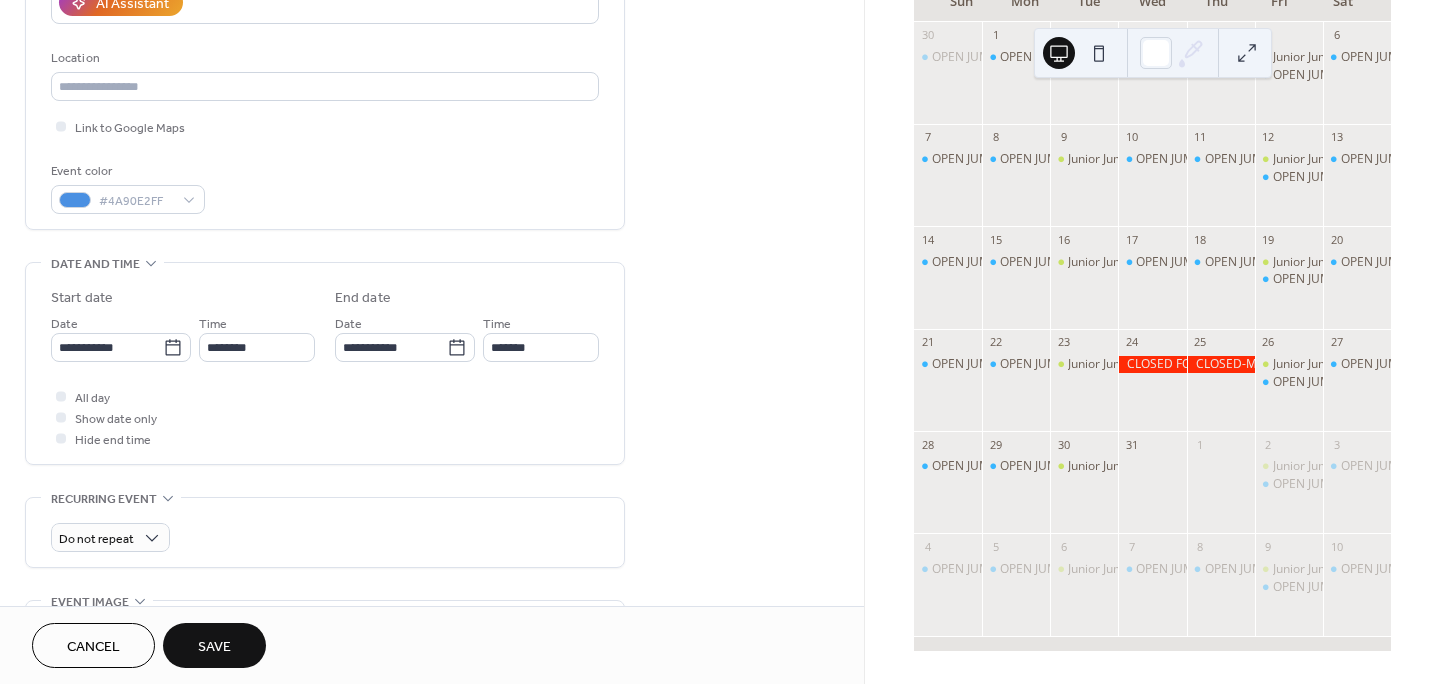 scroll, scrollTop: 400, scrollLeft: 0, axis: vertical 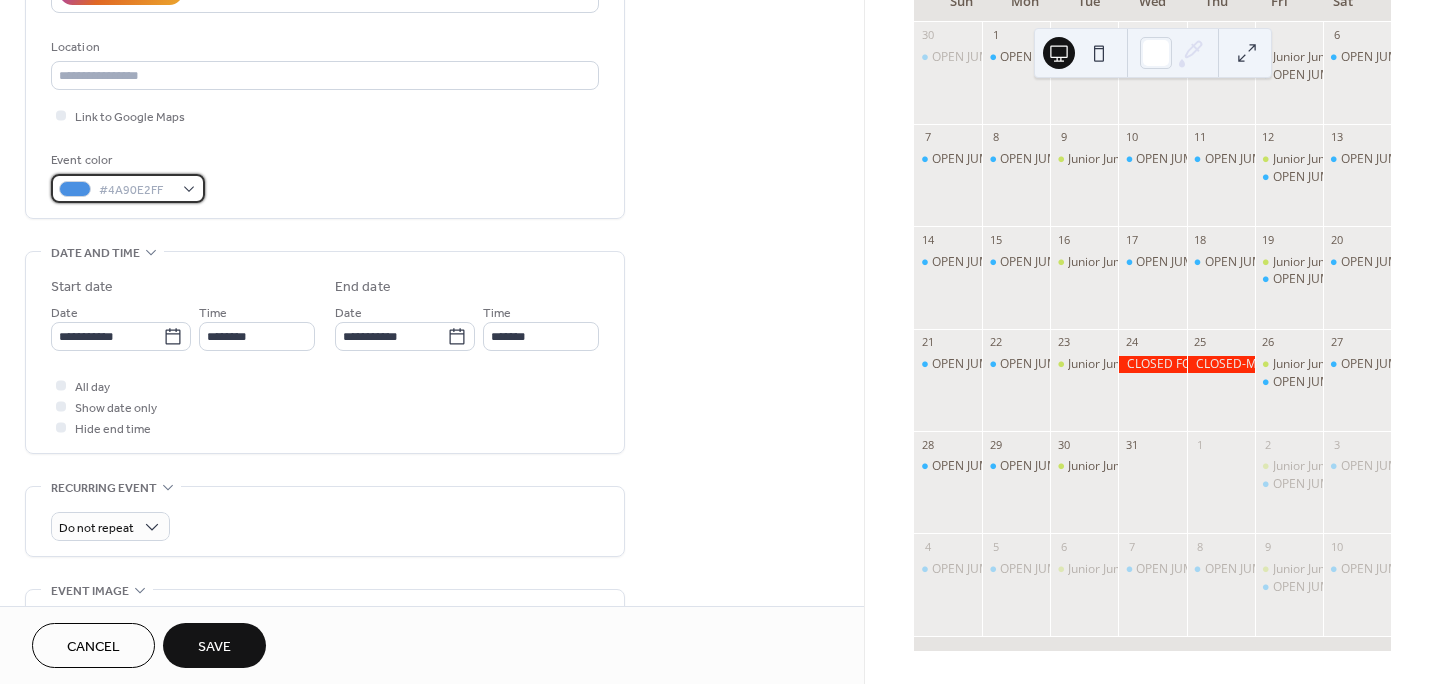 click on "#4A90E2FF" at bounding box center (128, 188) 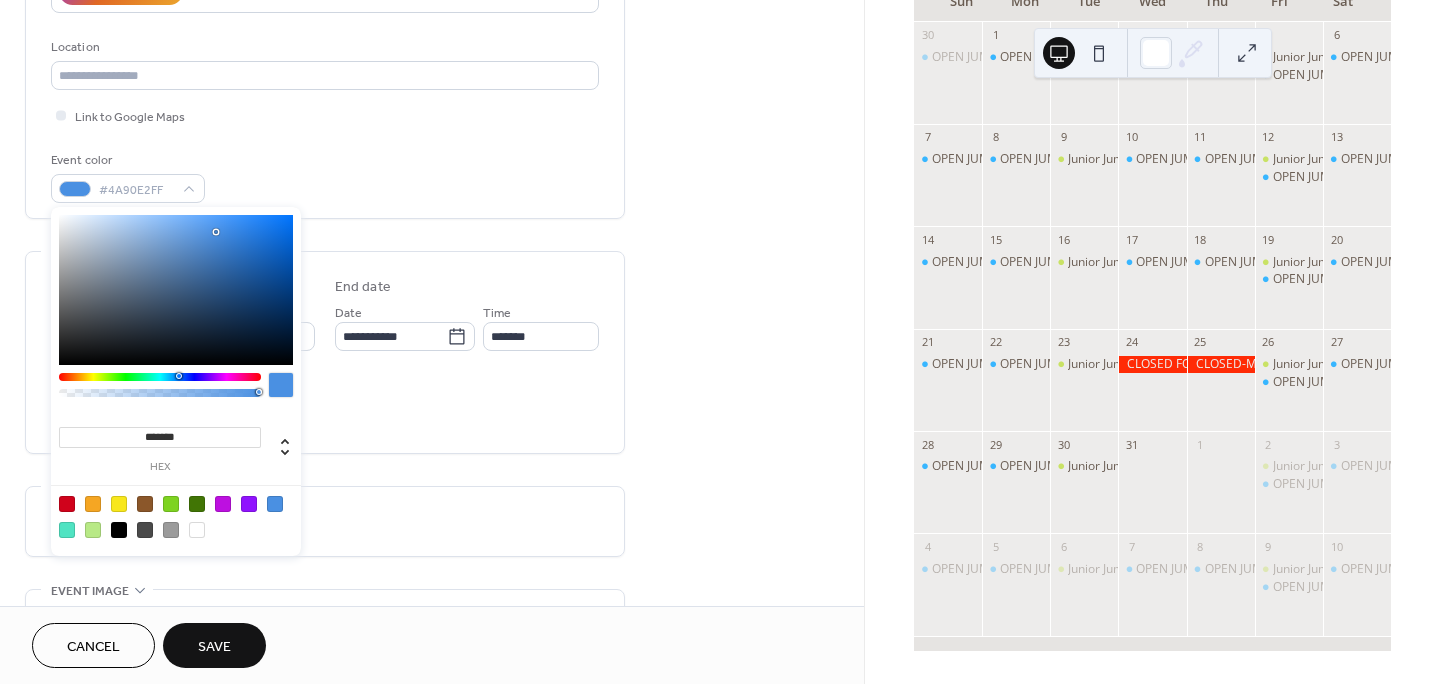 click at bounding box center [223, 504] 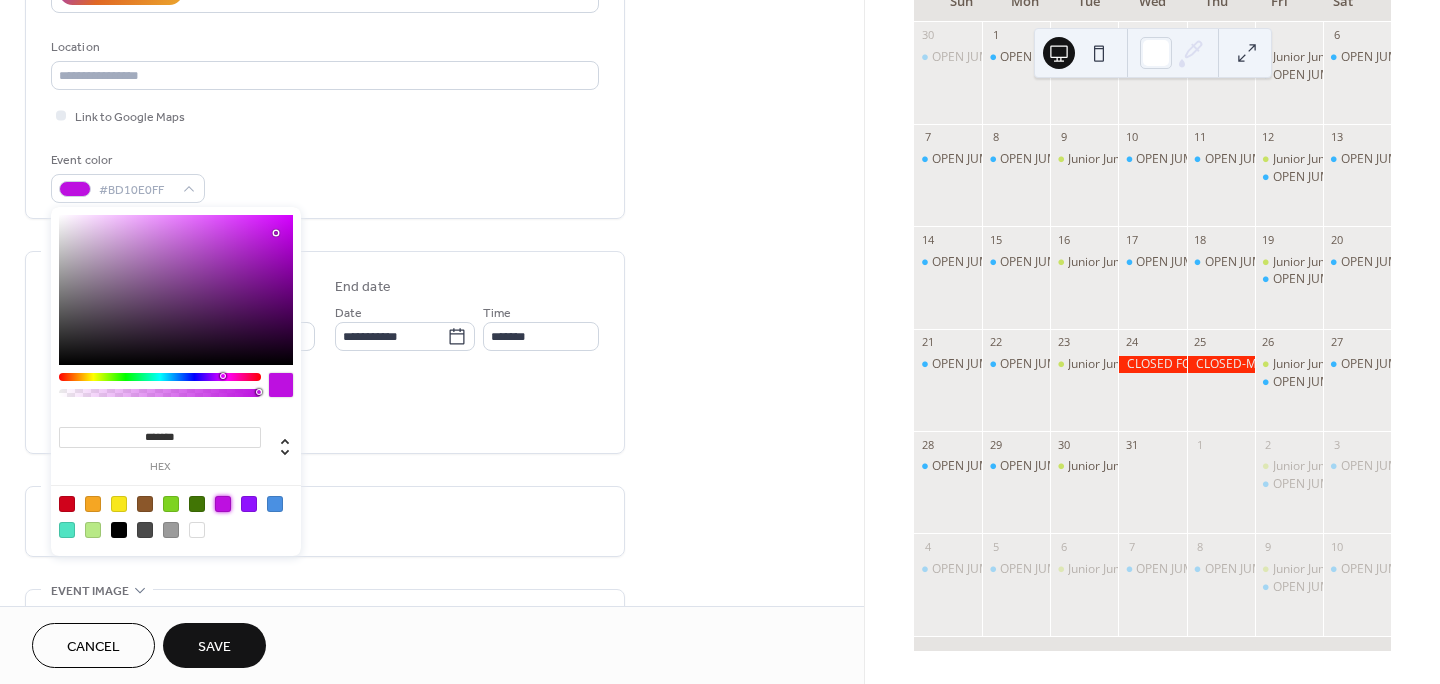 click at bounding box center [249, 504] 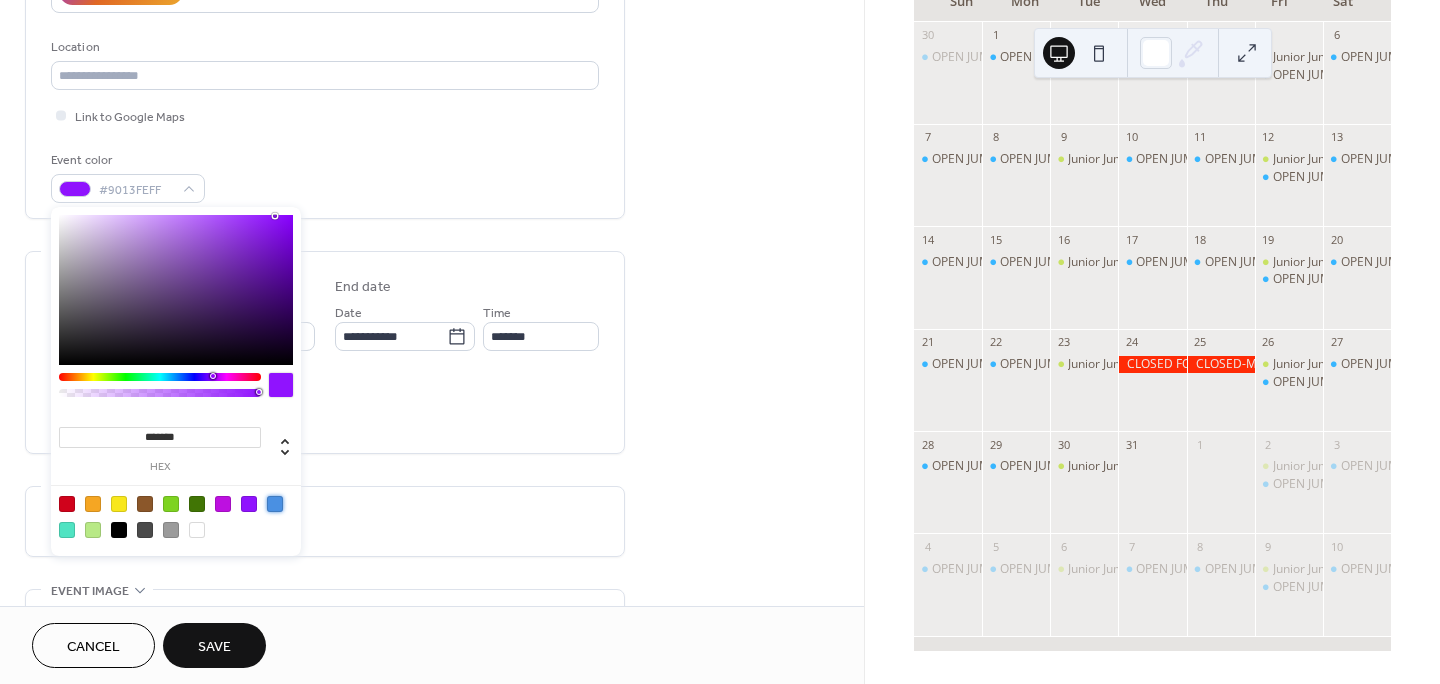 click at bounding box center (275, 504) 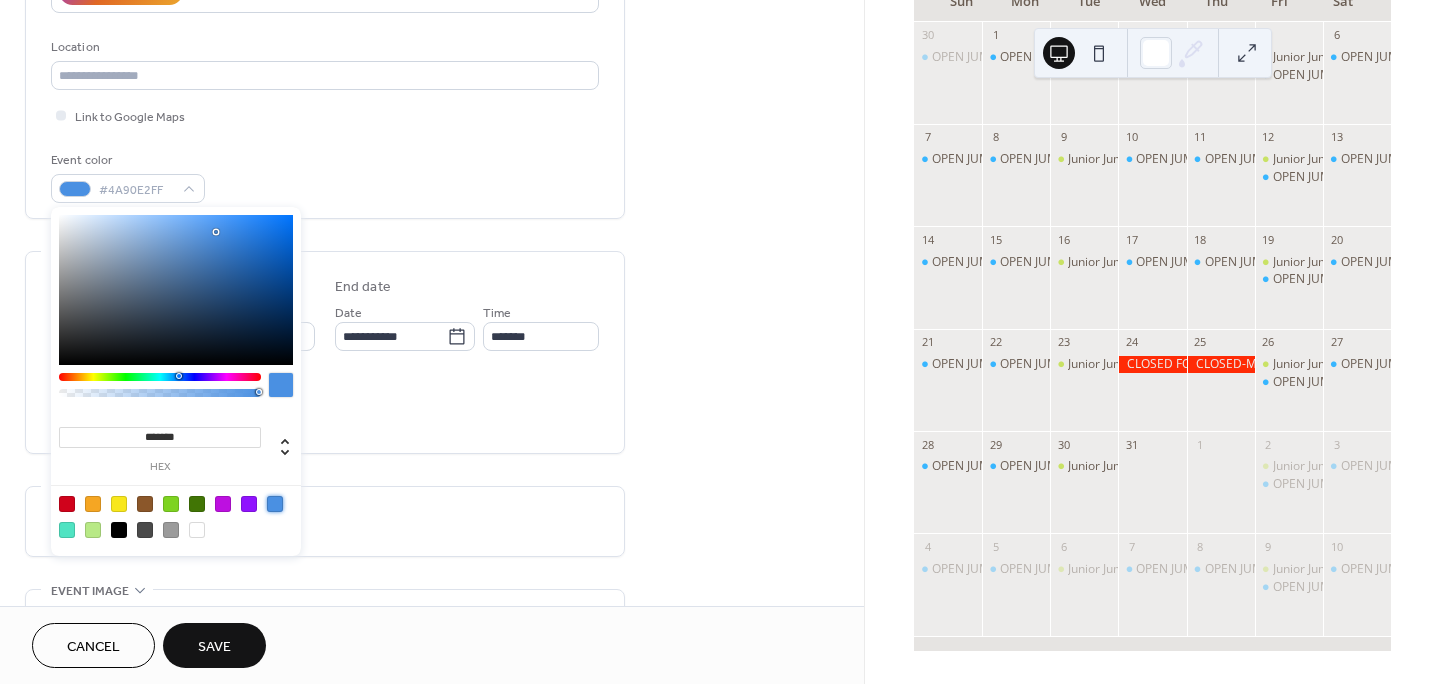 click on "All day Show date only Hide end time" at bounding box center [325, 406] 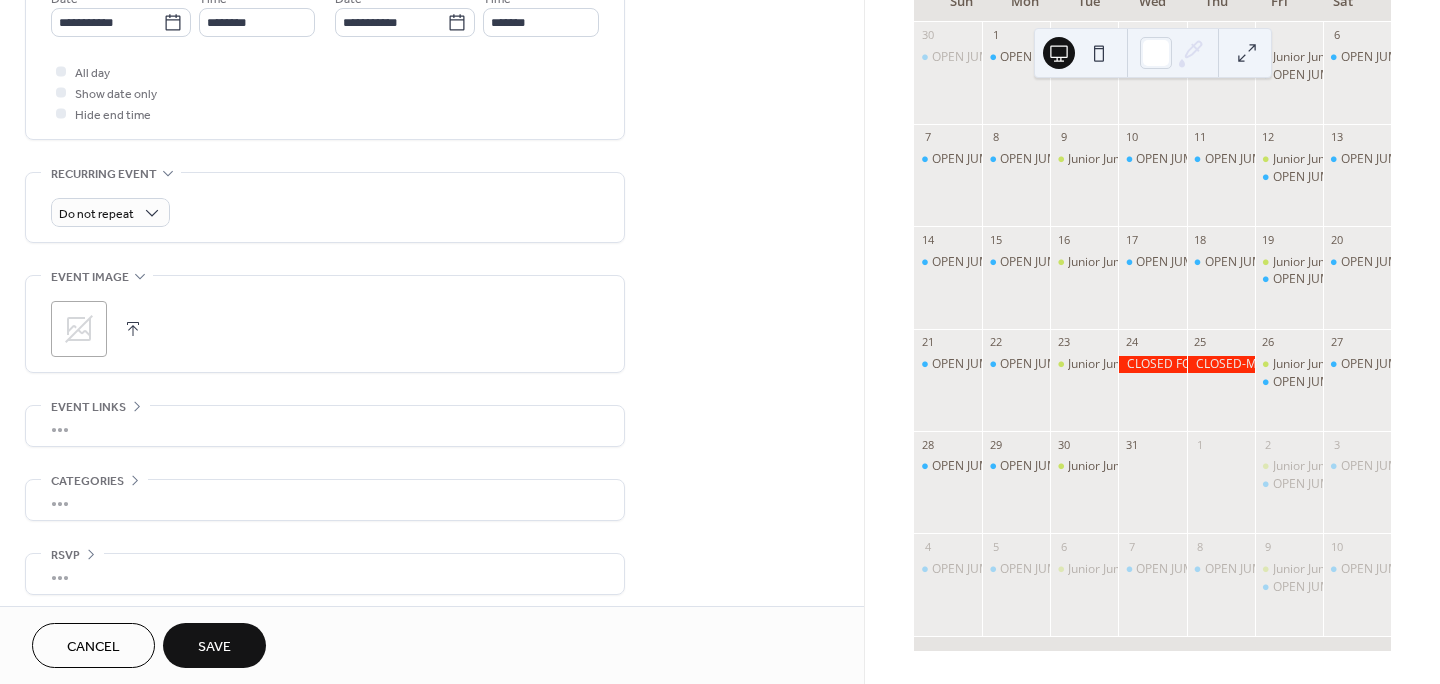 scroll, scrollTop: 723, scrollLeft: 0, axis: vertical 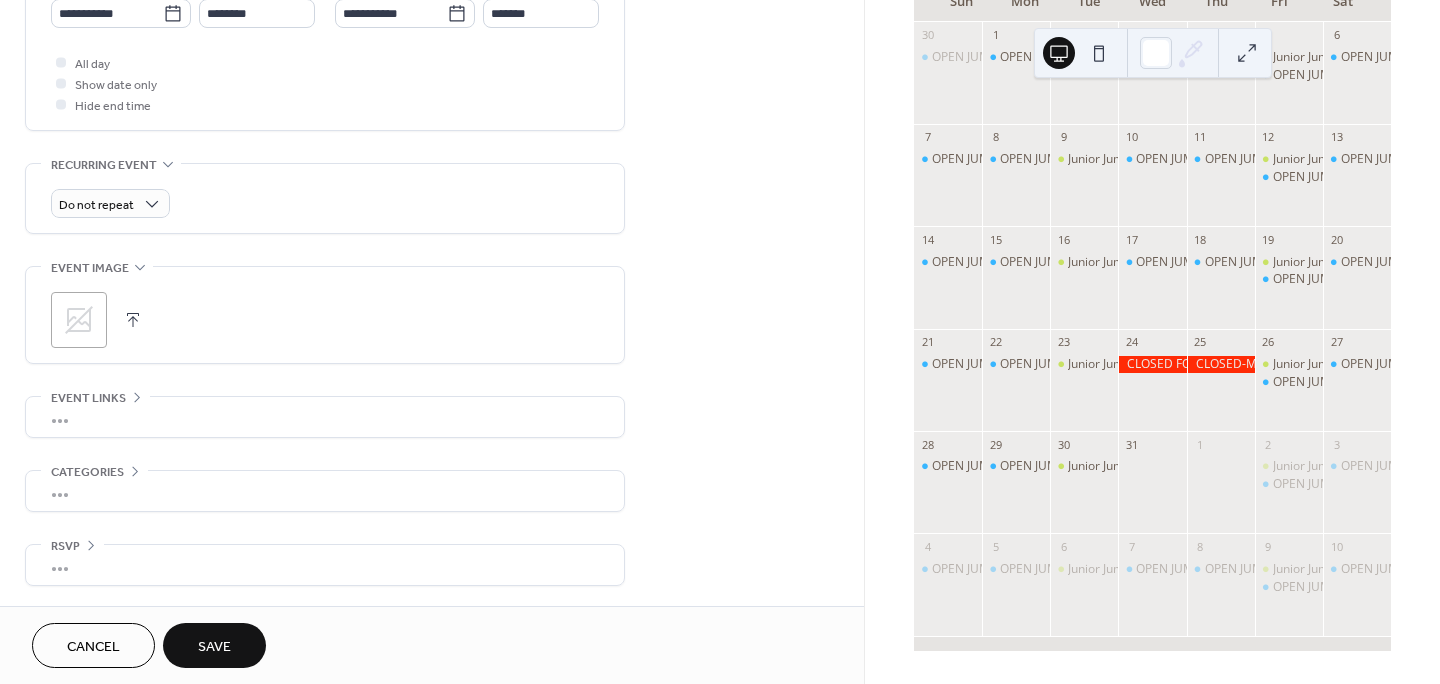 click on "Save" at bounding box center [214, 647] 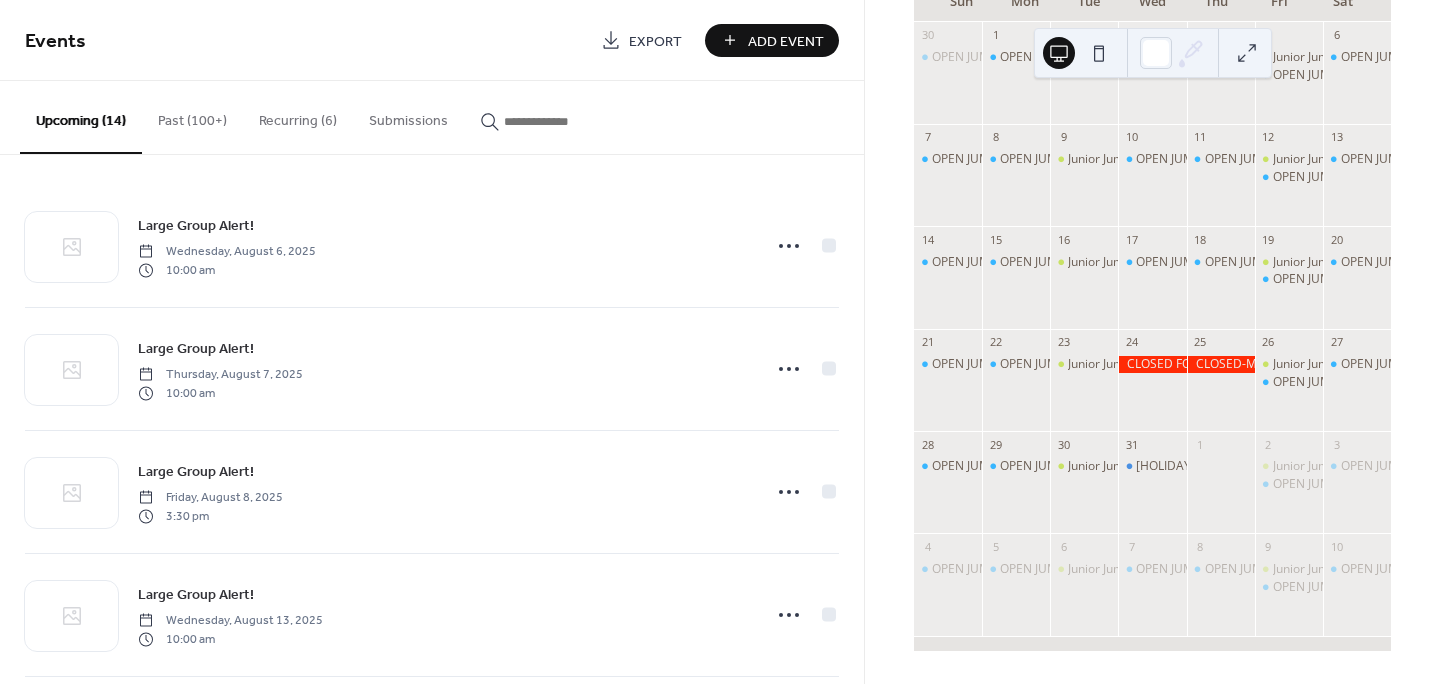 click at bounding box center [552, 121] 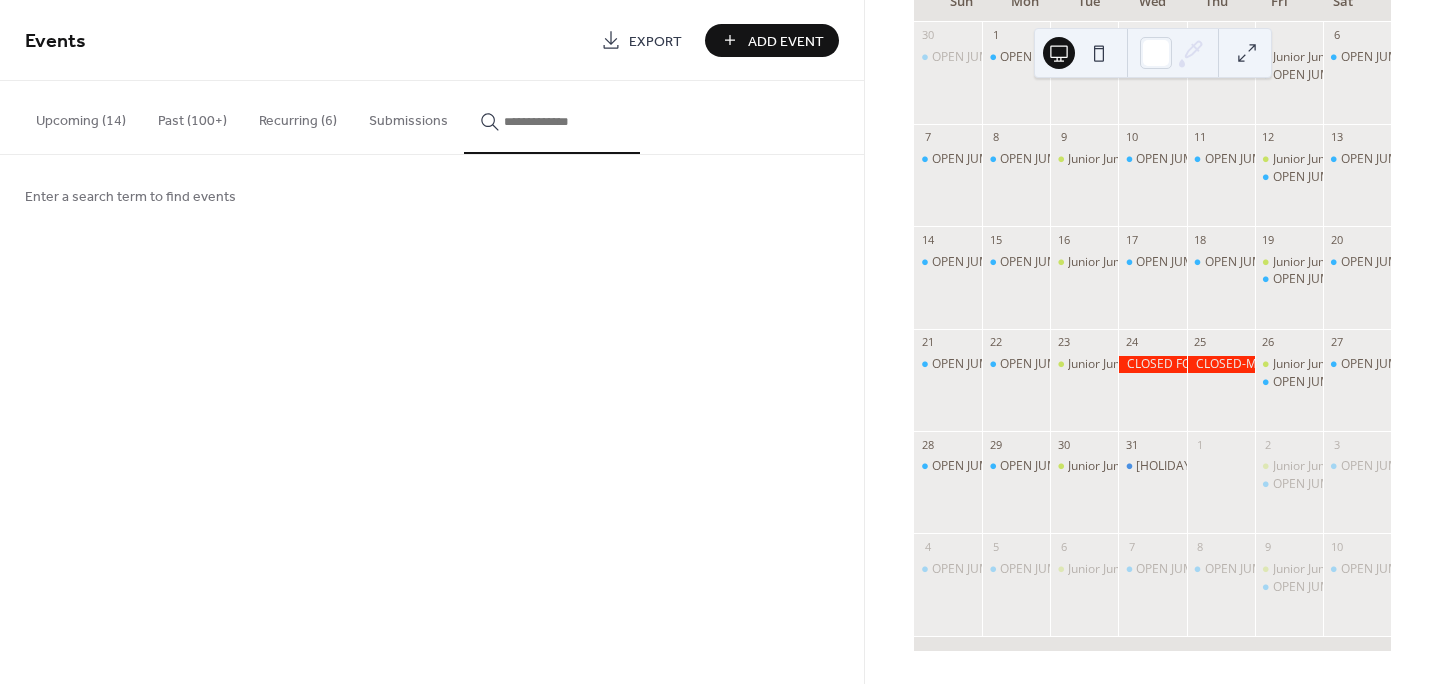 click at bounding box center [564, 121] 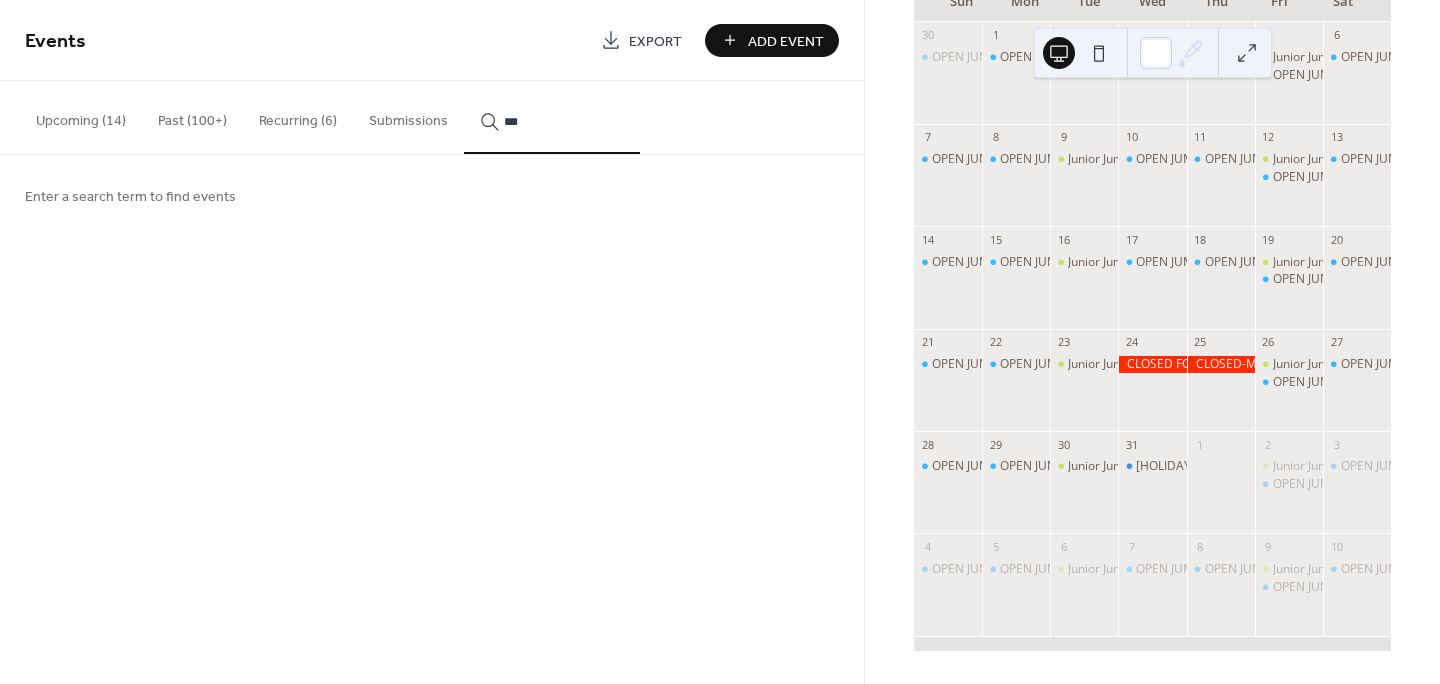 click on "***" at bounding box center [552, 117] 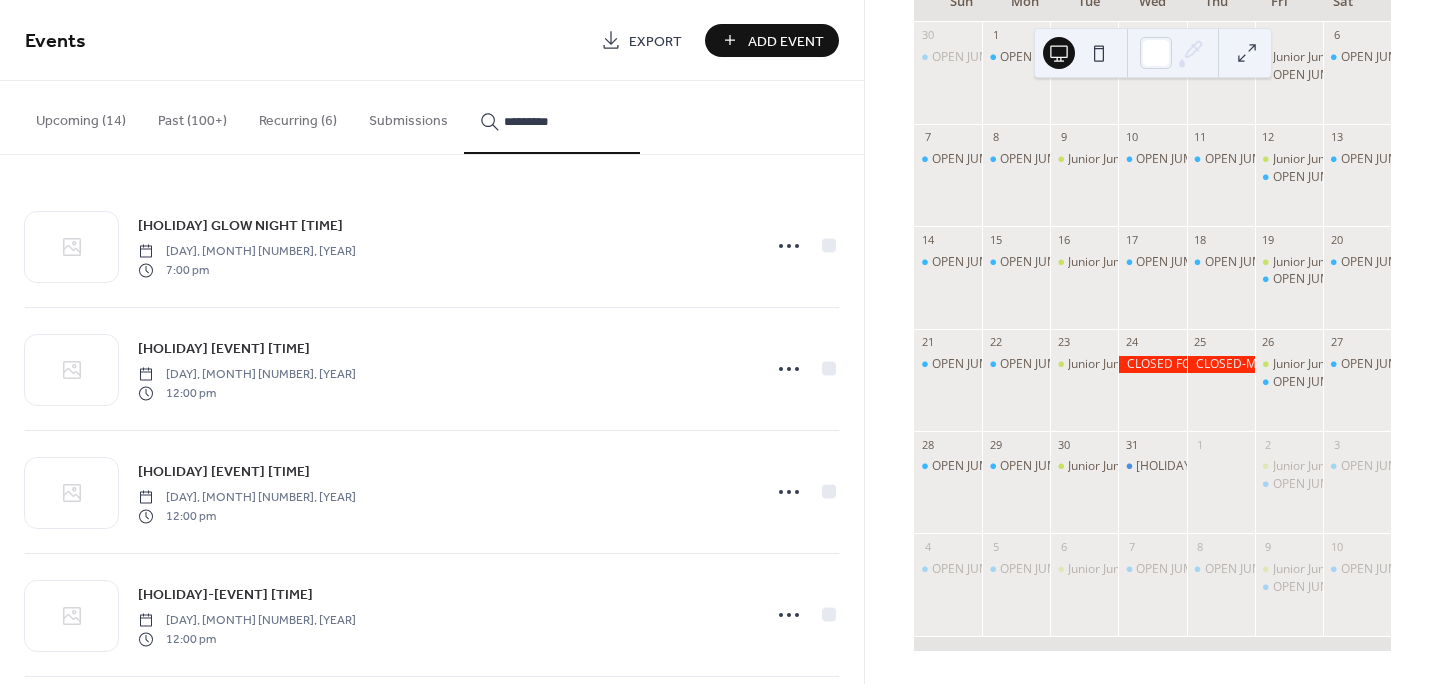 type on "*********" 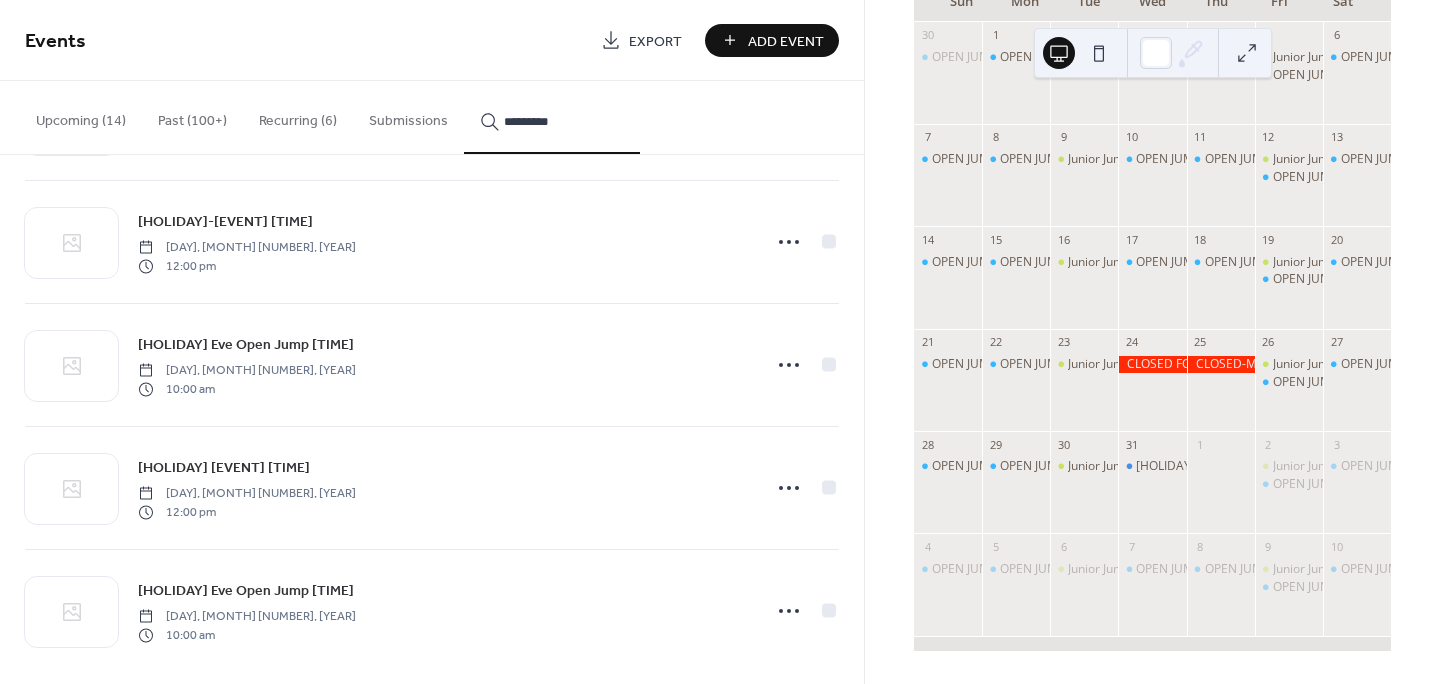 scroll, scrollTop: 500, scrollLeft: 0, axis: vertical 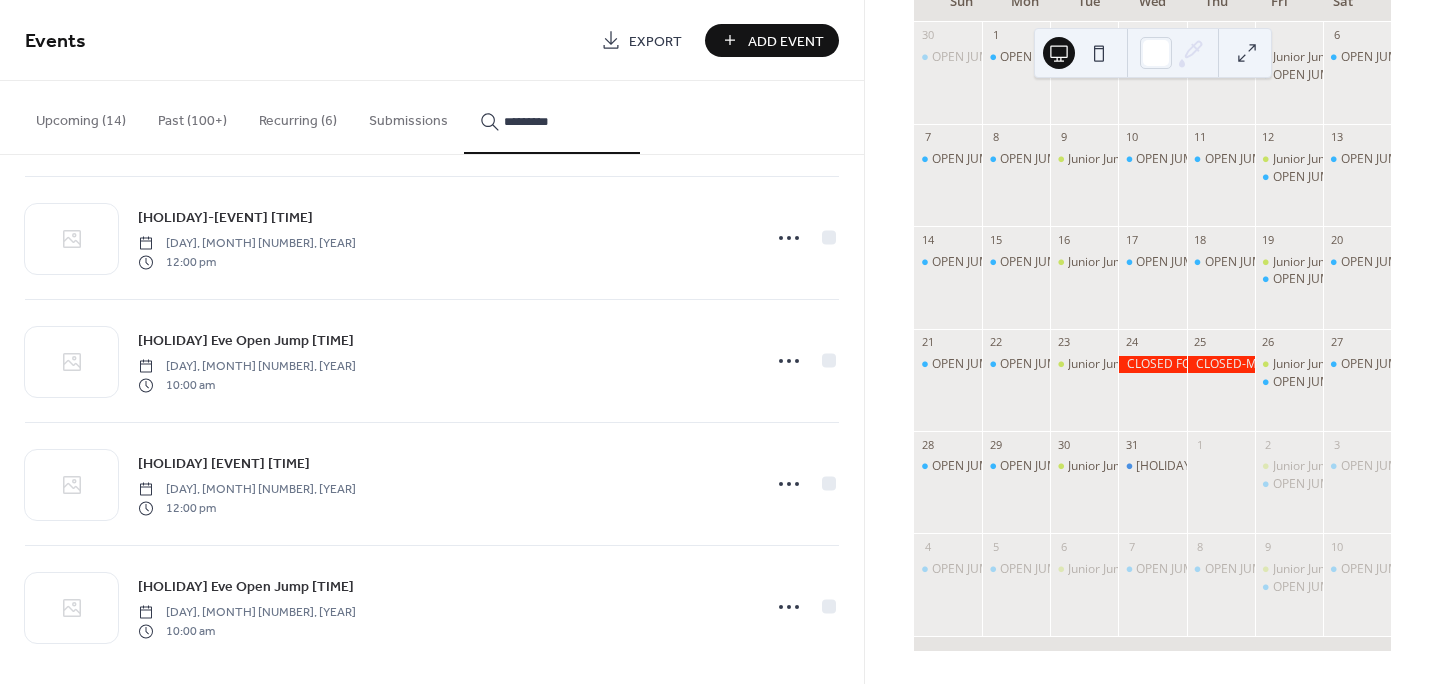 click 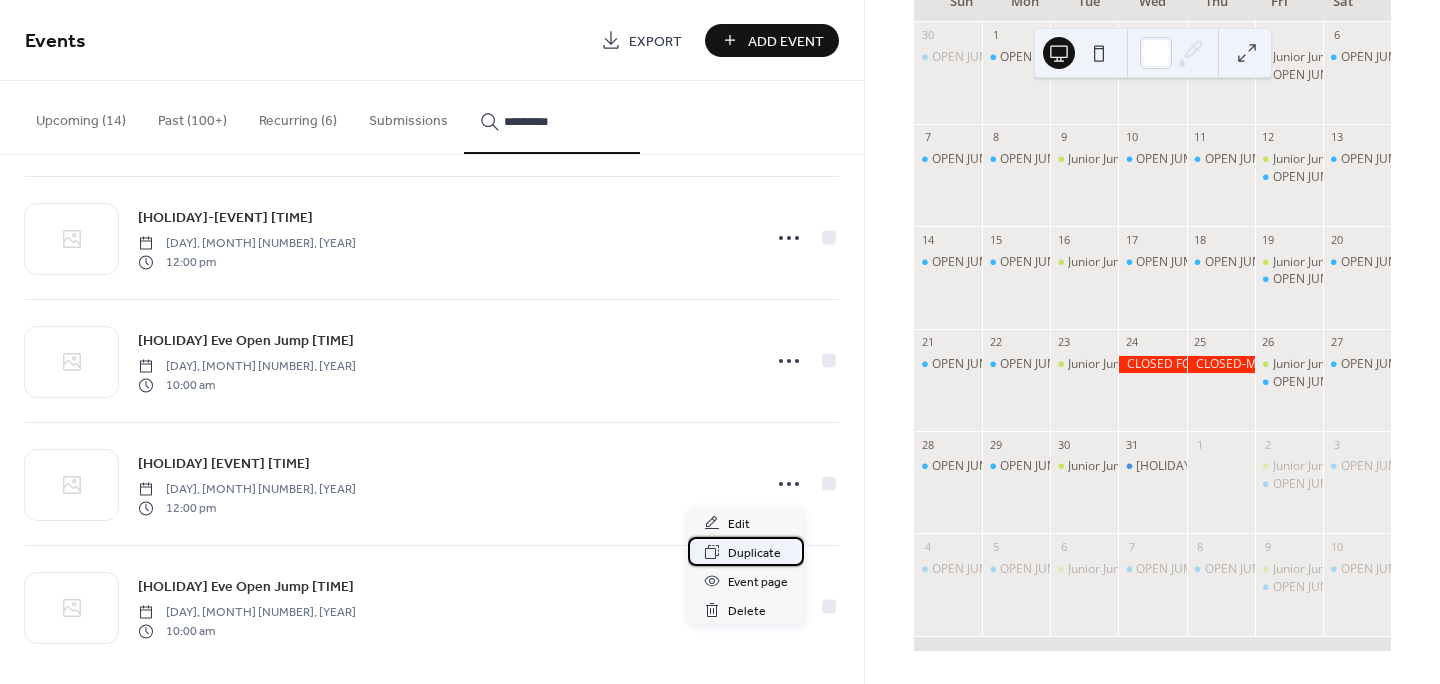 click on "Duplicate" at bounding box center (754, 553) 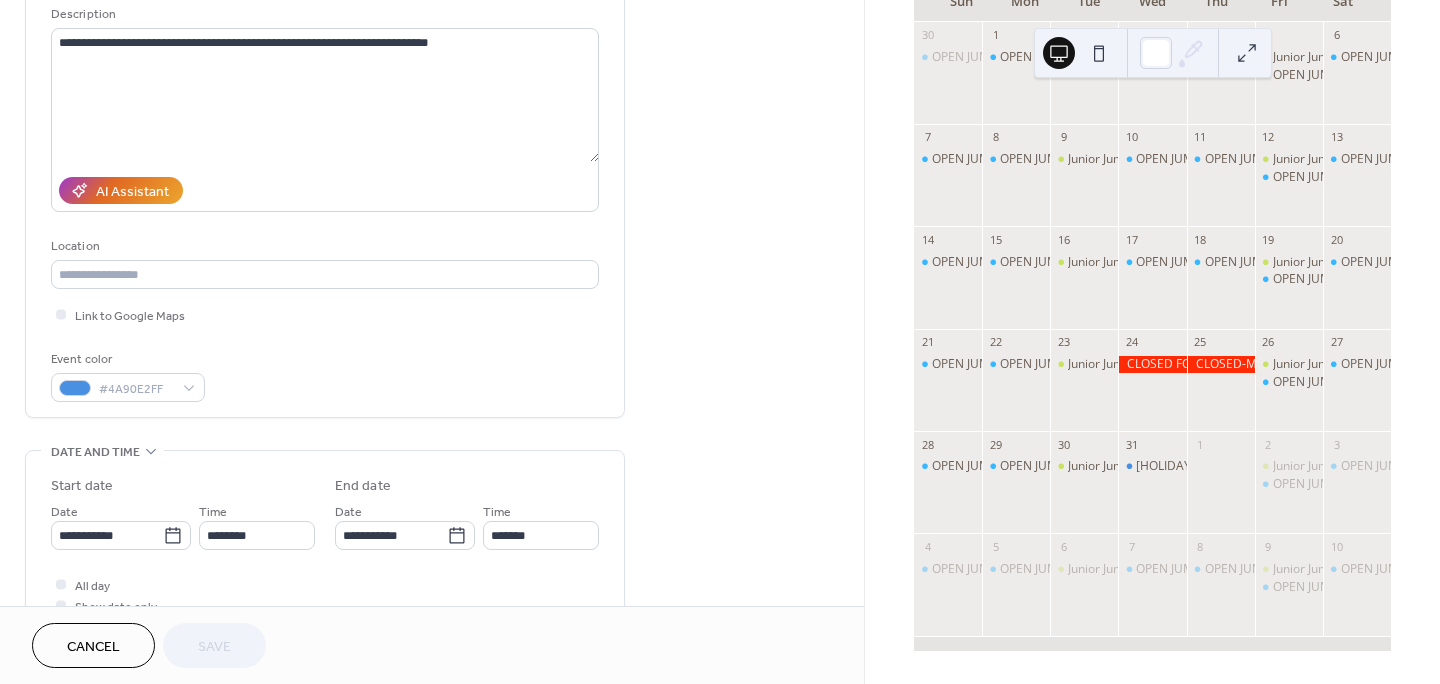 scroll, scrollTop: 300, scrollLeft: 0, axis: vertical 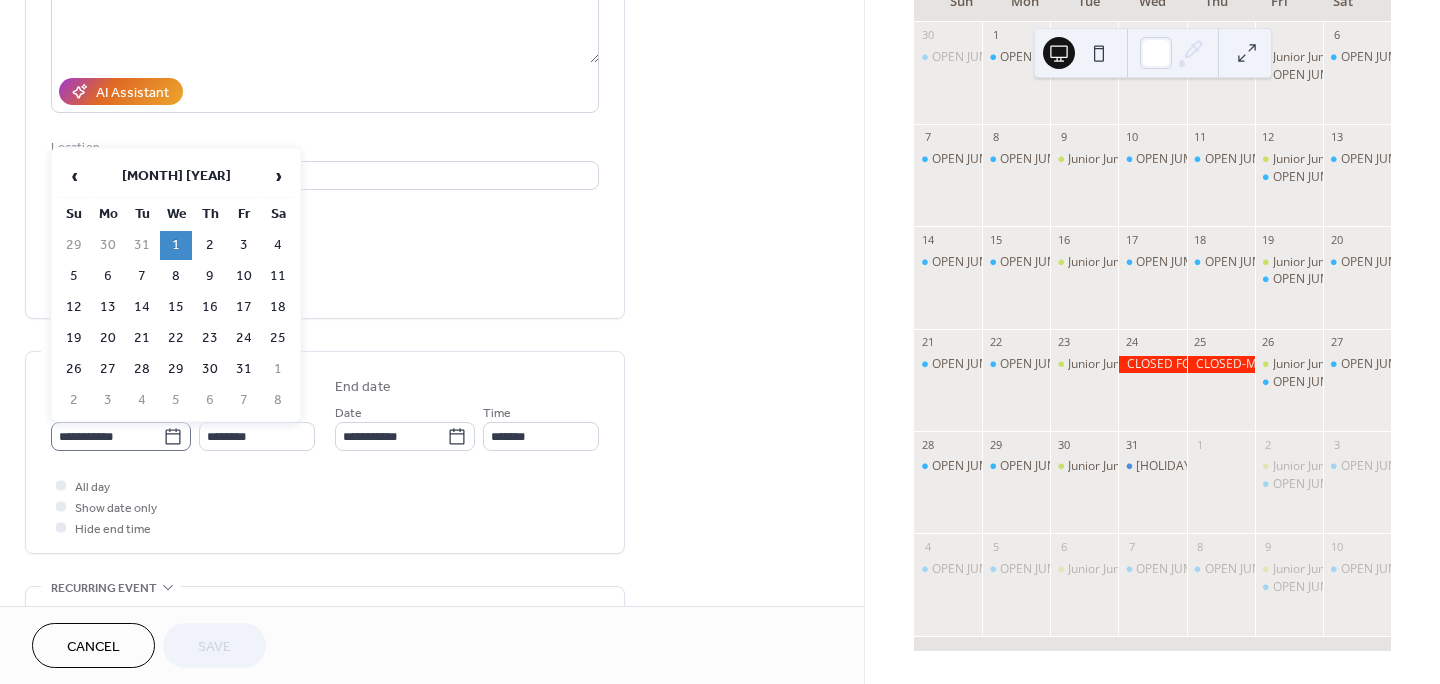 click 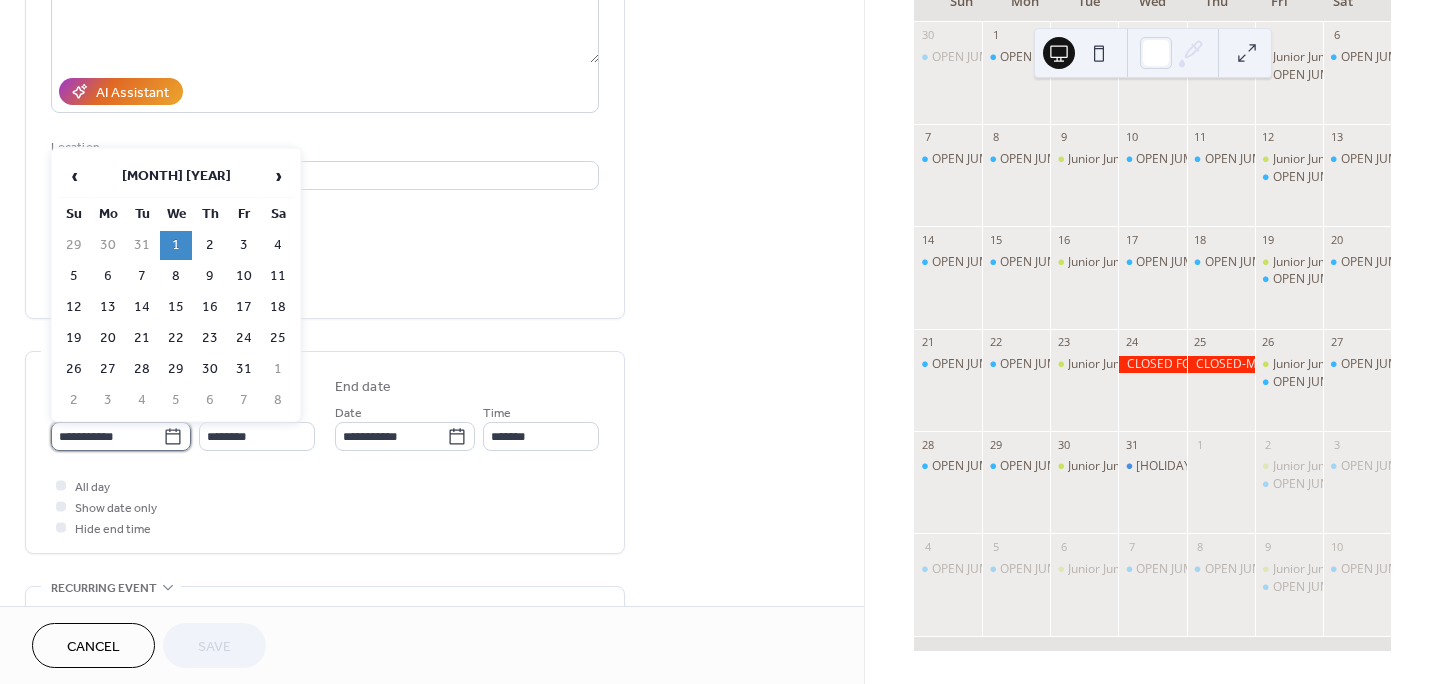 click on "**********" at bounding box center [107, 436] 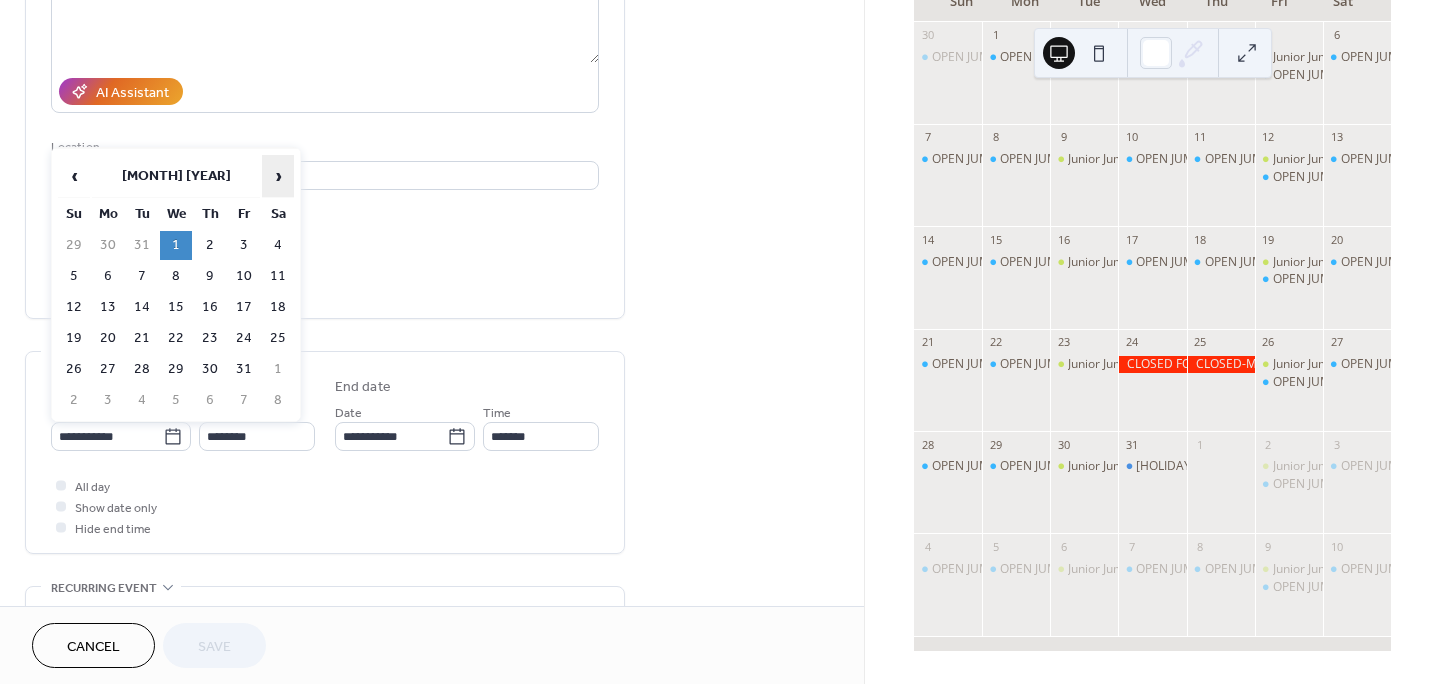 click on "›" at bounding box center (278, 176) 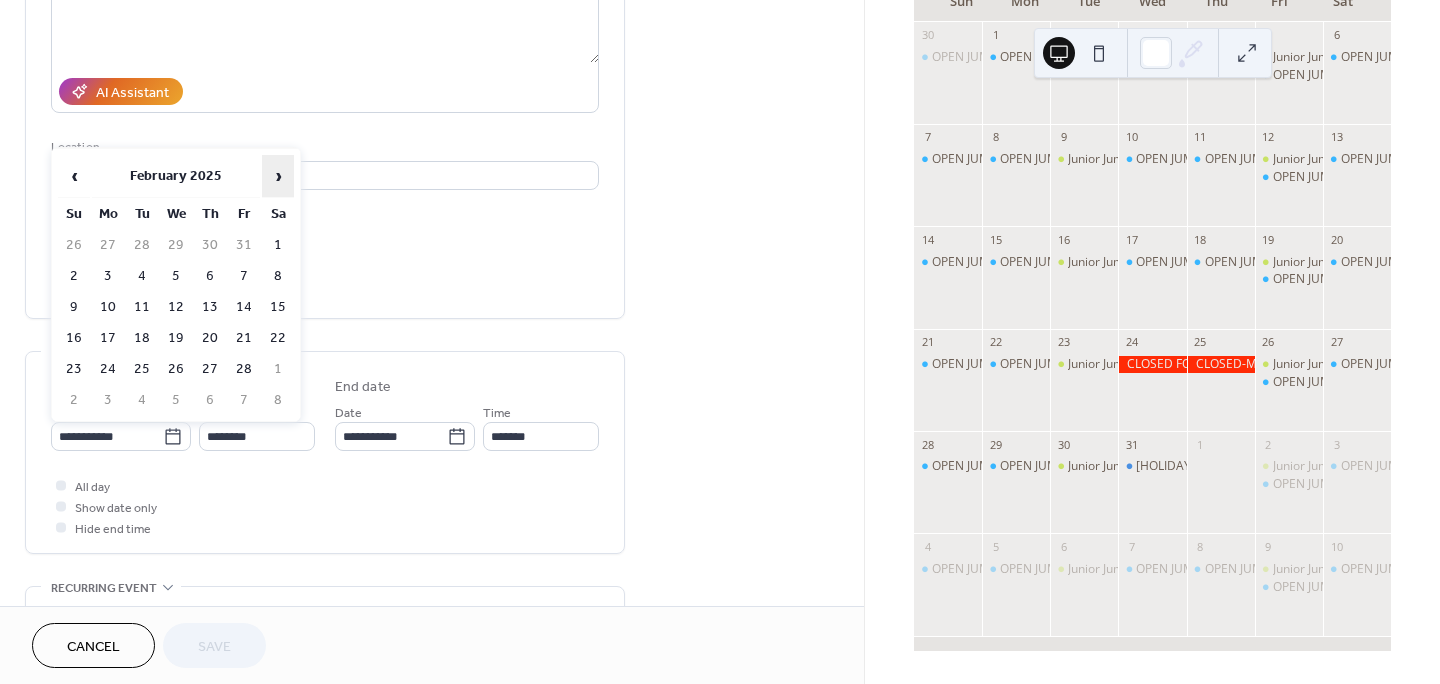 click on "›" at bounding box center (278, 176) 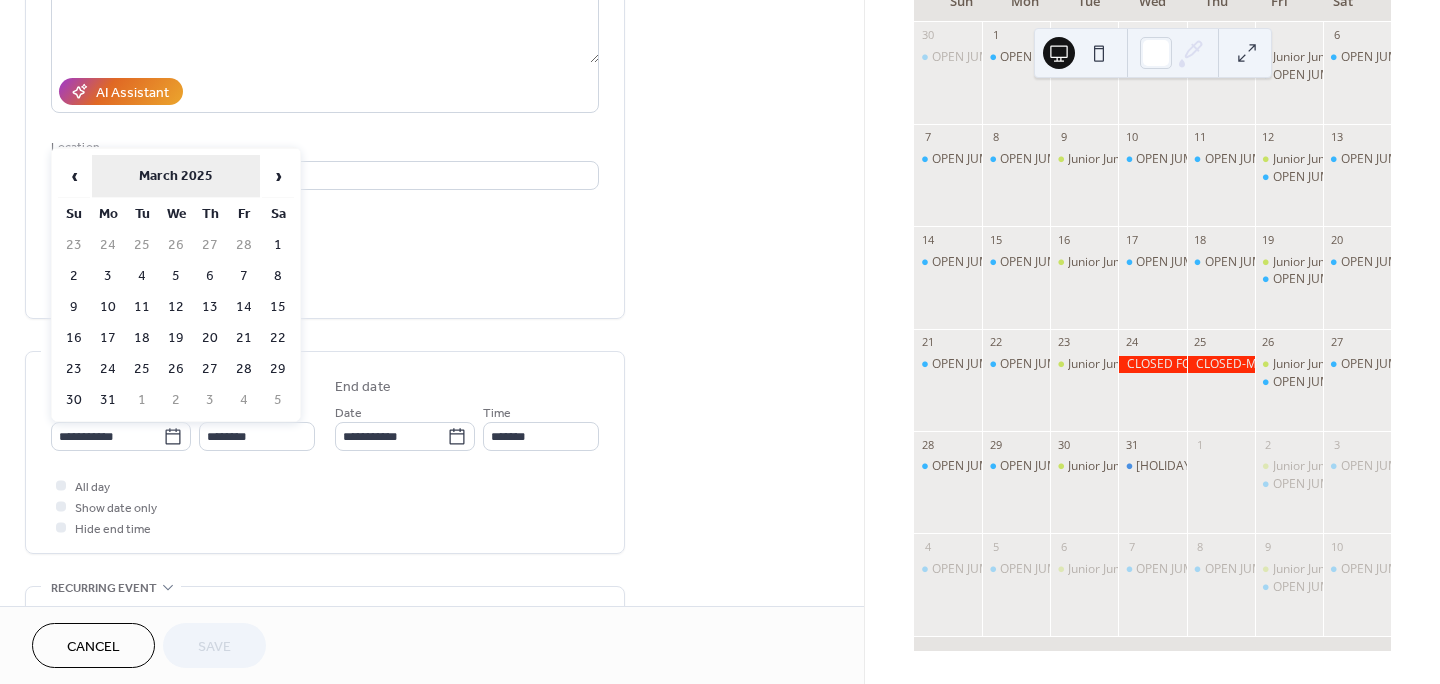 click on "March 2025" at bounding box center [176, 176] 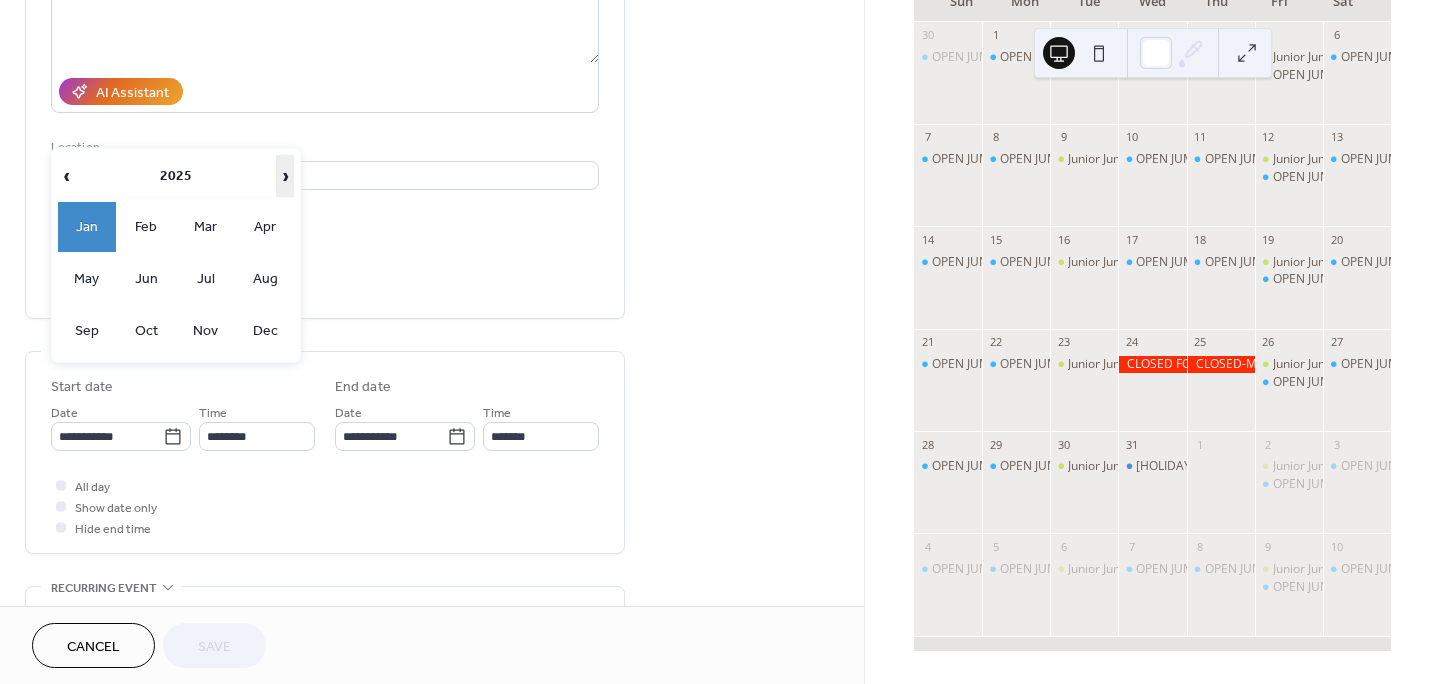 click on "›" at bounding box center (285, 176) 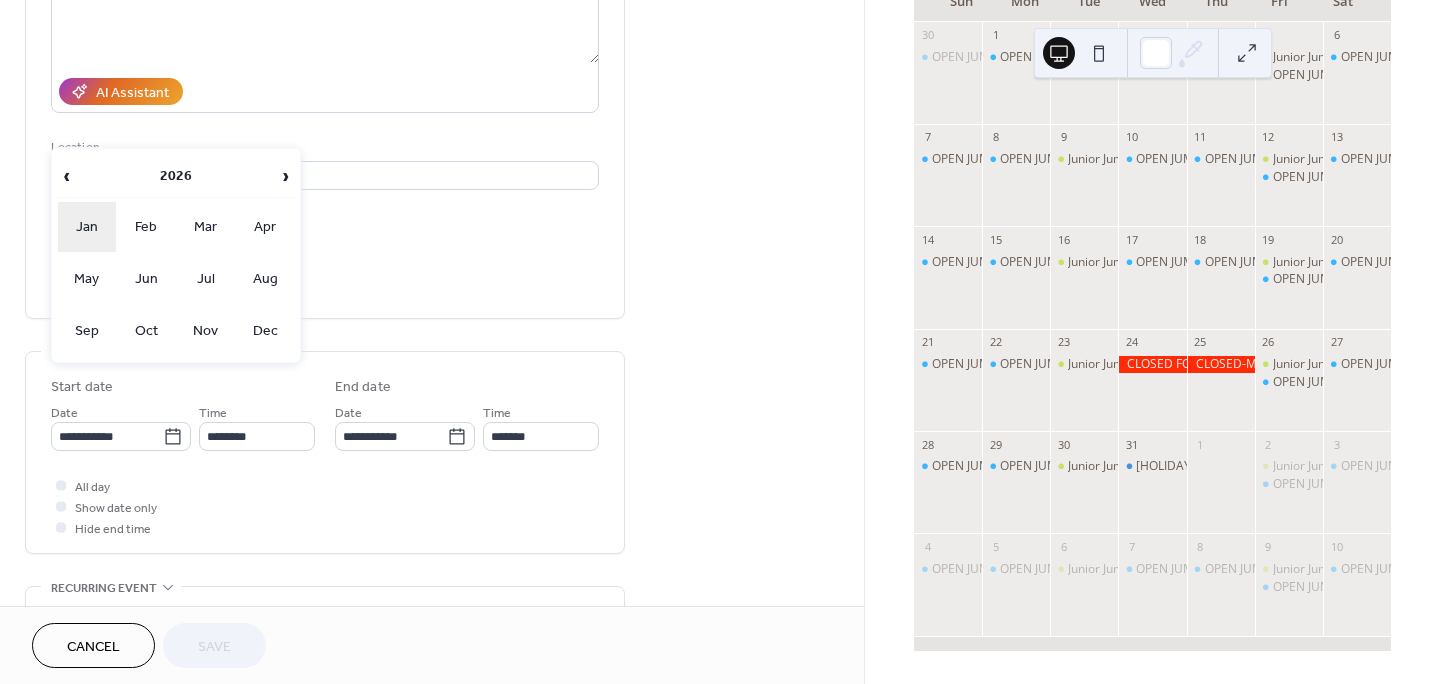 click on "Jan" at bounding box center [87, 227] 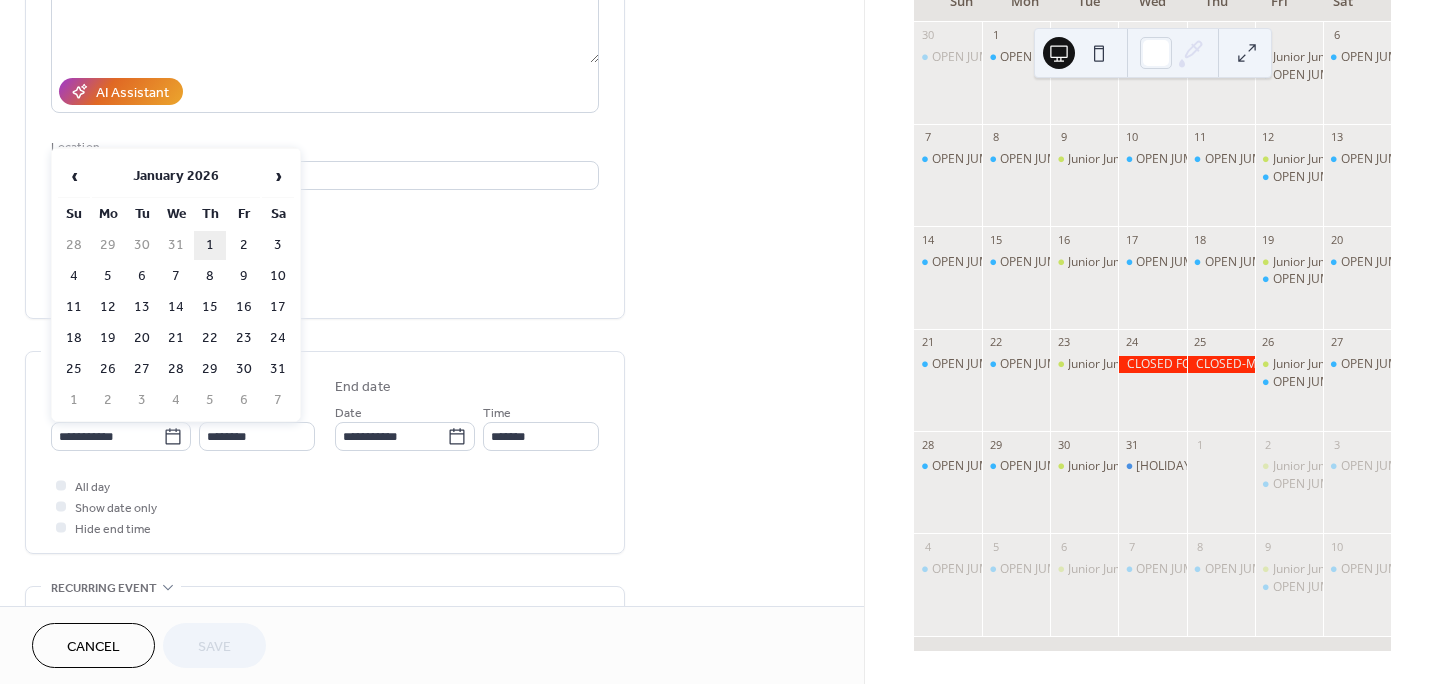 click on "1" at bounding box center [210, 245] 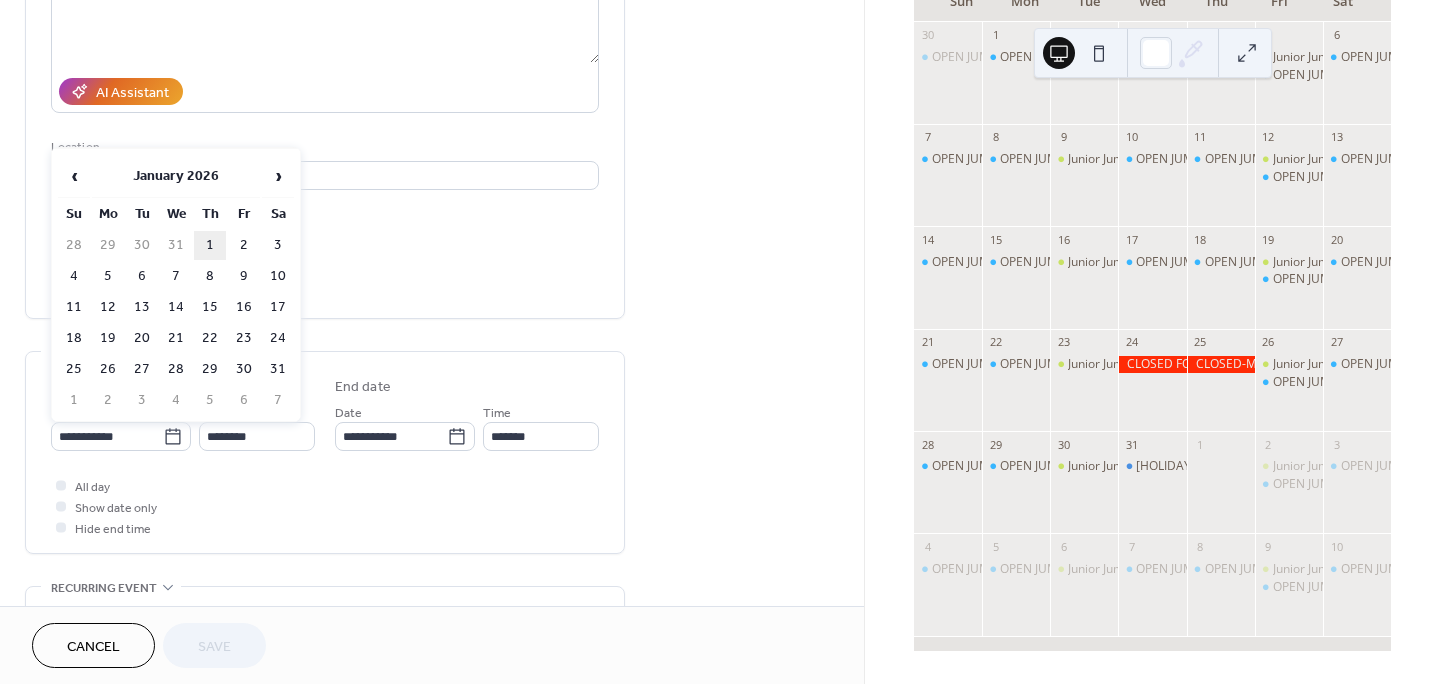 type on "**********" 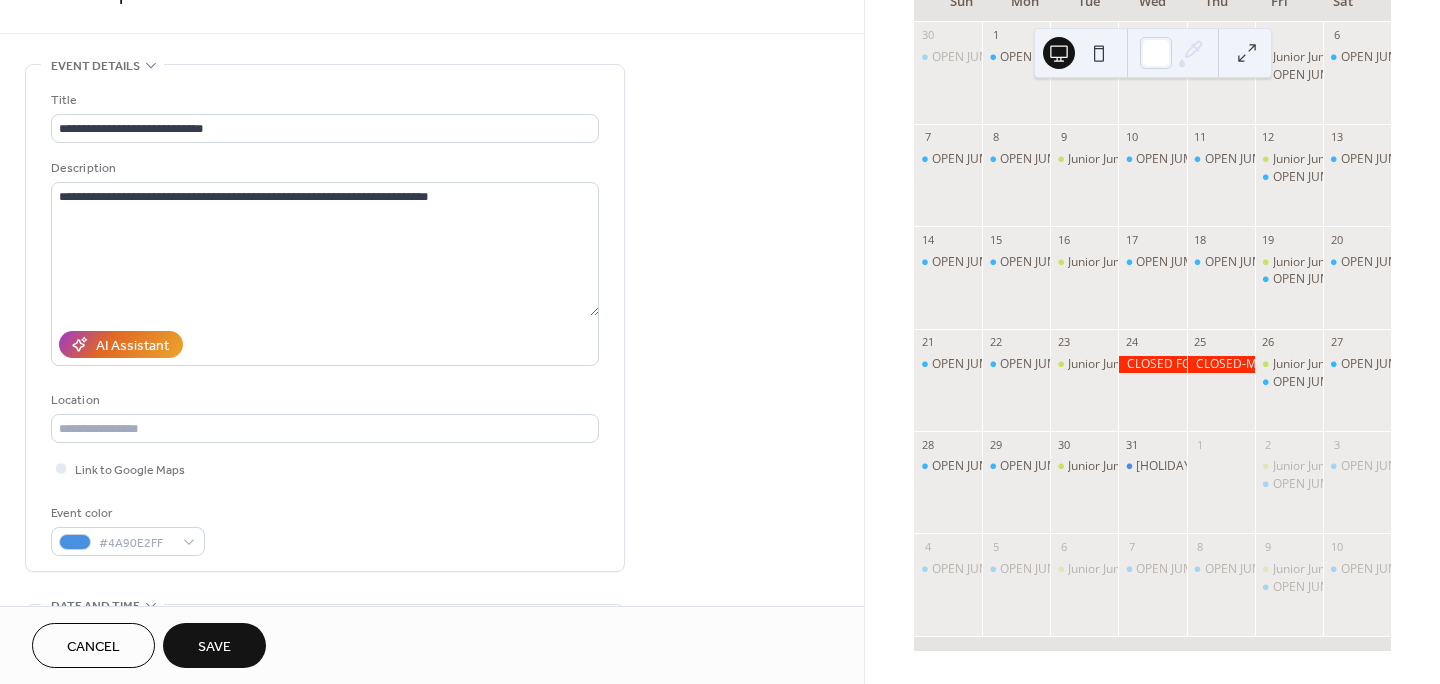 scroll, scrollTop: 23, scrollLeft: 0, axis: vertical 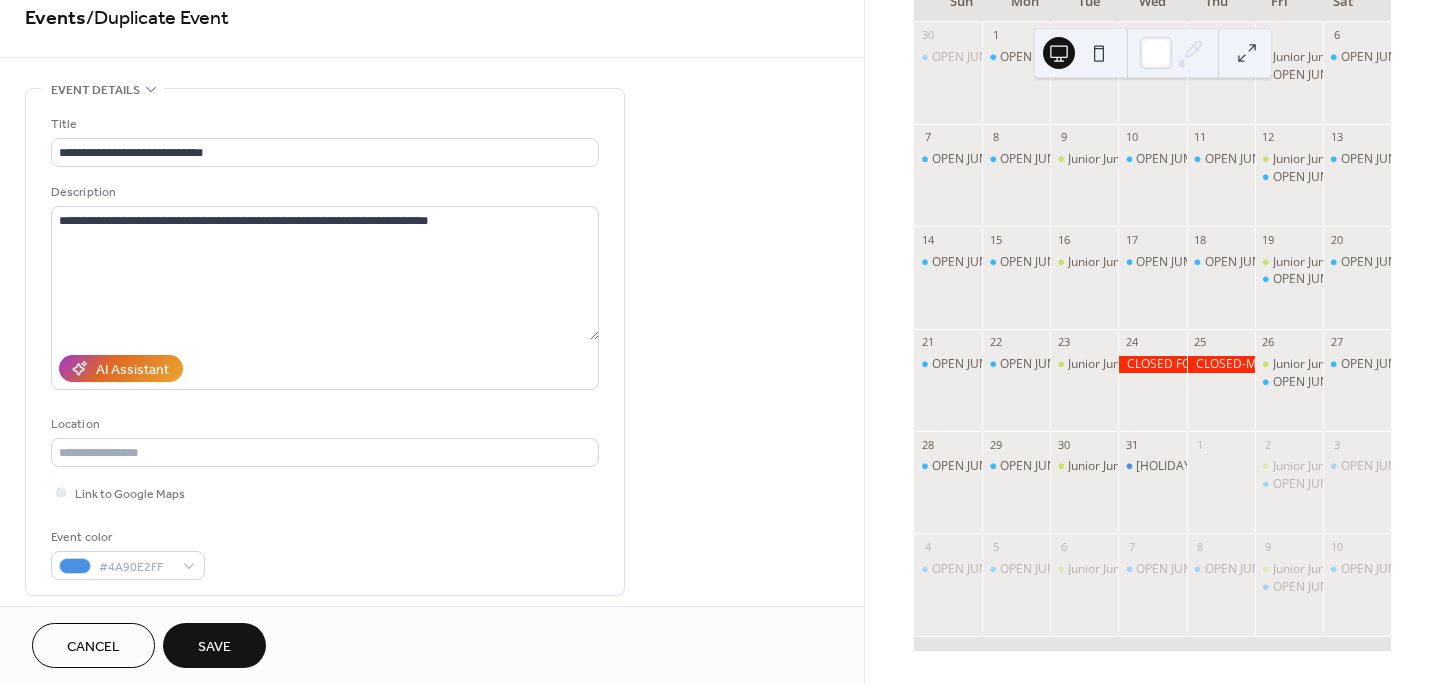 click on "Save" at bounding box center [214, 645] 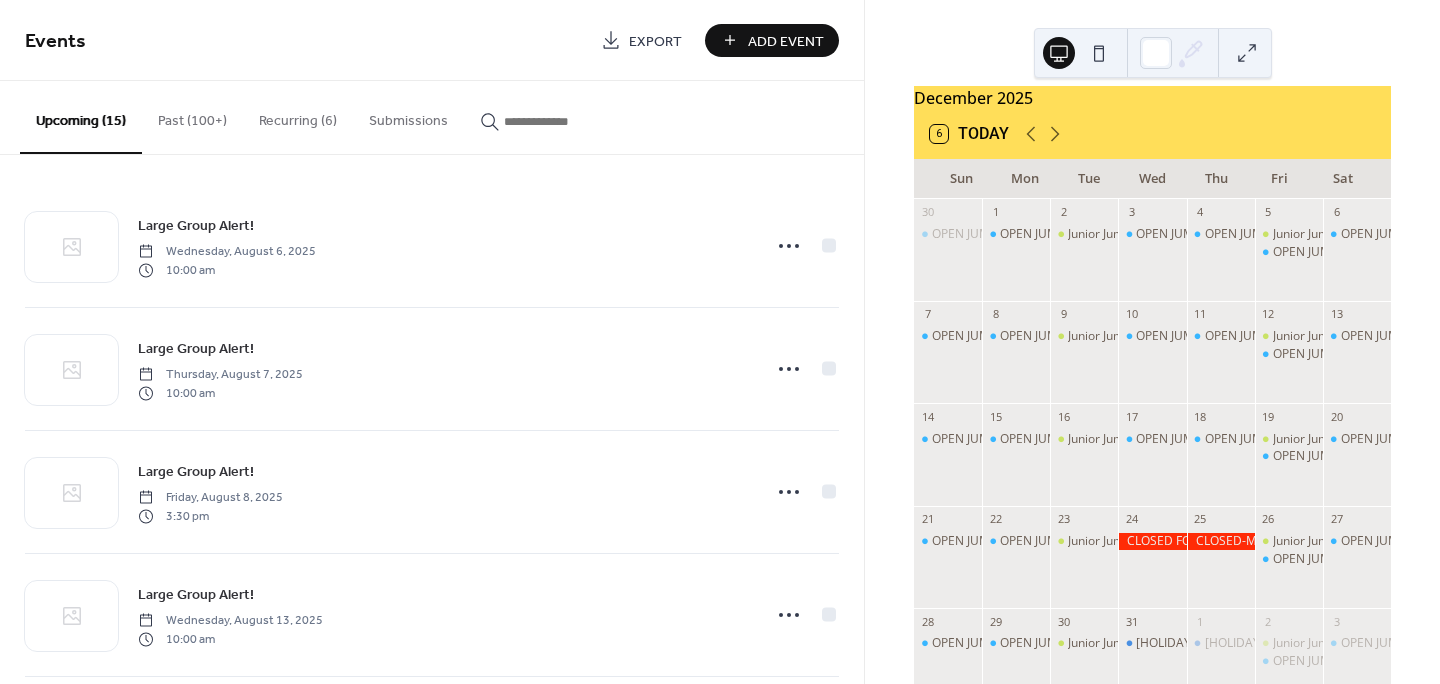 scroll, scrollTop: 0, scrollLeft: 0, axis: both 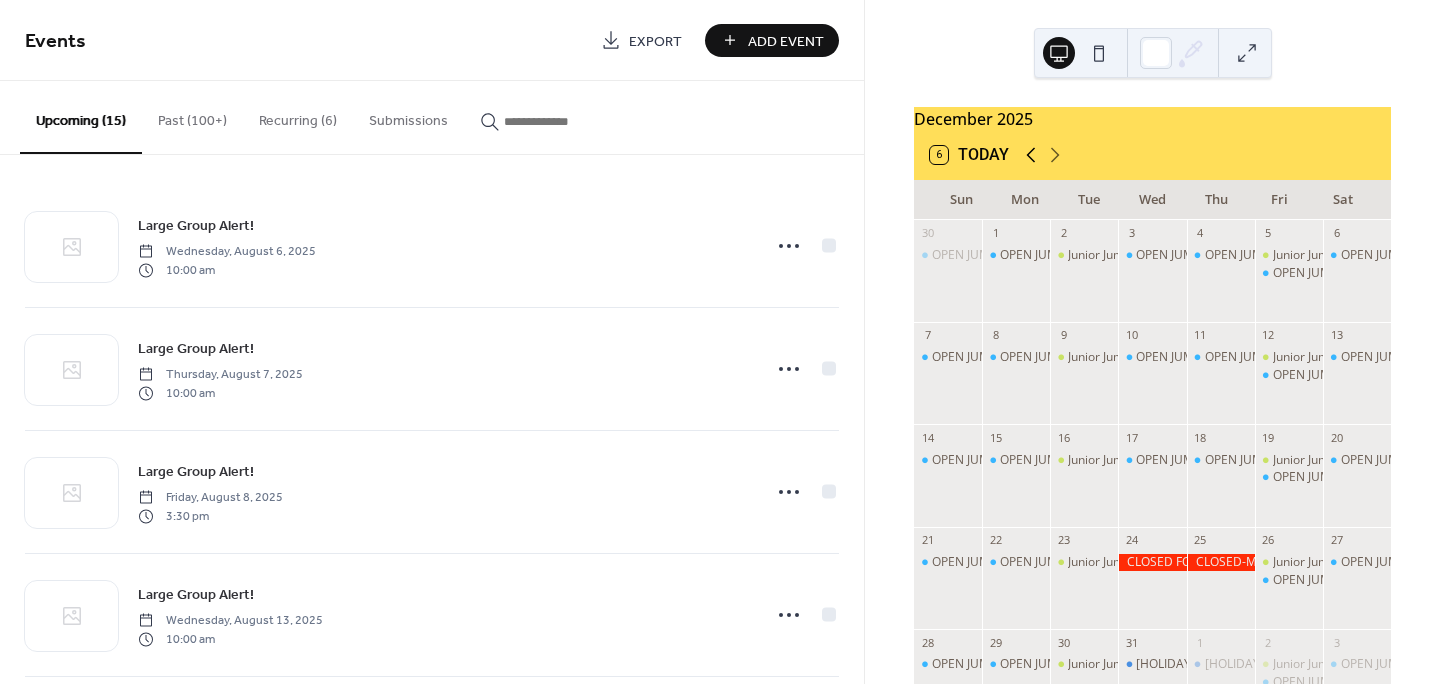 click 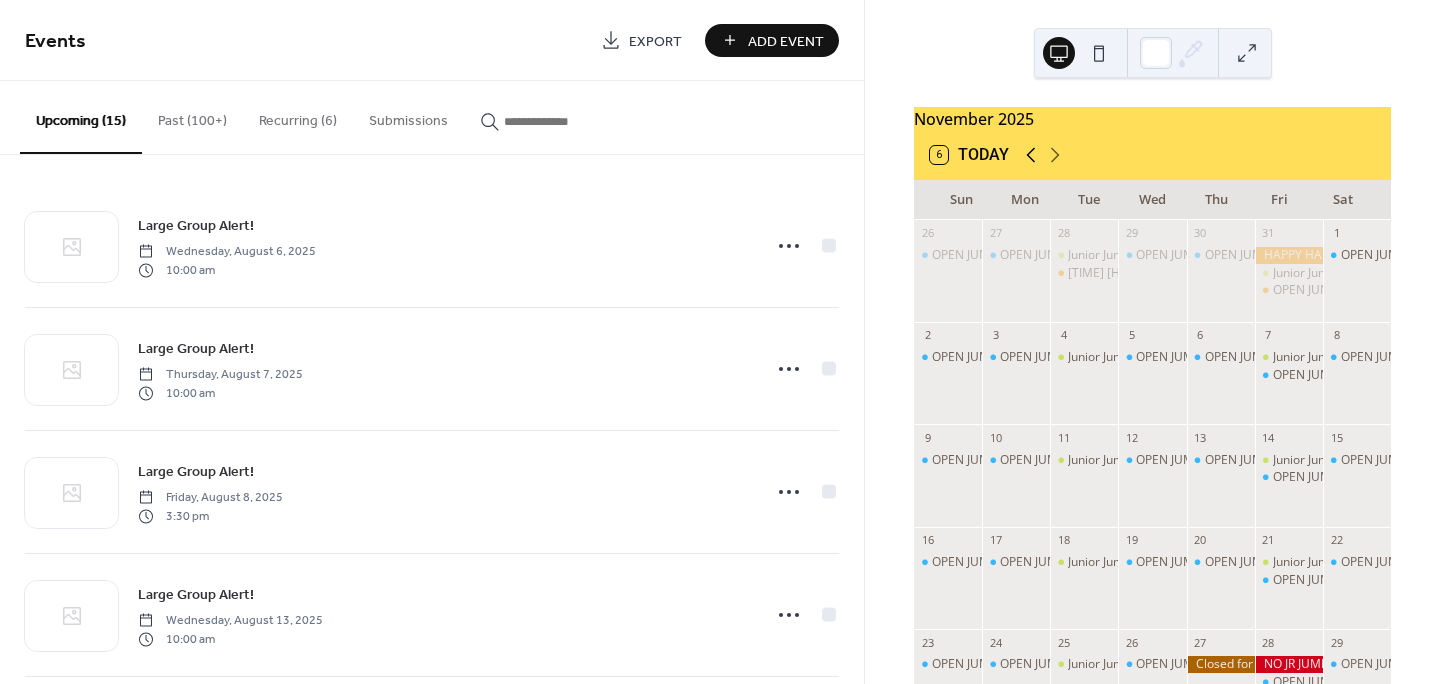 click 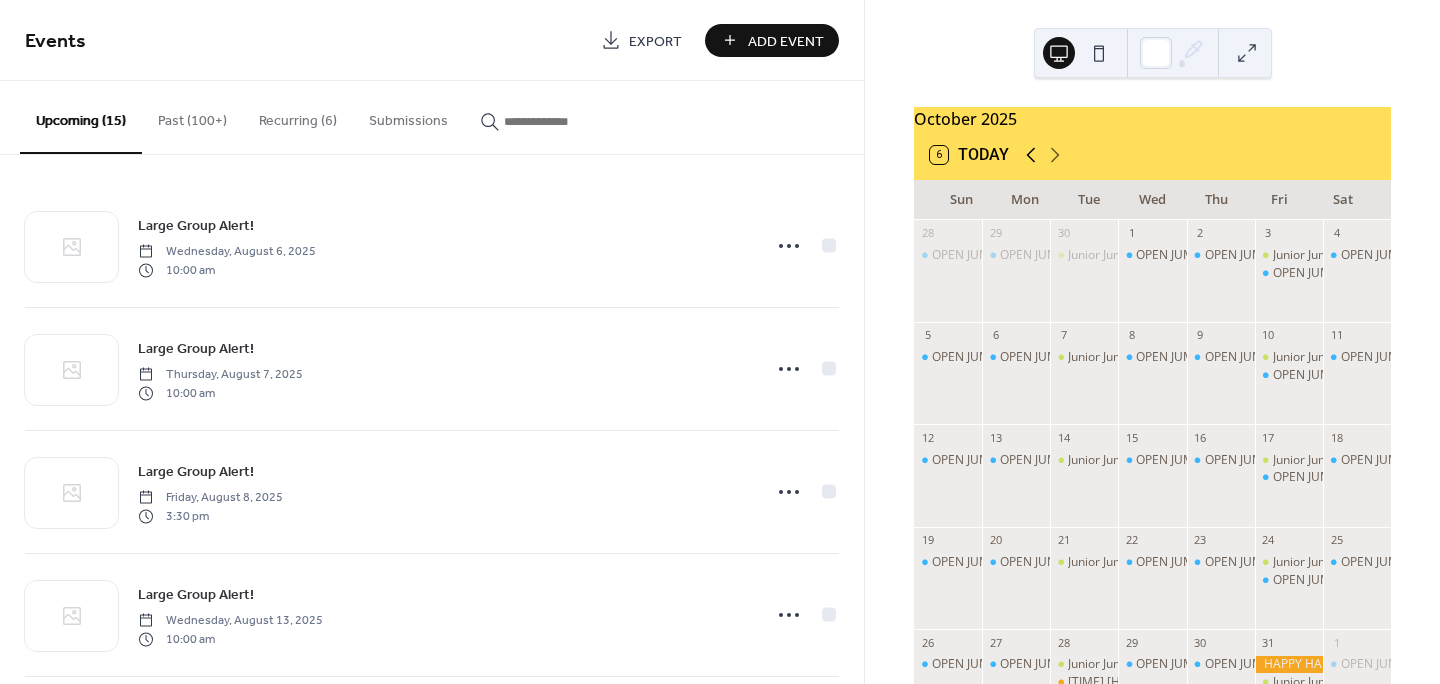 click 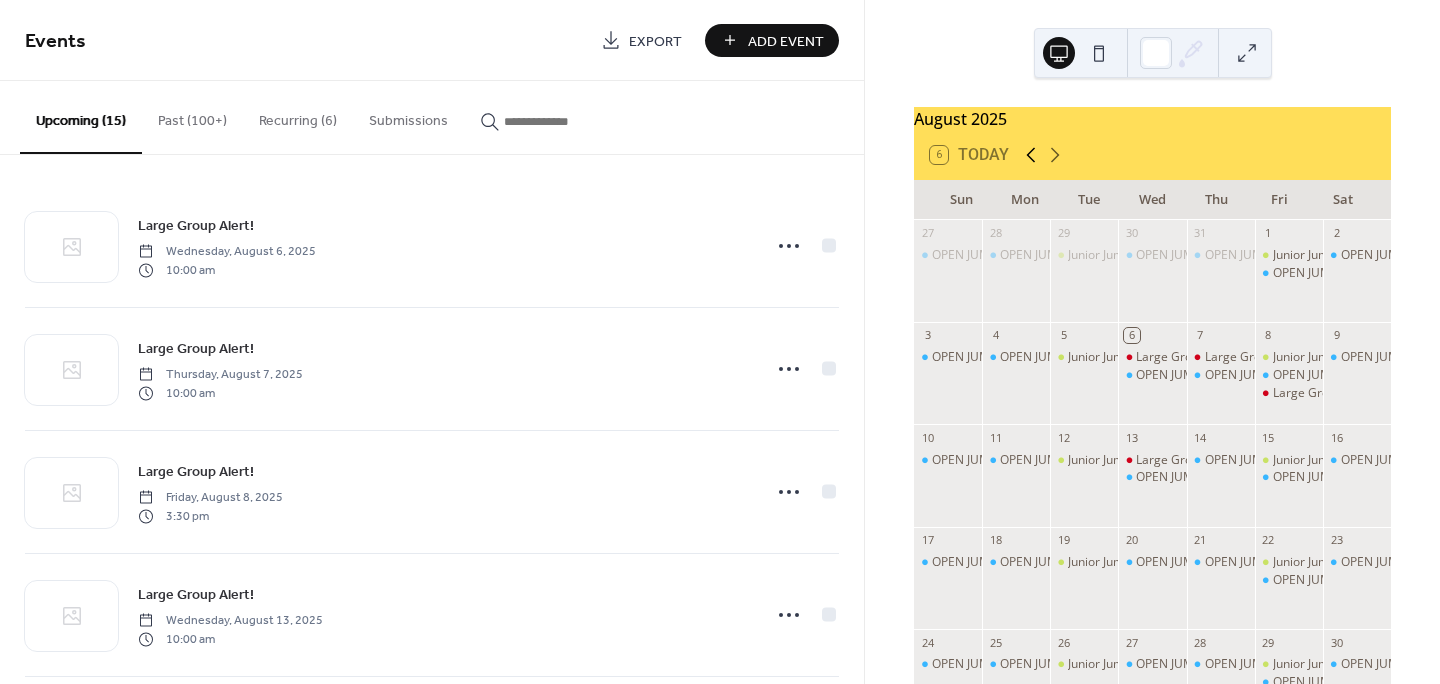 click 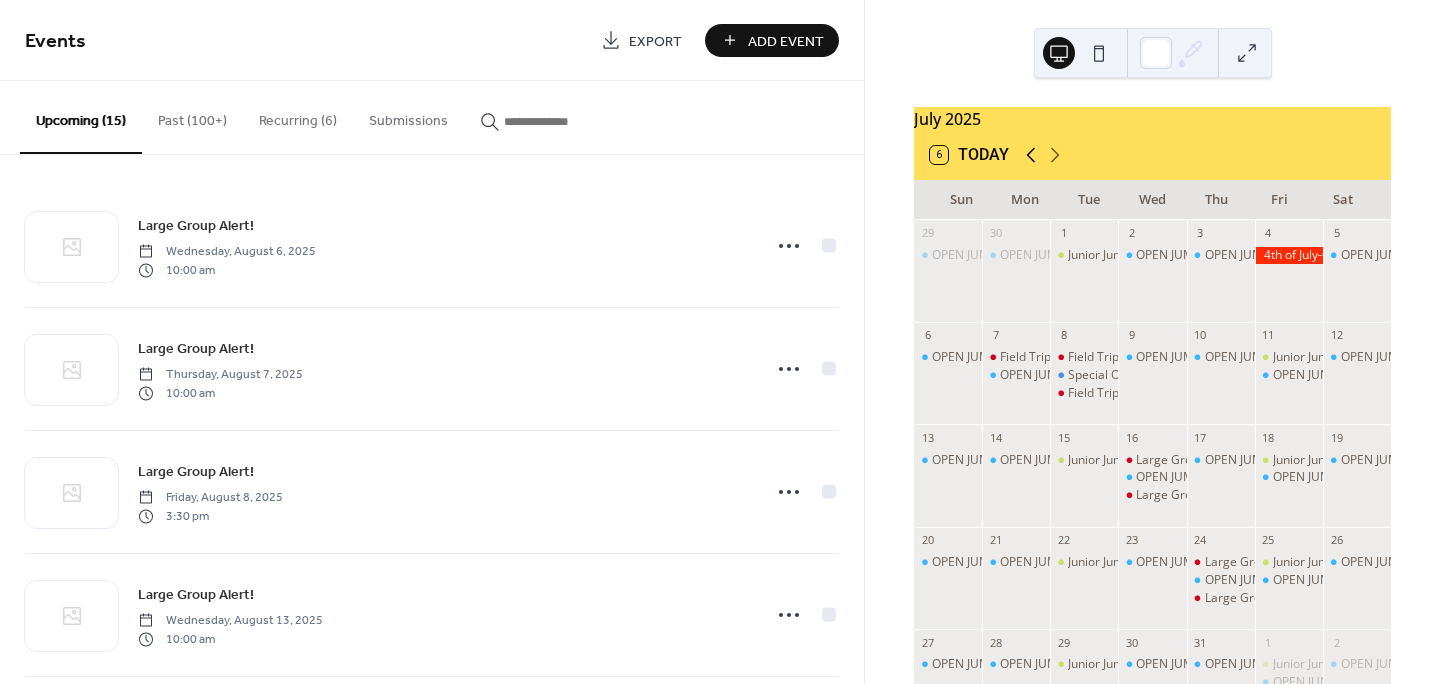 click 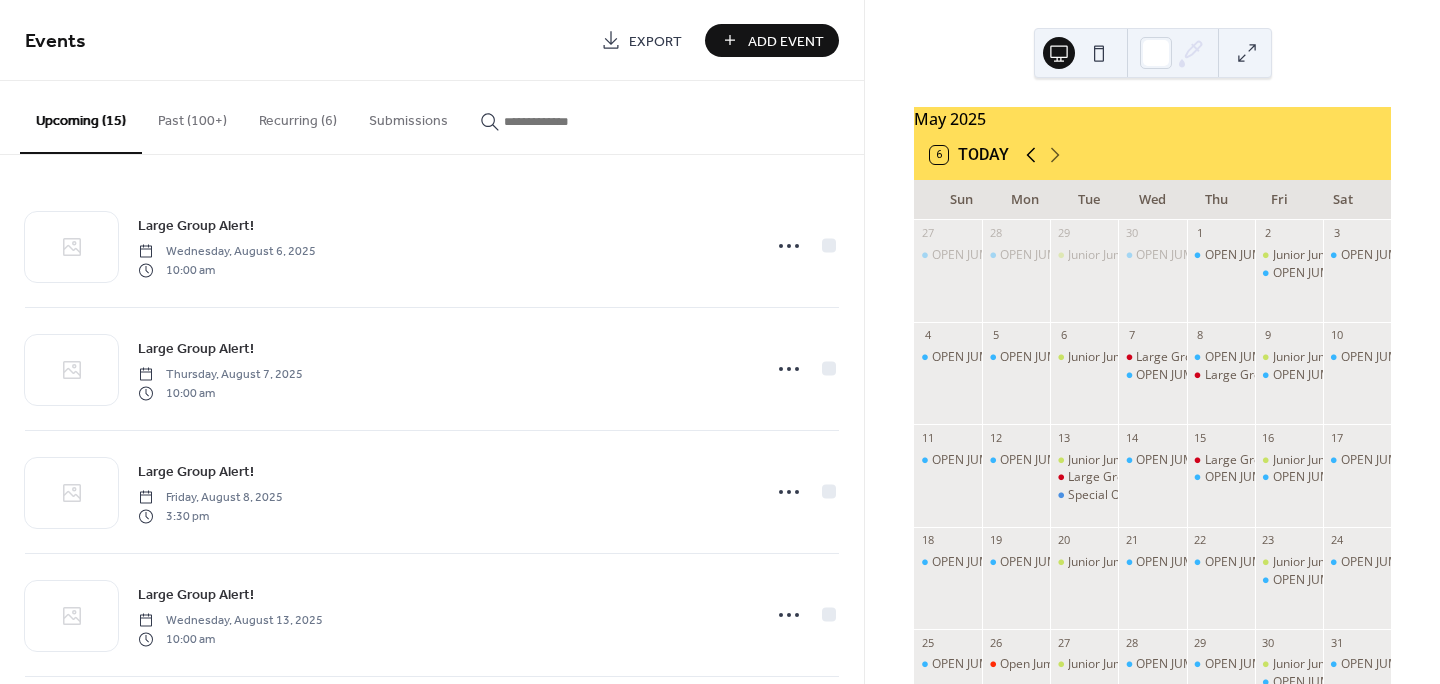 click 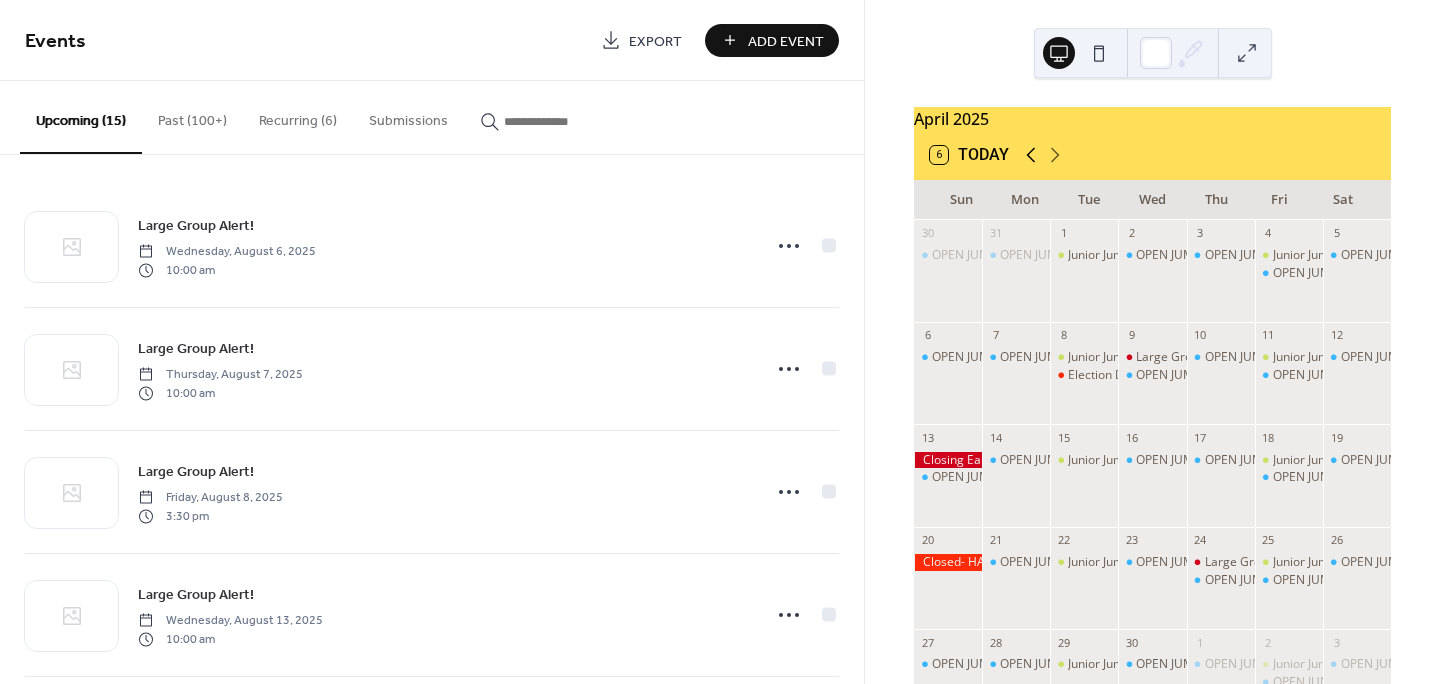 click 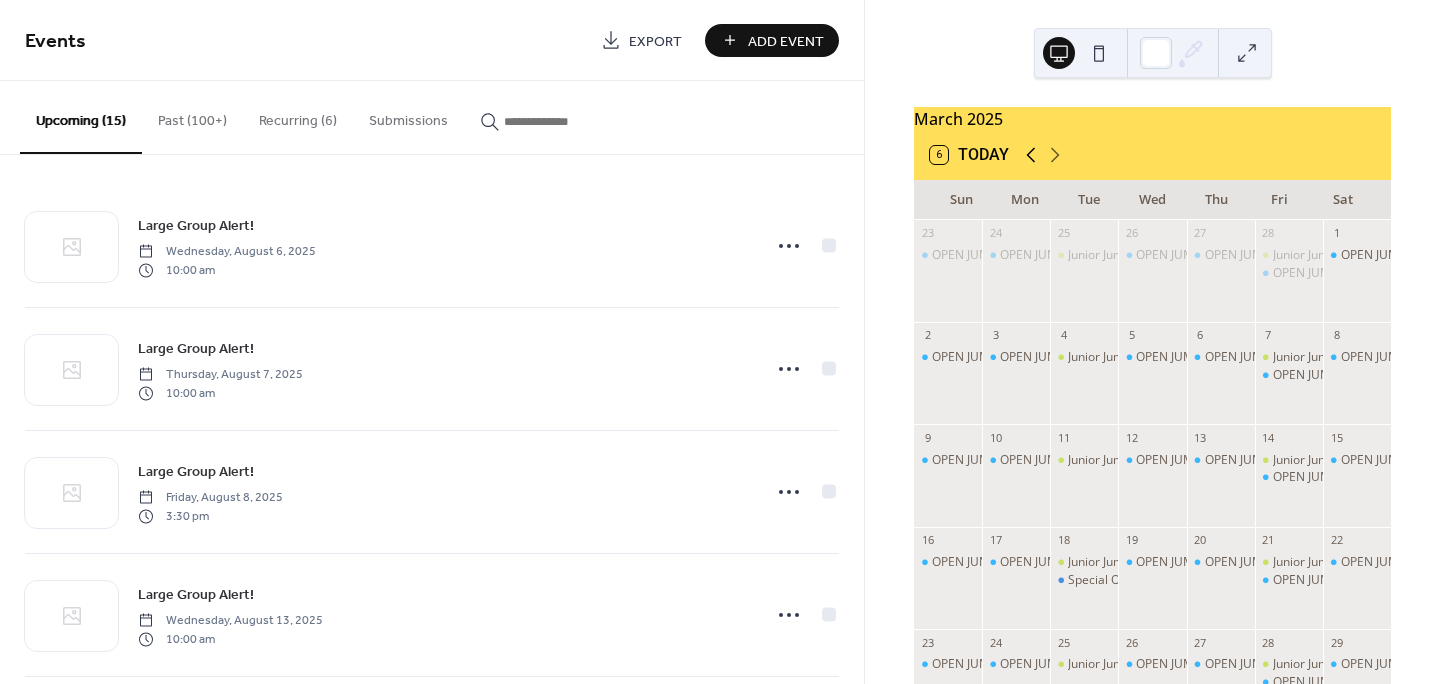 click 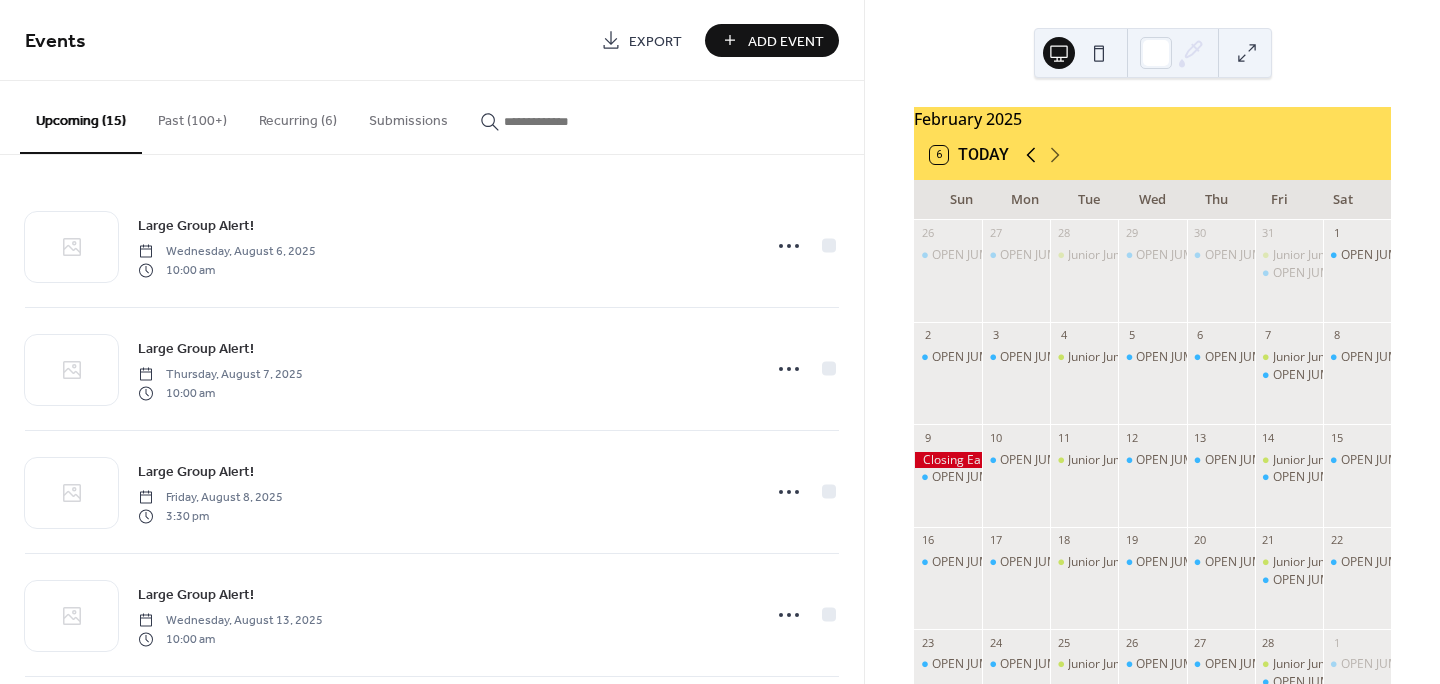 click 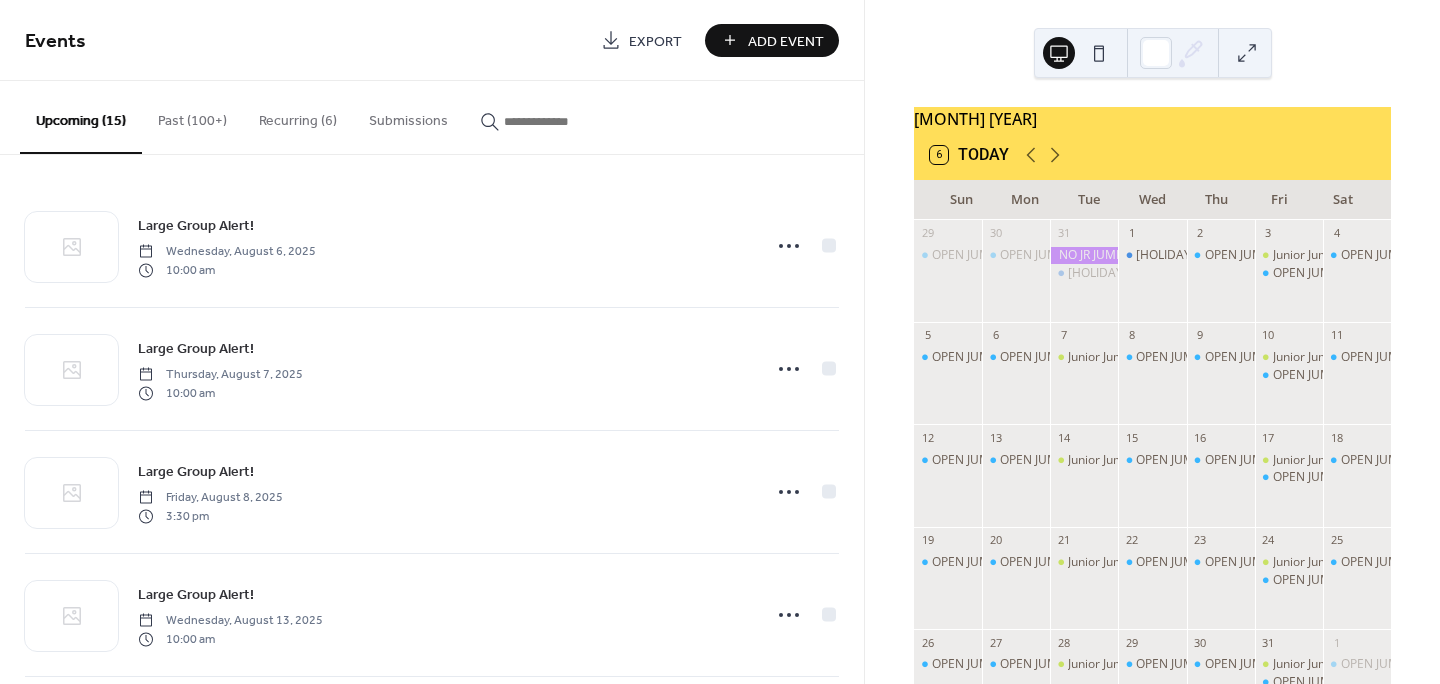 click on "6 Today" at bounding box center (969, 155) 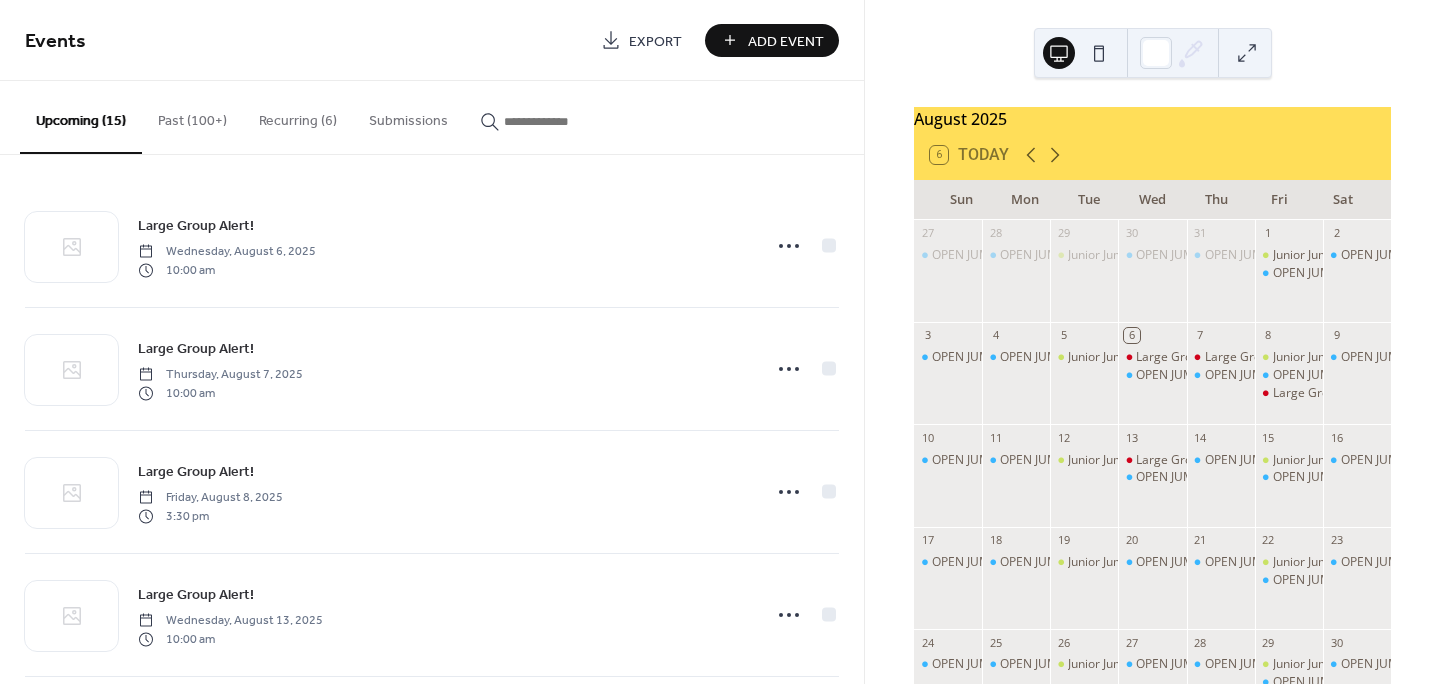 click at bounding box center (564, 121) 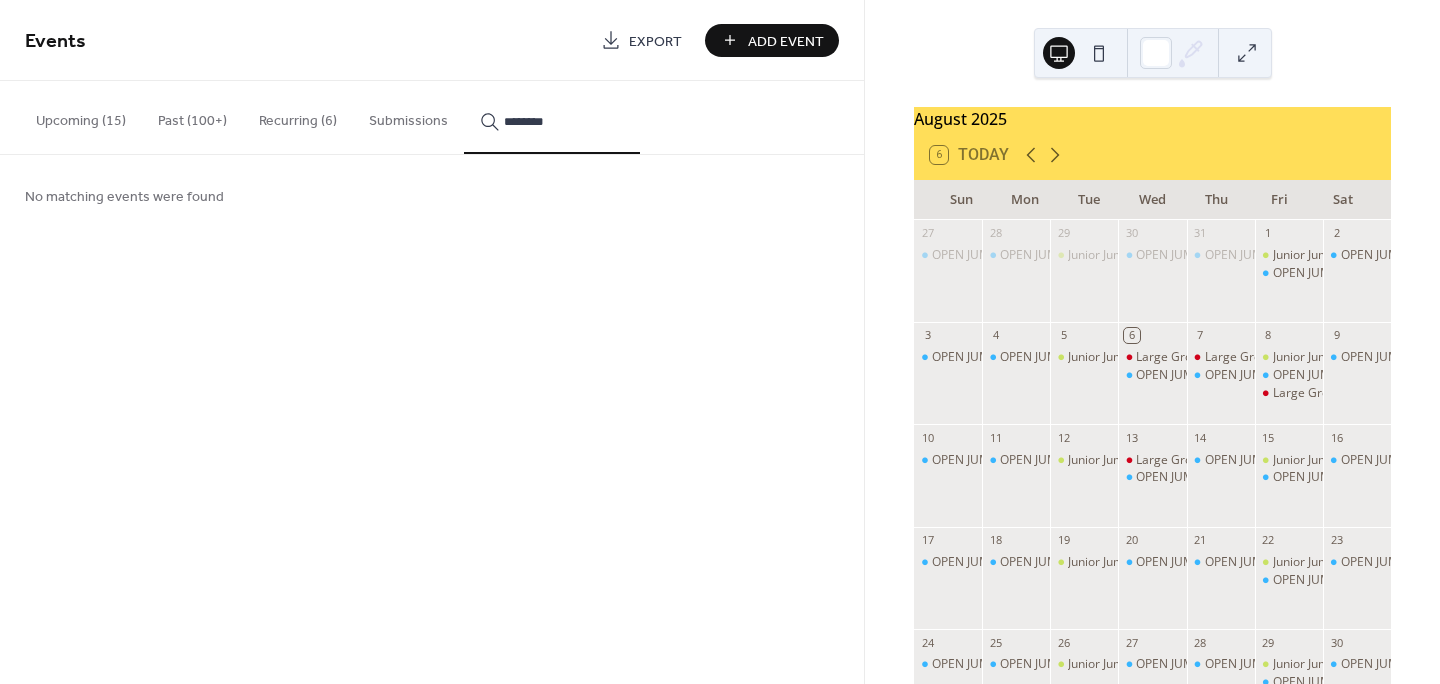 type on "*********" 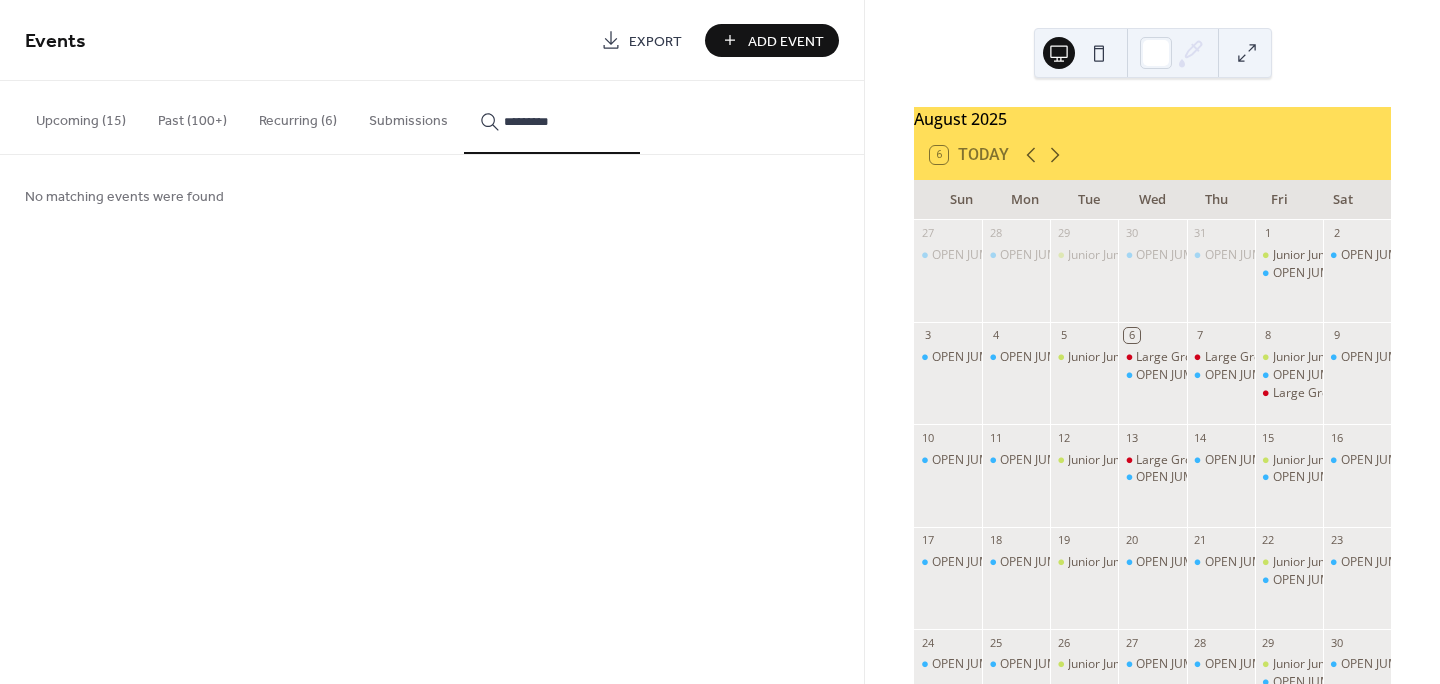 drag, startPoint x: 590, startPoint y: 122, endPoint x: 423, endPoint y: 121, distance: 167.00299 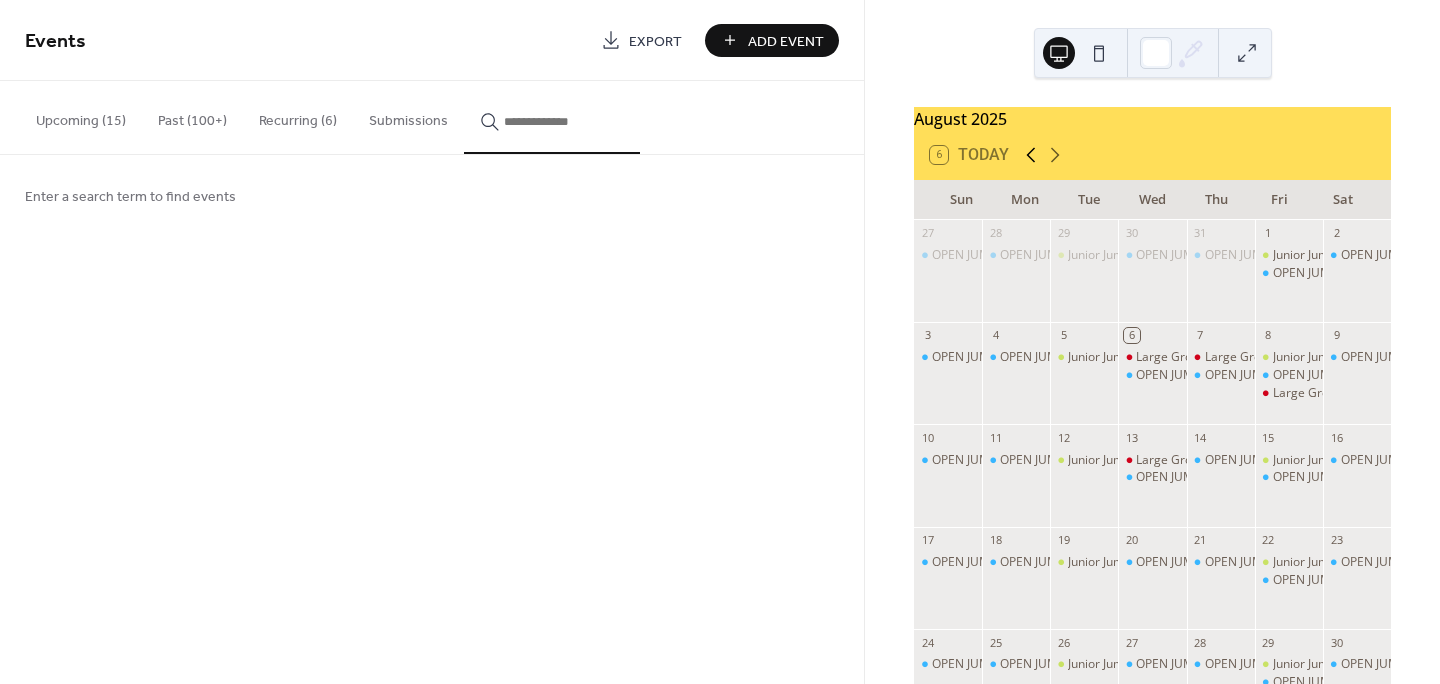click 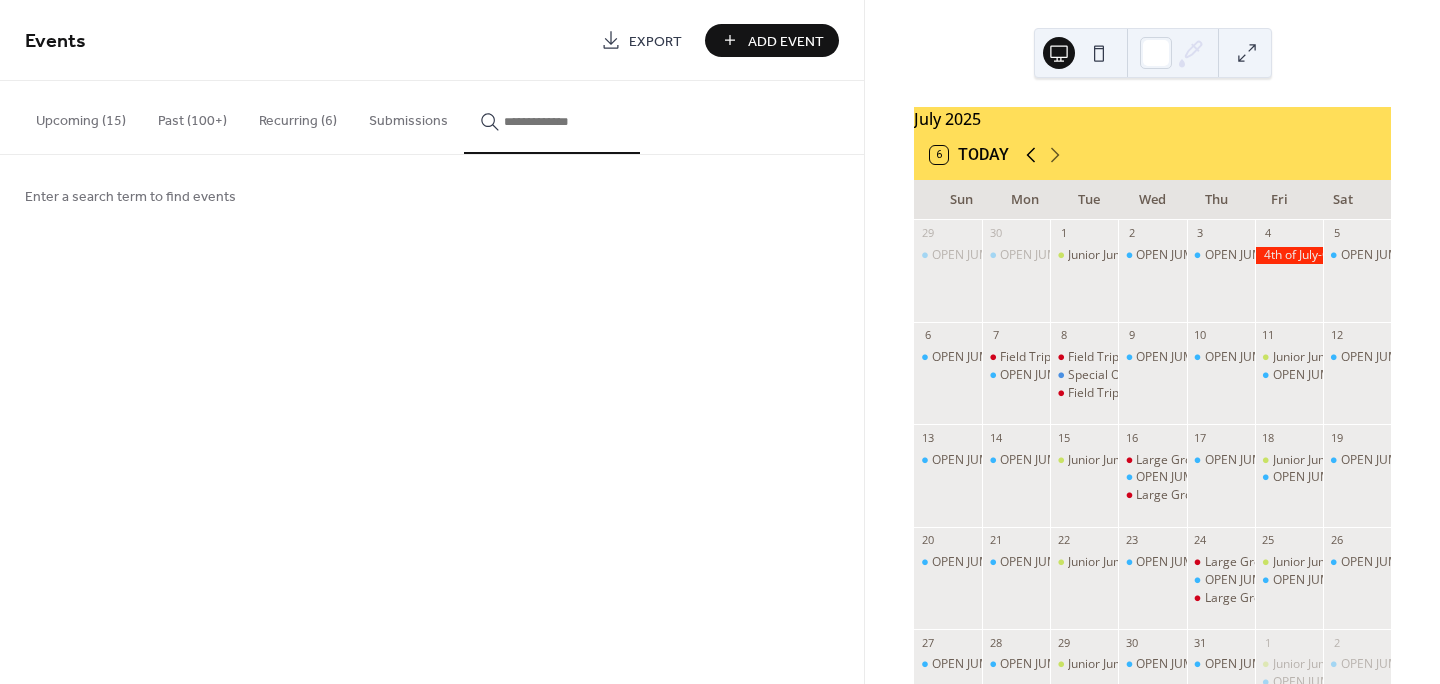 click 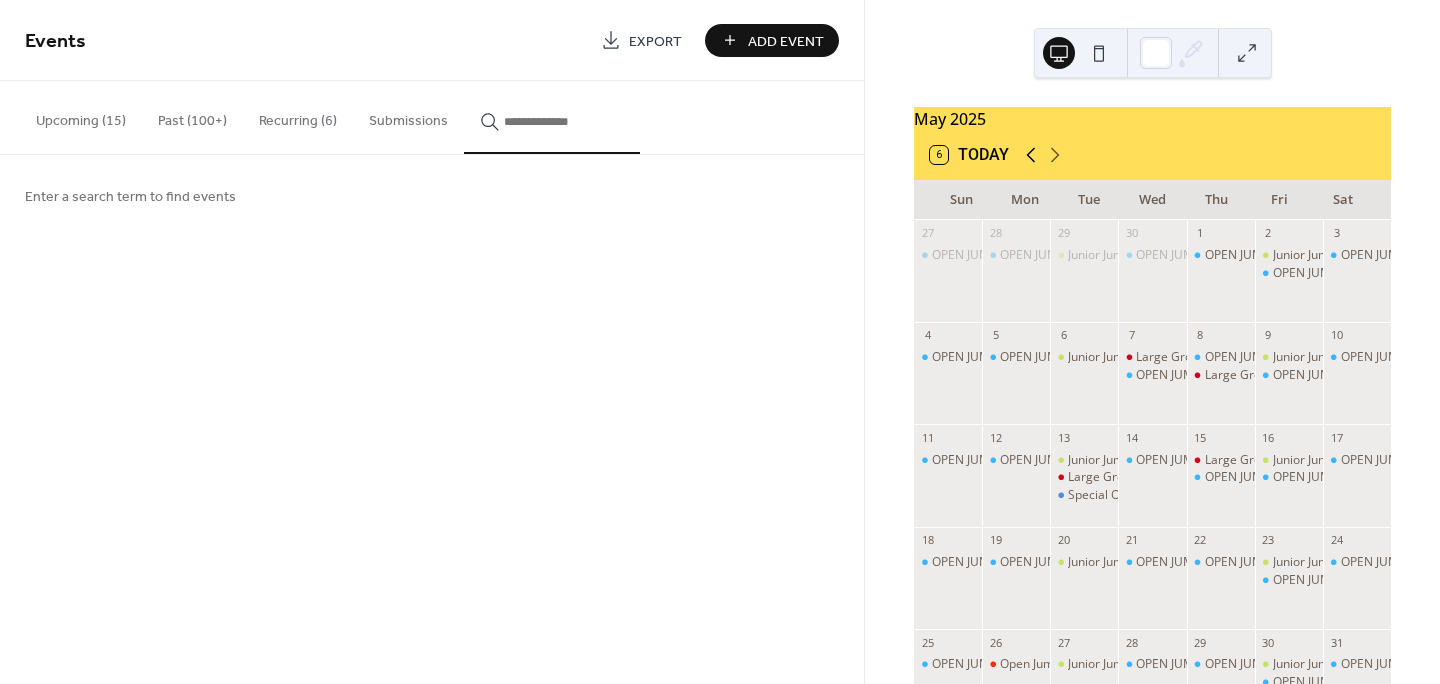 click 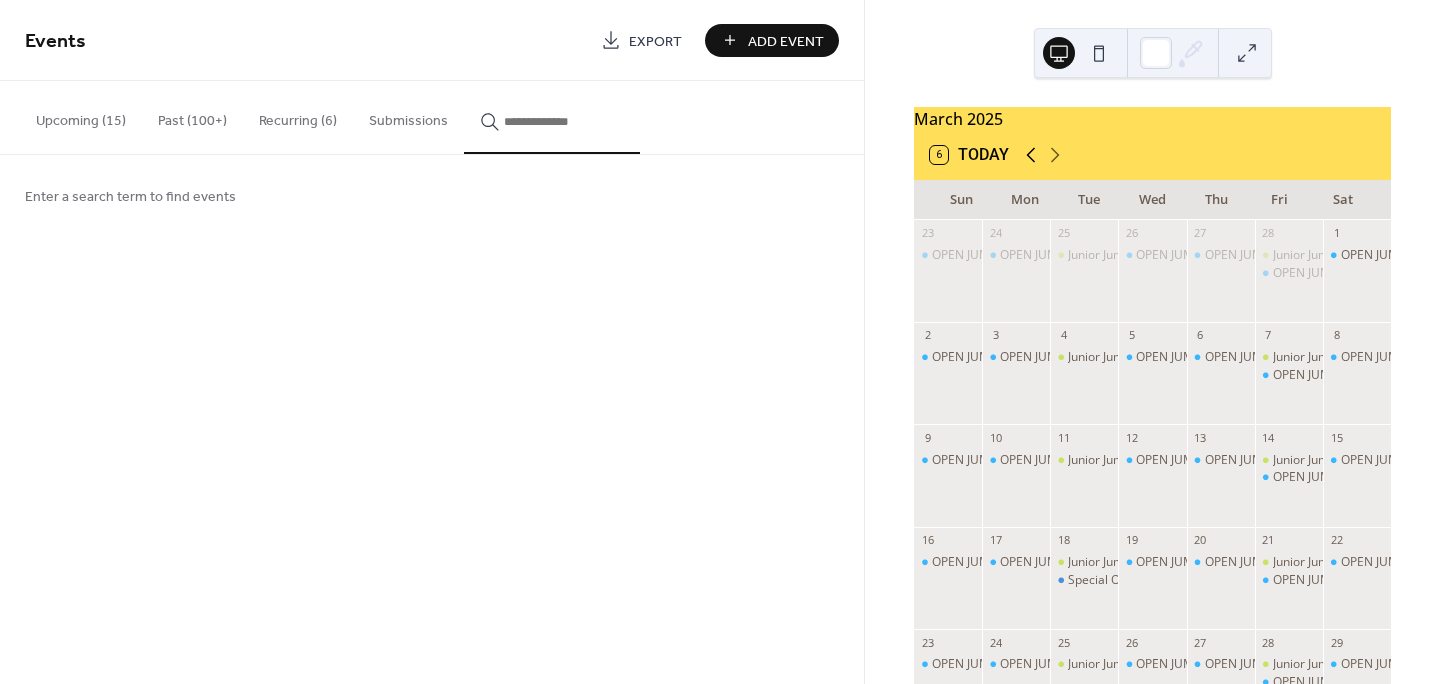 click 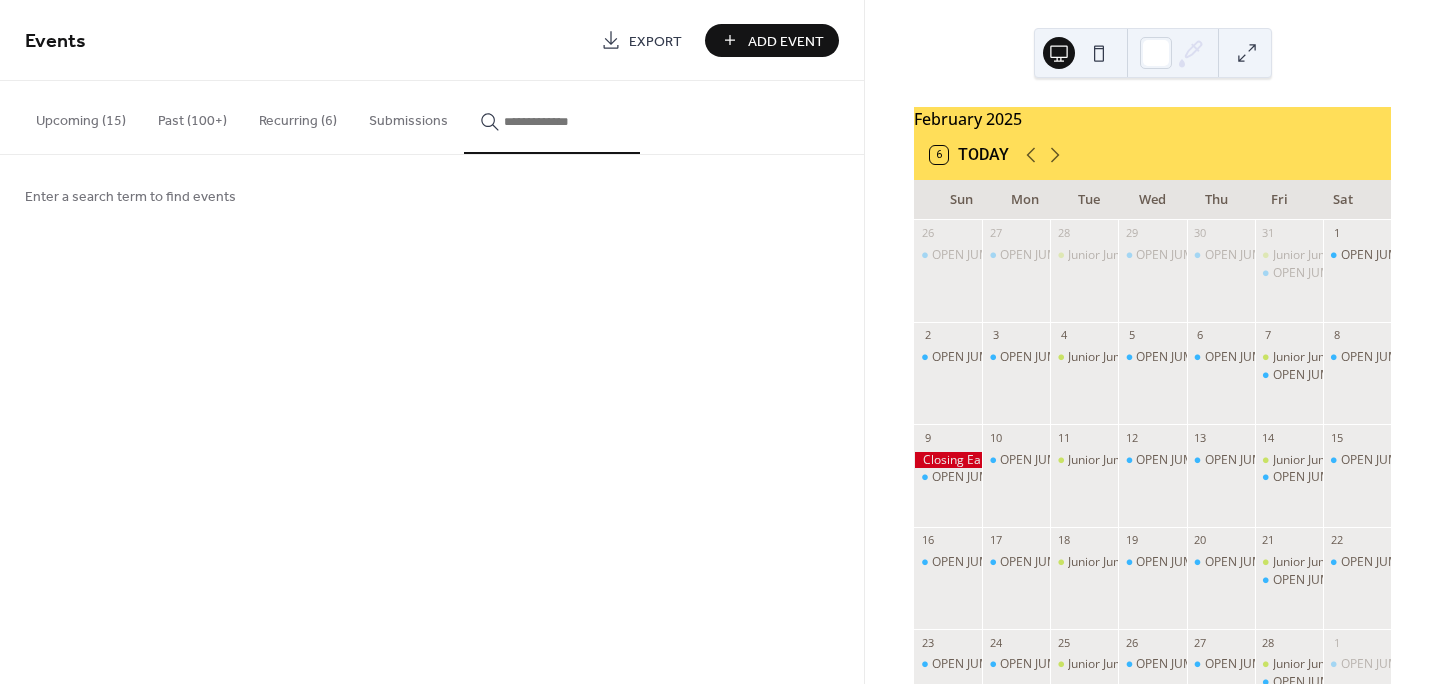 click at bounding box center (948, 460) 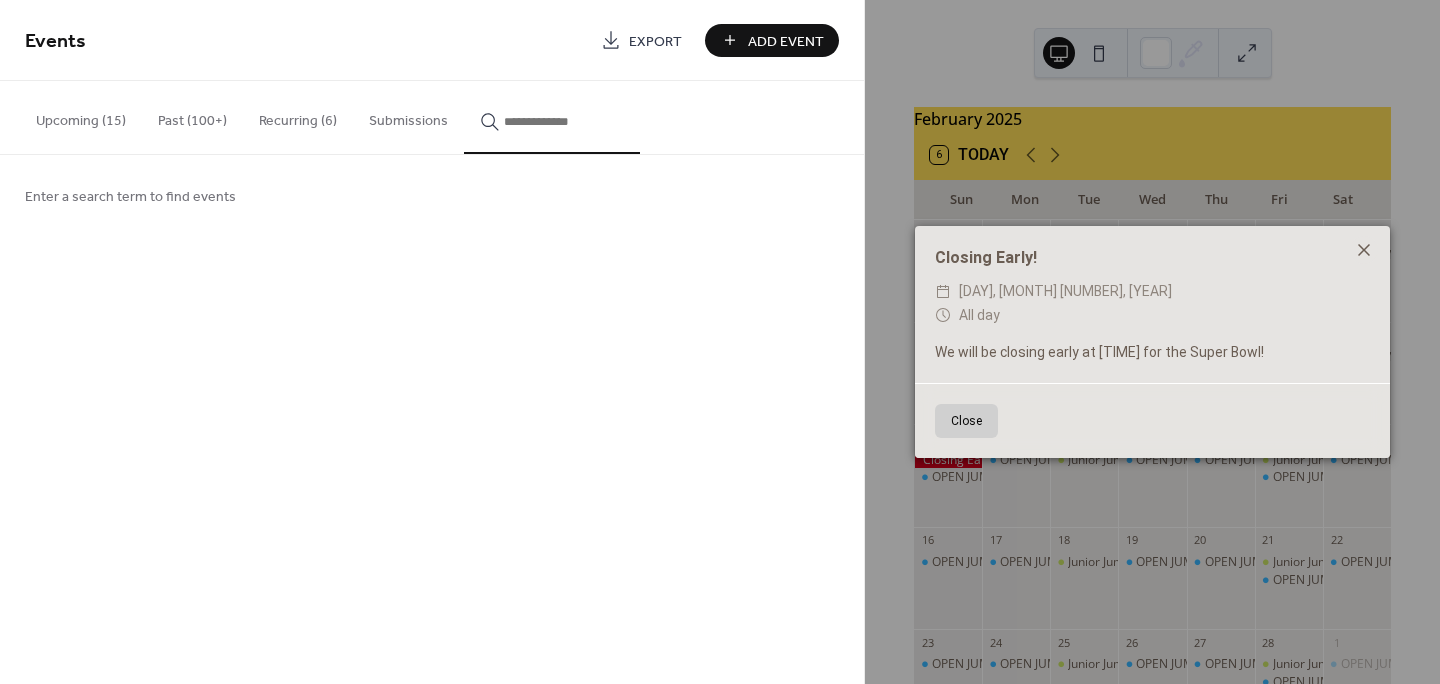 click 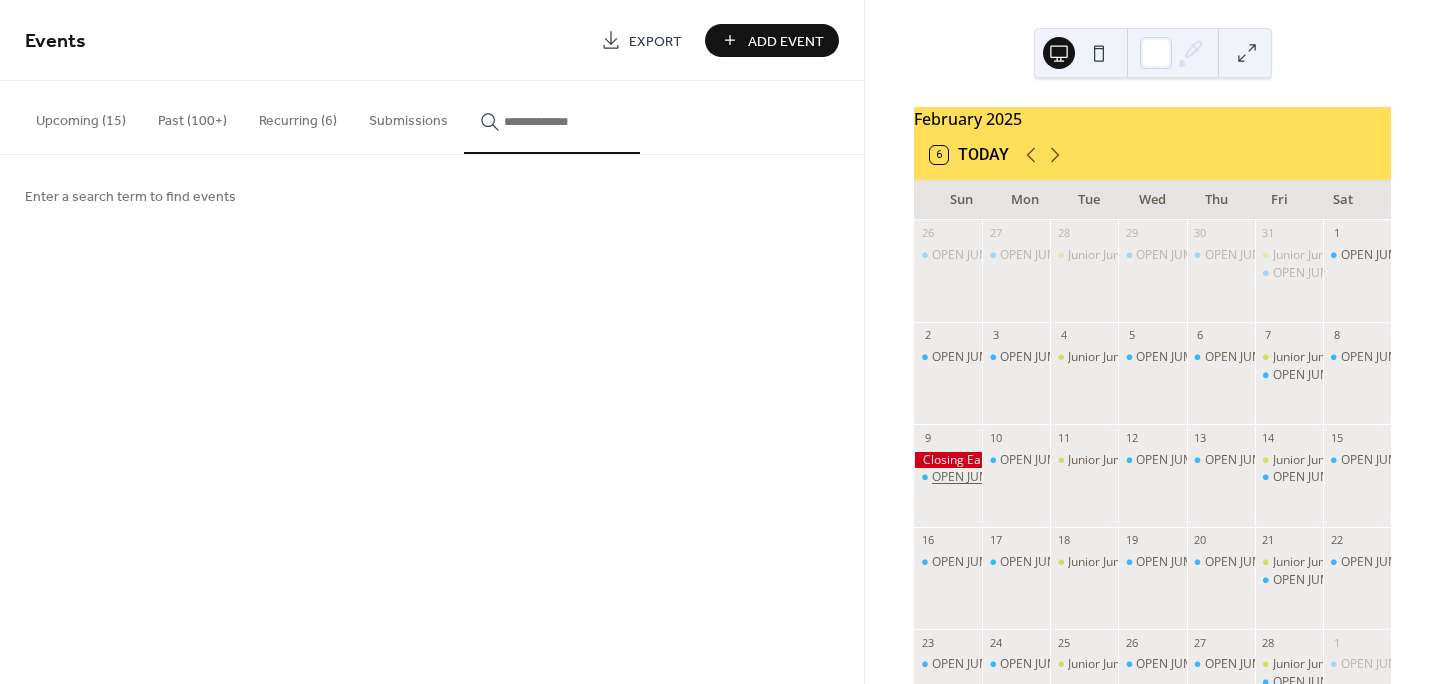 click on "OPEN JUMP [TIME]" at bounding box center [984, 477] 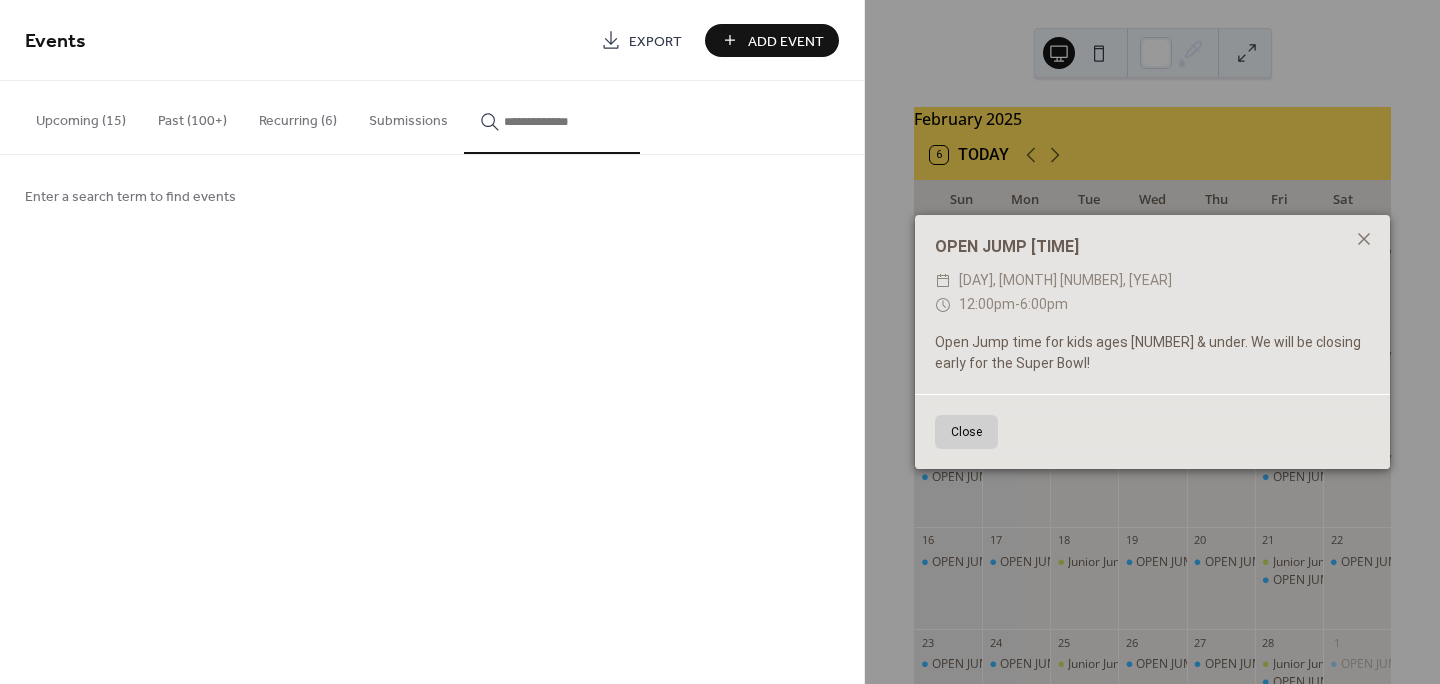 click on "Events Export Add Event Upcoming ([NUMBER]) Past ([NUMBER]+) Recurring ([NUMBER]) Submissions Large Group Alert! [DAY], [MONTH] [NUMBER], [YEAR] [TIME] Large Group Alert! [DAY], [MONTH] [NUMBER], [YEAR] [TIME] Large Group Alert! [DAY], [MONTH] [NUMBER], [YEAR] [TIME] Large Group Alert! [DAY], [MONTH] [NUMBER], [YEAR] [TIME] CLOSED-[HOLIDAY] [DAY], [MONTH] [NUMBER], [YEAR] 6-8 [HOLIDAY] EVENT [DAY], [MONTH] [NUMBER], [YEAR] [TIME] HAPPY [HOLIDAY]! [DAY], [MONTH] [NUMBER], [YEAR] OPEN JUMP [TIME] [DAY], [MONTH] [NUMBER], [YEAR] [TIME] Closed for [HOLIDAY] [DAY], [MONTH] [NUMBER], [YEAR] NO JR JUMP [DAY], [MONTH] [NUMBER], [YEAR] OPEN JUMP [TIME] [DAY], [MONTH] [NUMBER], [YEAR] [TIME] CLOSED FOR [HOLIDAY] [DAY], [MONTH] [NUMBER], [YEAR] CLOSED-Merry [HOLIDAY]! [DAY], [MONTH] [NUMBER], [YEAR] [HOLIDAY] Eve Open Jump [TIME] [DAY], [MONTH] [NUMBER], [YEAR] [TIME] [HOLIDAY] Day Open Jump [TIME] [DAY], [MONTH] [NUMBER], [YEAR] [TIME] Enter a search term to find events Cancel" at bounding box center (432, 342) 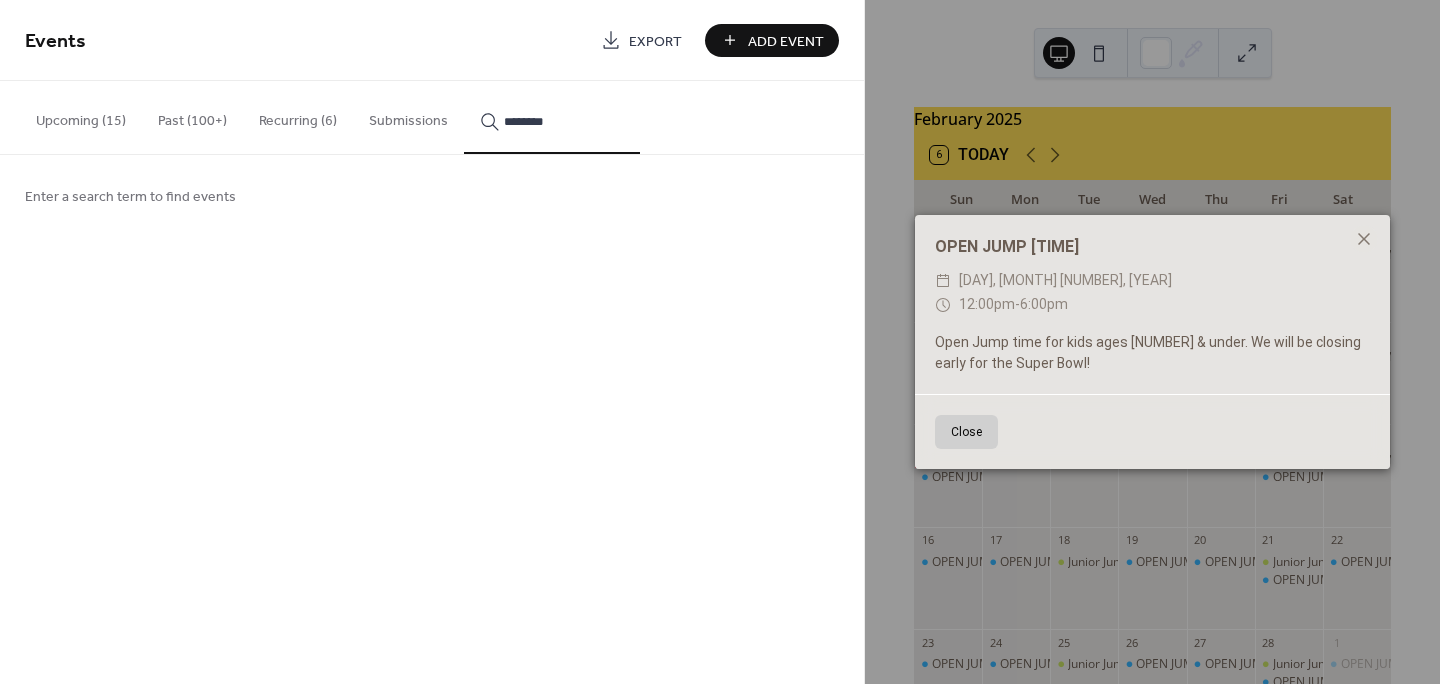 click on "********" at bounding box center [552, 117] 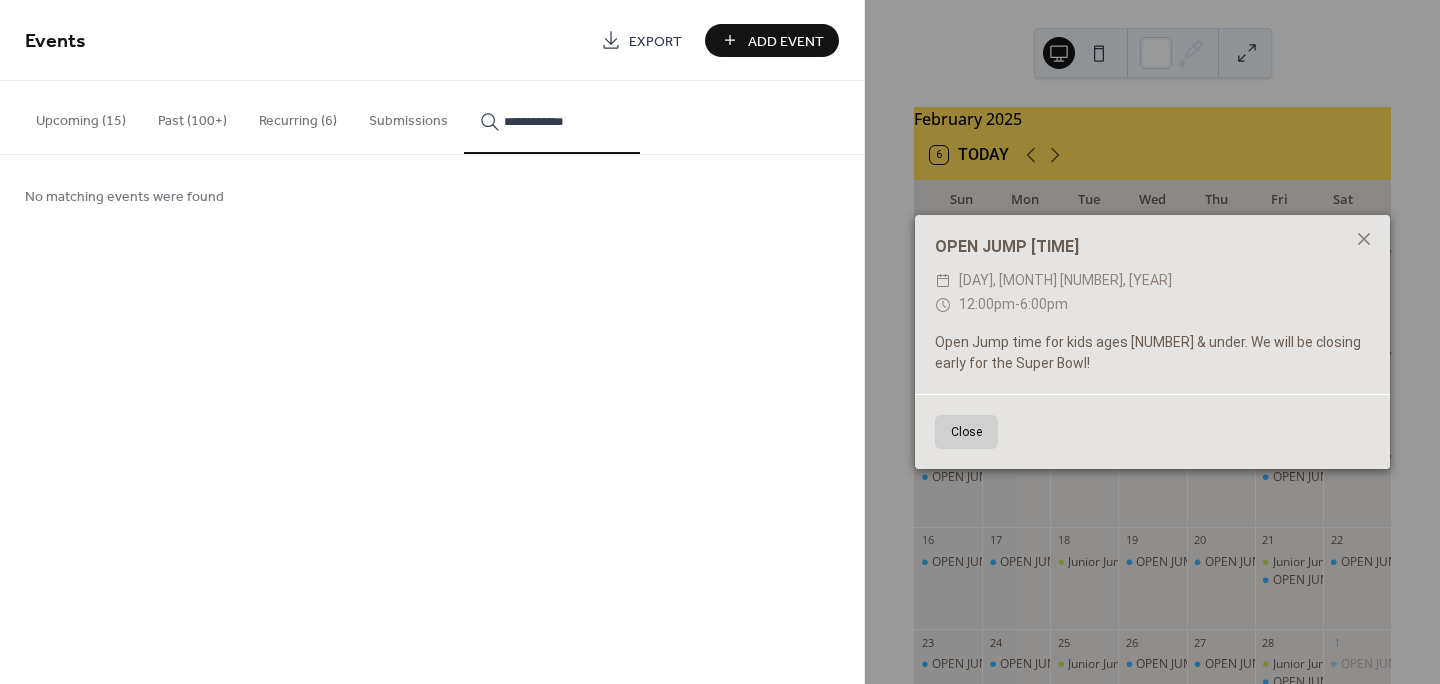 click on "**********" at bounding box center (552, 117) 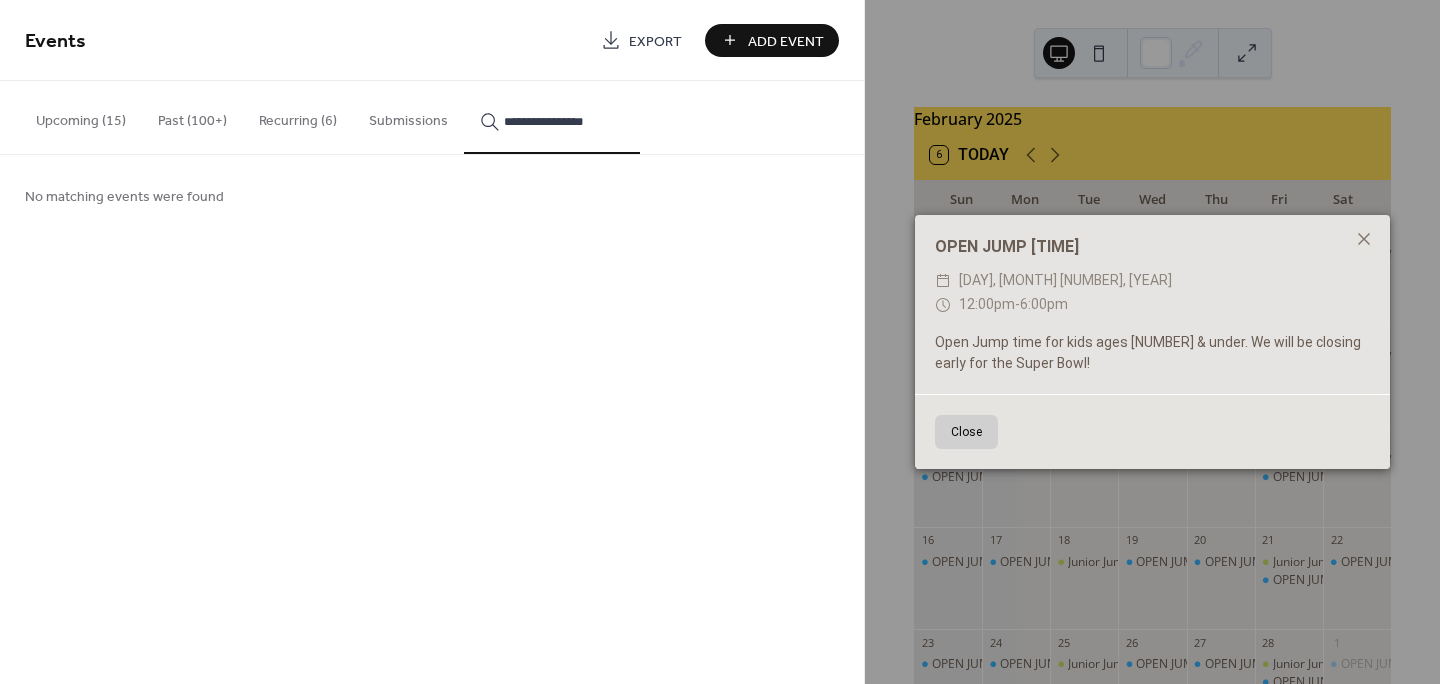 type on "**********" 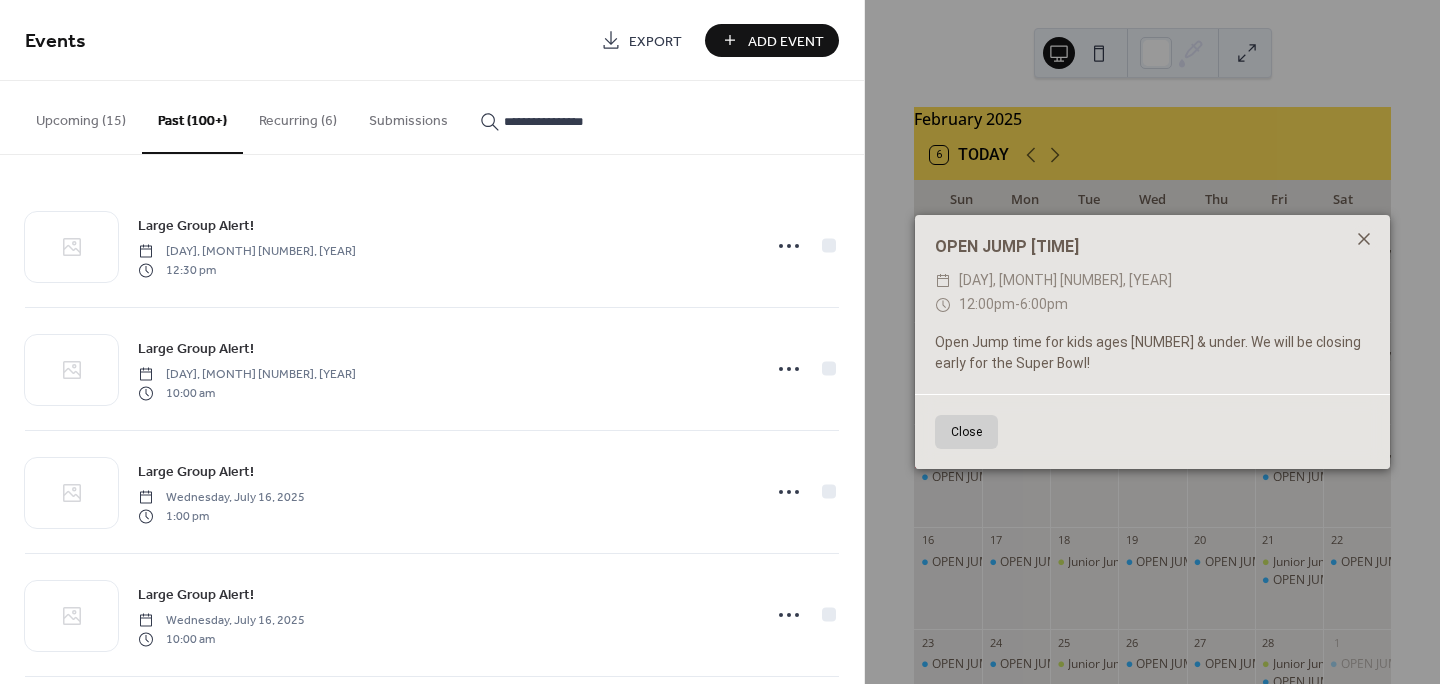 click 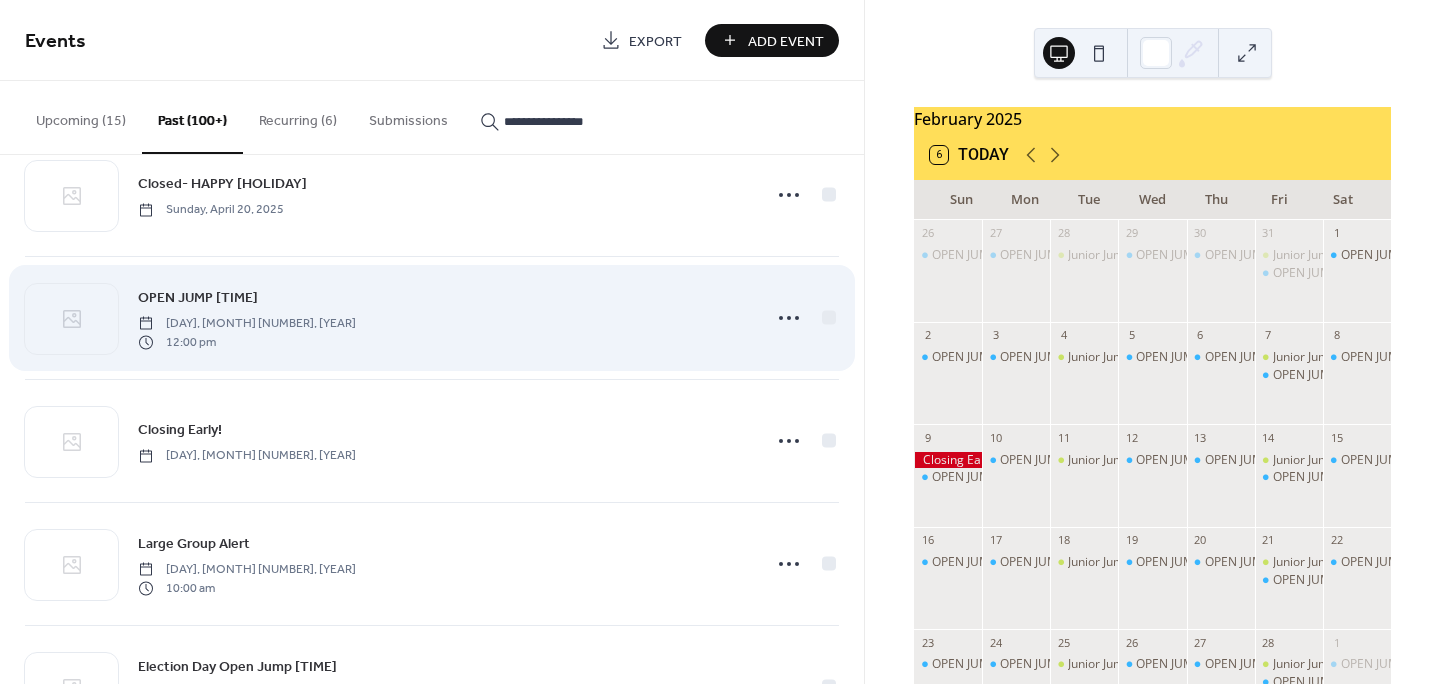 scroll, scrollTop: 2800, scrollLeft: 0, axis: vertical 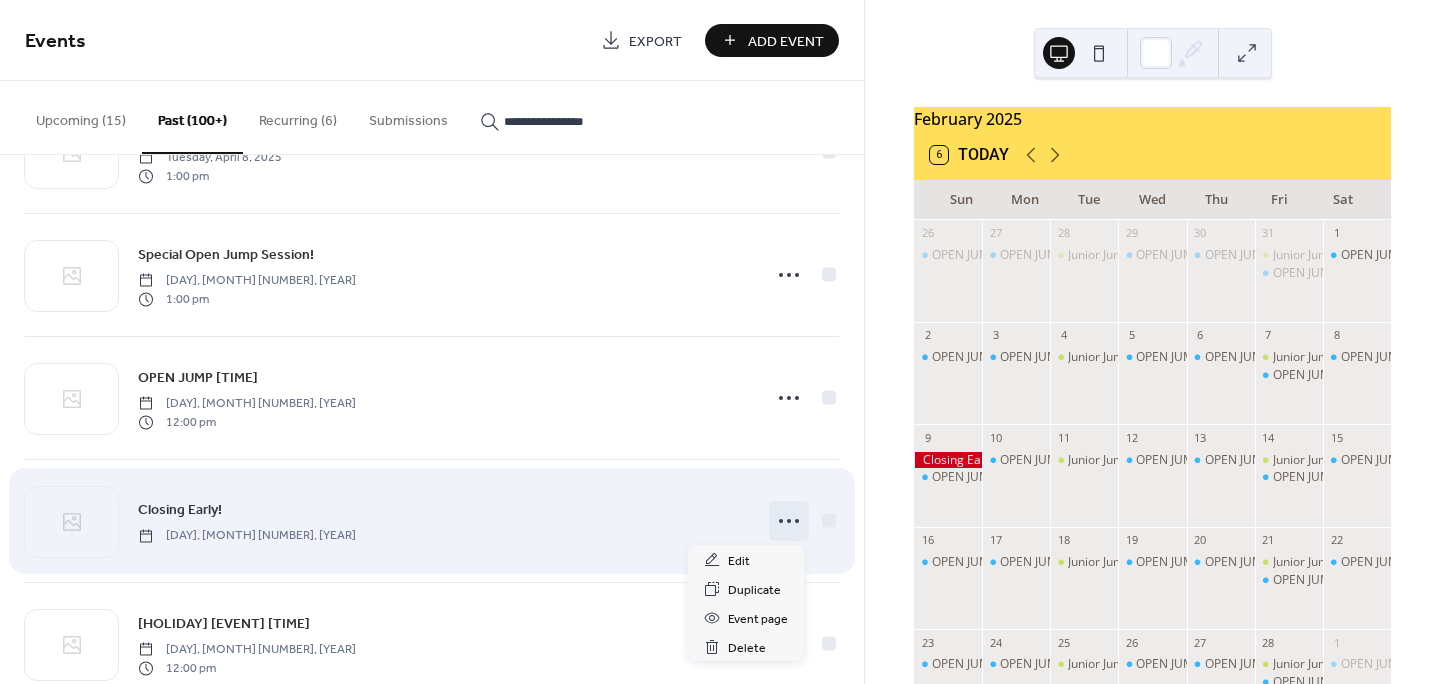 click 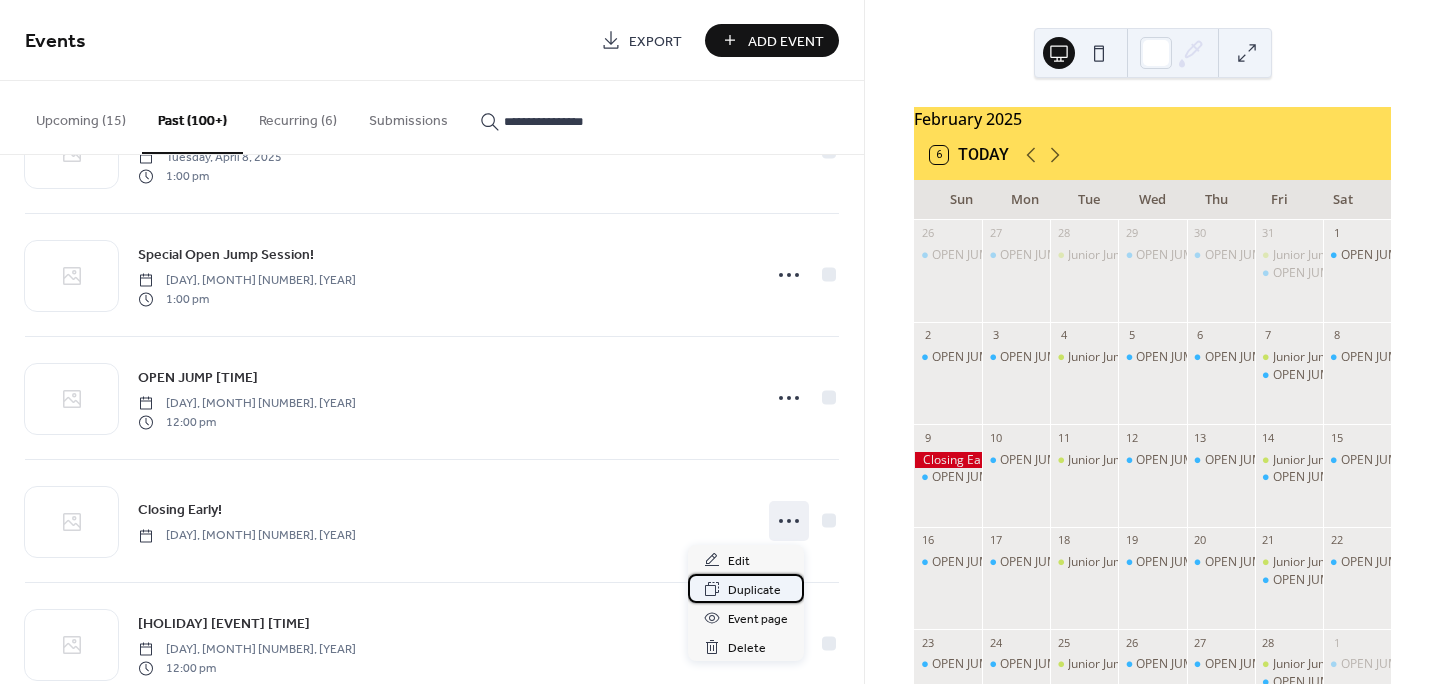 click on "Duplicate" at bounding box center (754, 590) 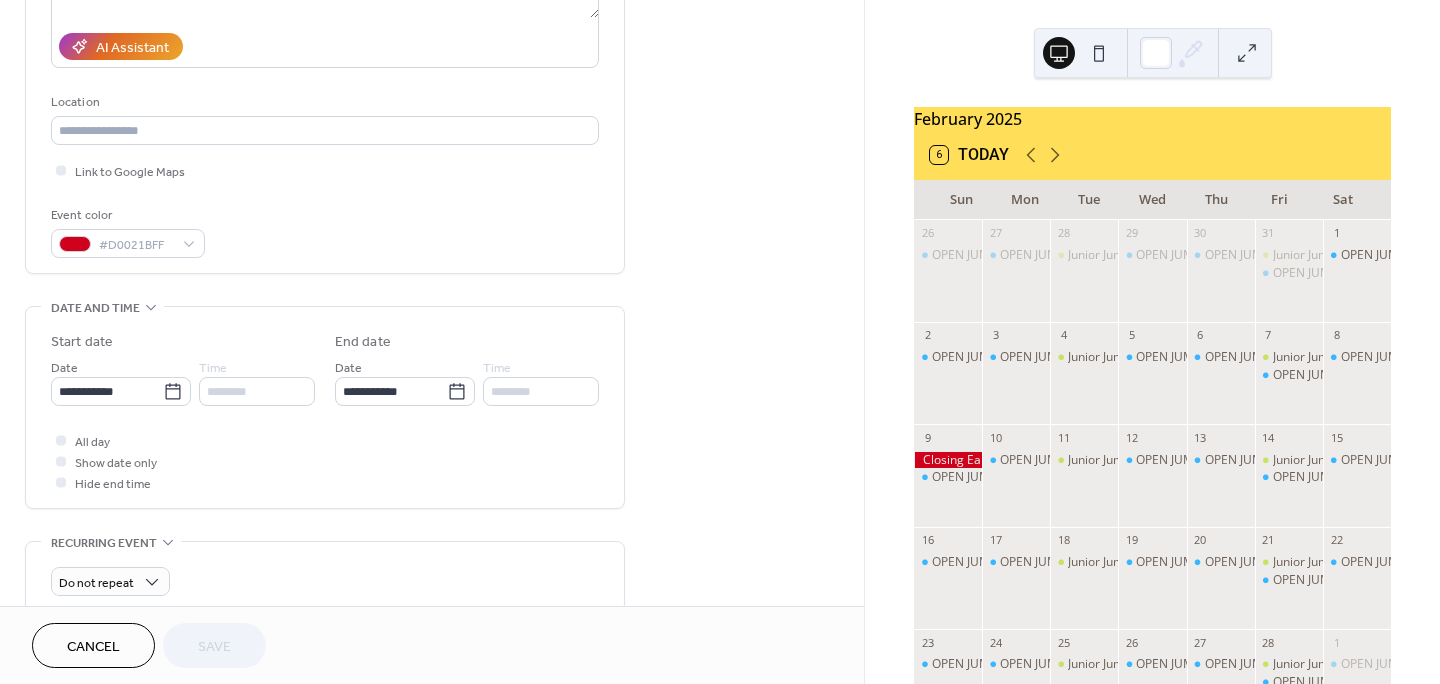 scroll, scrollTop: 500, scrollLeft: 0, axis: vertical 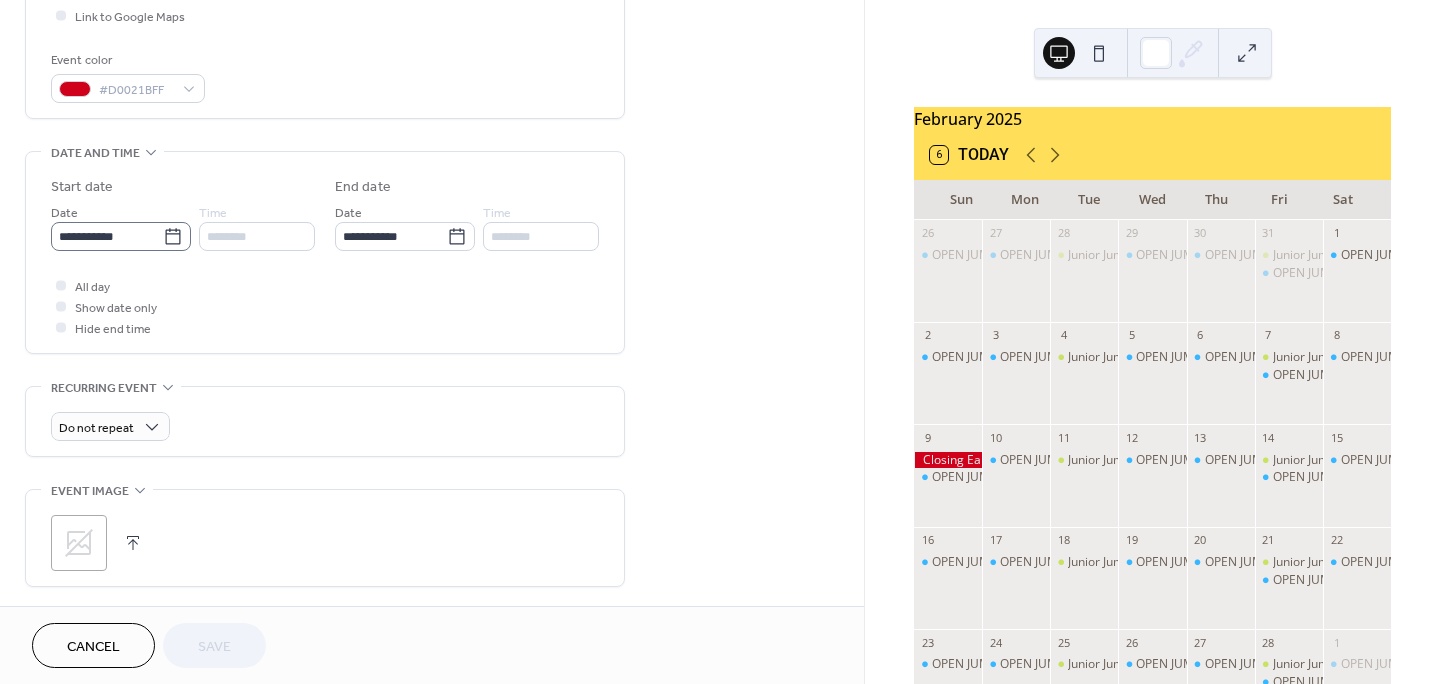 click 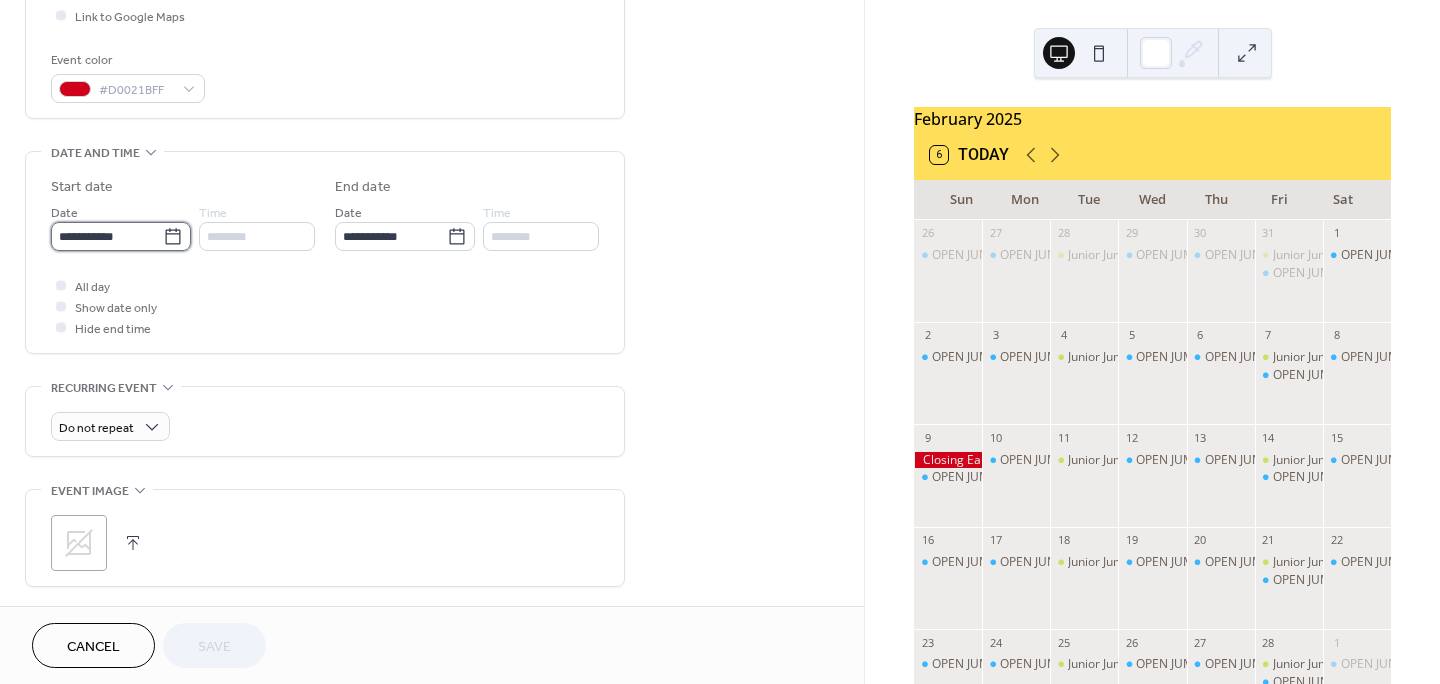 click on "**********" at bounding box center [107, 236] 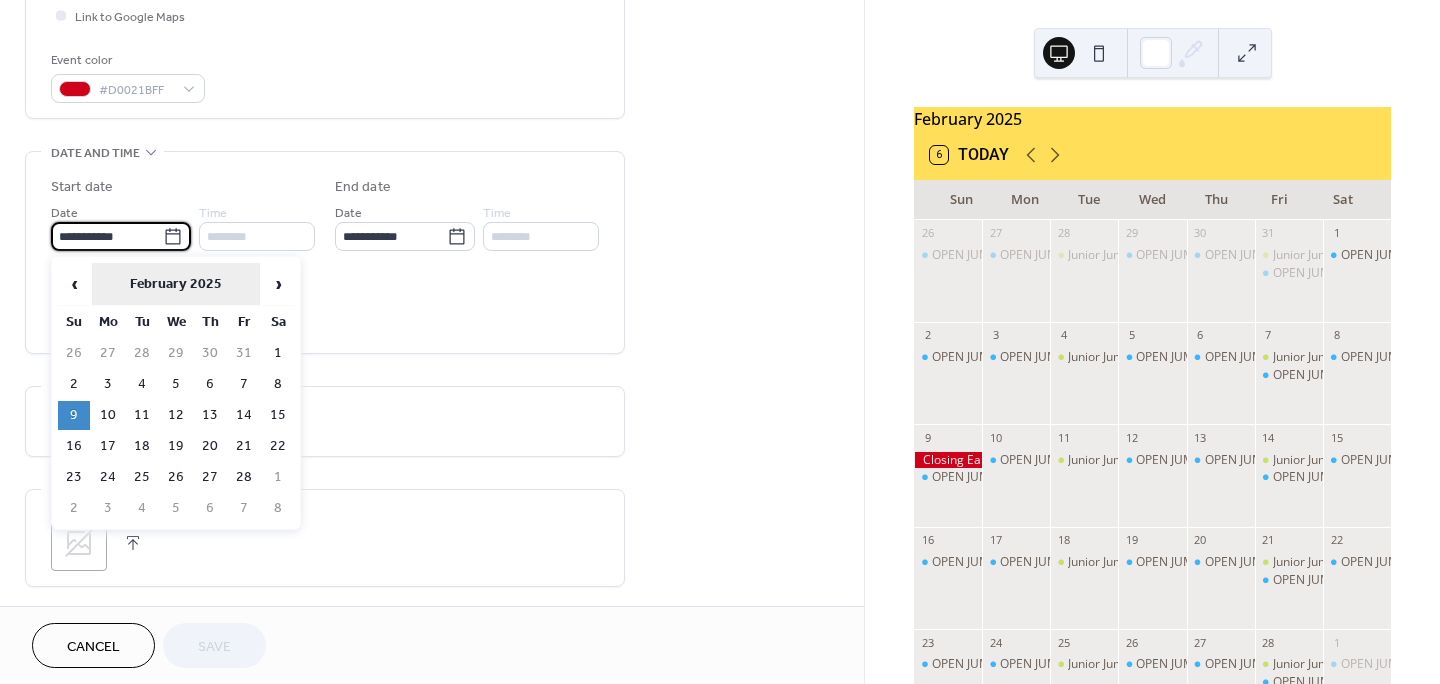 click on "February 2025" at bounding box center (176, 284) 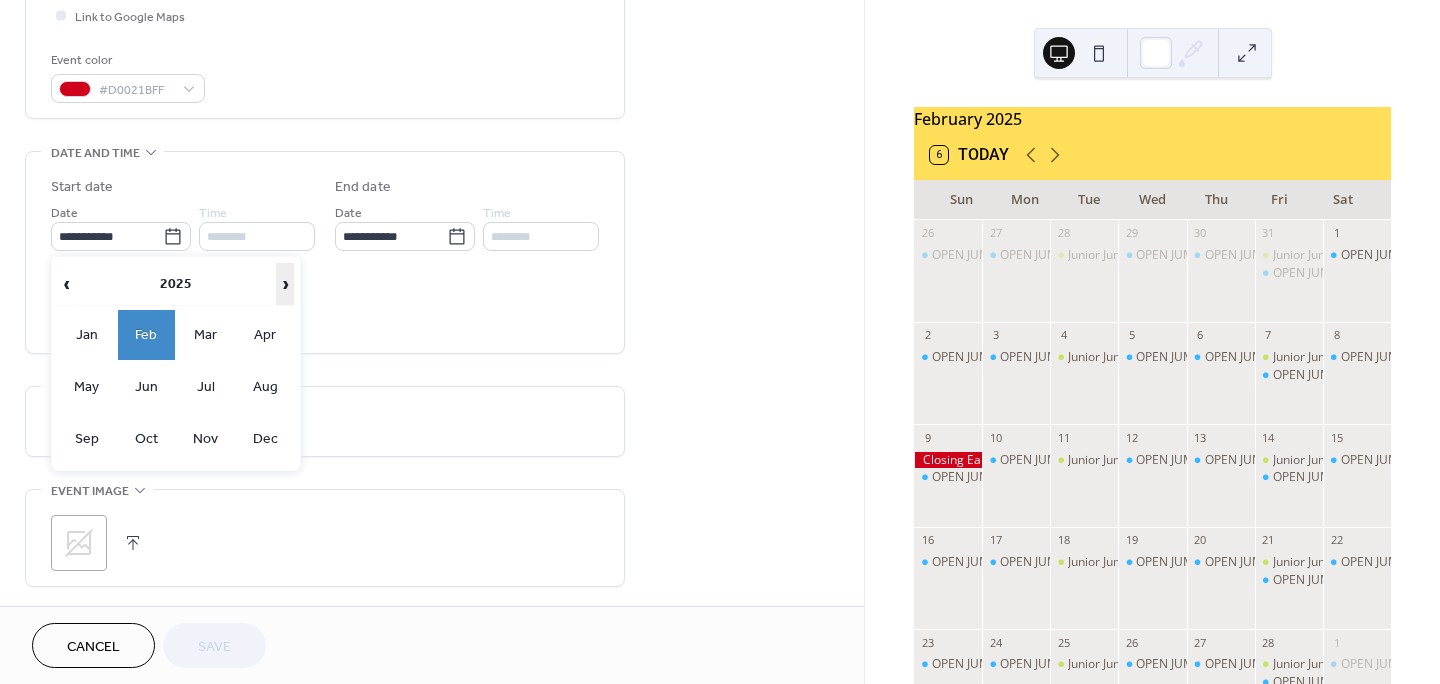click on "›" at bounding box center (285, 284) 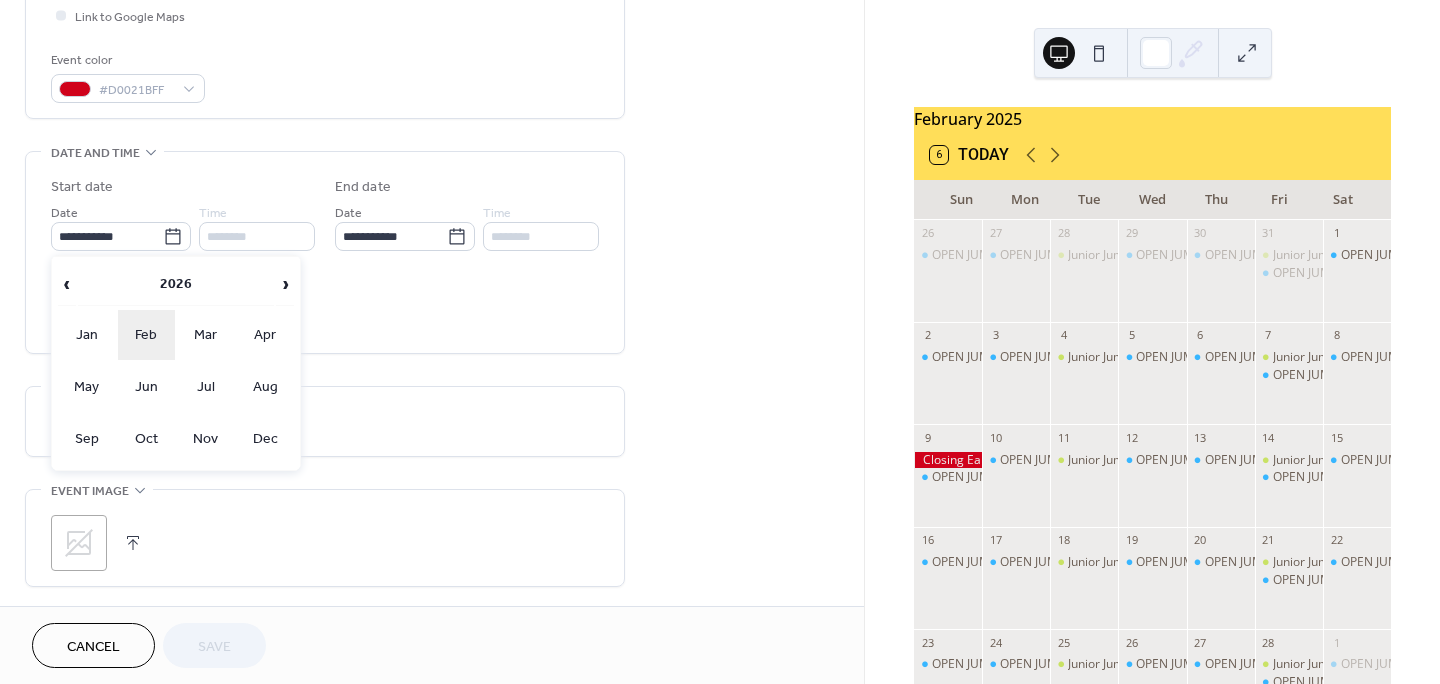 click on "Feb" at bounding box center [147, 335] 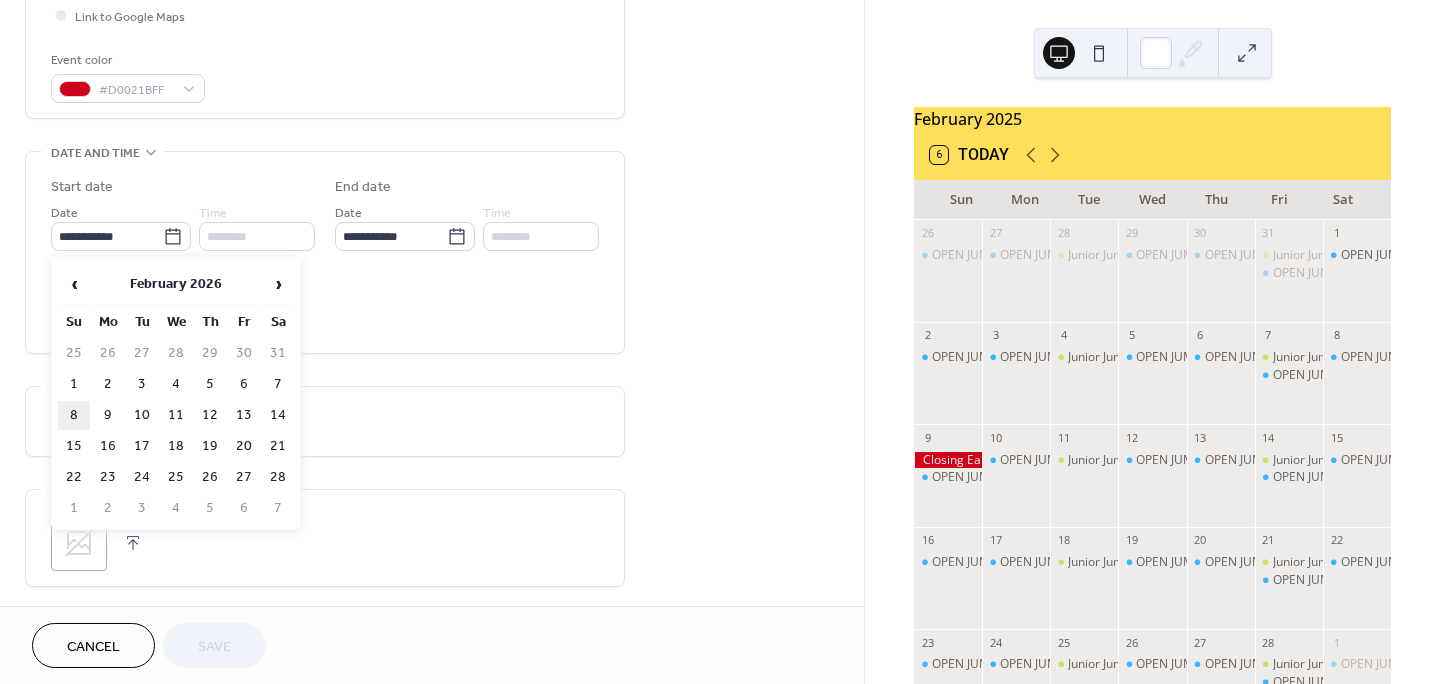 click on "8" at bounding box center (74, 415) 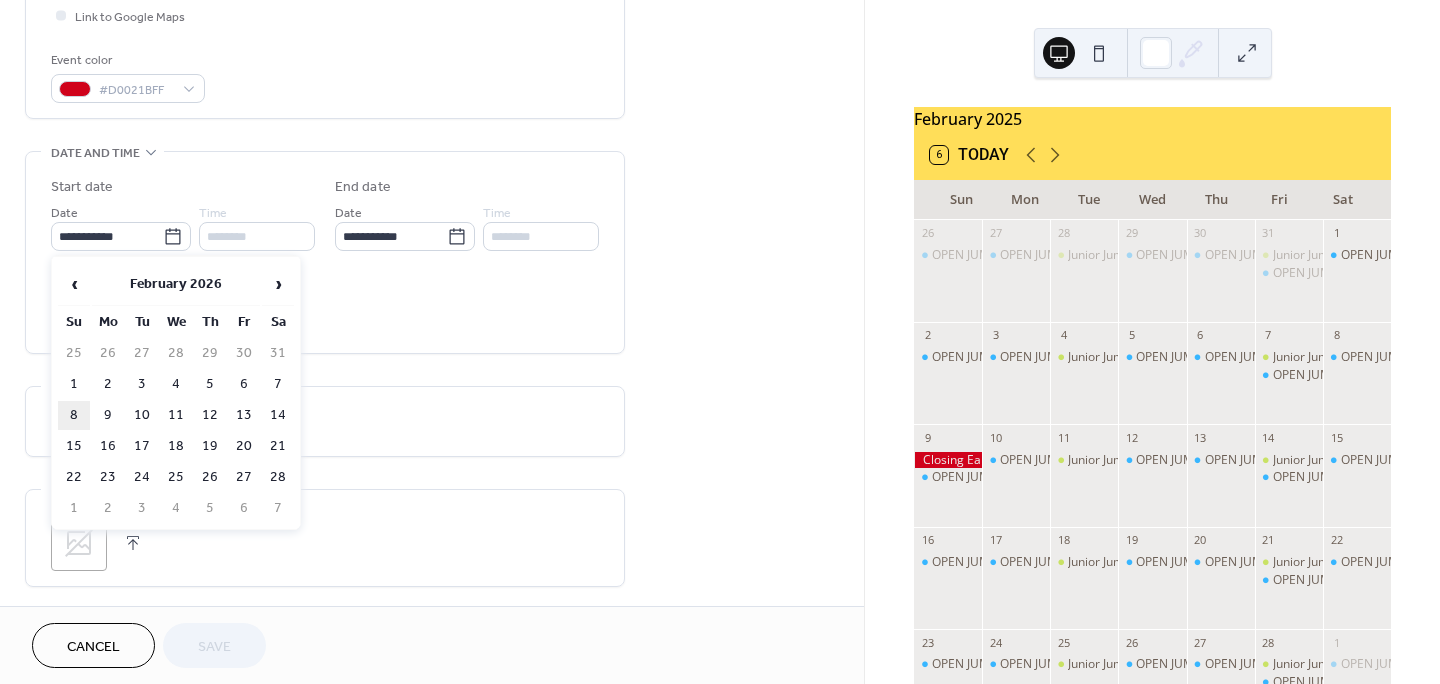 type on "**********" 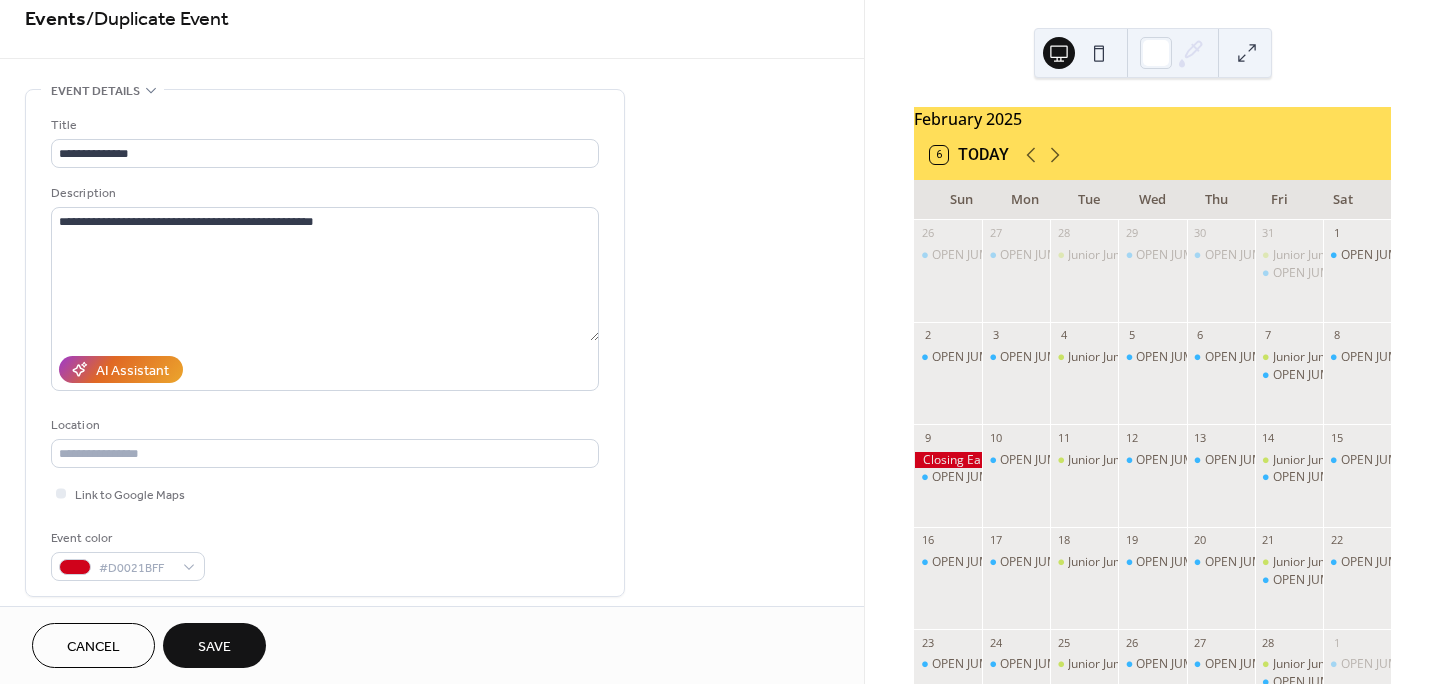 scroll, scrollTop: 0, scrollLeft: 0, axis: both 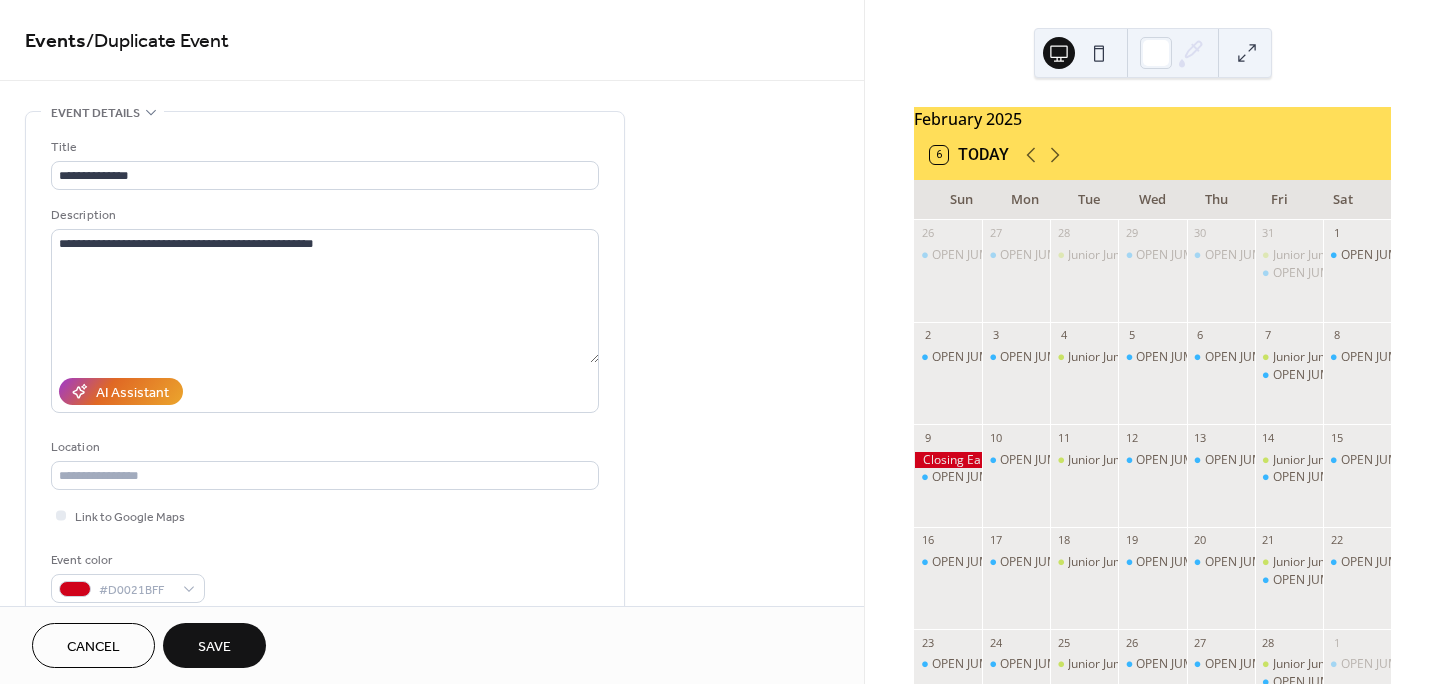 click on "Save" at bounding box center (214, 645) 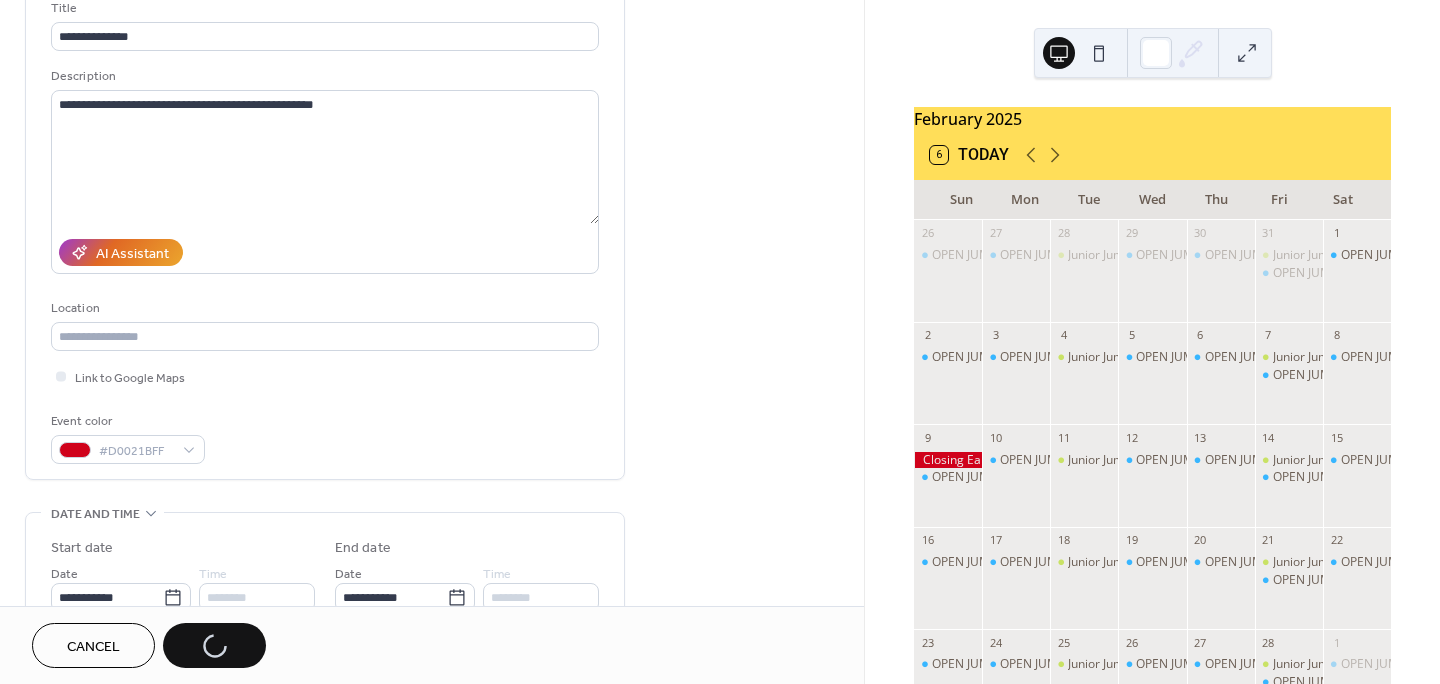 scroll, scrollTop: 500, scrollLeft: 0, axis: vertical 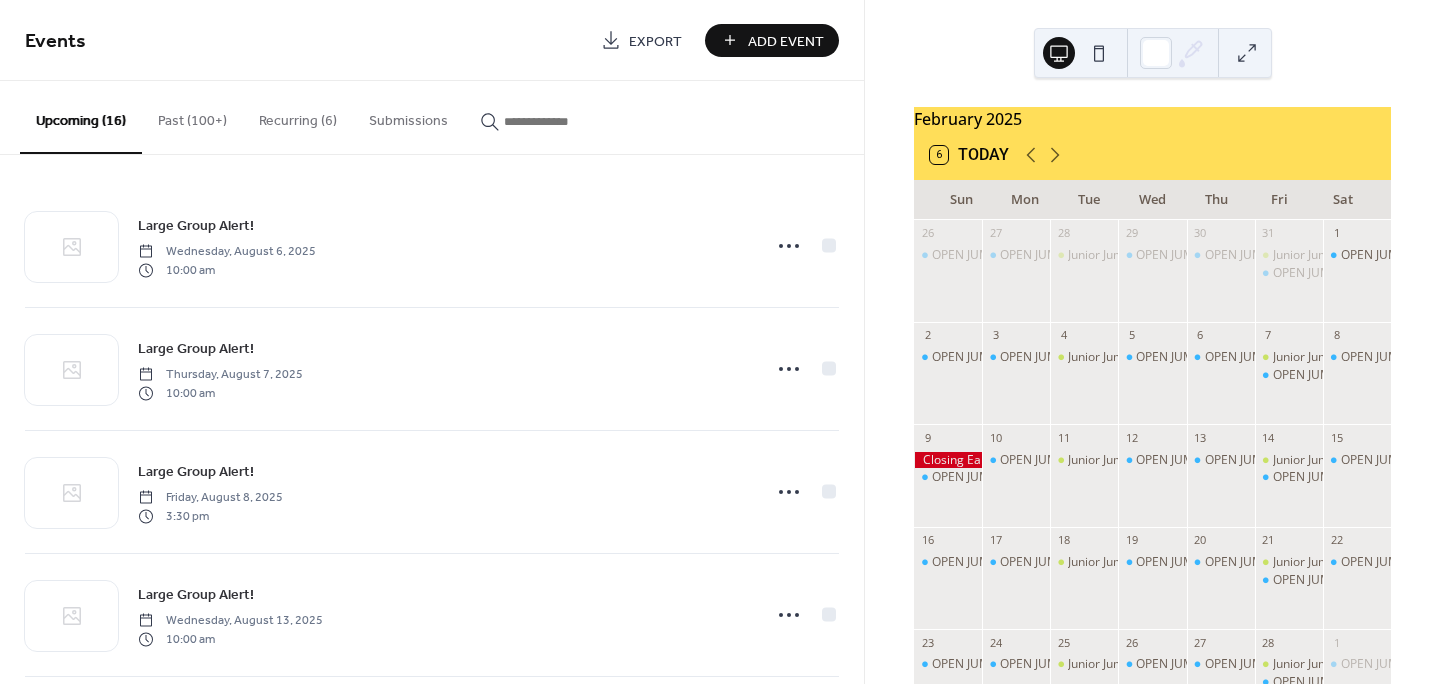 click on "Past (100+)" at bounding box center [192, 116] 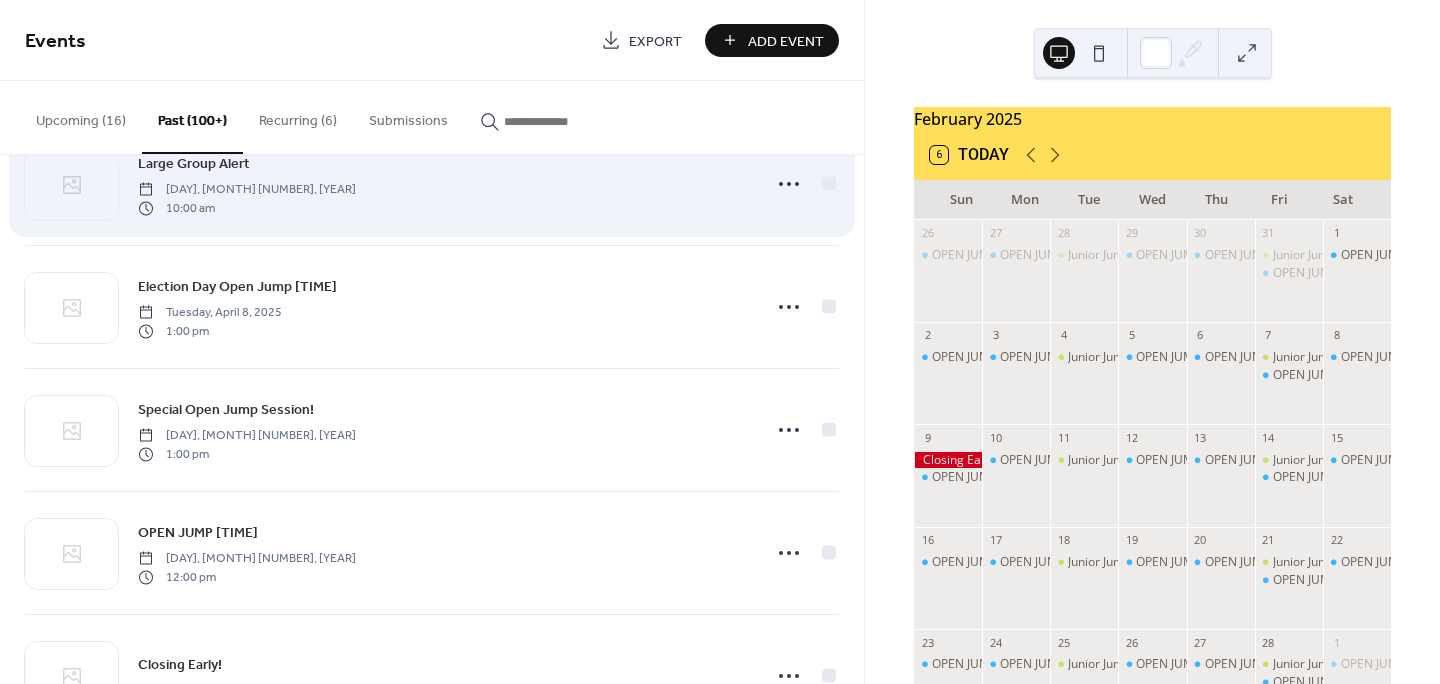 scroll, scrollTop: 3000, scrollLeft: 0, axis: vertical 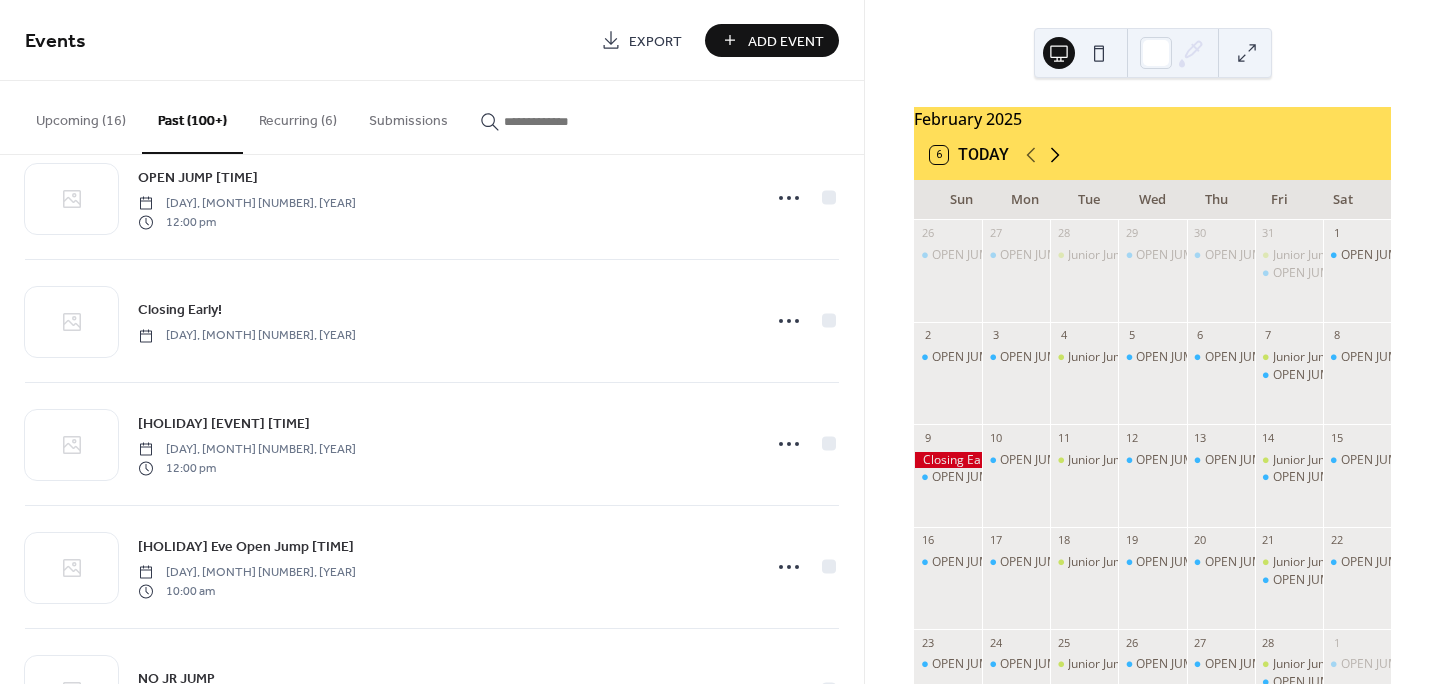 click 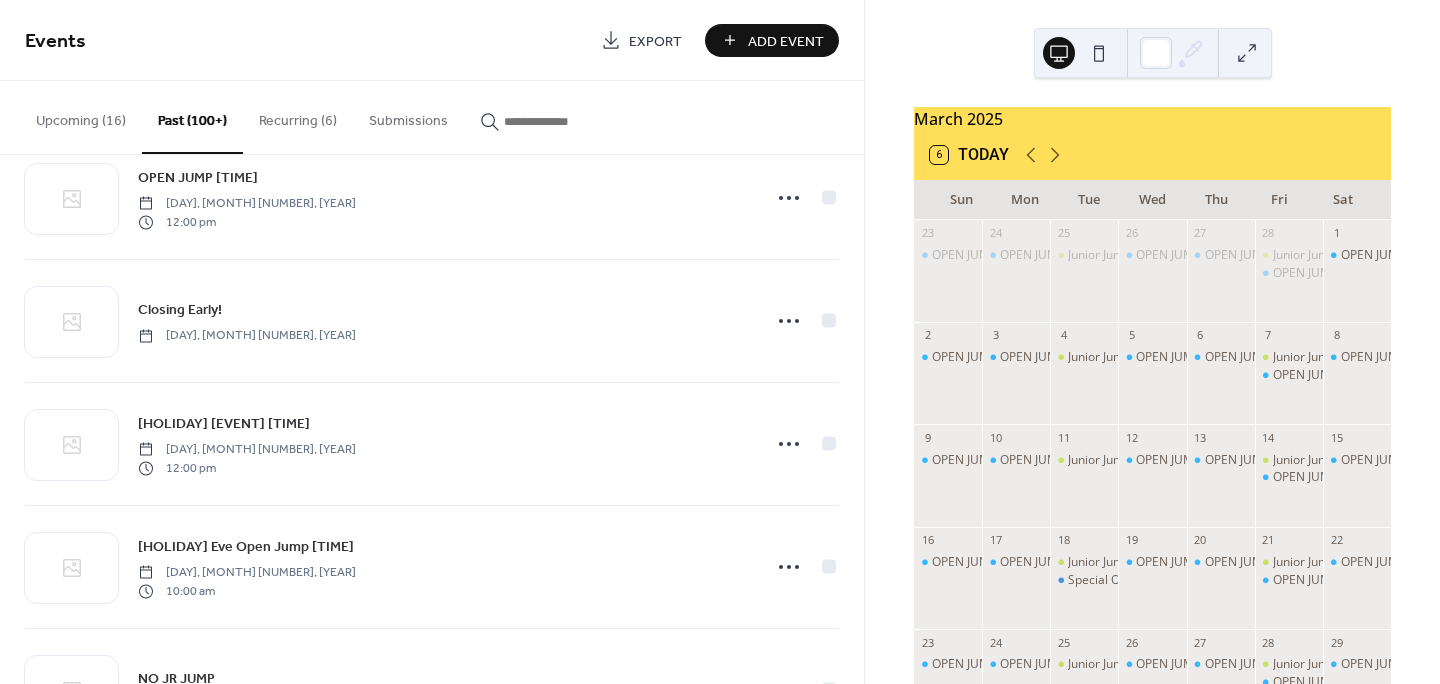 click on "6 Today" at bounding box center [969, 155] 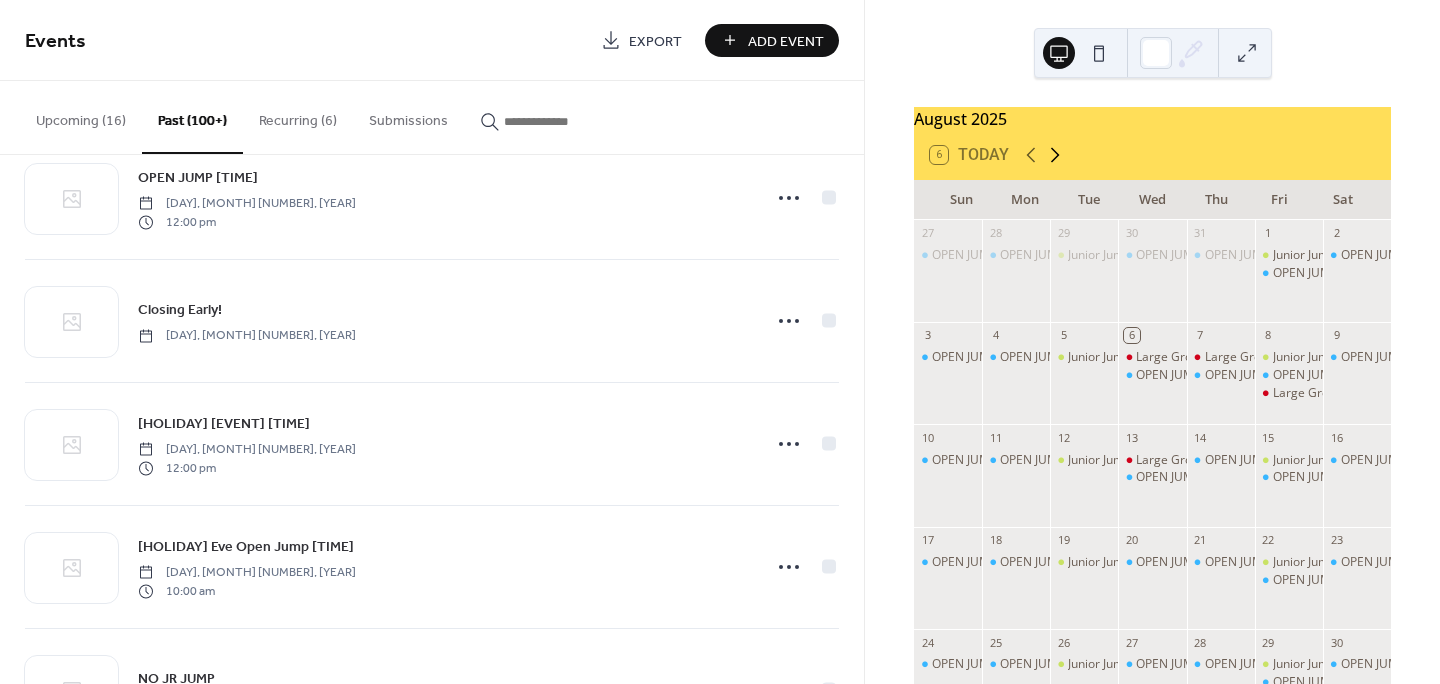 click 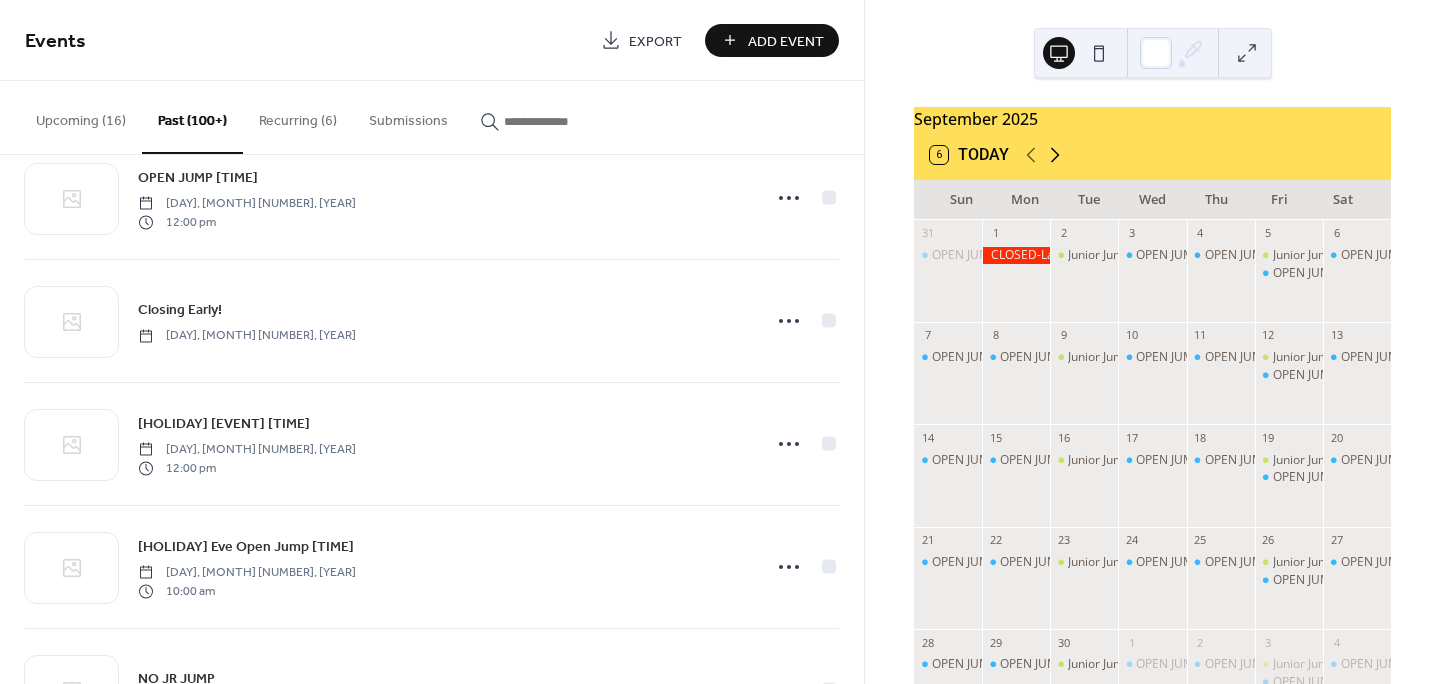 click 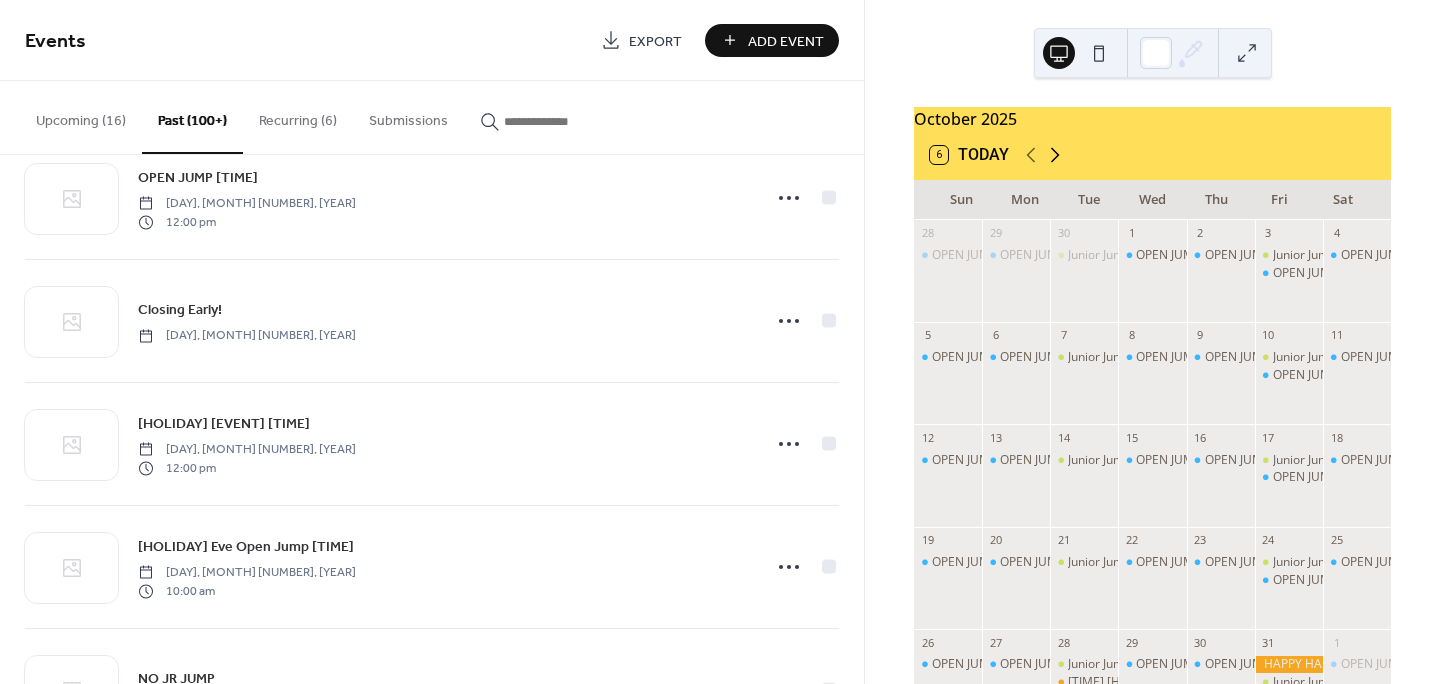 click 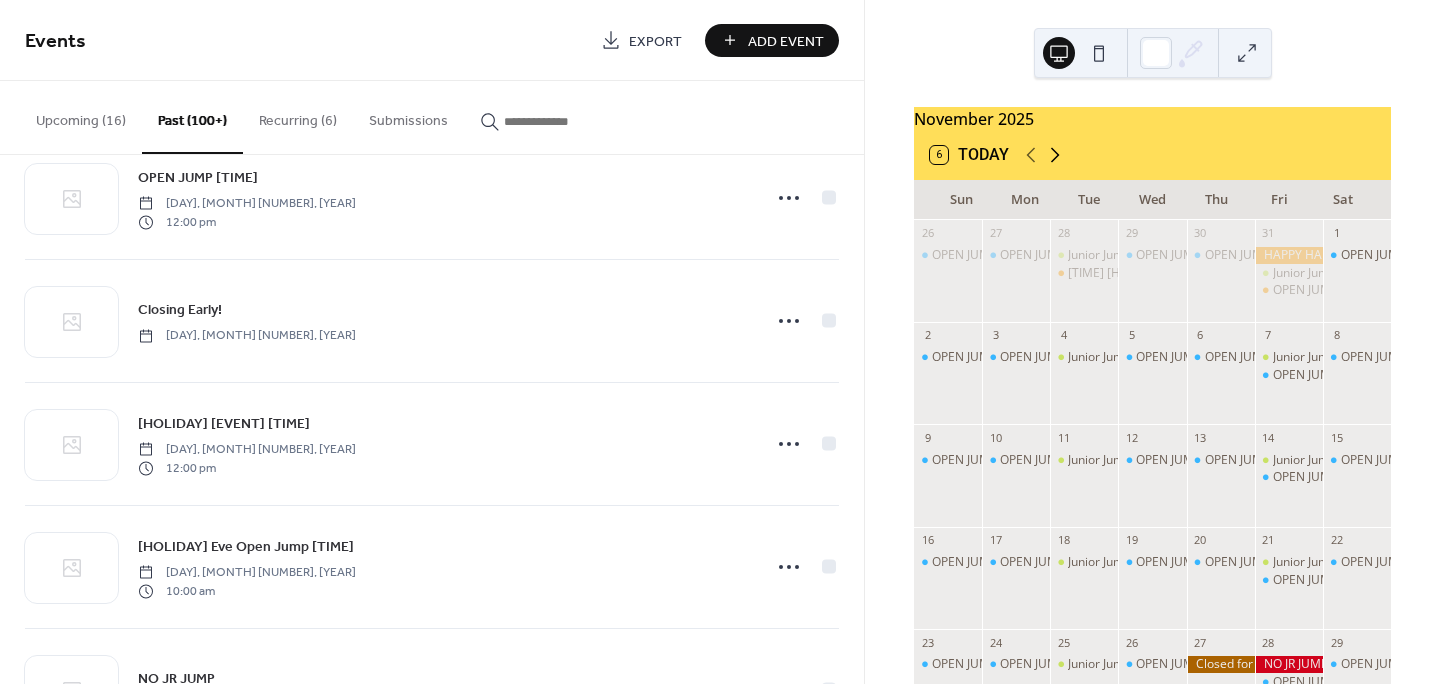 click 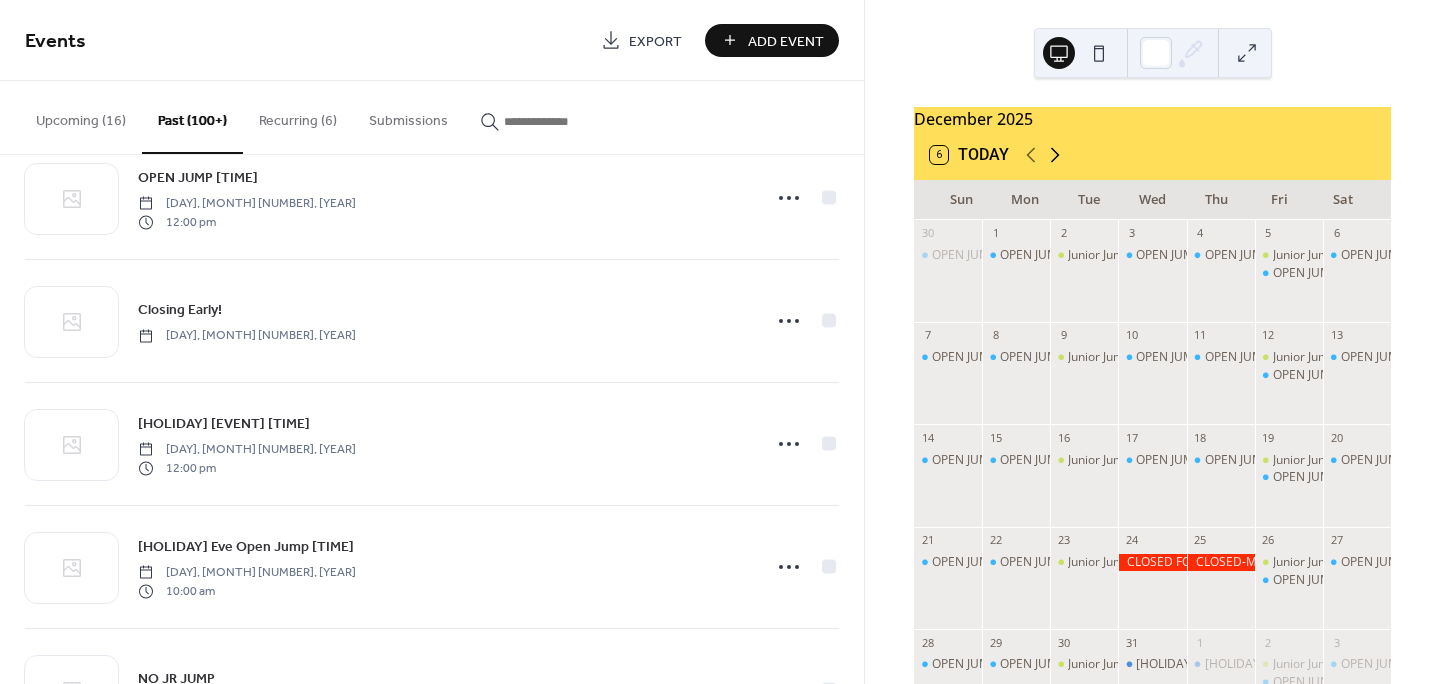 click 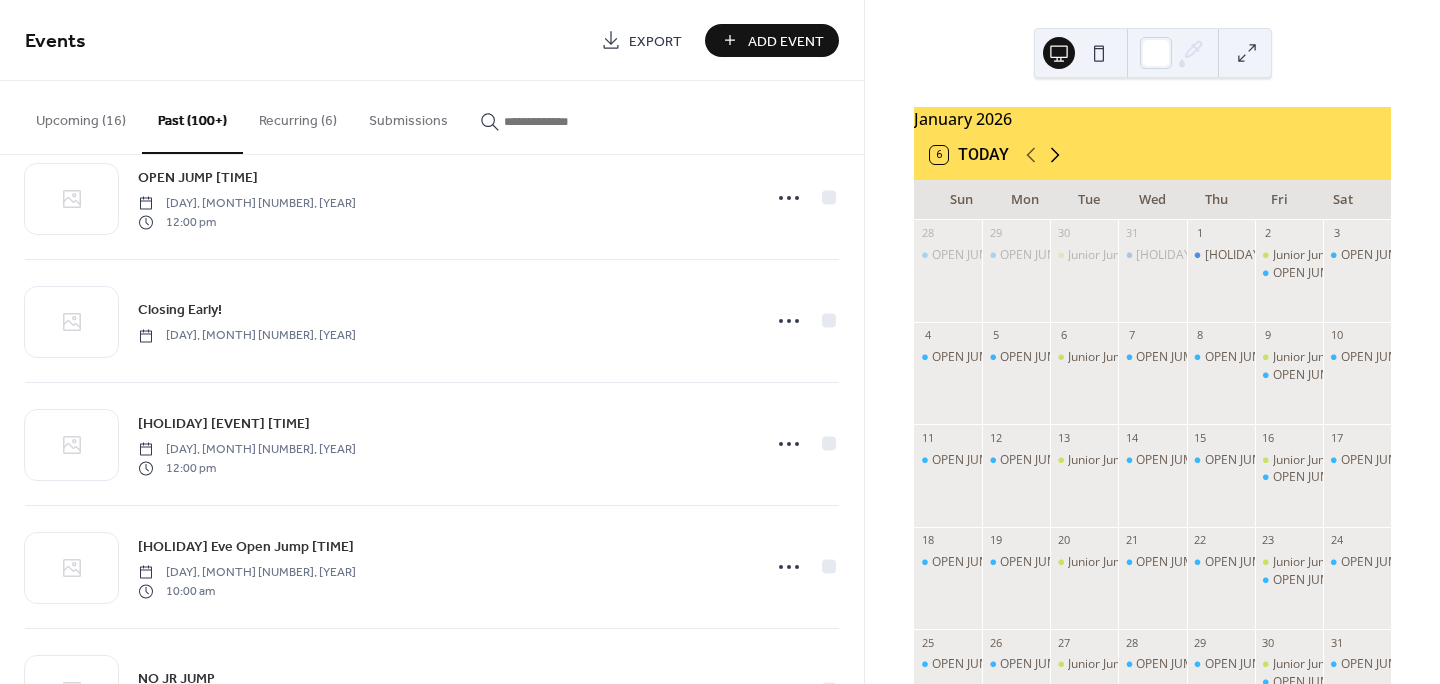 click 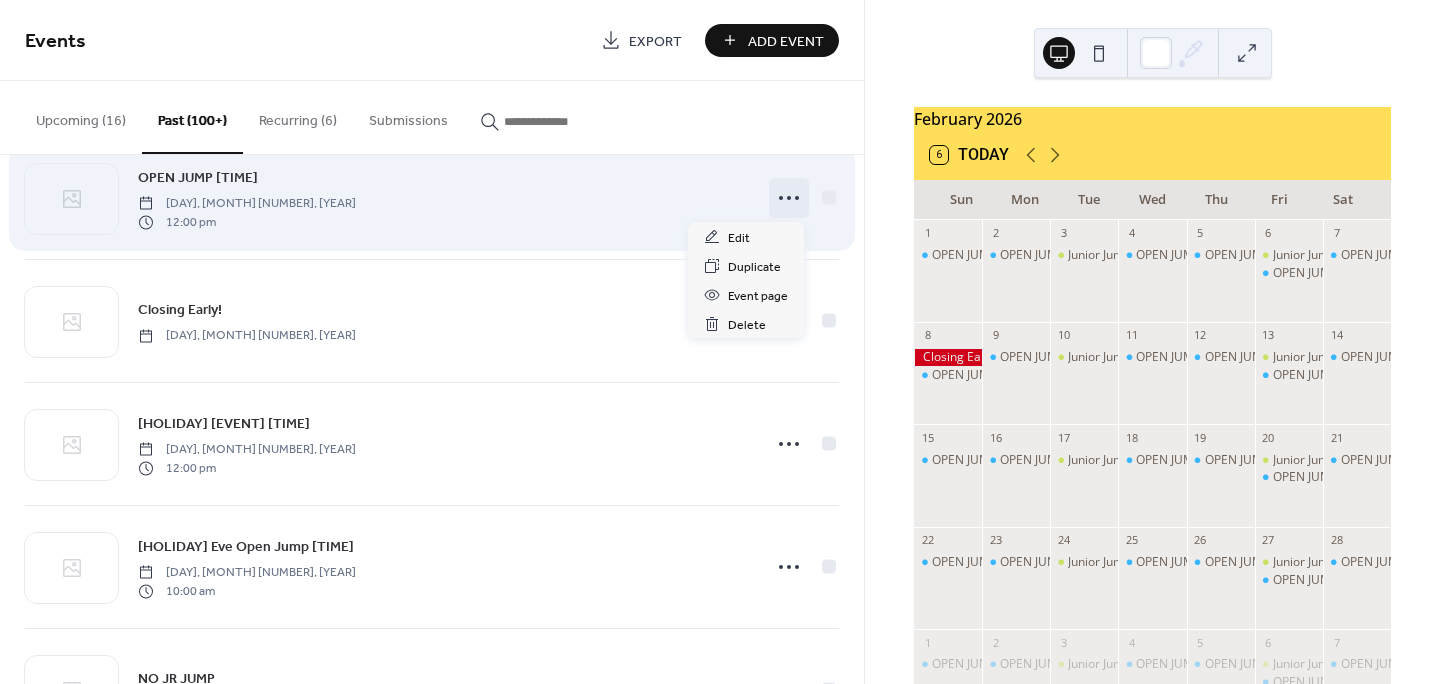 click 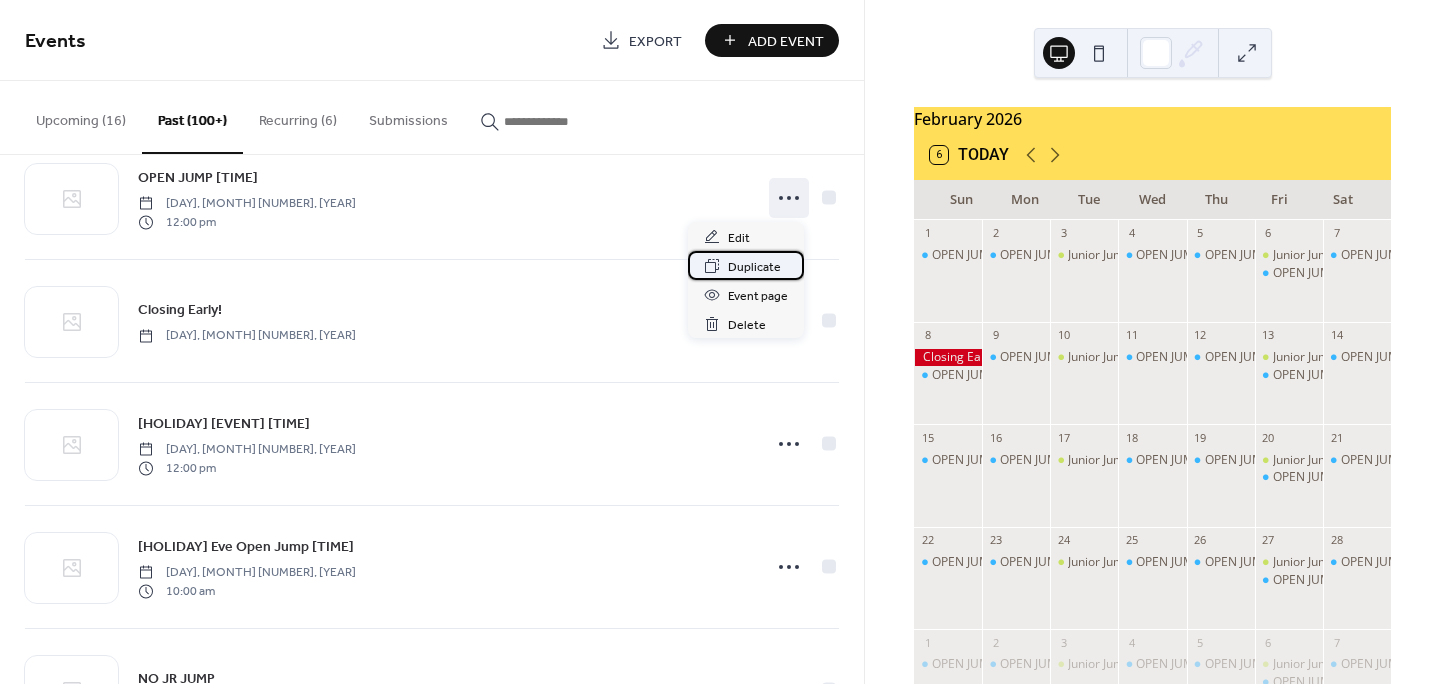 click on "Duplicate" at bounding box center [754, 267] 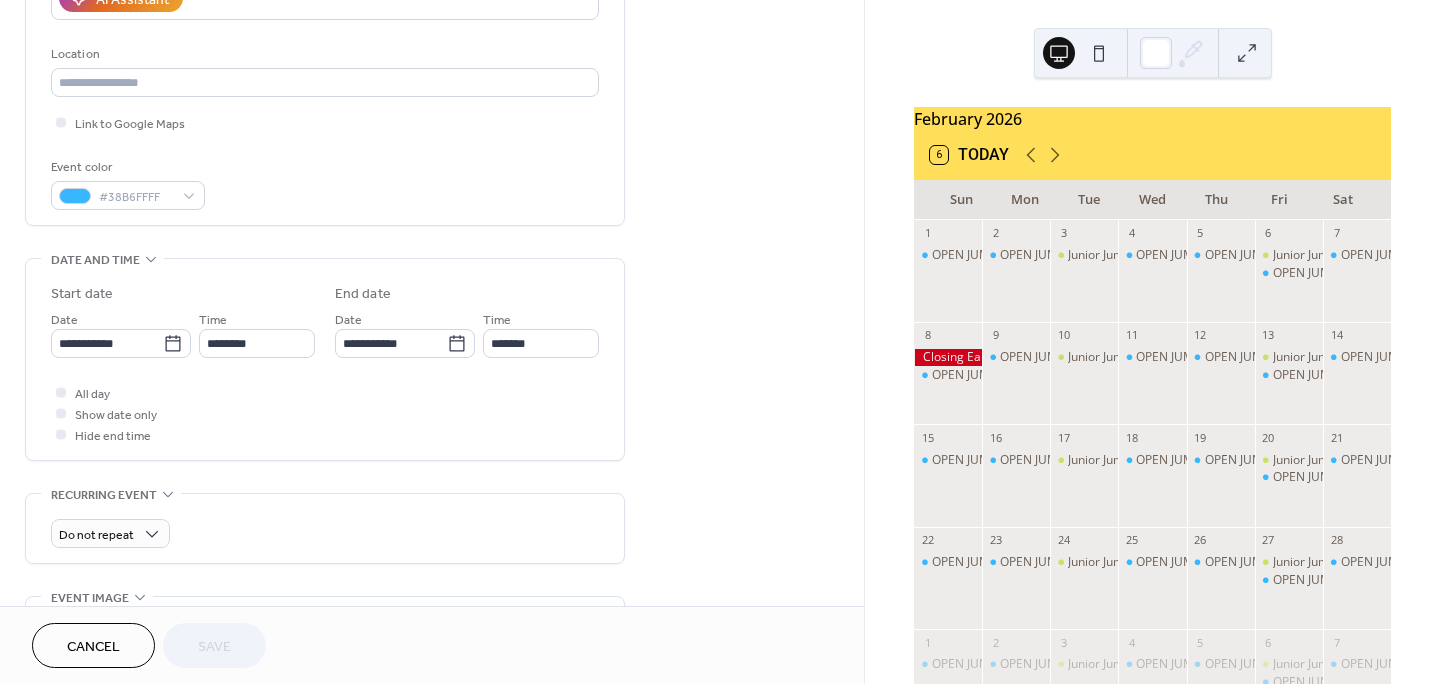 scroll, scrollTop: 400, scrollLeft: 0, axis: vertical 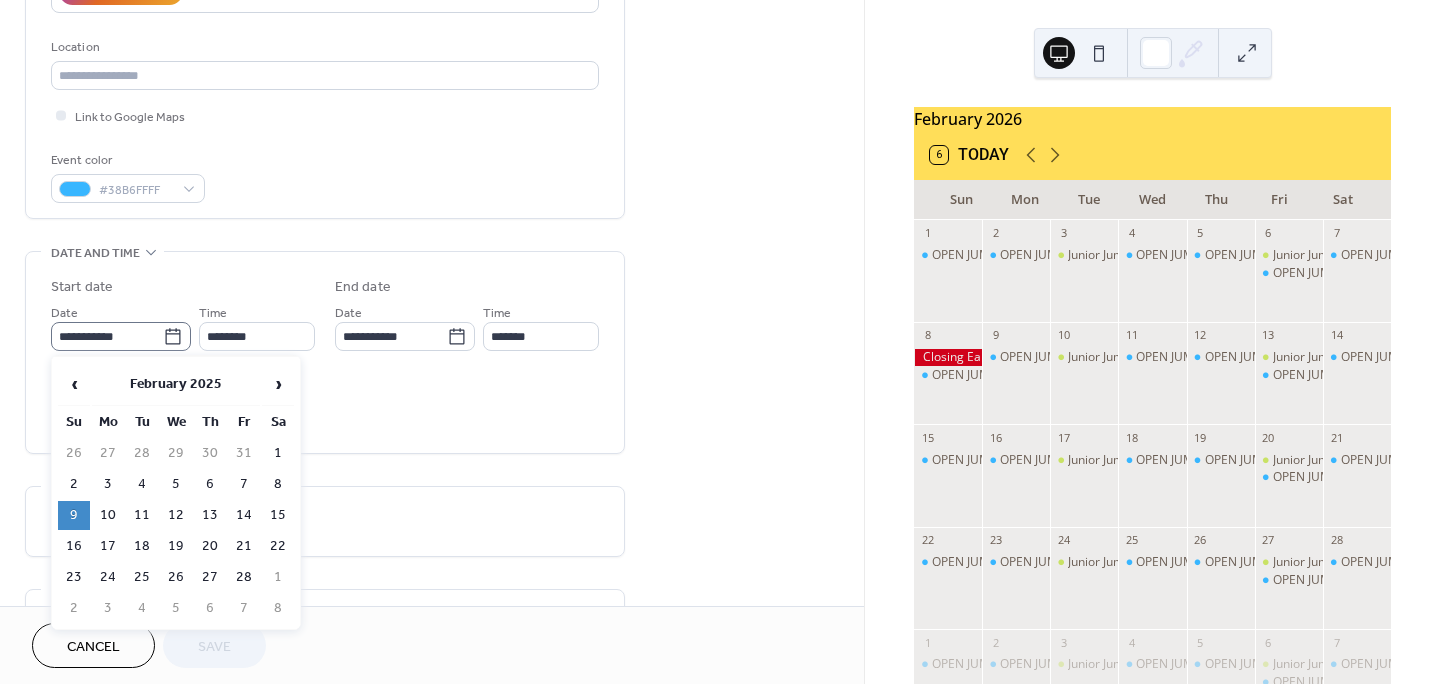 click 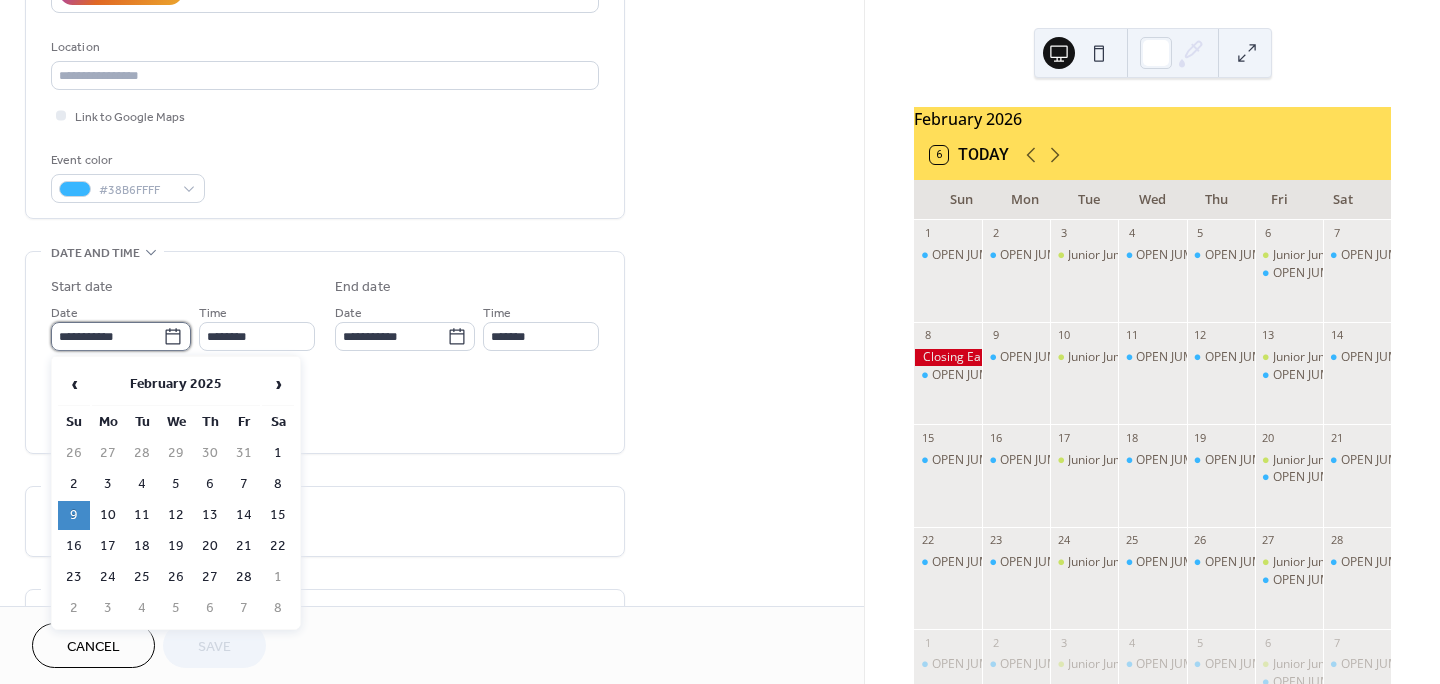click on "**********" at bounding box center (107, 336) 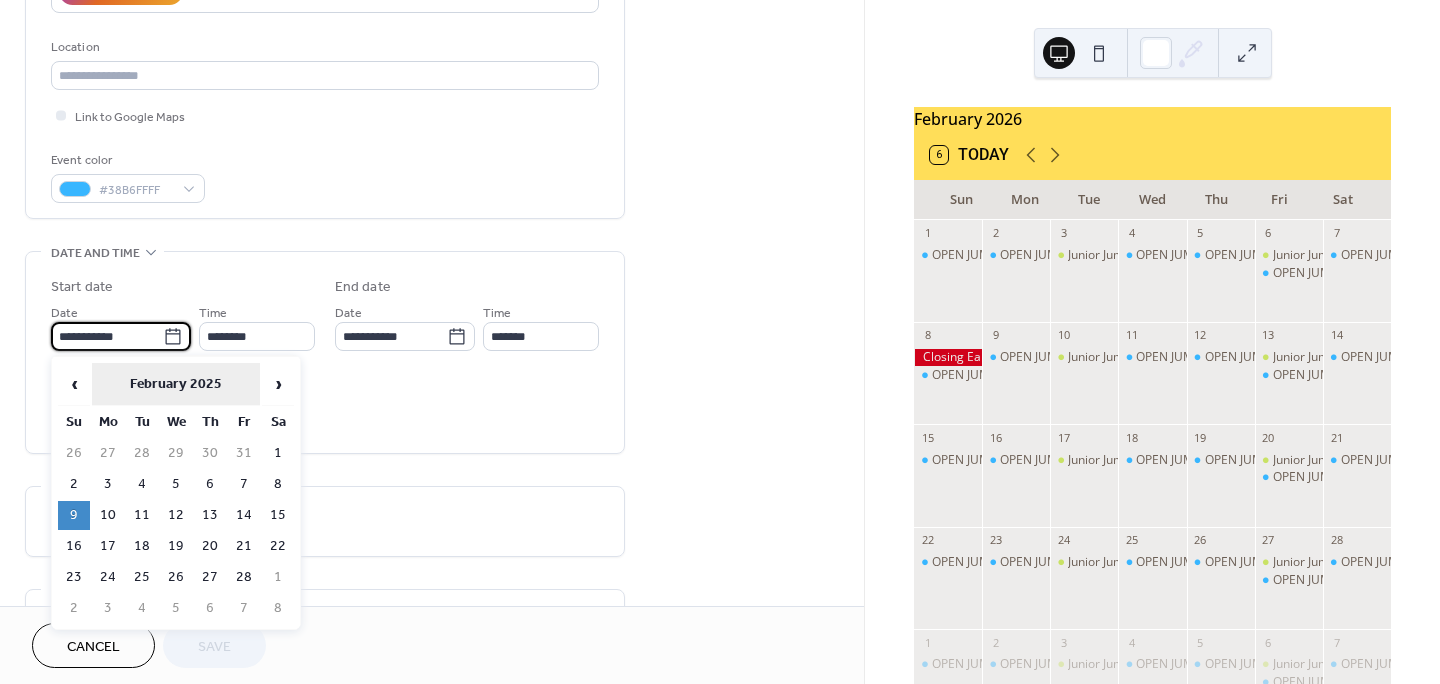click on "February 2025" at bounding box center [176, 384] 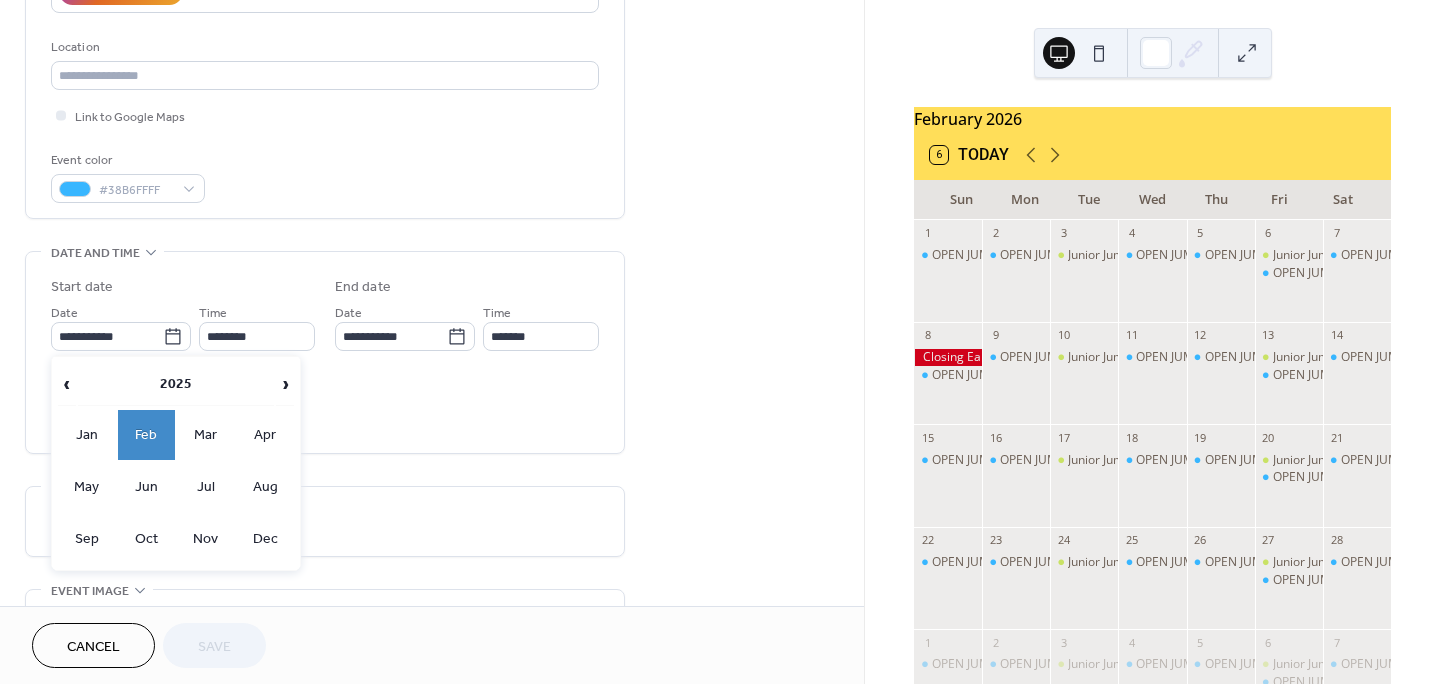 click on "‹ [YEAR] › [MONTH] [MONTH] [MONTH] [MONTH] [MONTH] [MONTH] [MONTH] [MONTH] [MONTH] [MONTH] [MONTH] [MONTH]" at bounding box center [176, 463] 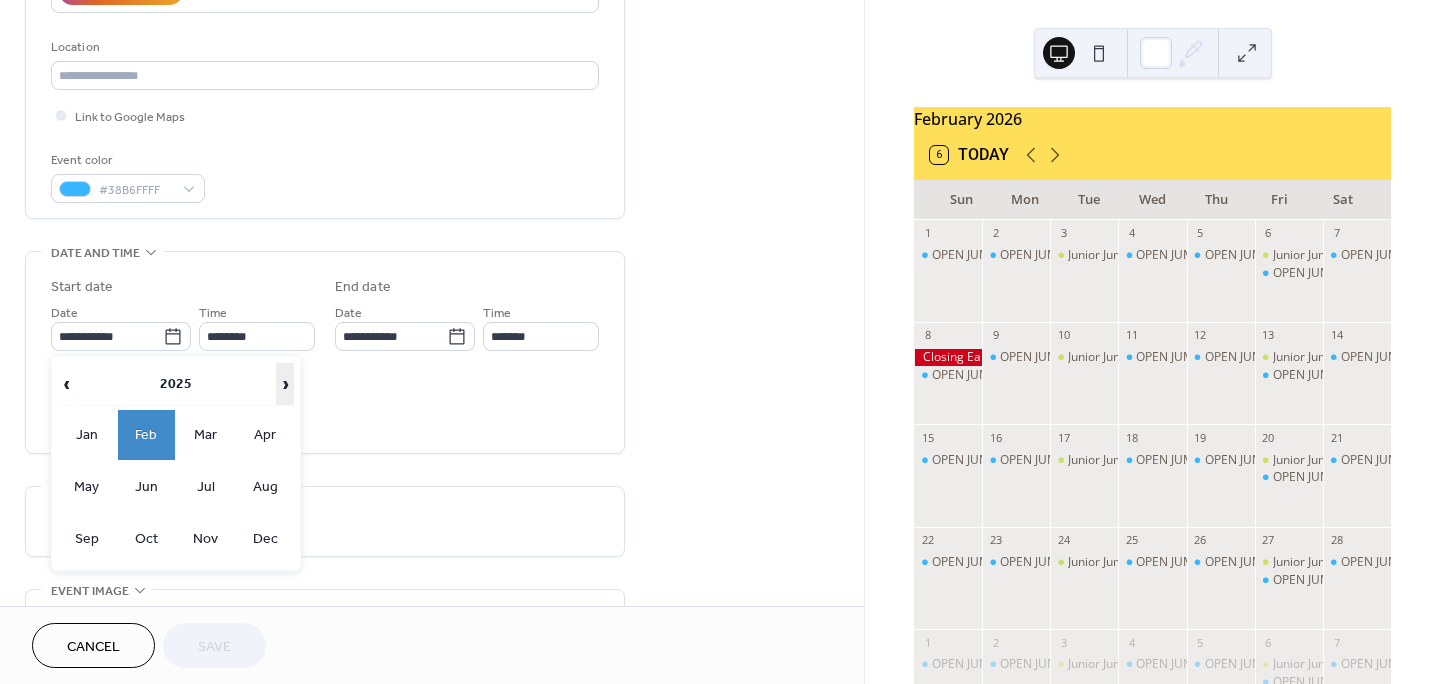 click on "›" at bounding box center [285, 384] 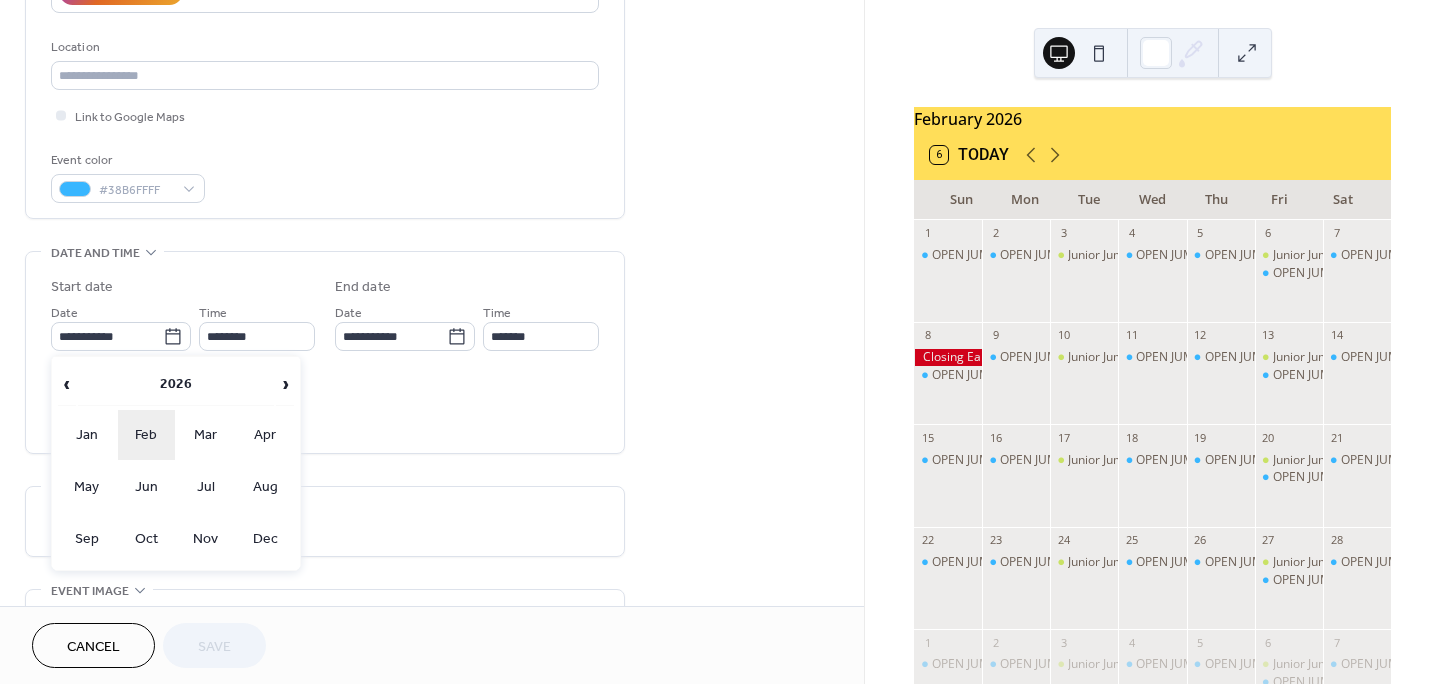 click on "Feb" at bounding box center [147, 435] 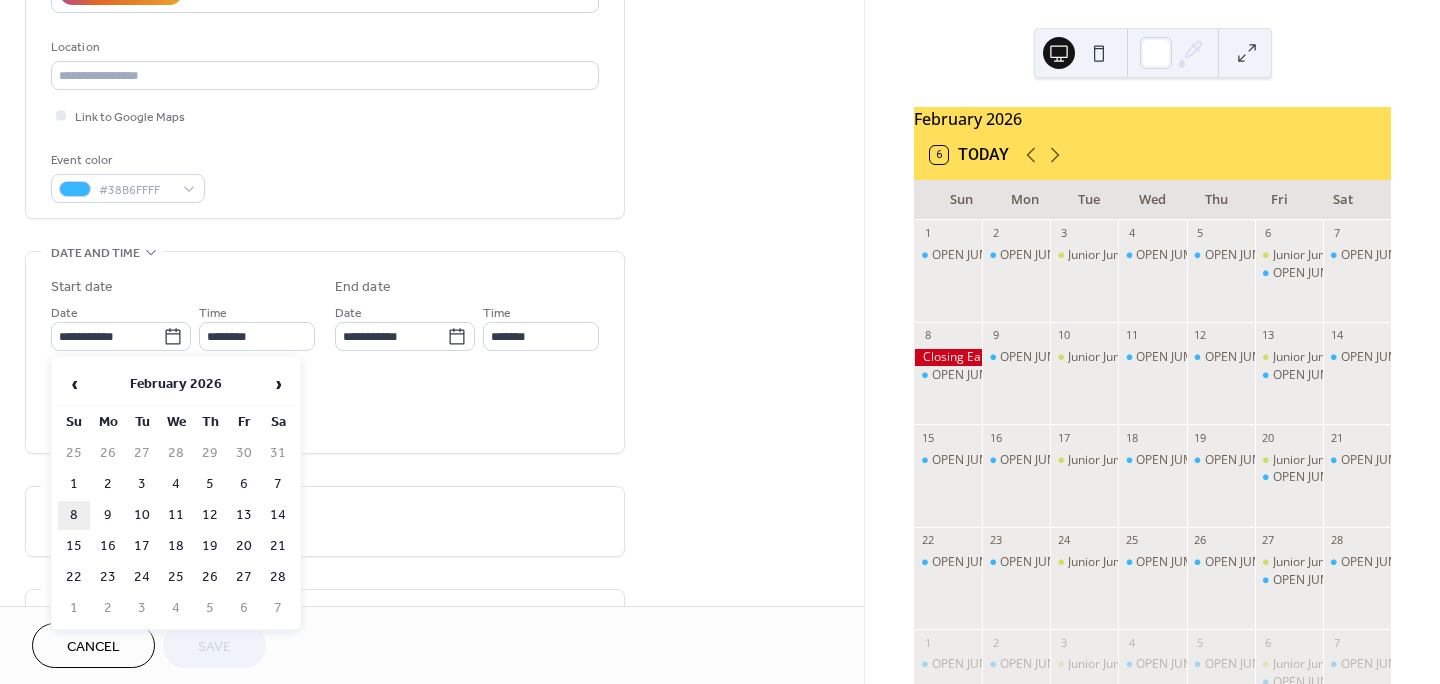 click on "8" at bounding box center [74, 515] 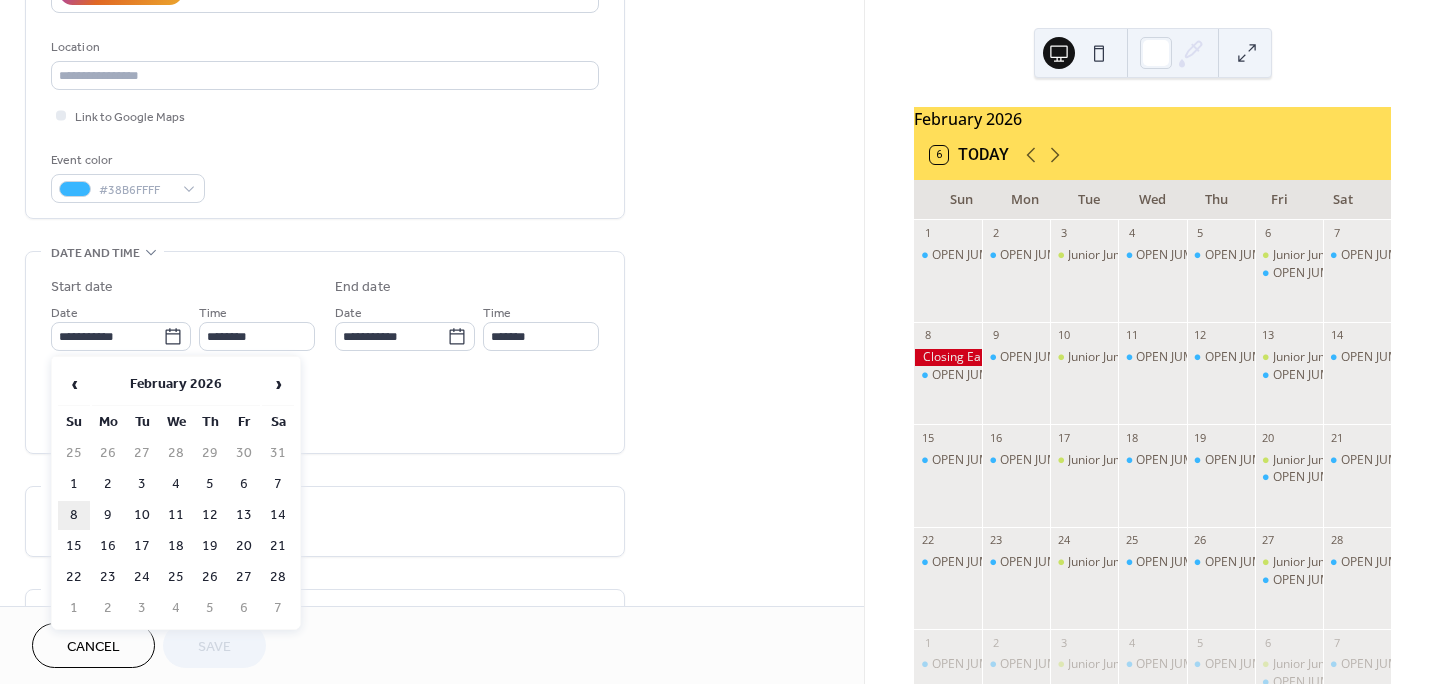 type on "**********" 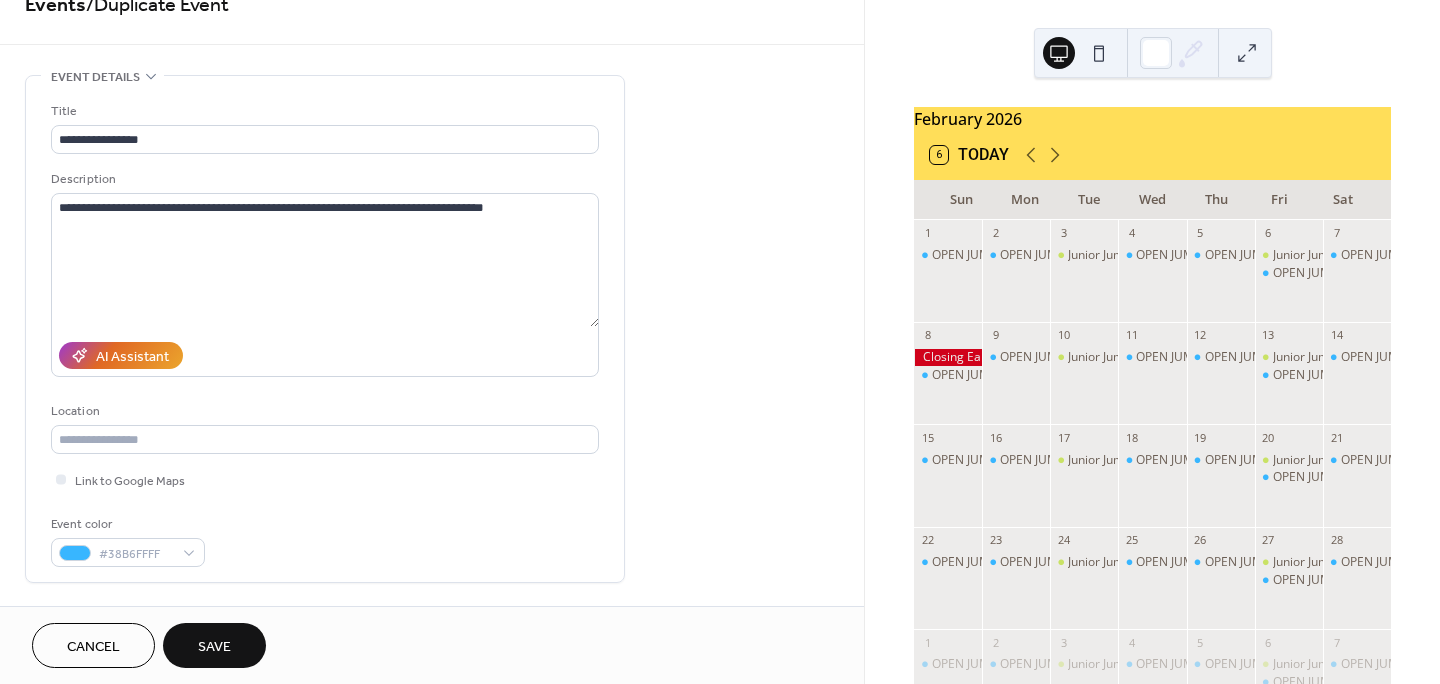 scroll, scrollTop: 0, scrollLeft: 0, axis: both 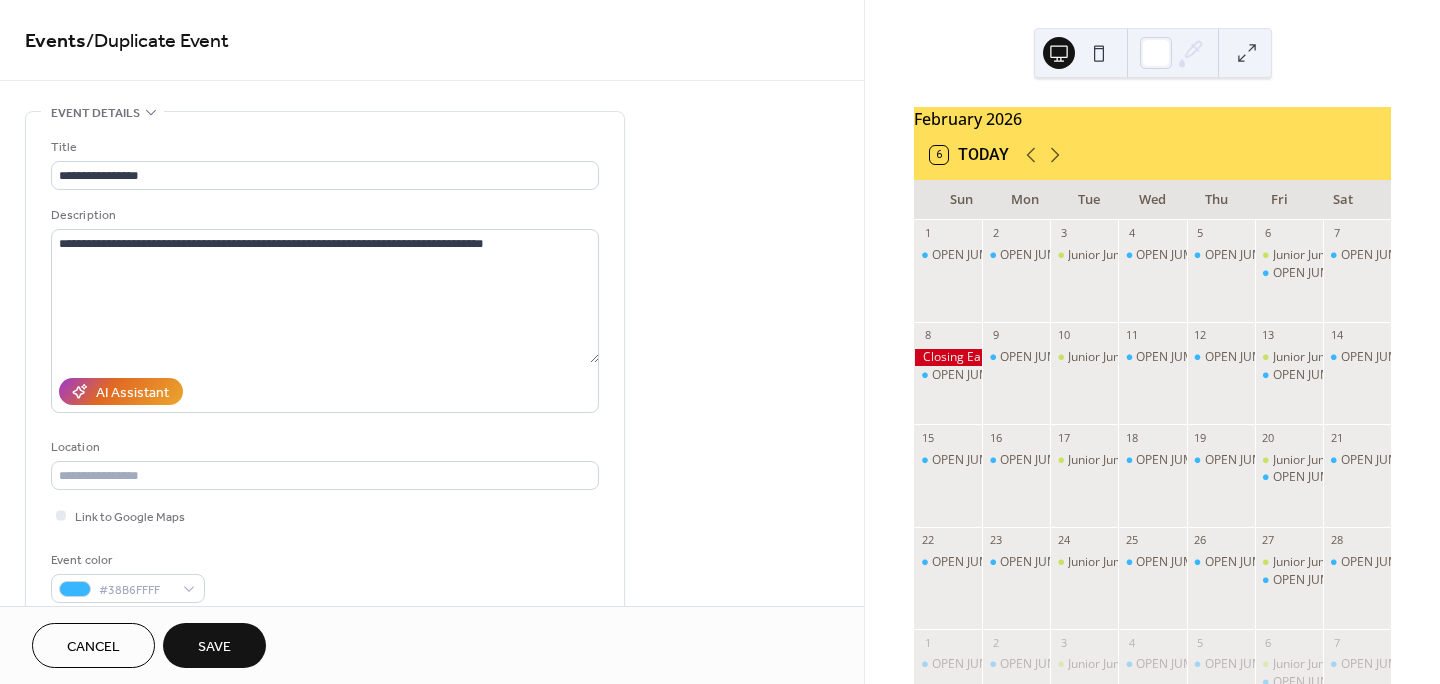 click on "Save" at bounding box center (214, 647) 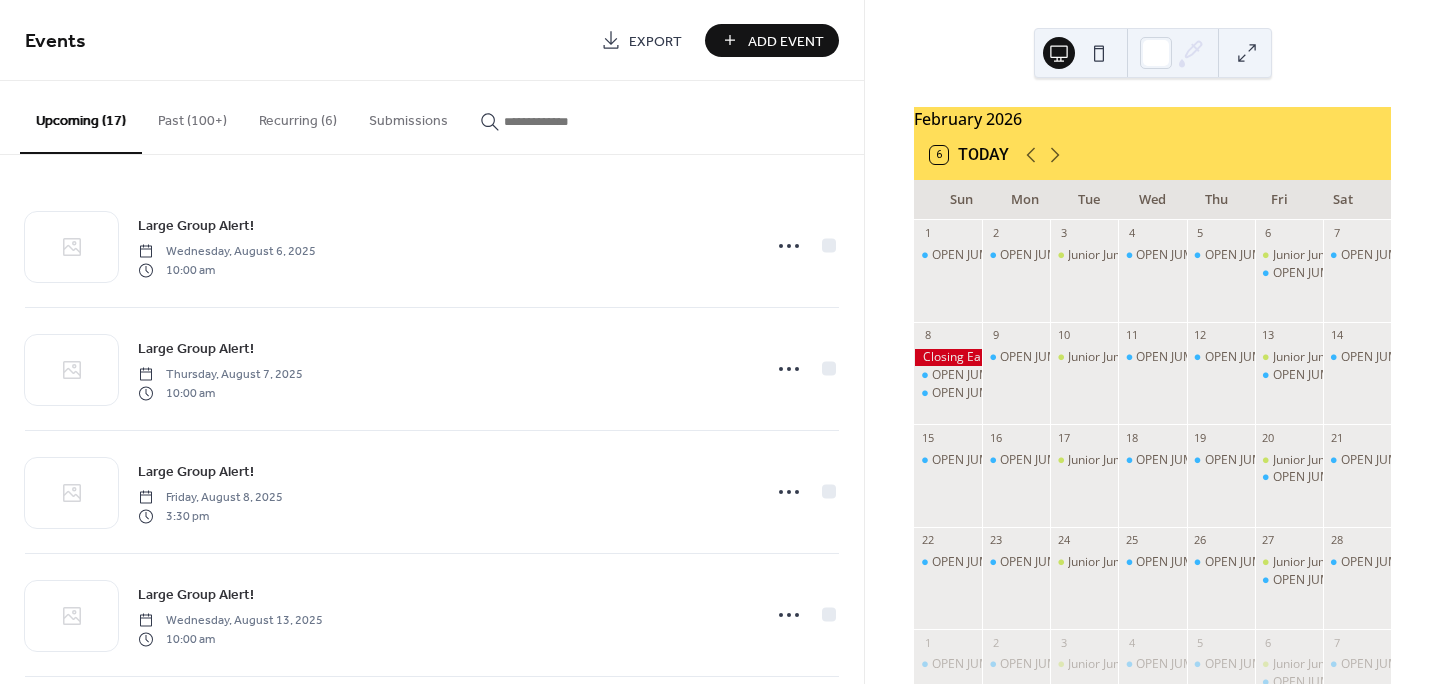 click on "Recurring (6)" at bounding box center [298, 116] 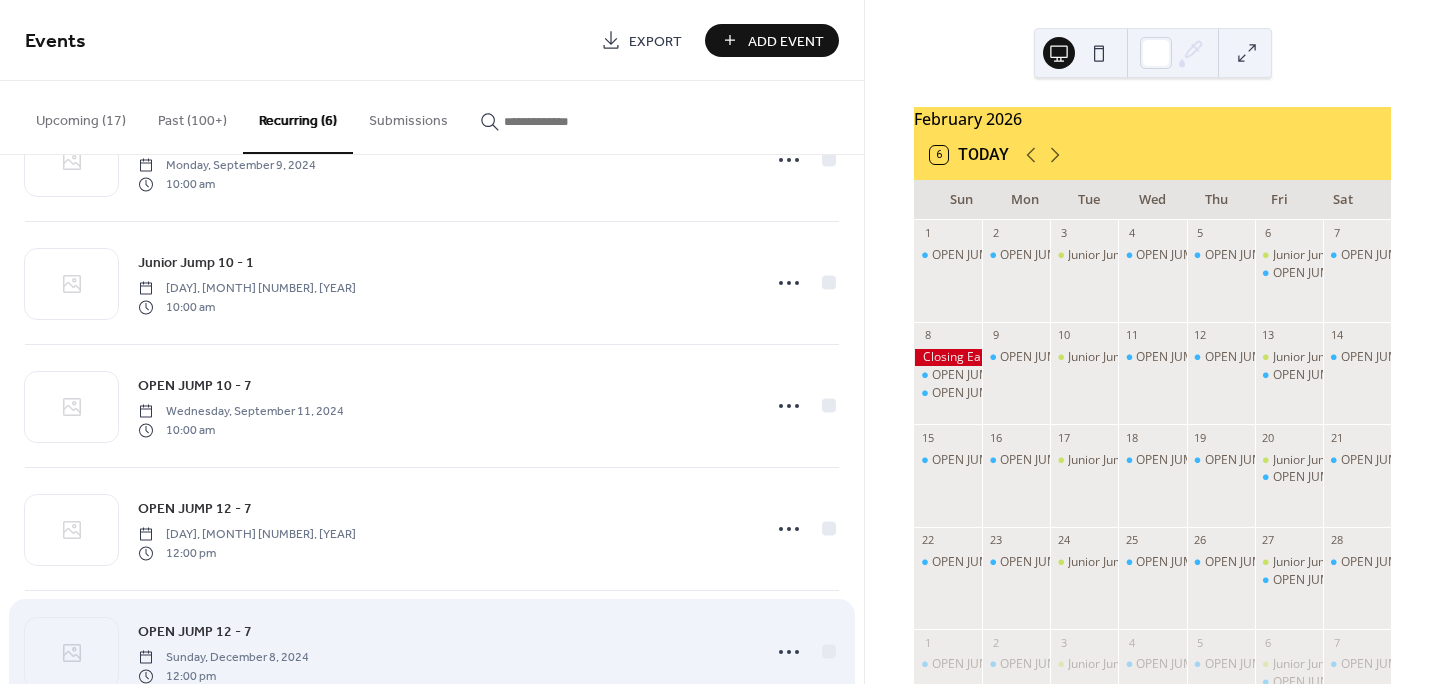 scroll, scrollTop: 268, scrollLeft: 0, axis: vertical 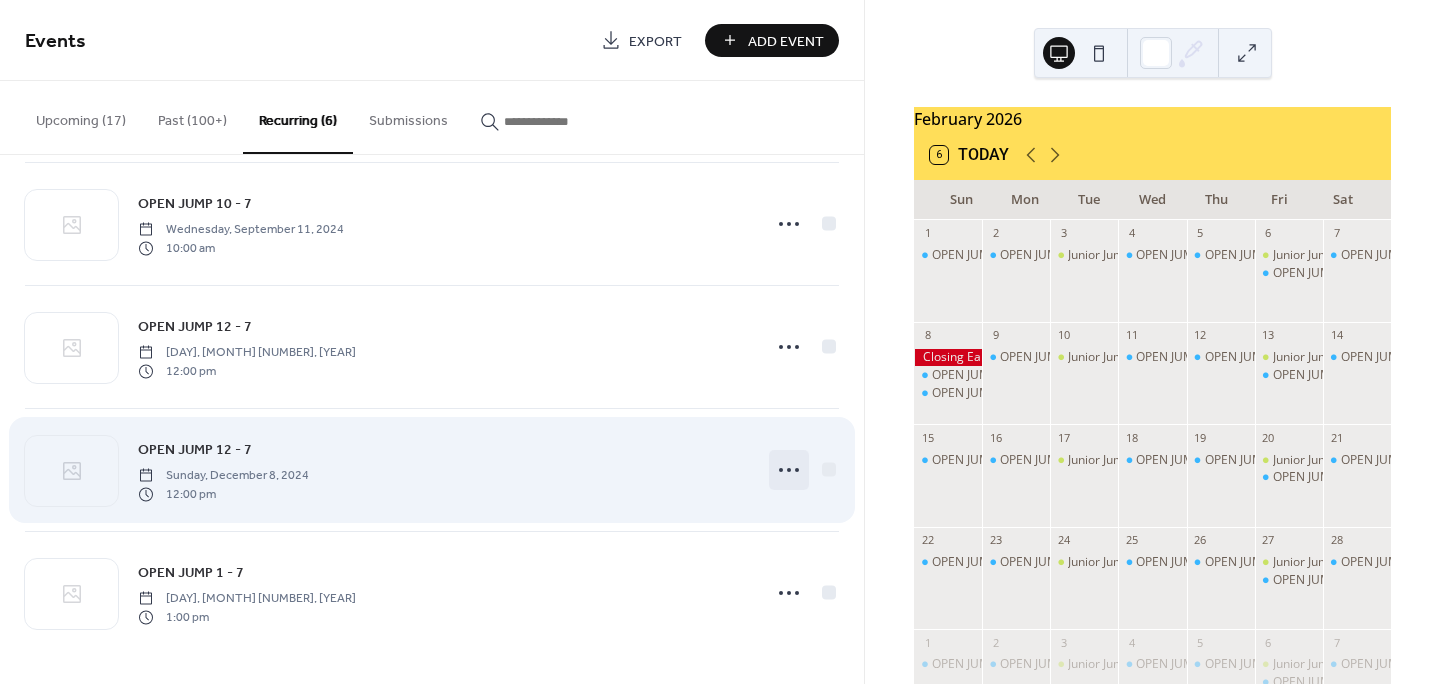 click 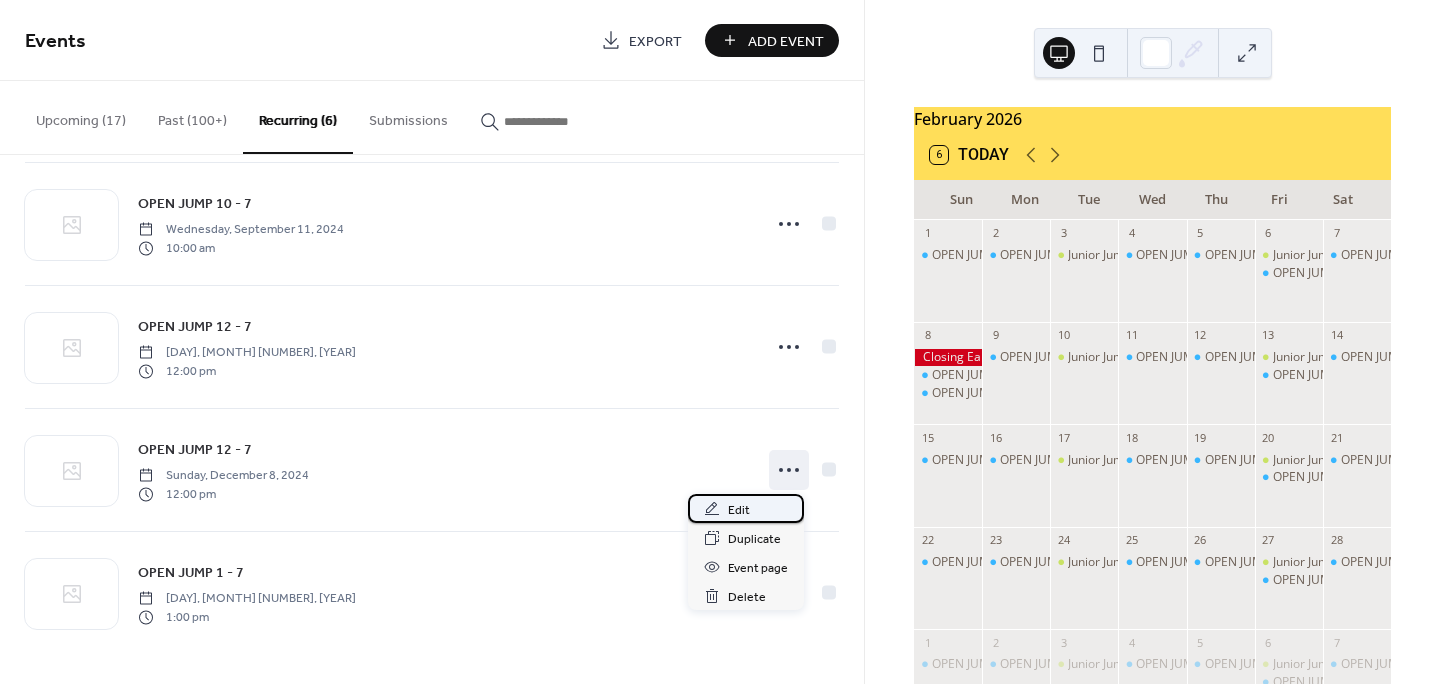 click on "Edit" at bounding box center [739, 510] 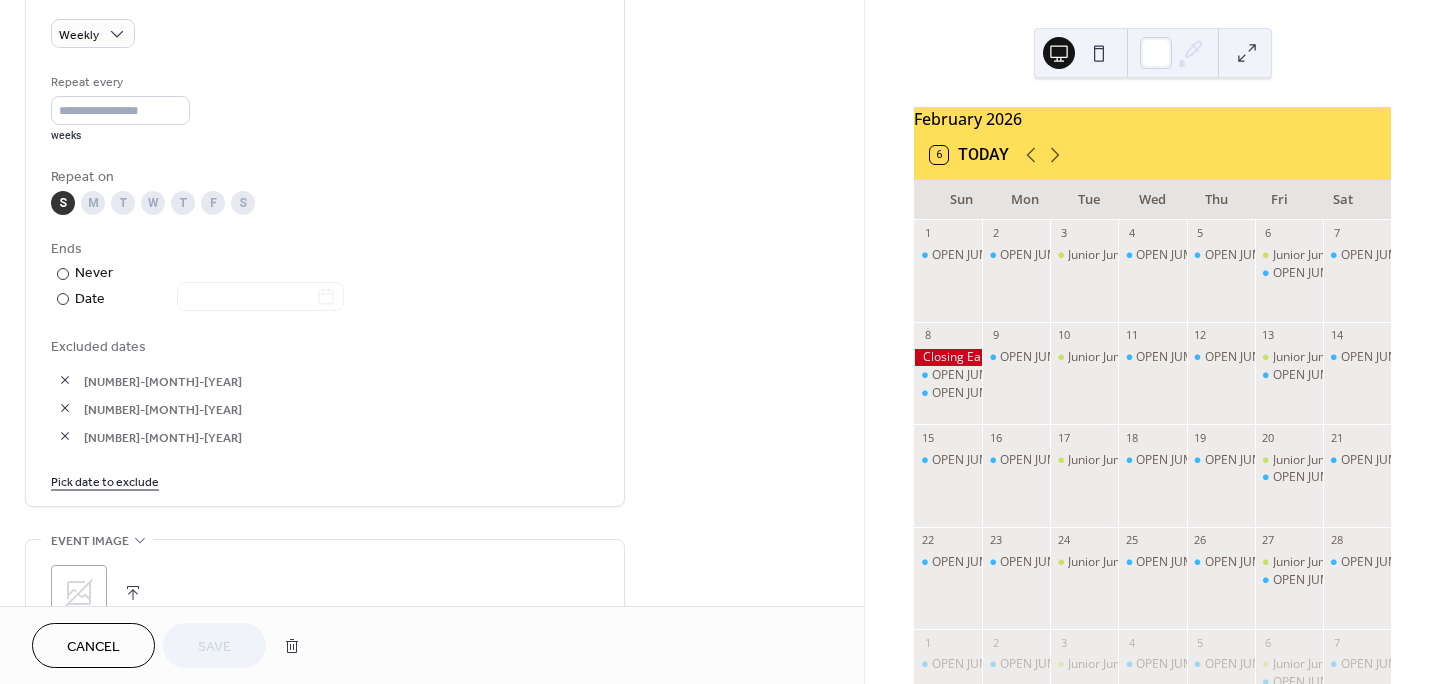 scroll, scrollTop: 900, scrollLeft: 0, axis: vertical 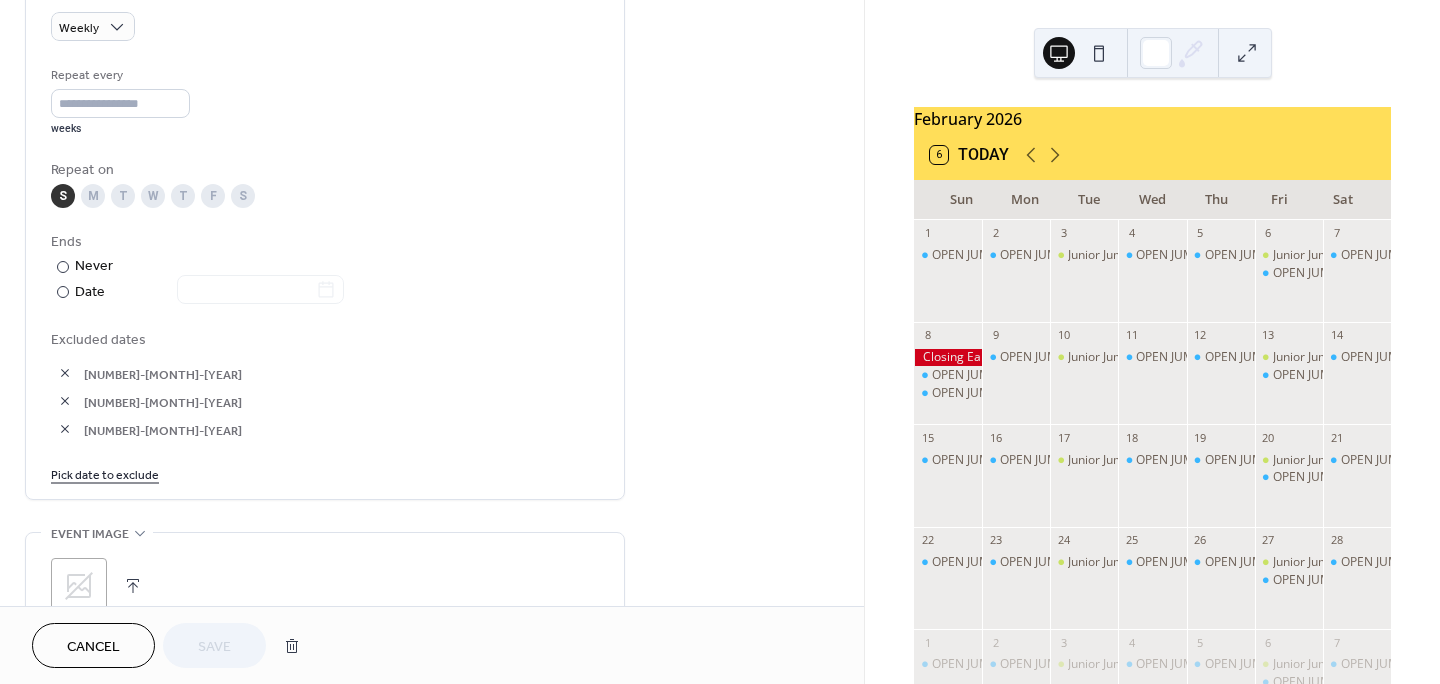 click on "Pick date to exclude" at bounding box center (105, 473) 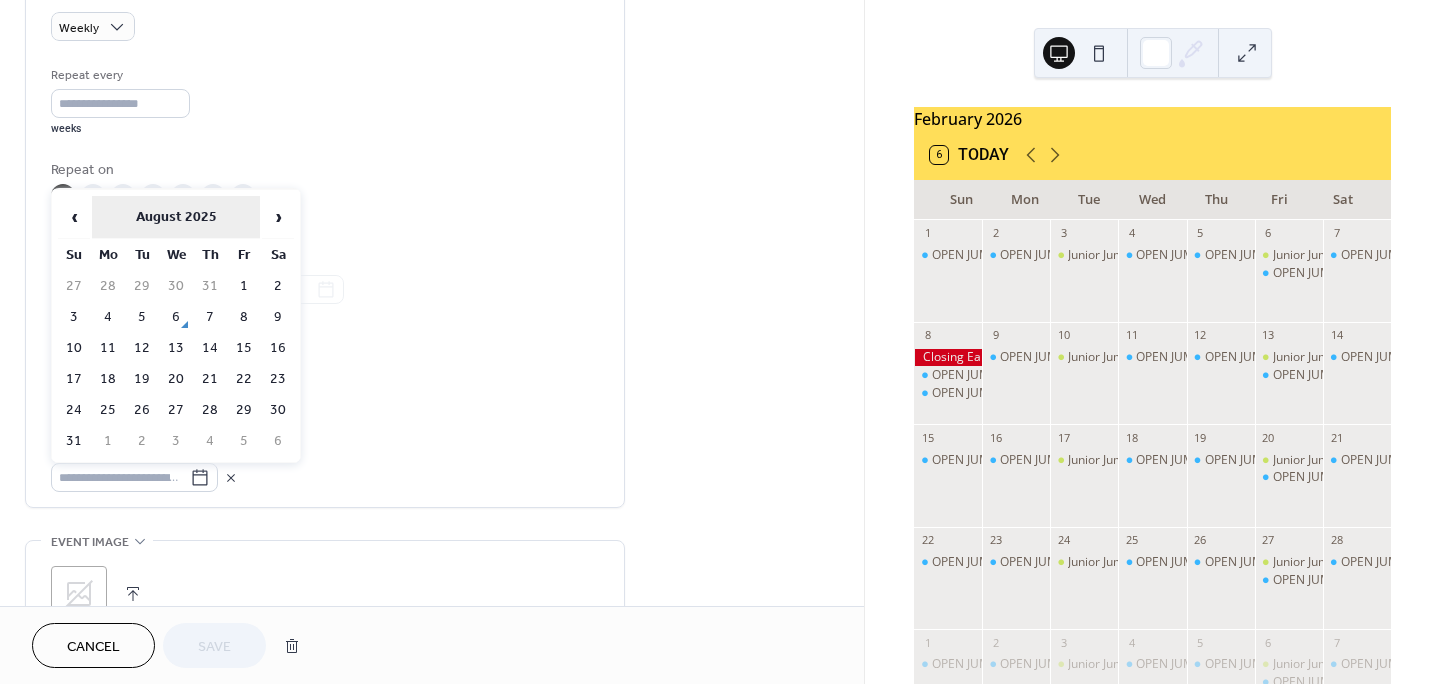click on "August 2025" at bounding box center [176, 217] 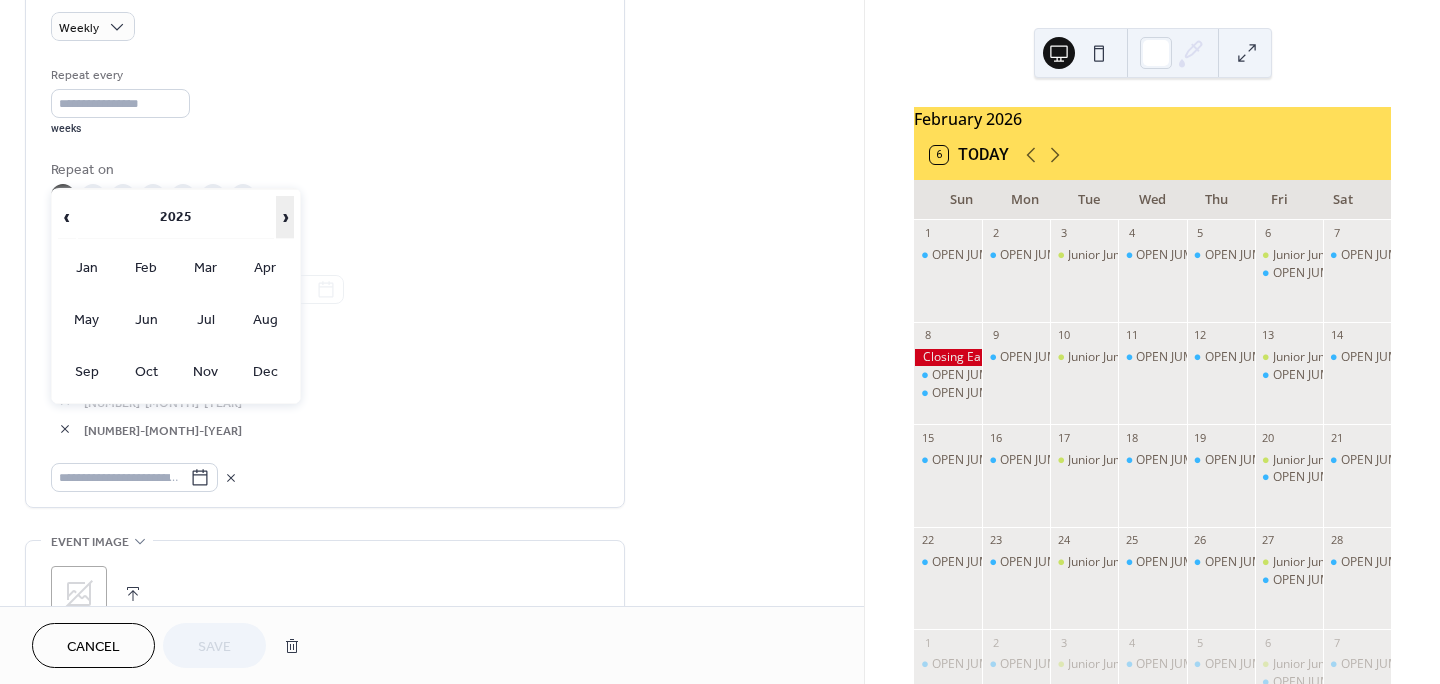 click on "›" at bounding box center [285, 217] 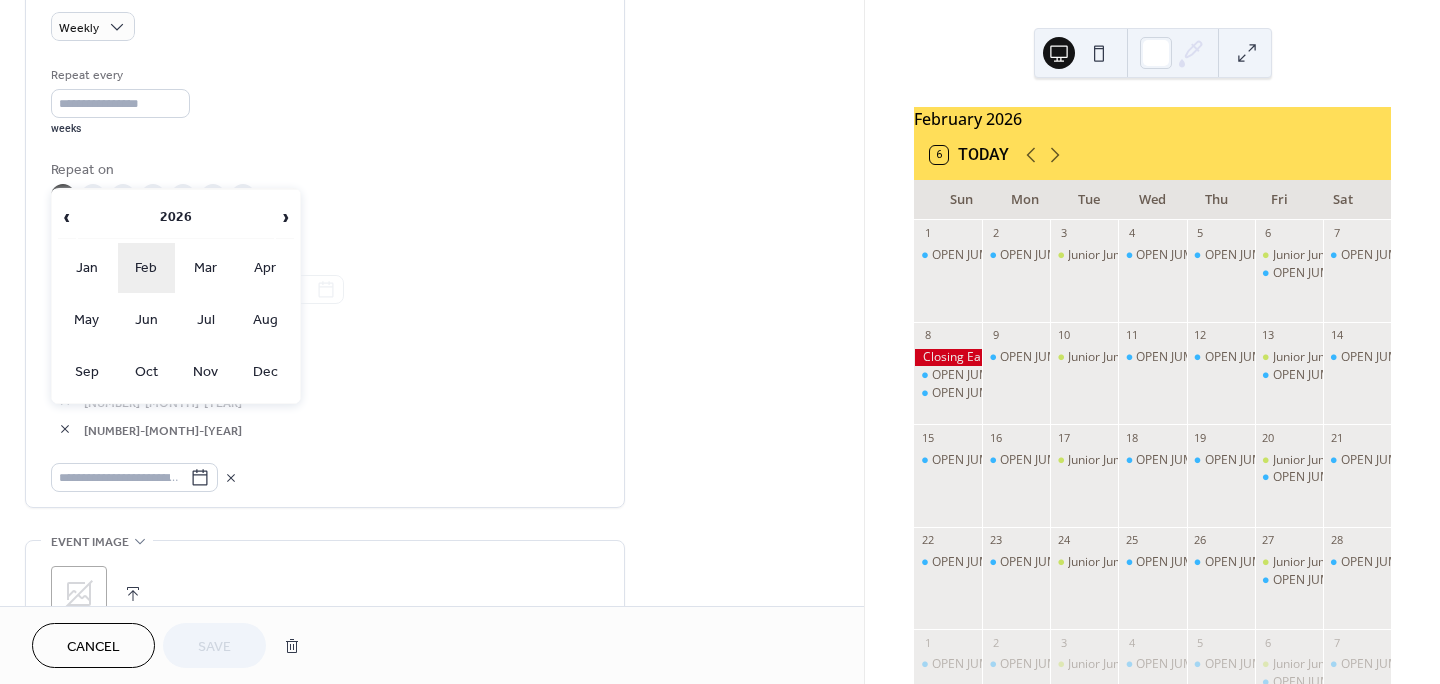 click on "Feb" at bounding box center [147, 268] 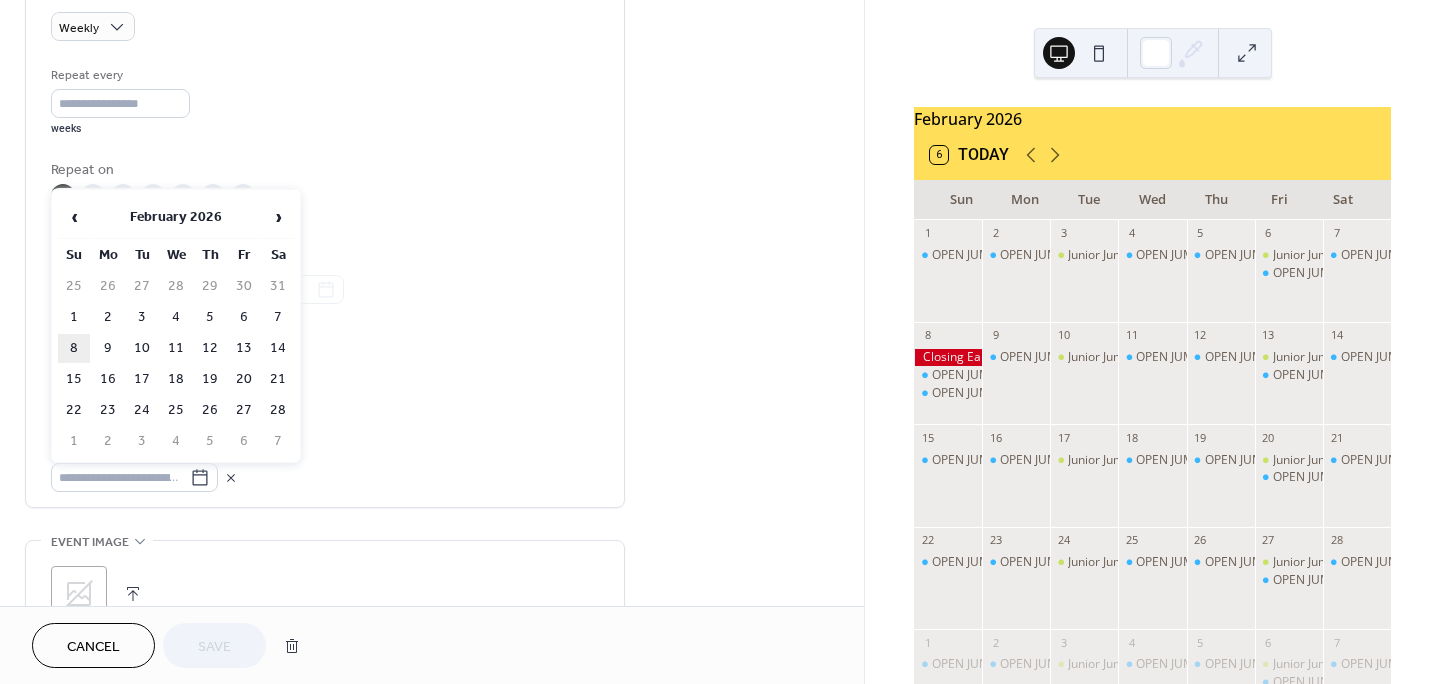 click on "8" at bounding box center [74, 348] 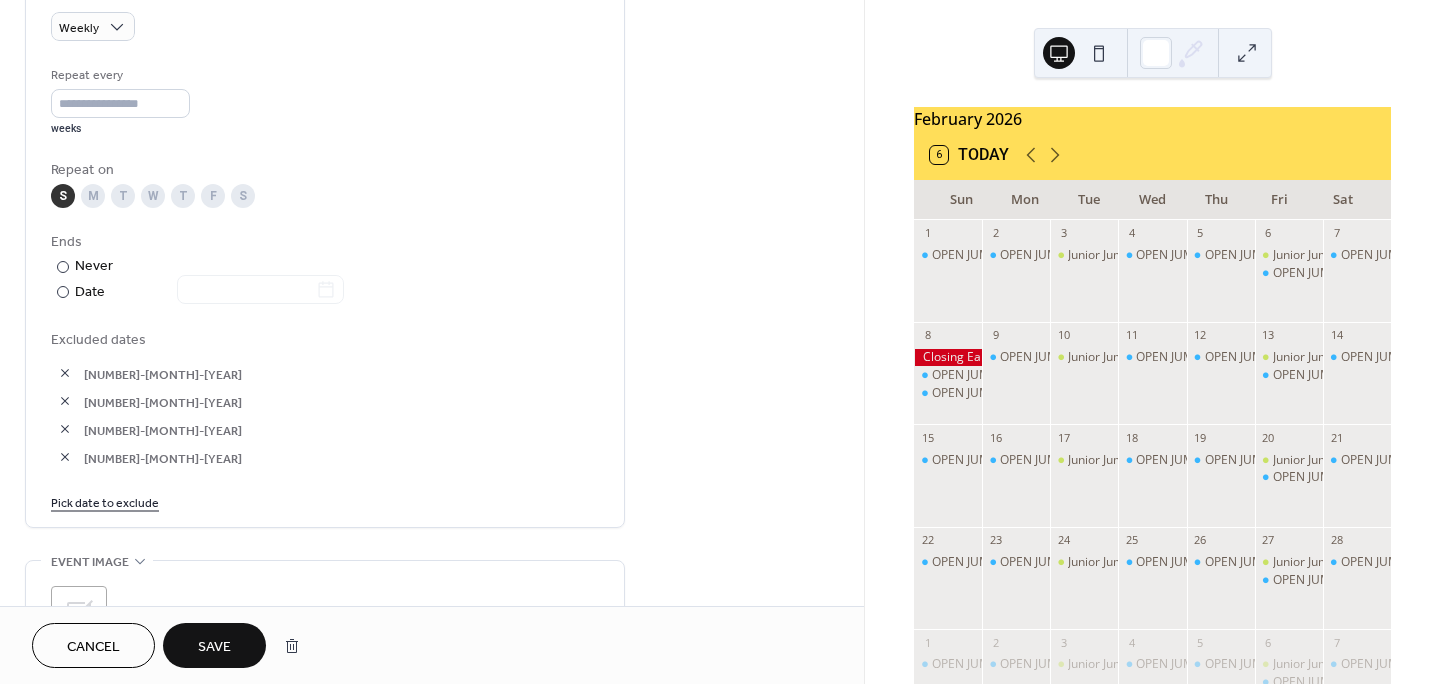 click on "Save" at bounding box center (214, 645) 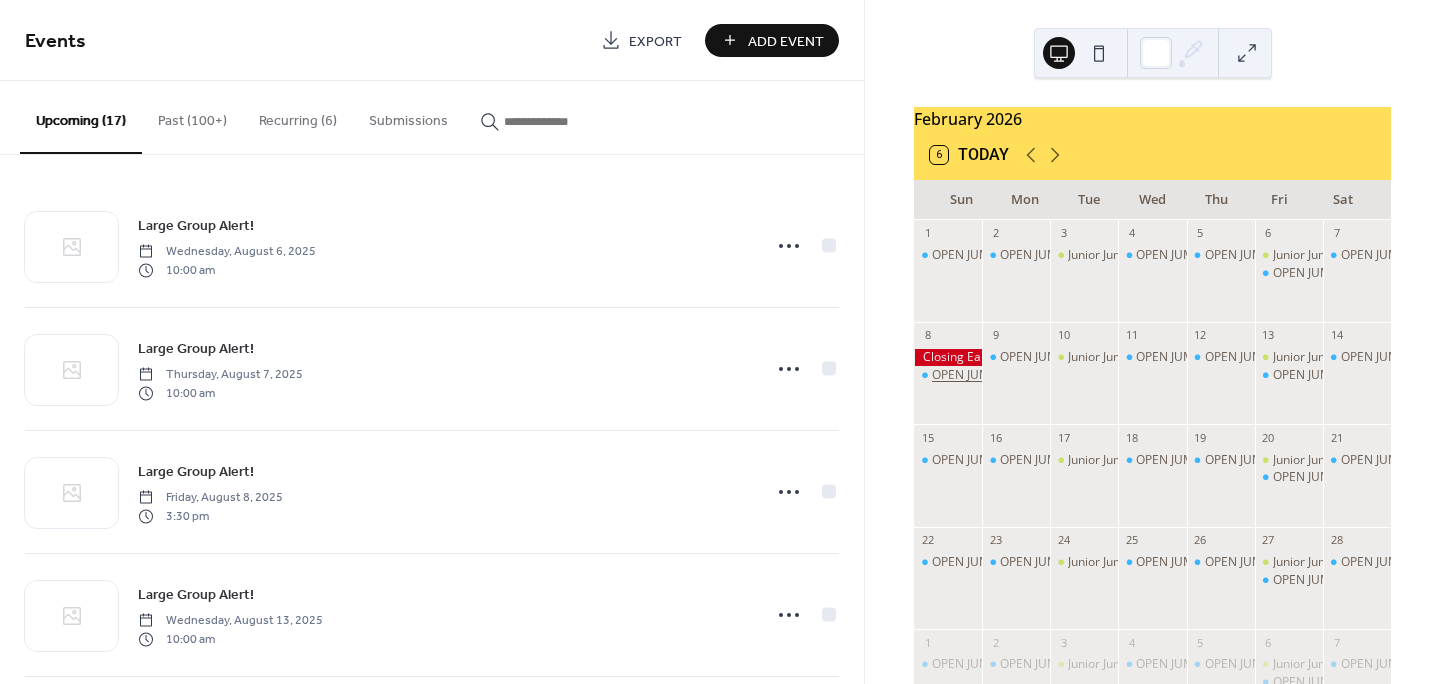 click on "OPEN JUMP [TIME]" at bounding box center (984, 375) 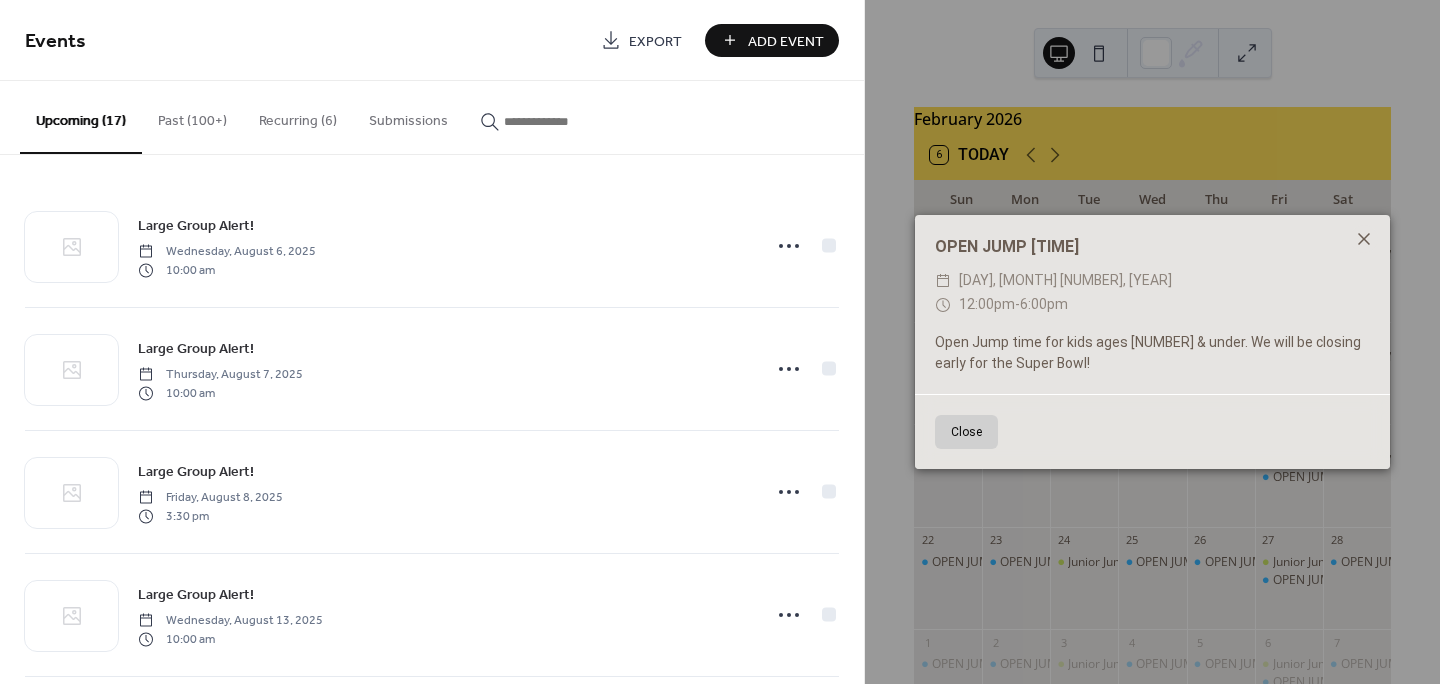 click 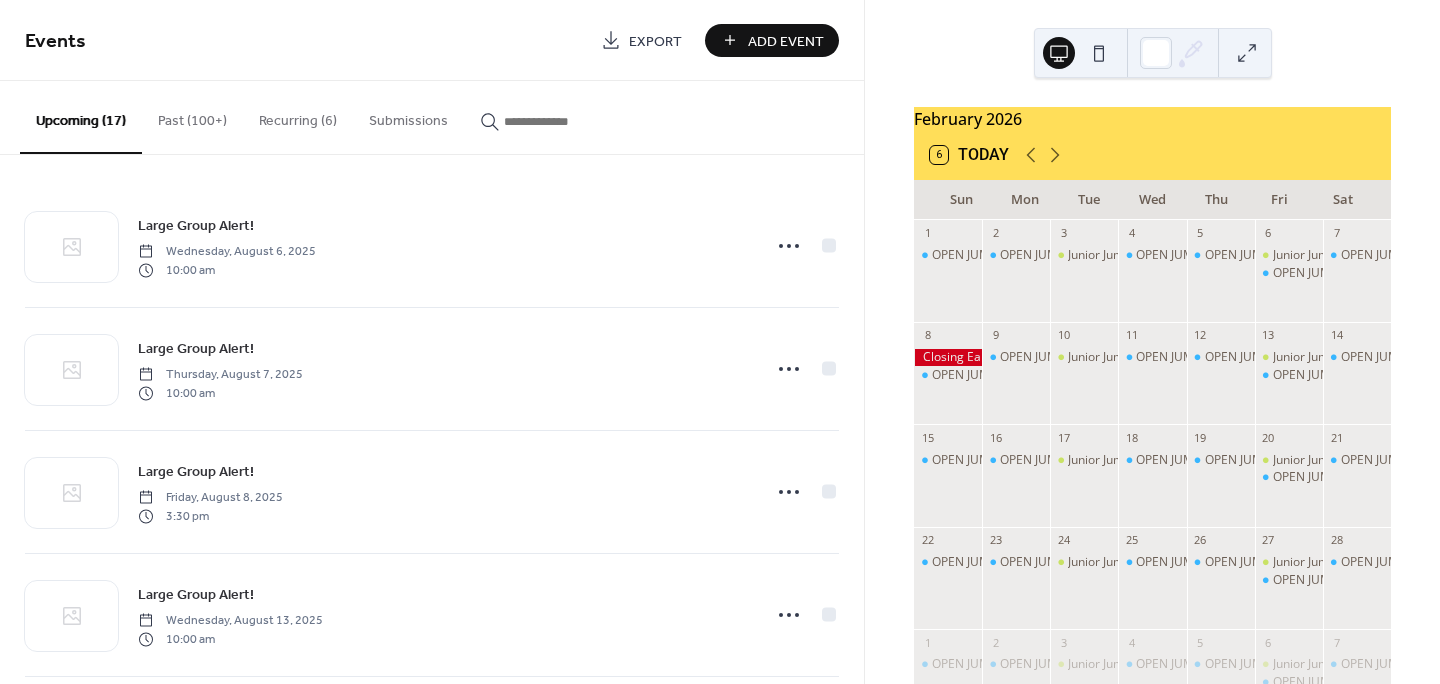click at bounding box center (948, 357) 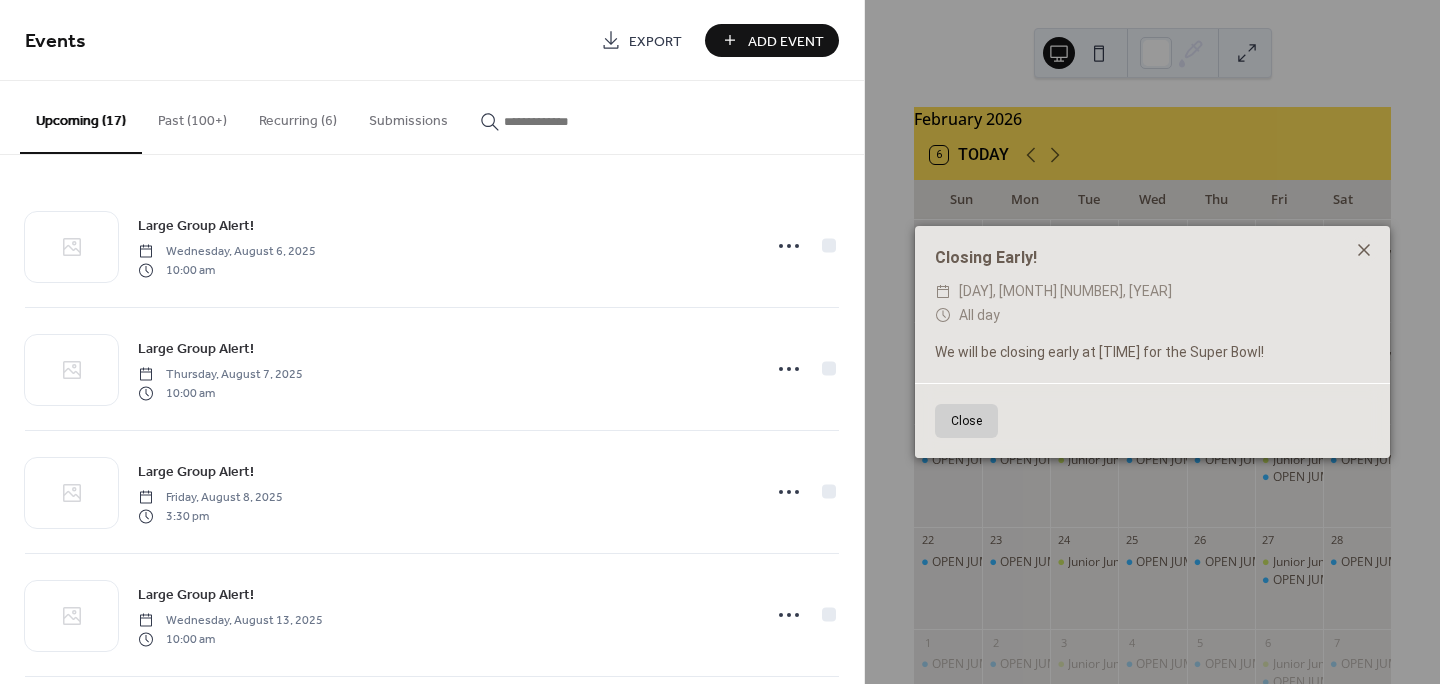 click at bounding box center (1364, 250) 